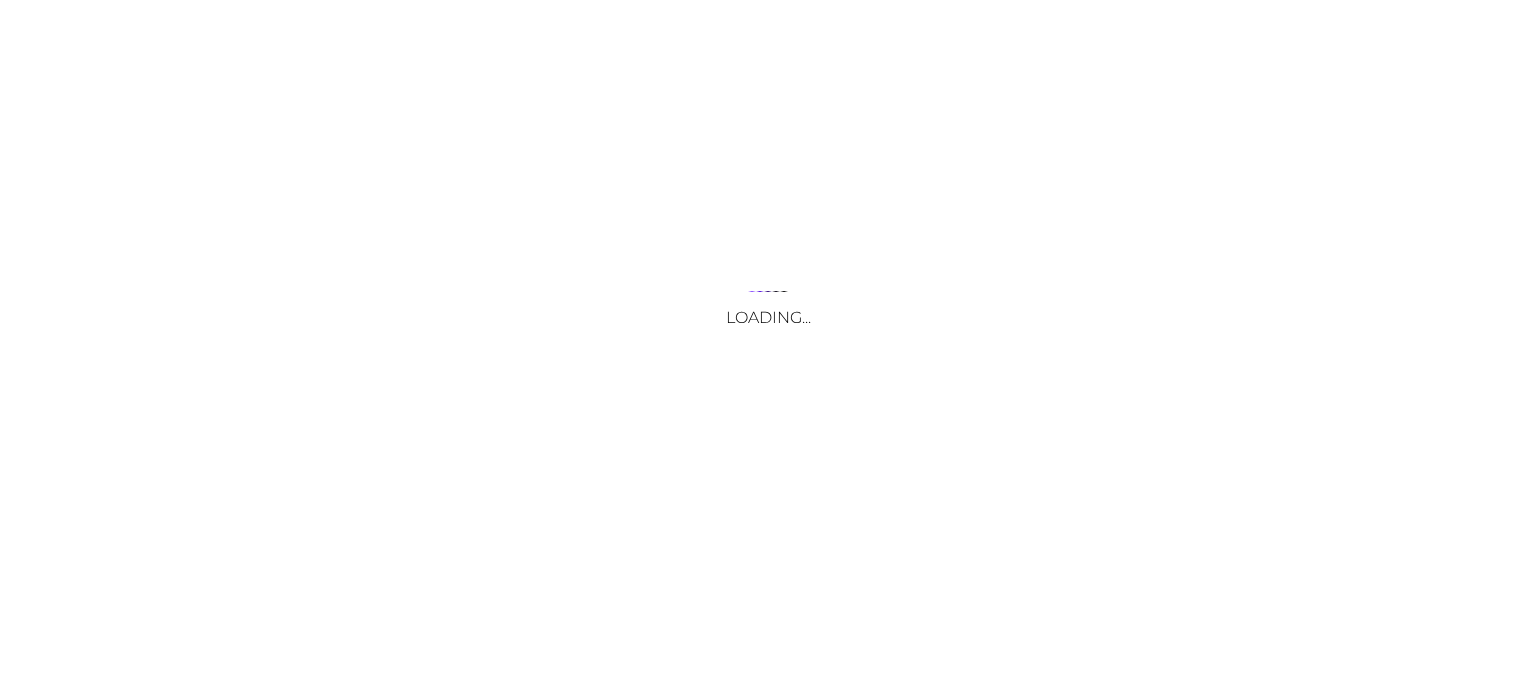scroll, scrollTop: 0, scrollLeft: 0, axis: both 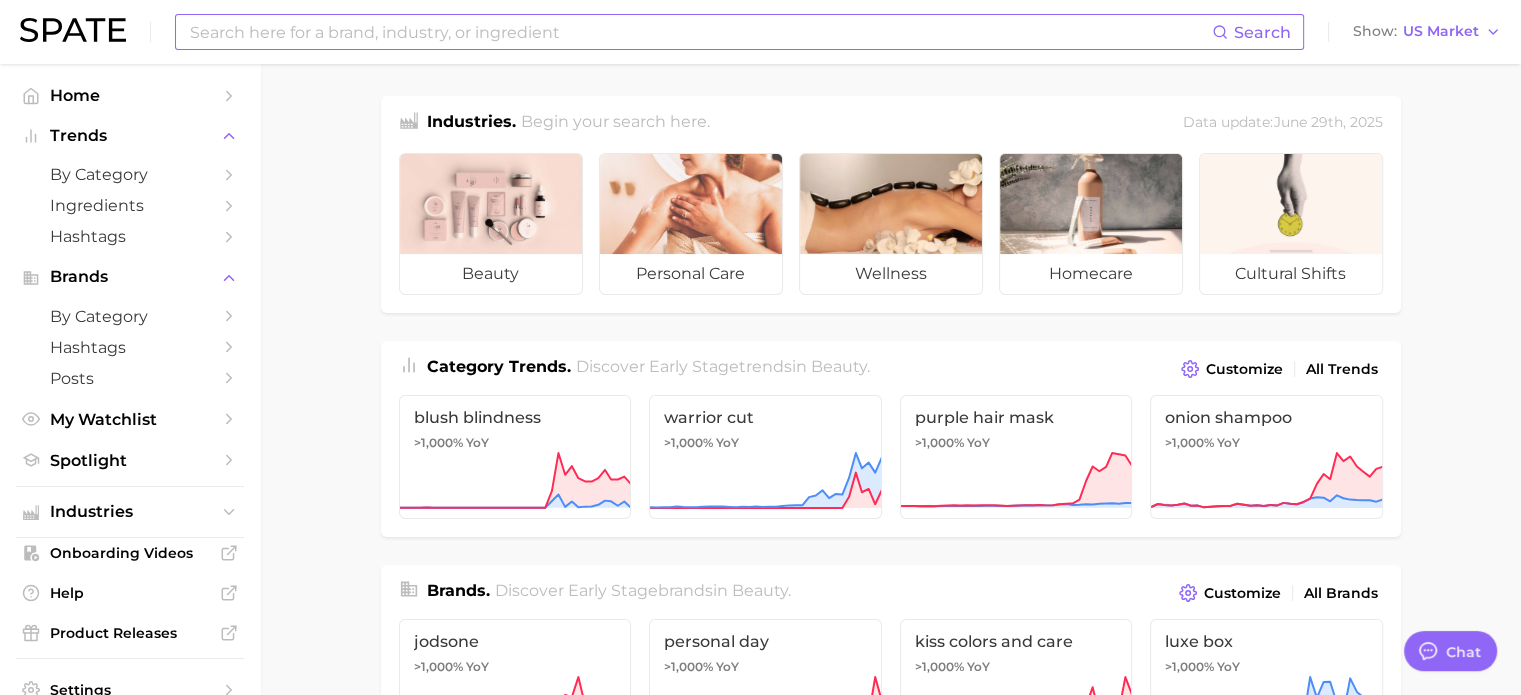 click at bounding box center [700, 32] 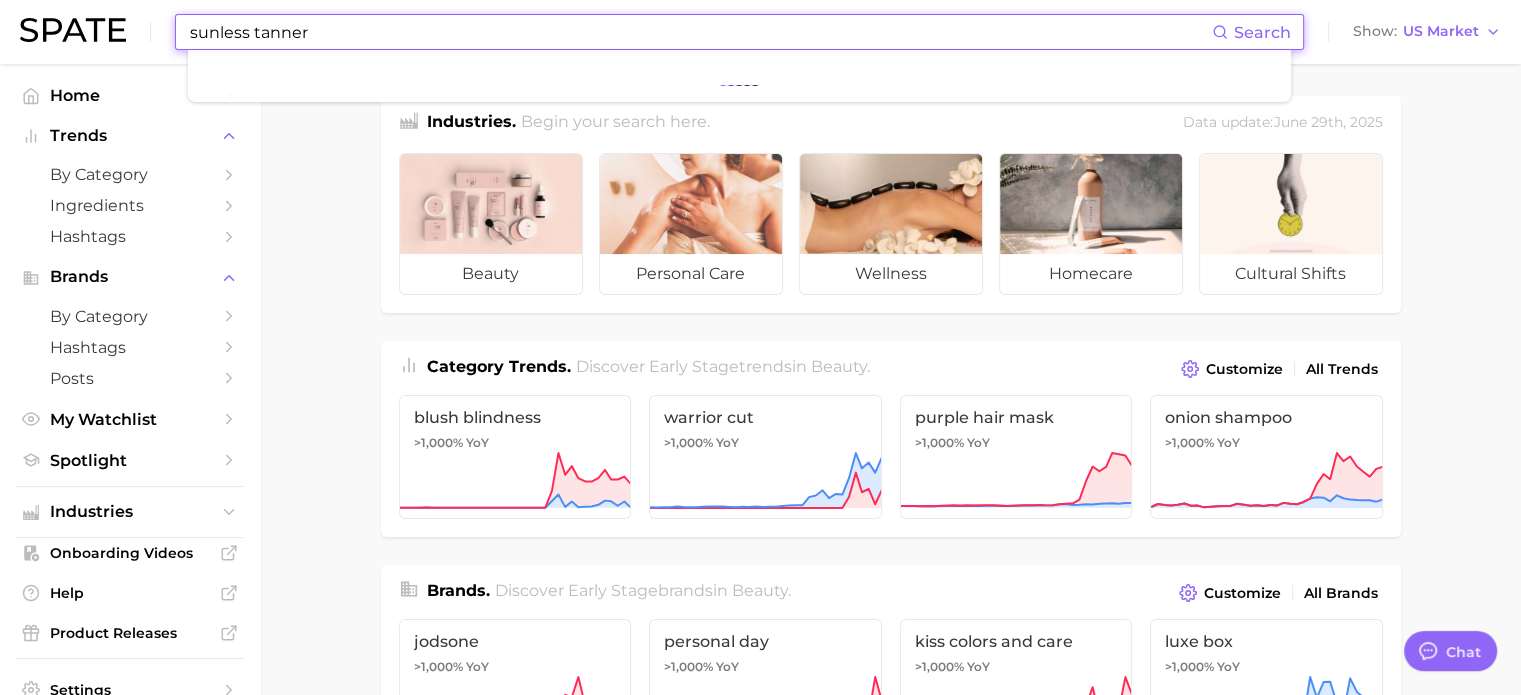 type on "sunless tanner" 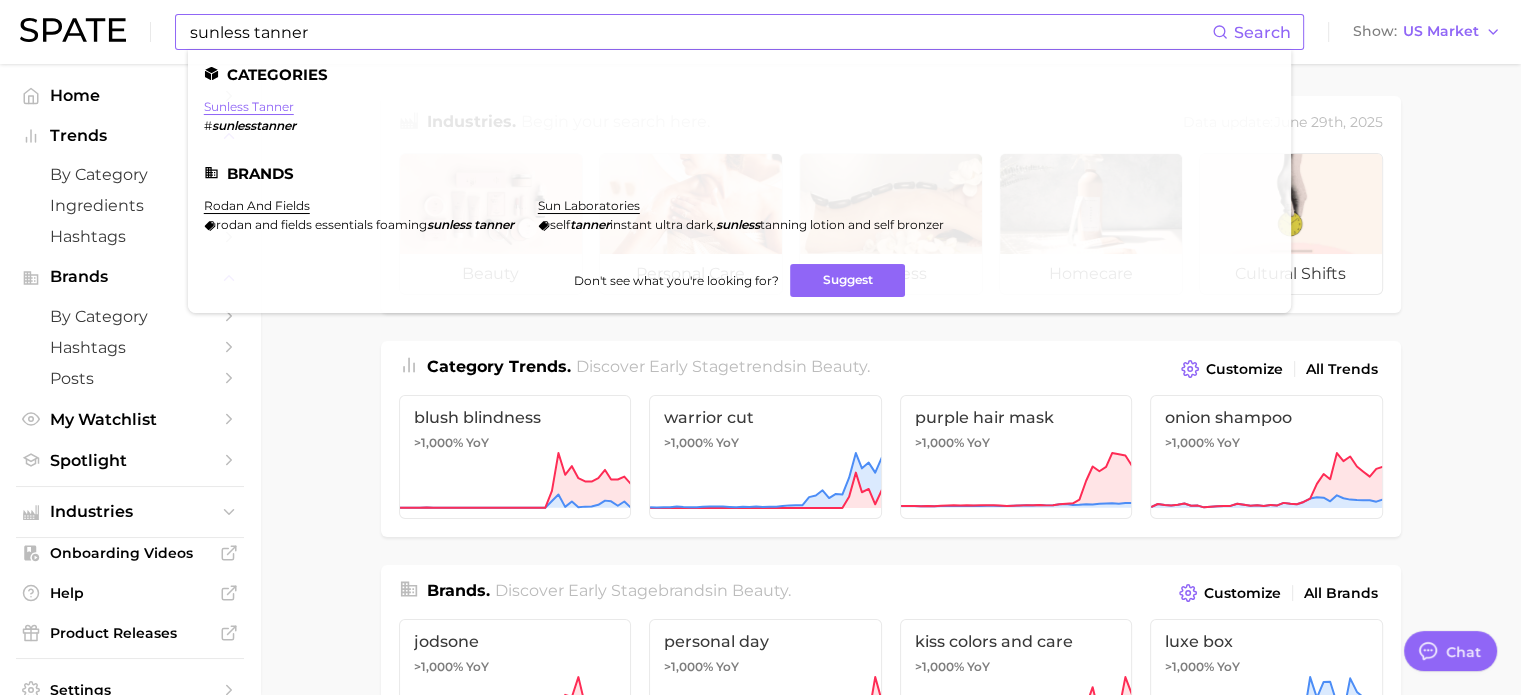click on "sunless tanner" at bounding box center (249, 106) 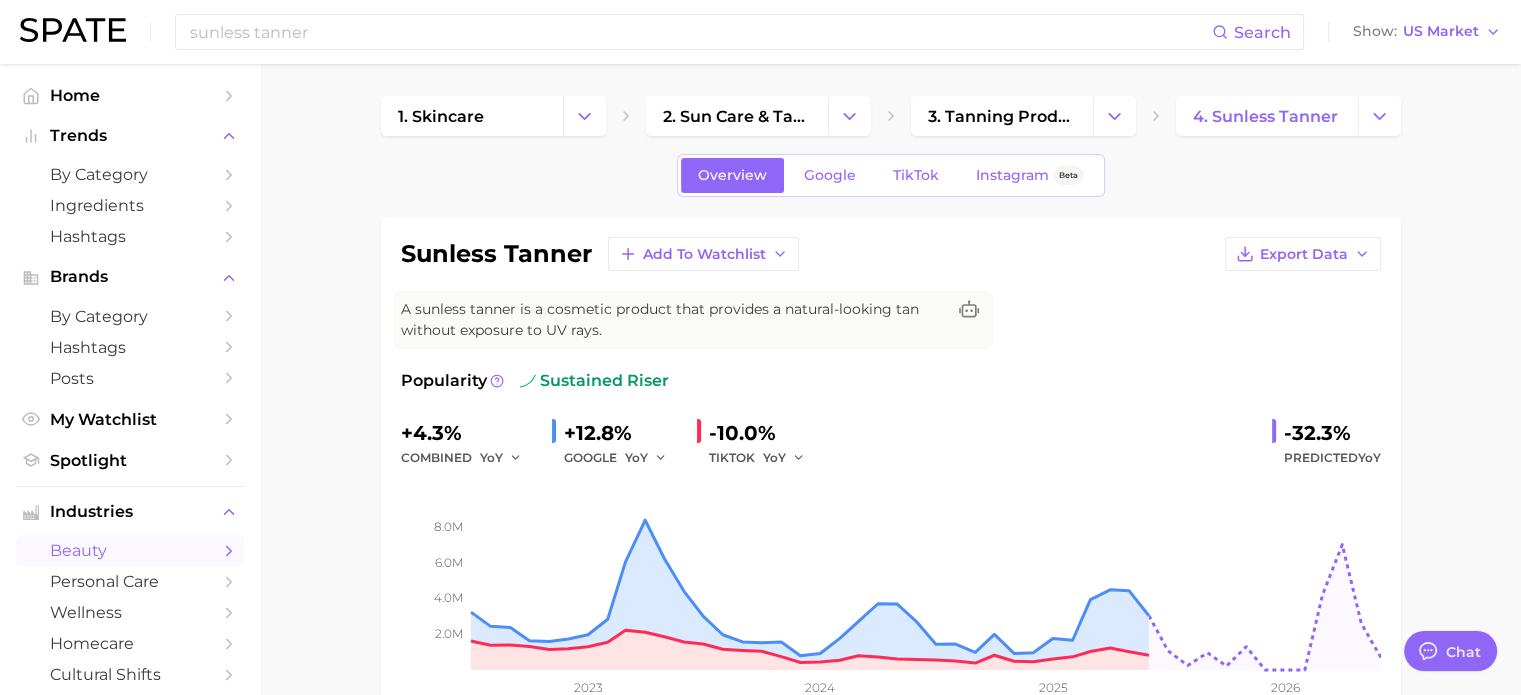 type on "x" 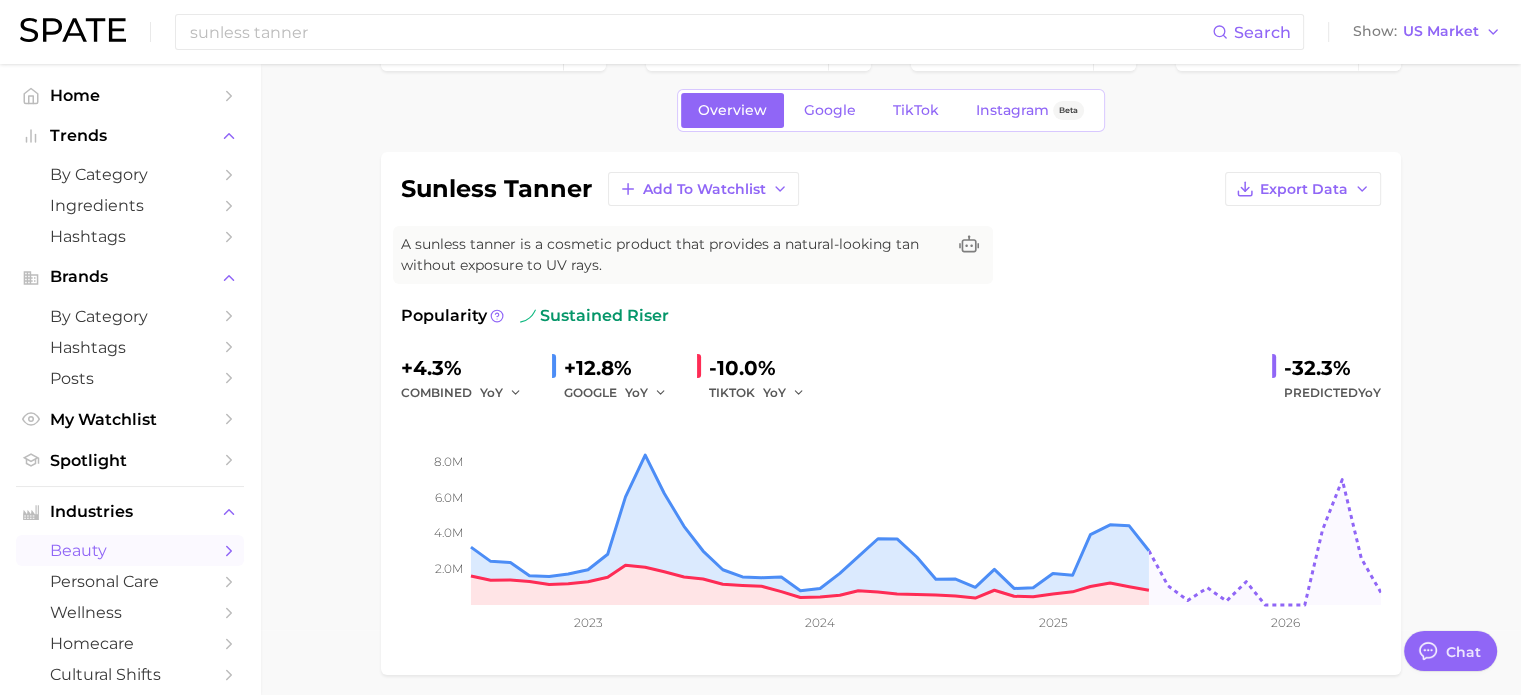 scroll, scrollTop: 100, scrollLeft: 0, axis: vertical 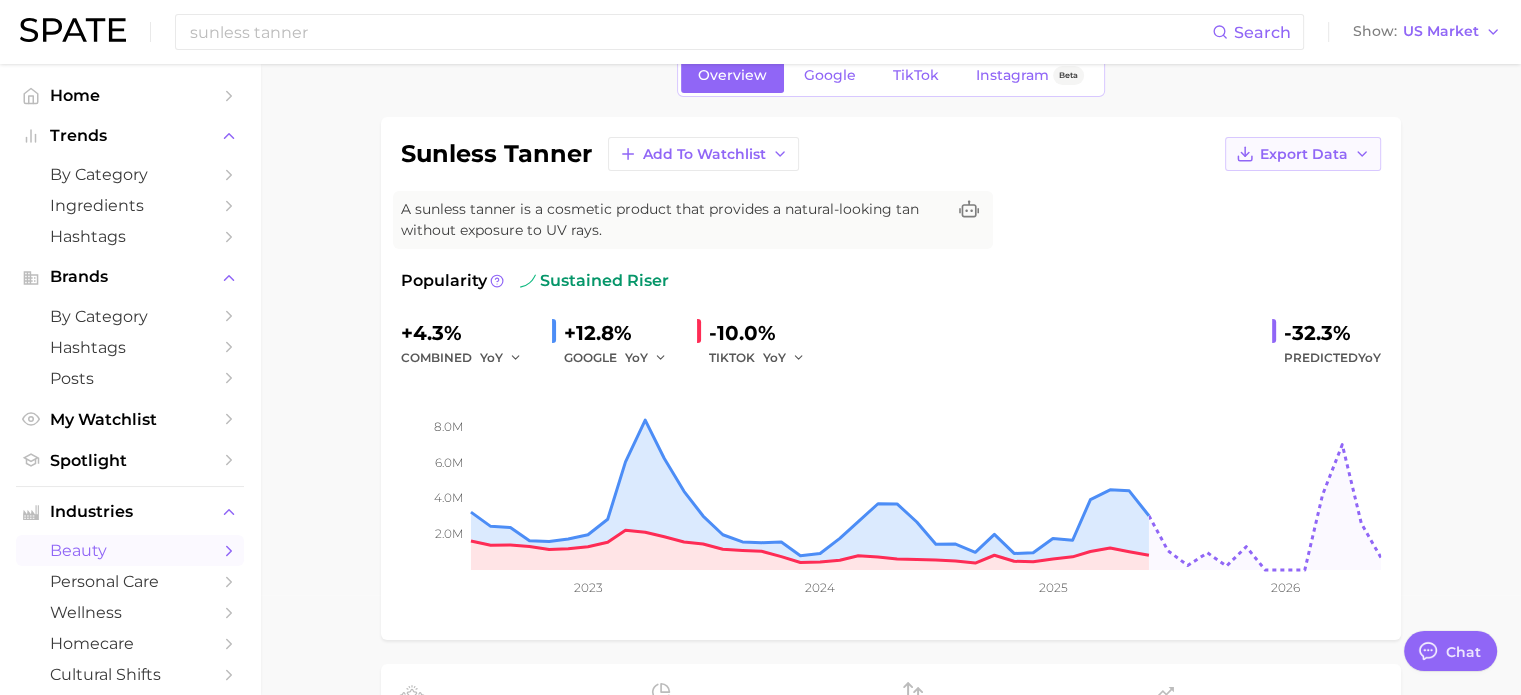 click 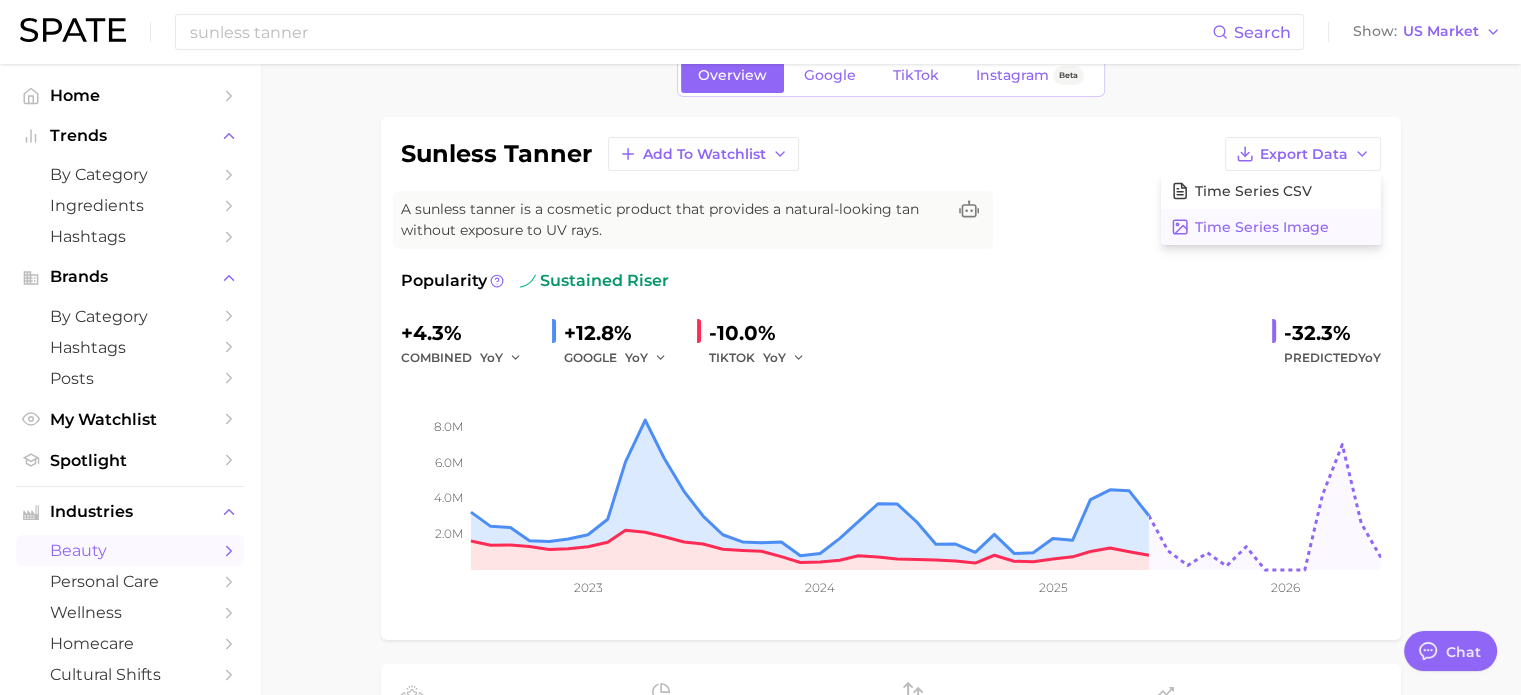 click on "Time Series Image" at bounding box center (1262, 227) 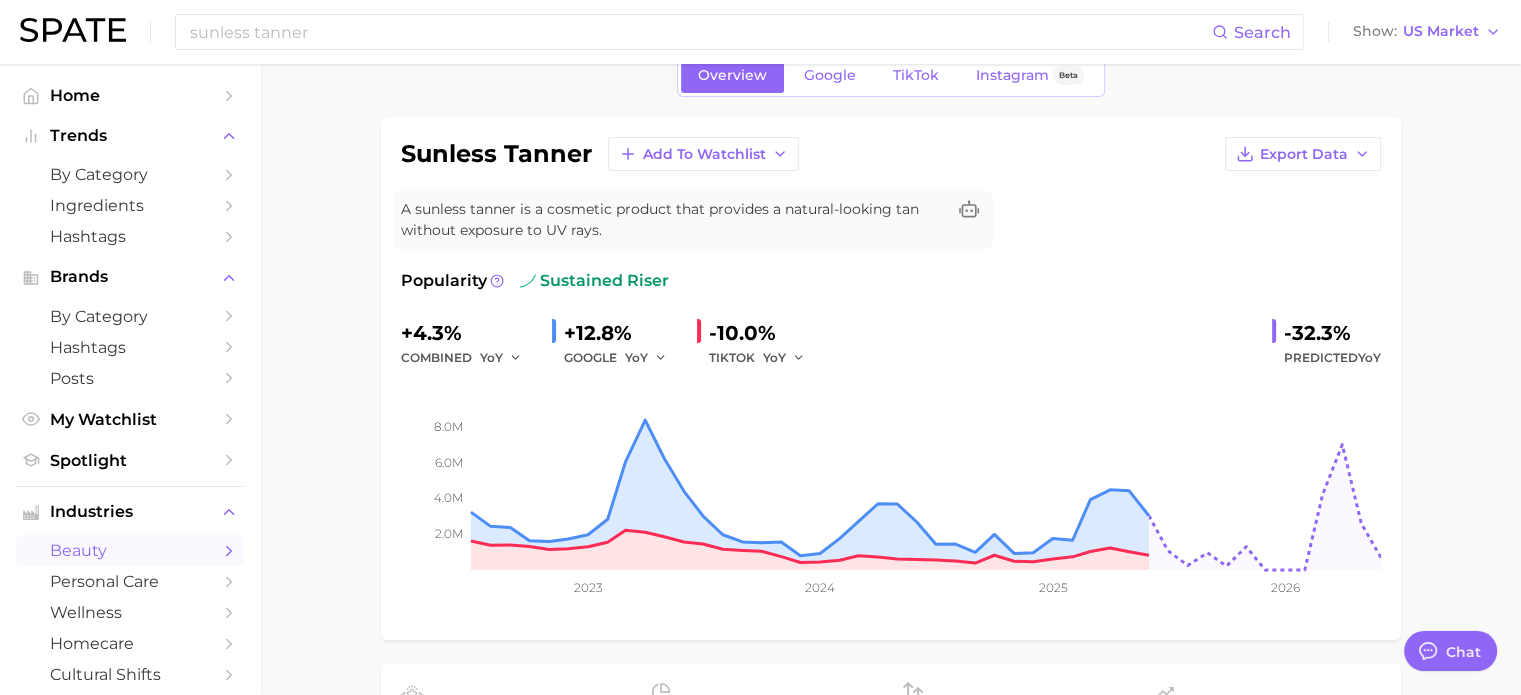 scroll, scrollTop: 0, scrollLeft: 0, axis: both 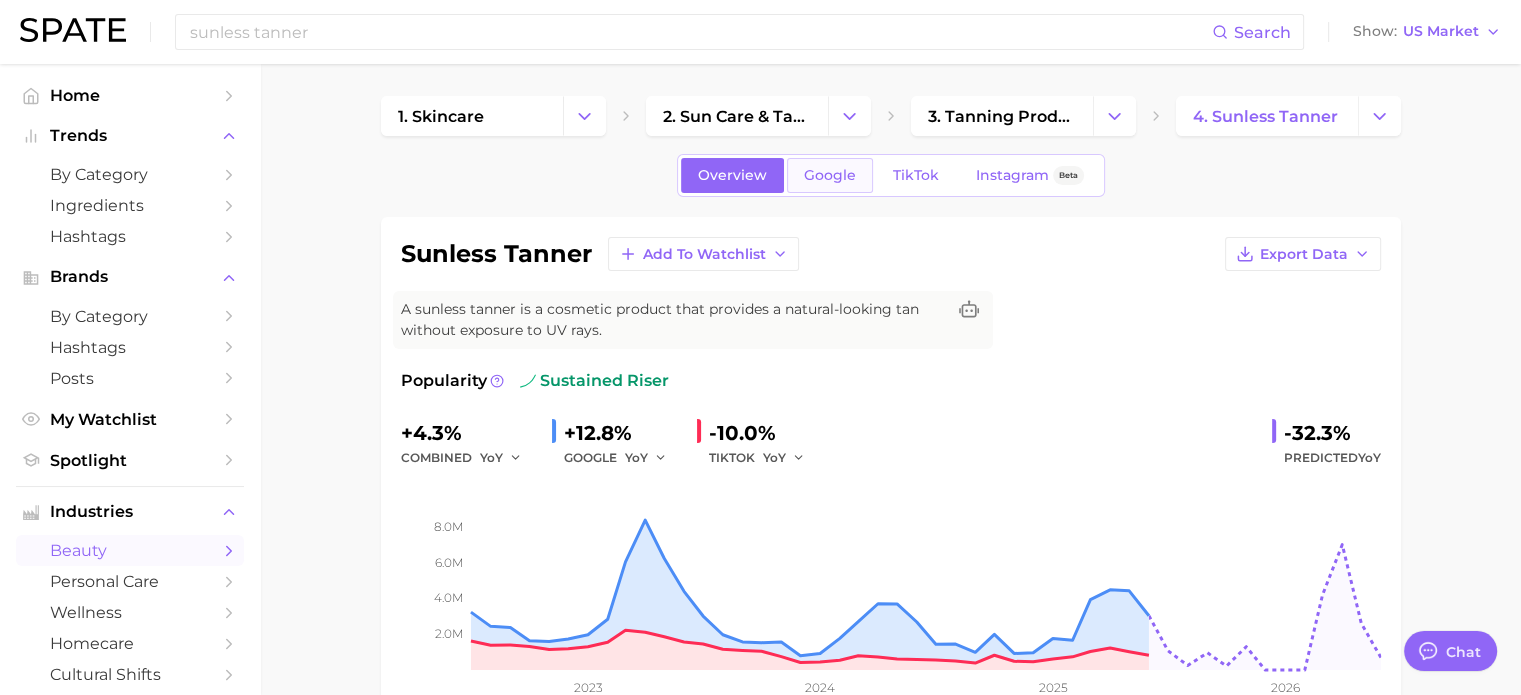 click on "Google" at bounding box center (830, 175) 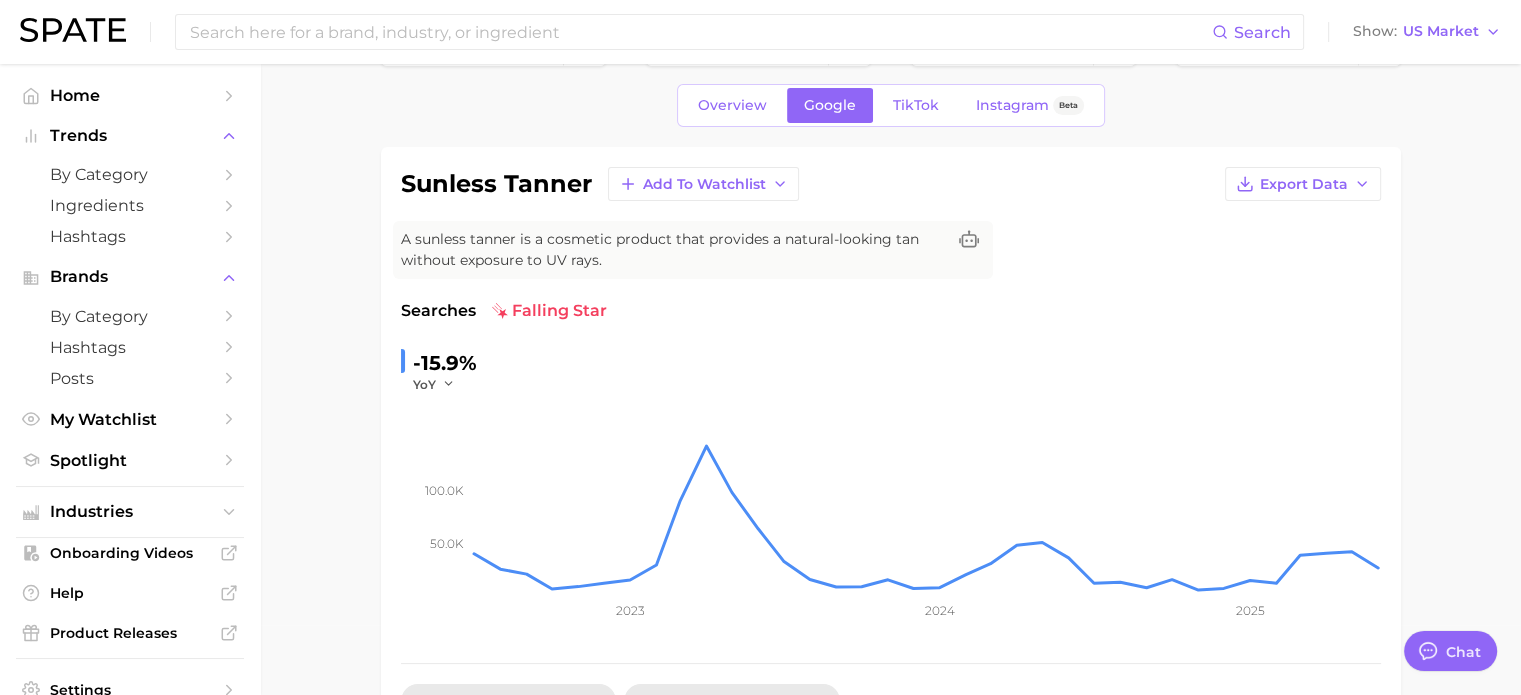 scroll, scrollTop: 0, scrollLeft: 0, axis: both 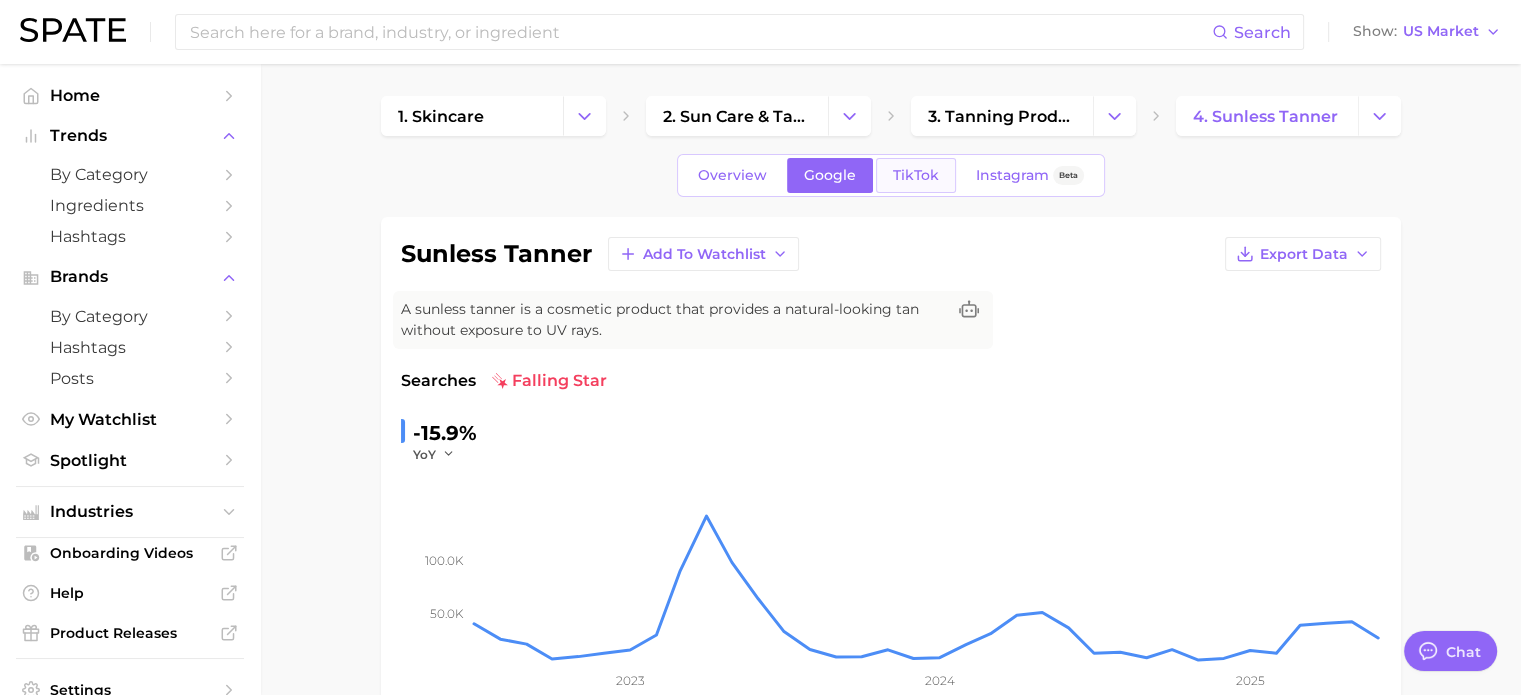click on "TikTok" at bounding box center (916, 175) 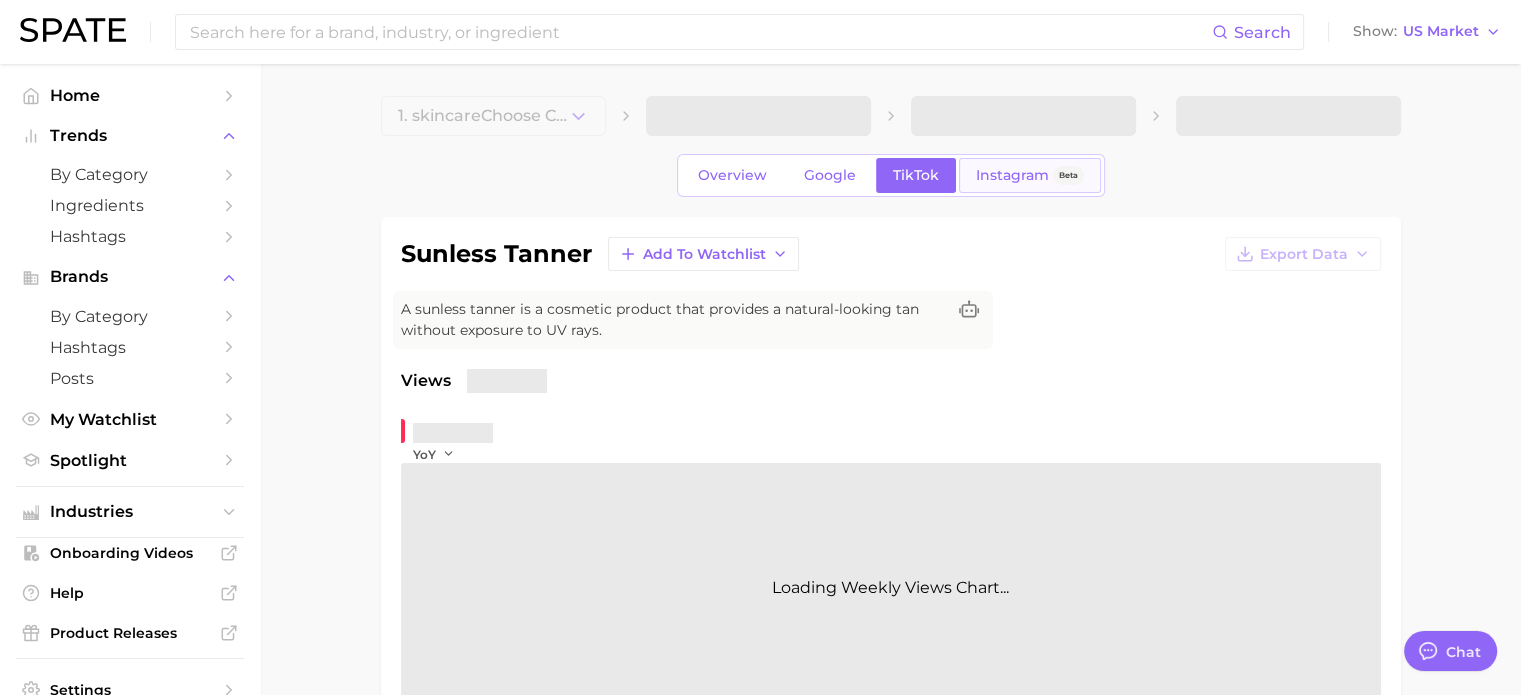 click on "Instagram Beta" at bounding box center [1030, 175] 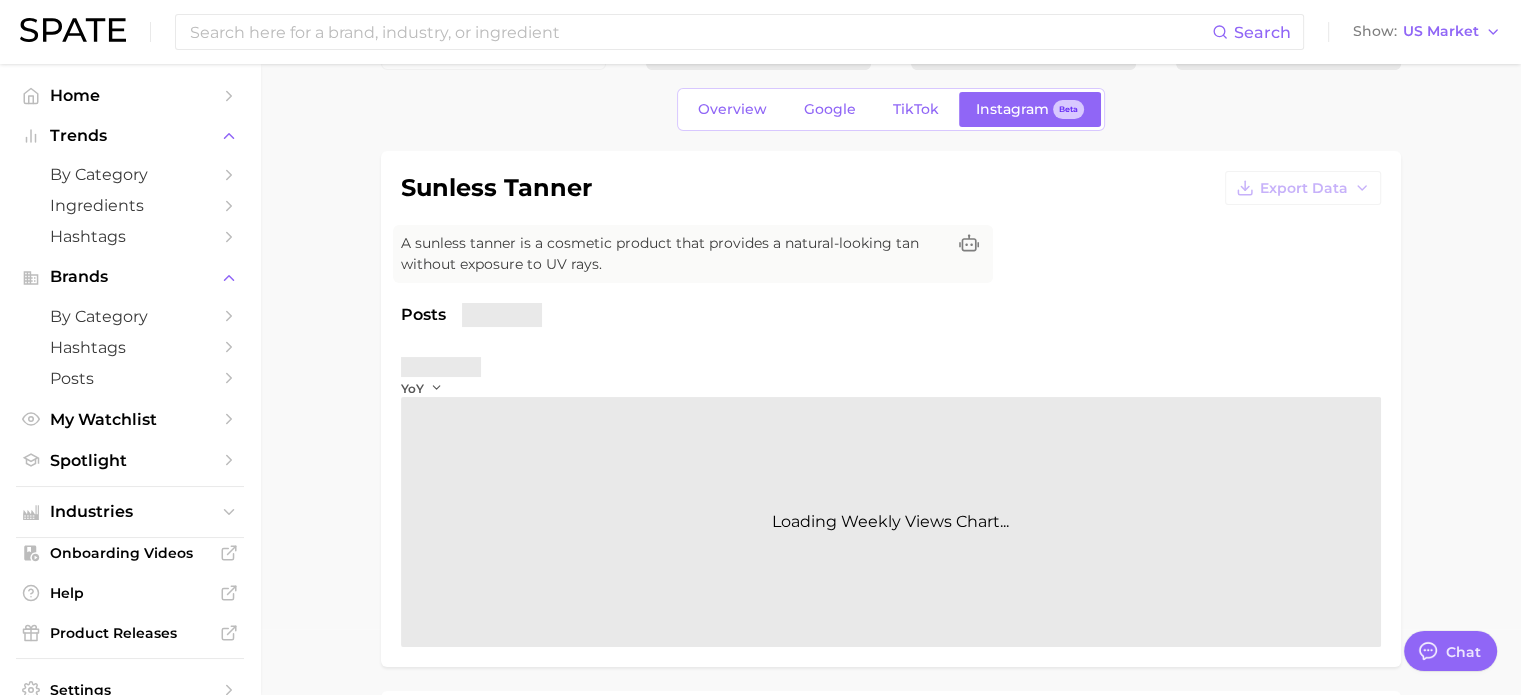 scroll, scrollTop: 100, scrollLeft: 0, axis: vertical 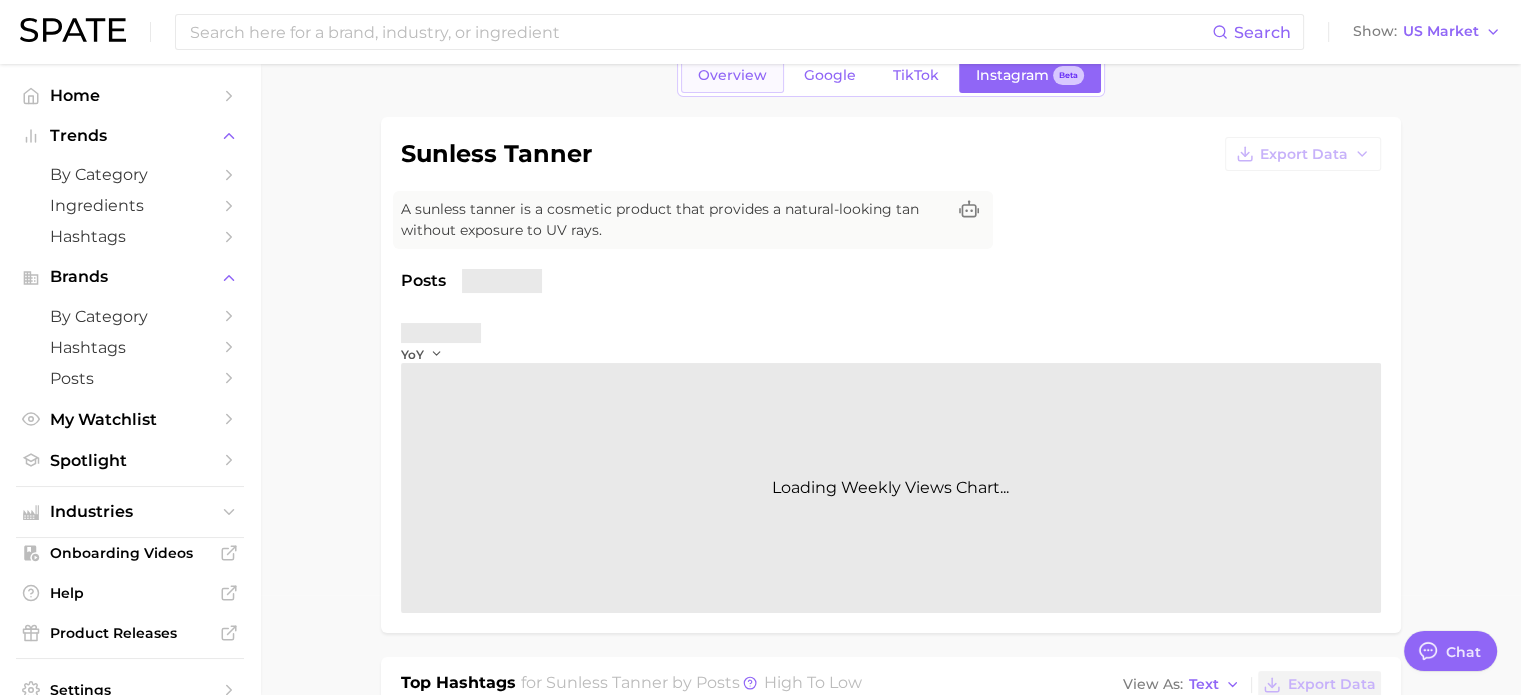 click on "Overview" at bounding box center (732, 75) 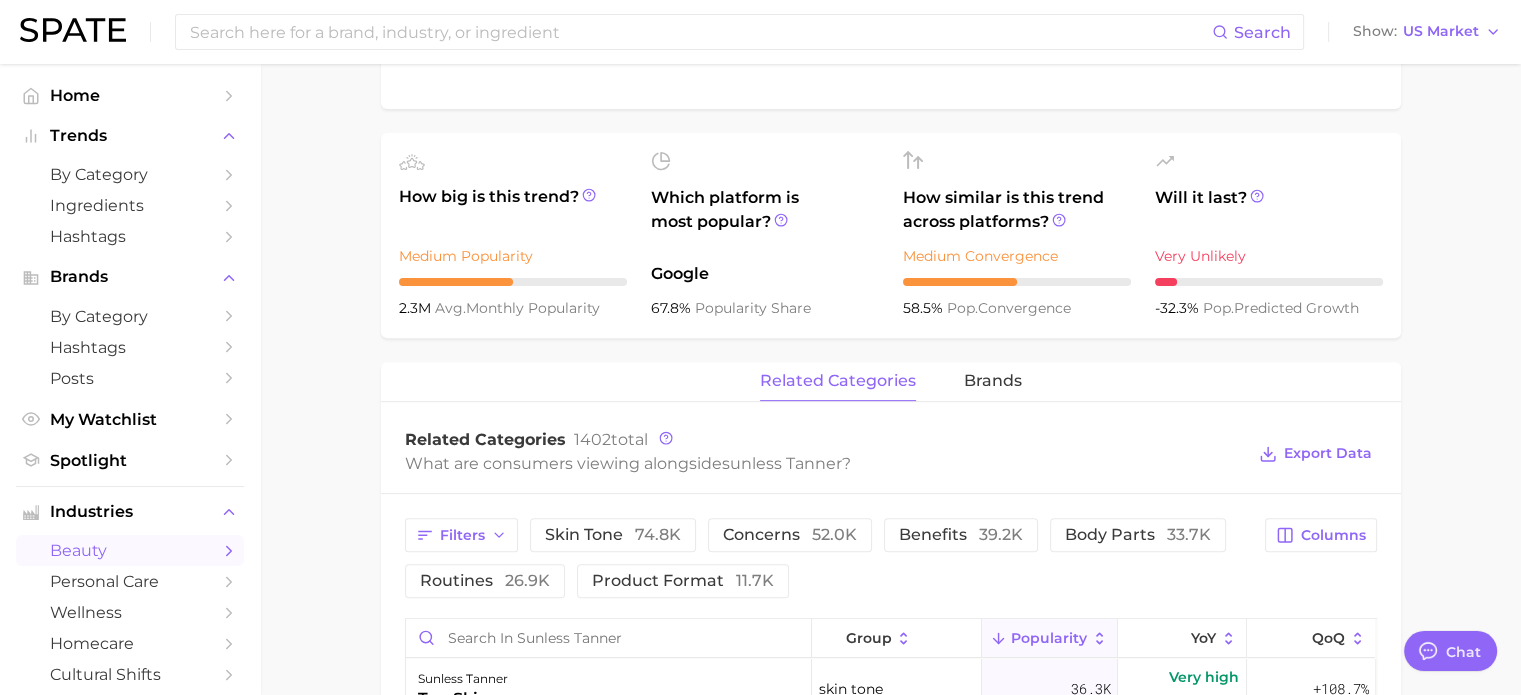 scroll, scrollTop: 800, scrollLeft: 0, axis: vertical 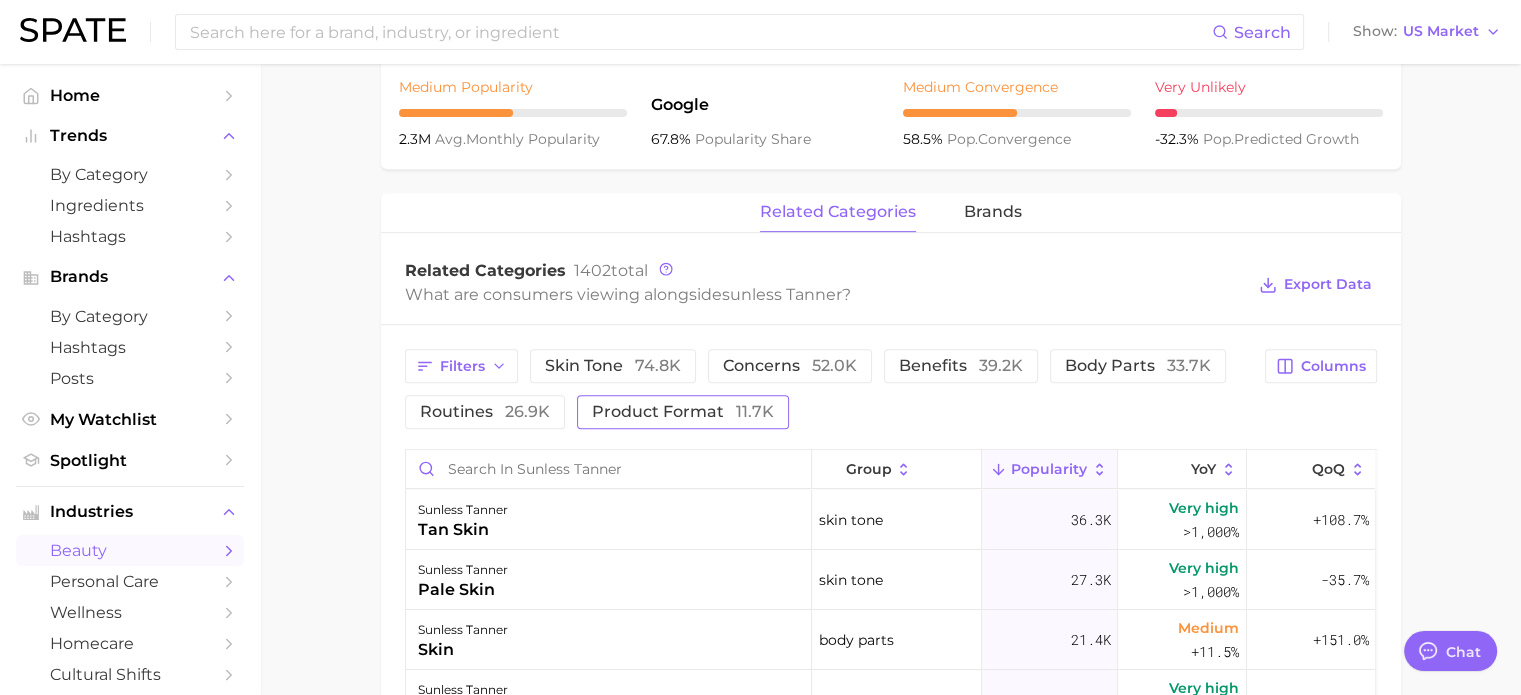 click on "product format   11.7k" at bounding box center [683, 412] 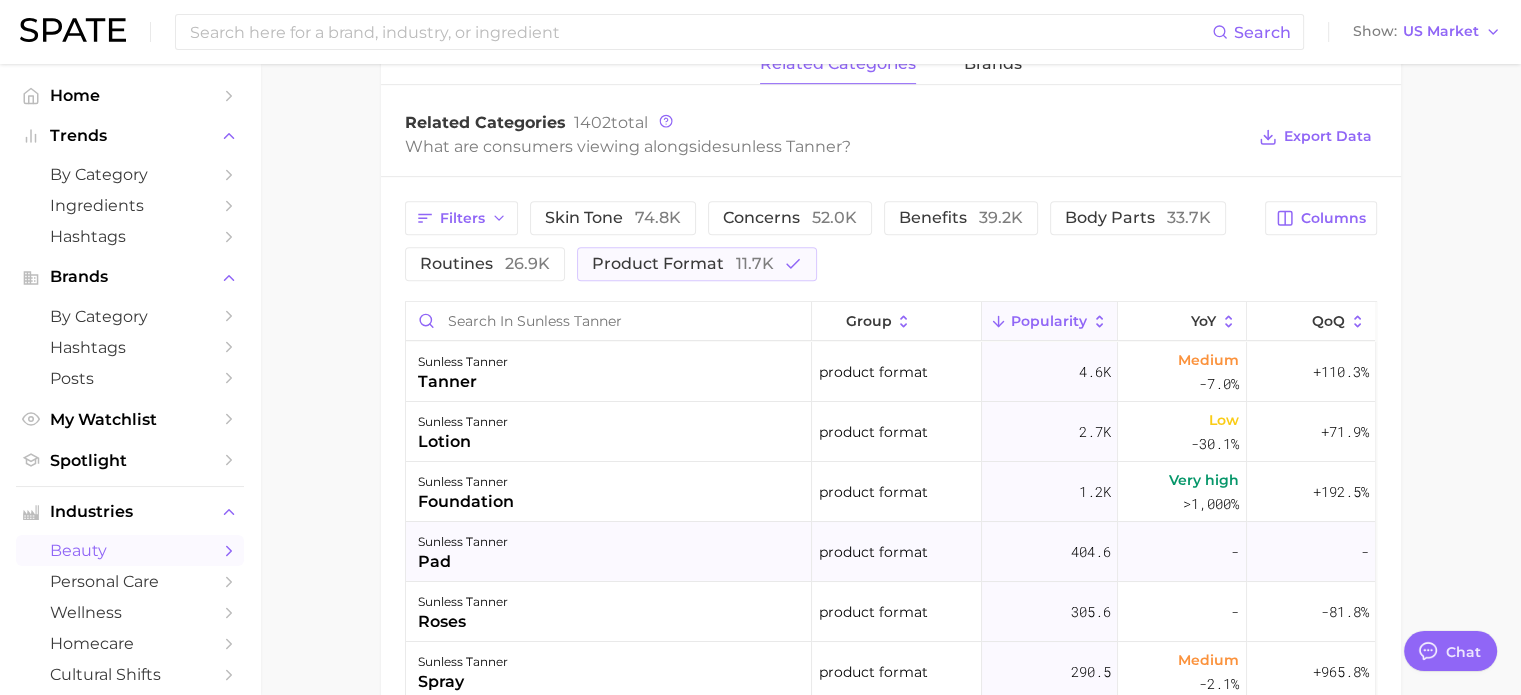 scroll, scrollTop: 1100, scrollLeft: 0, axis: vertical 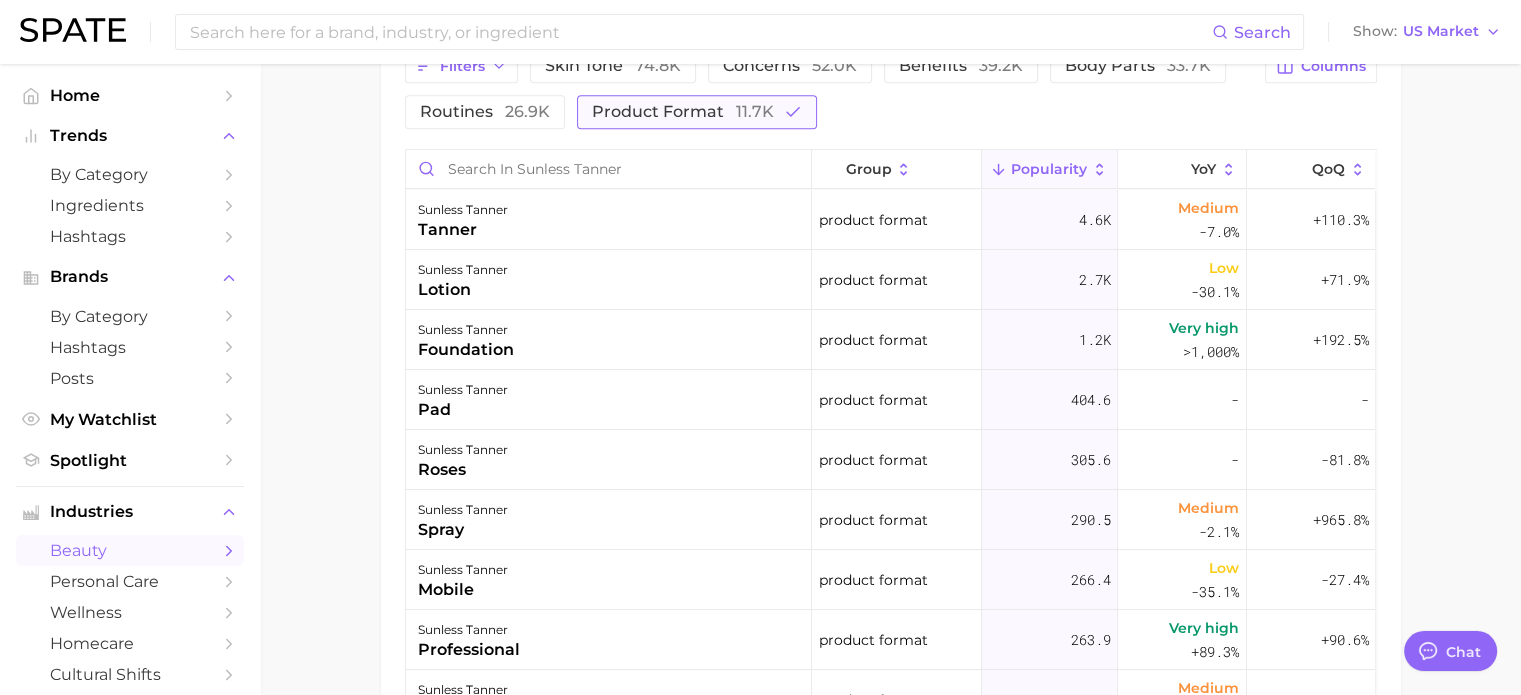 click on "product format   11.7k" at bounding box center (697, 112) 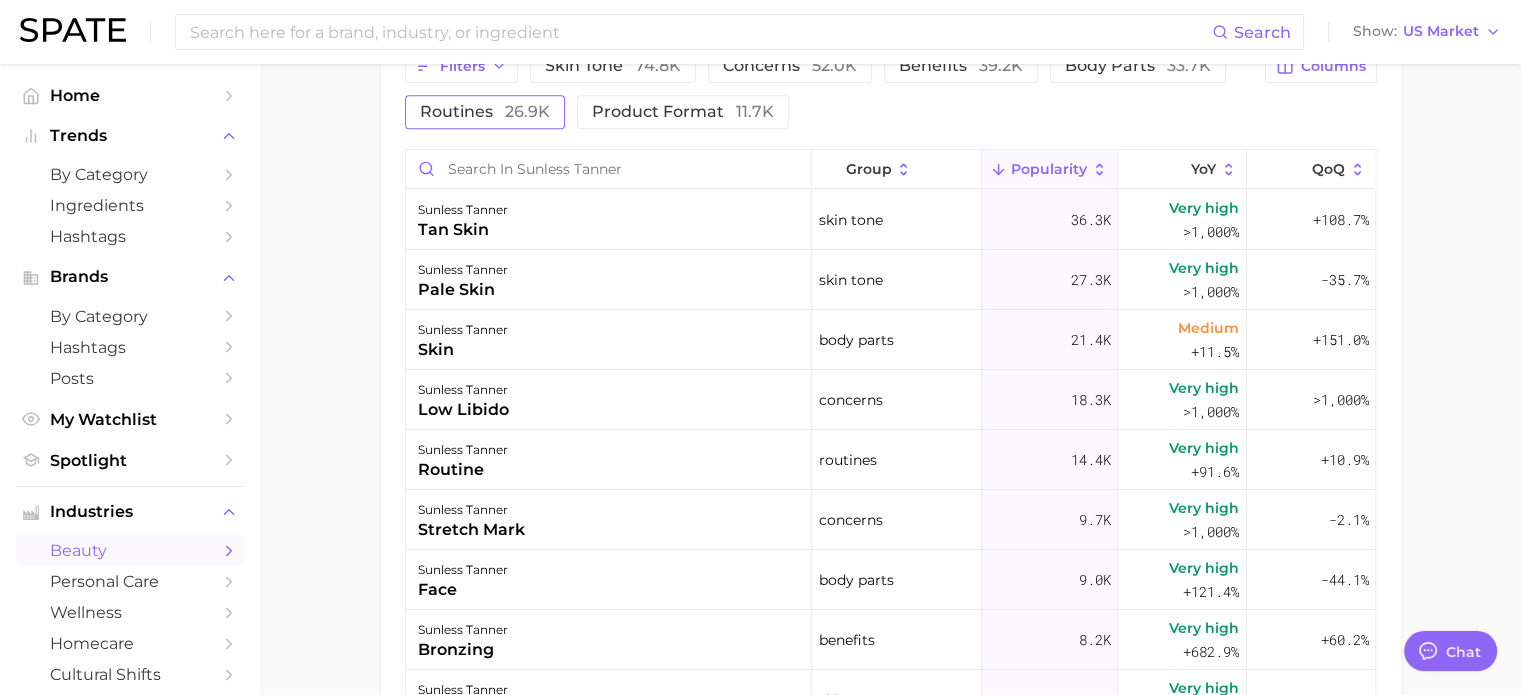 click on "routines   26.9k" at bounding box center (485, 112) 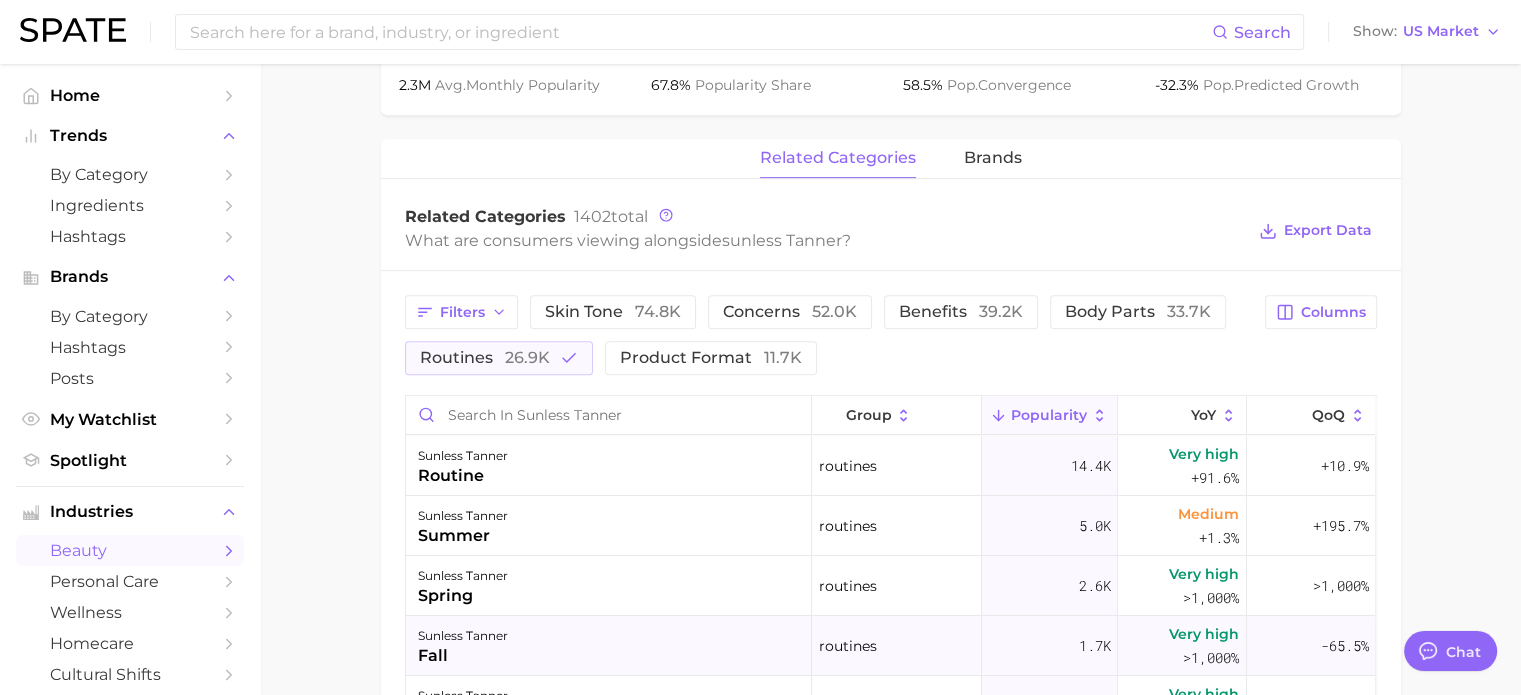 scroll, scrollTop: 800, scrollLeft: 0, axis: vertical 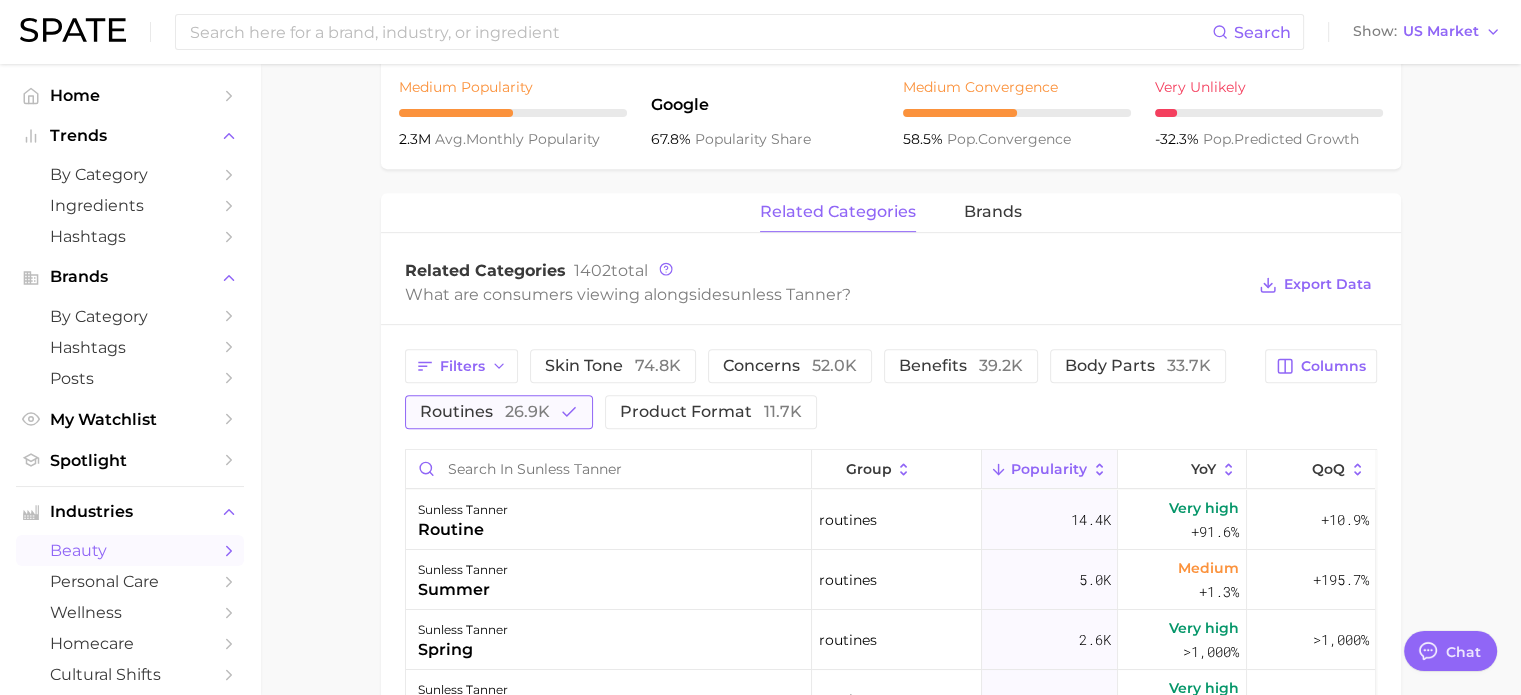 click on "routines   26.9k" at bounding box center (499, 412) 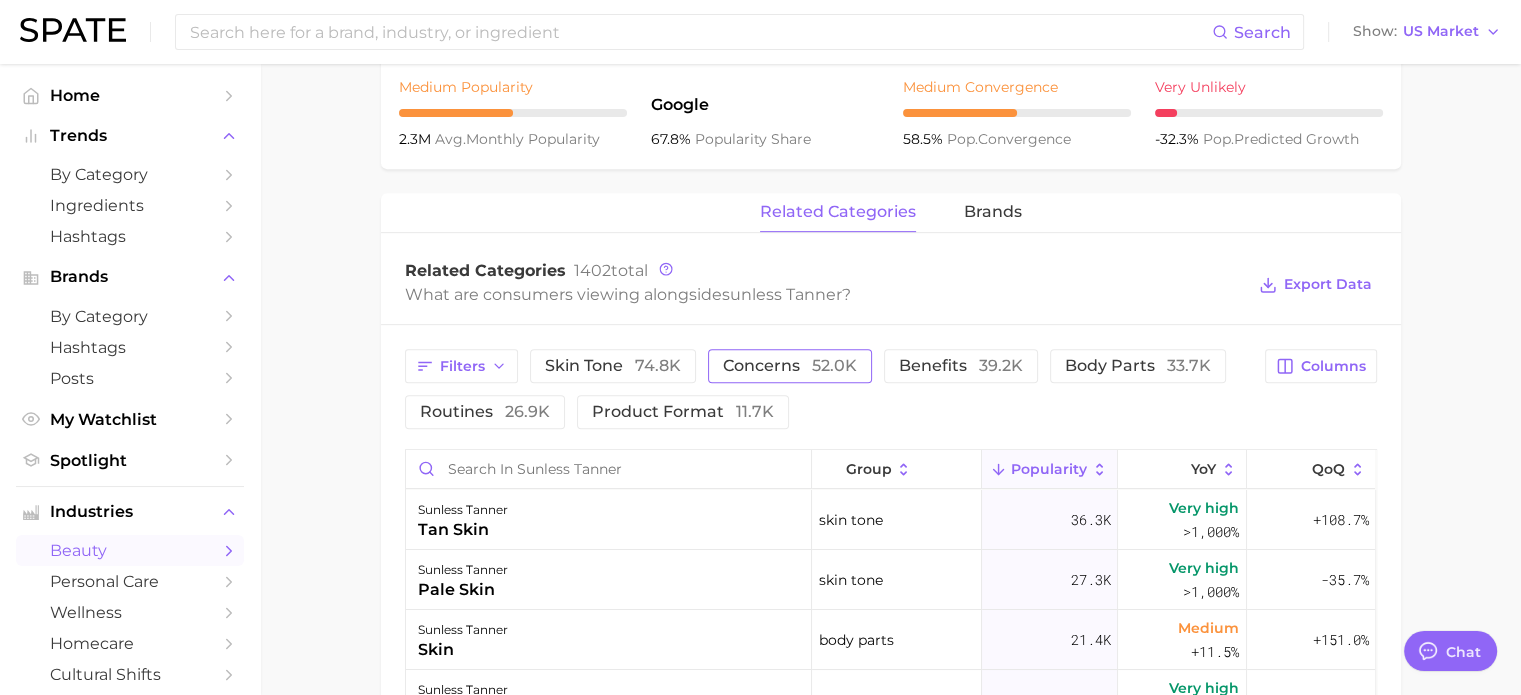click on "concerns   52.0k" at bounding box center [790, 366] 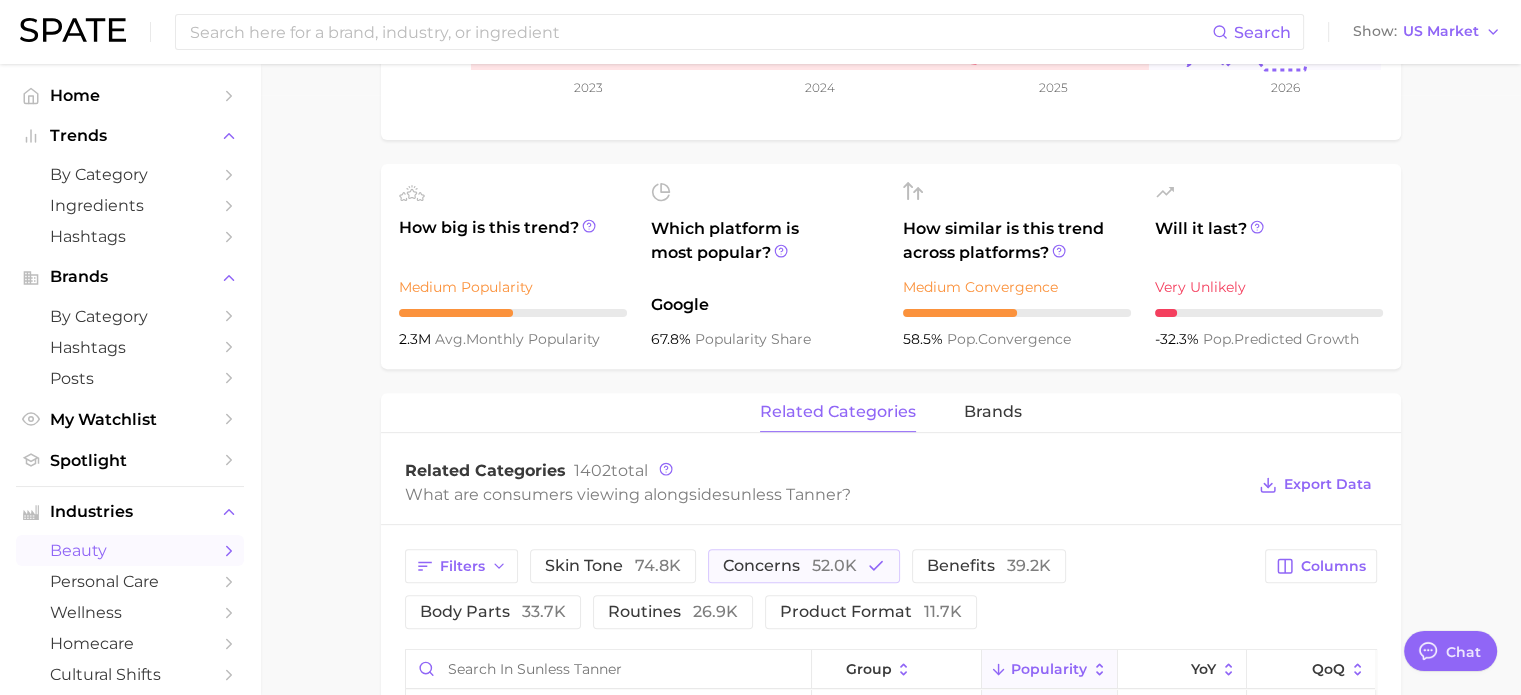 scroll, scrollTop: 900, scrollLeft: 0, axis: vertical 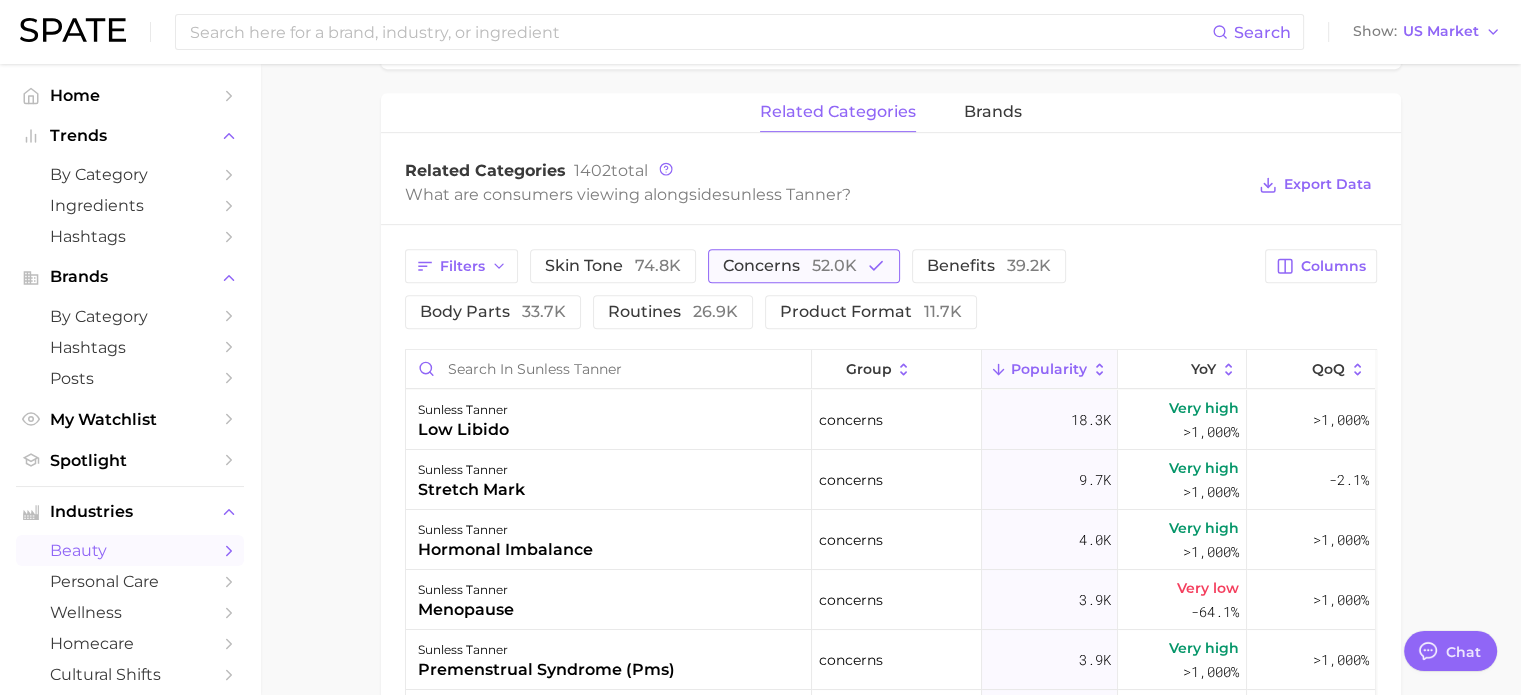 click on "52.0k" at bounding box center [834, 265] 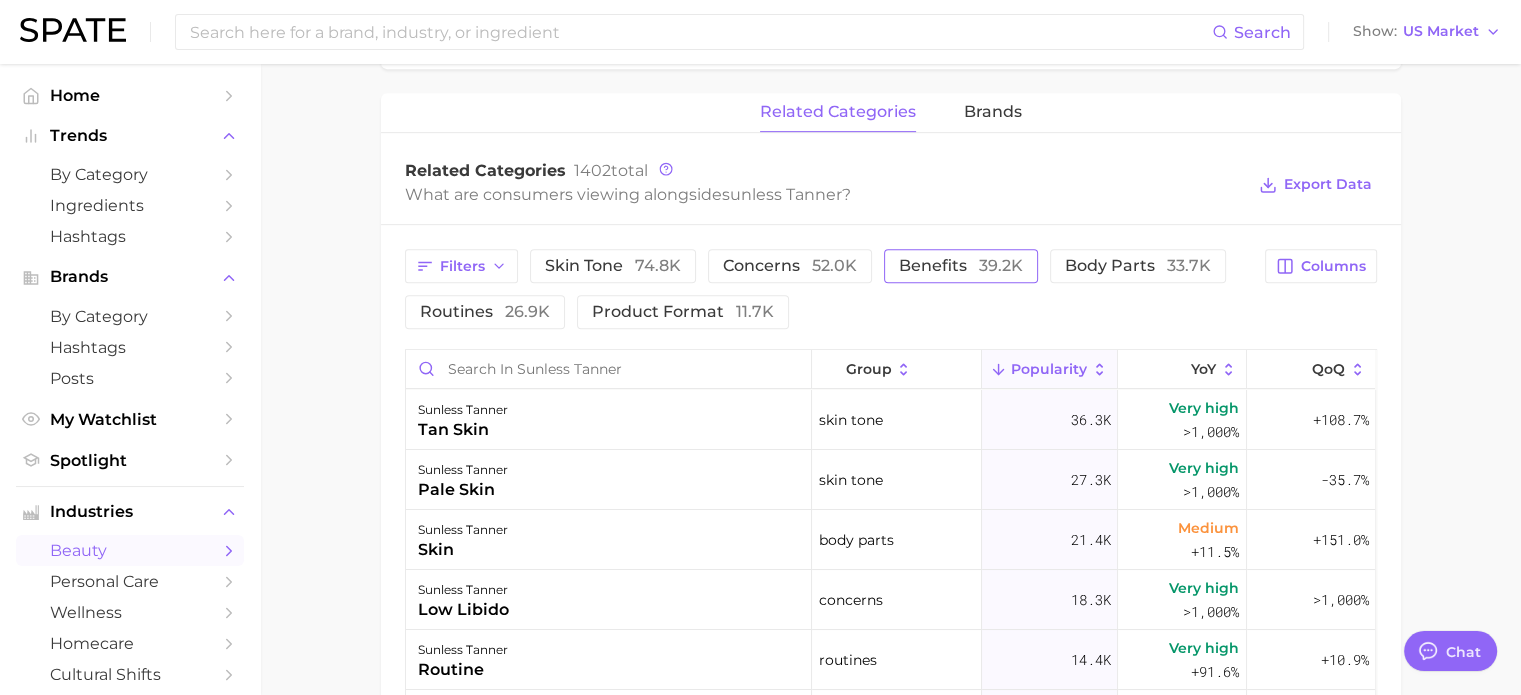 click on "39.2k" at bounding box center (1001, 265) 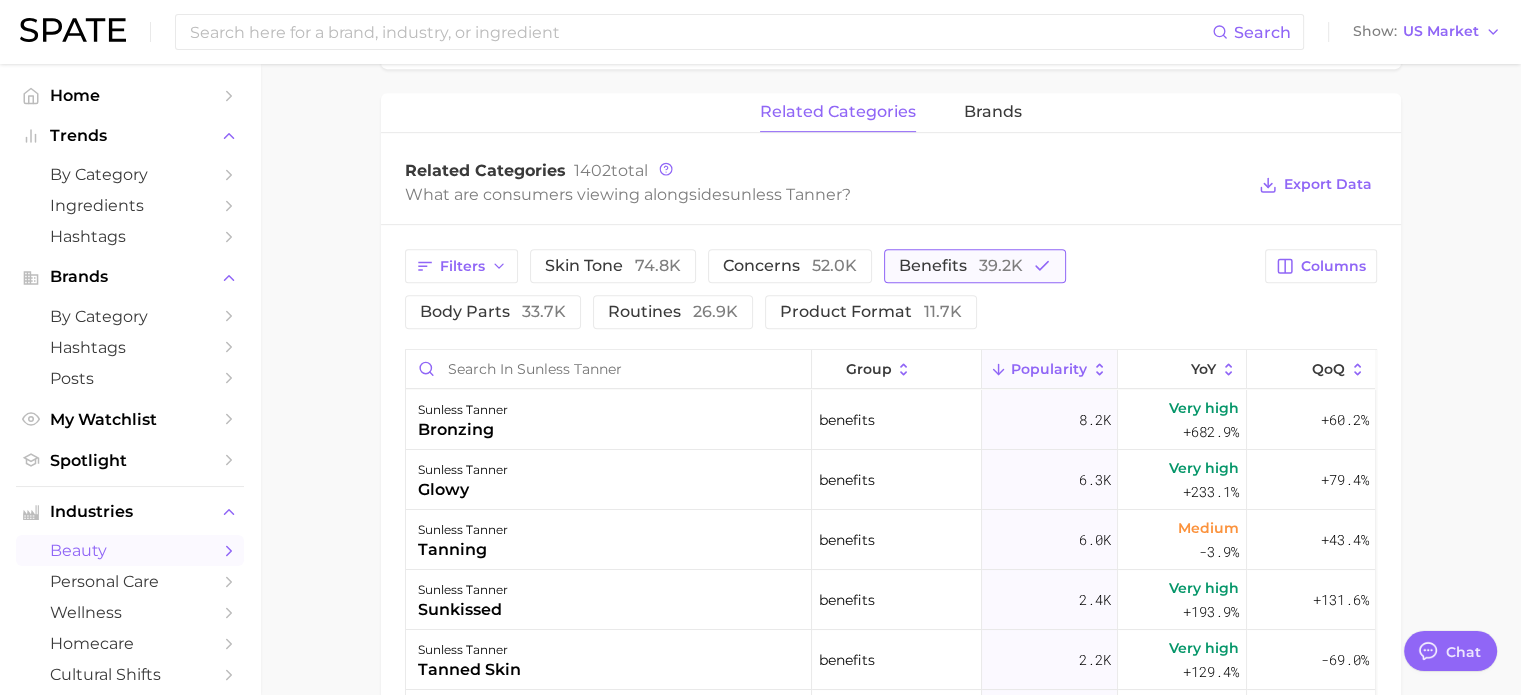 click on "39.2k" at bounding box center (1001, 265) 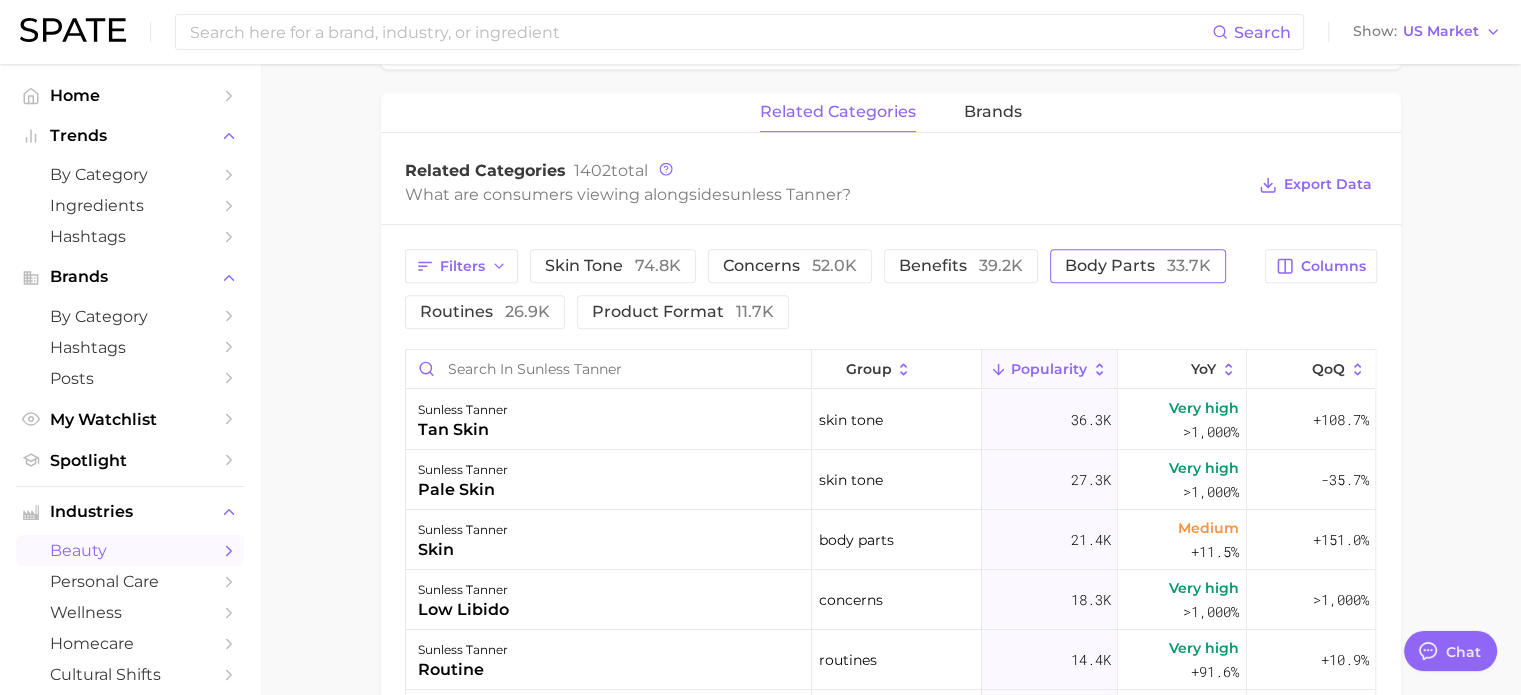 click on "body parts   33.7k" at bounding box center (1138, 266) 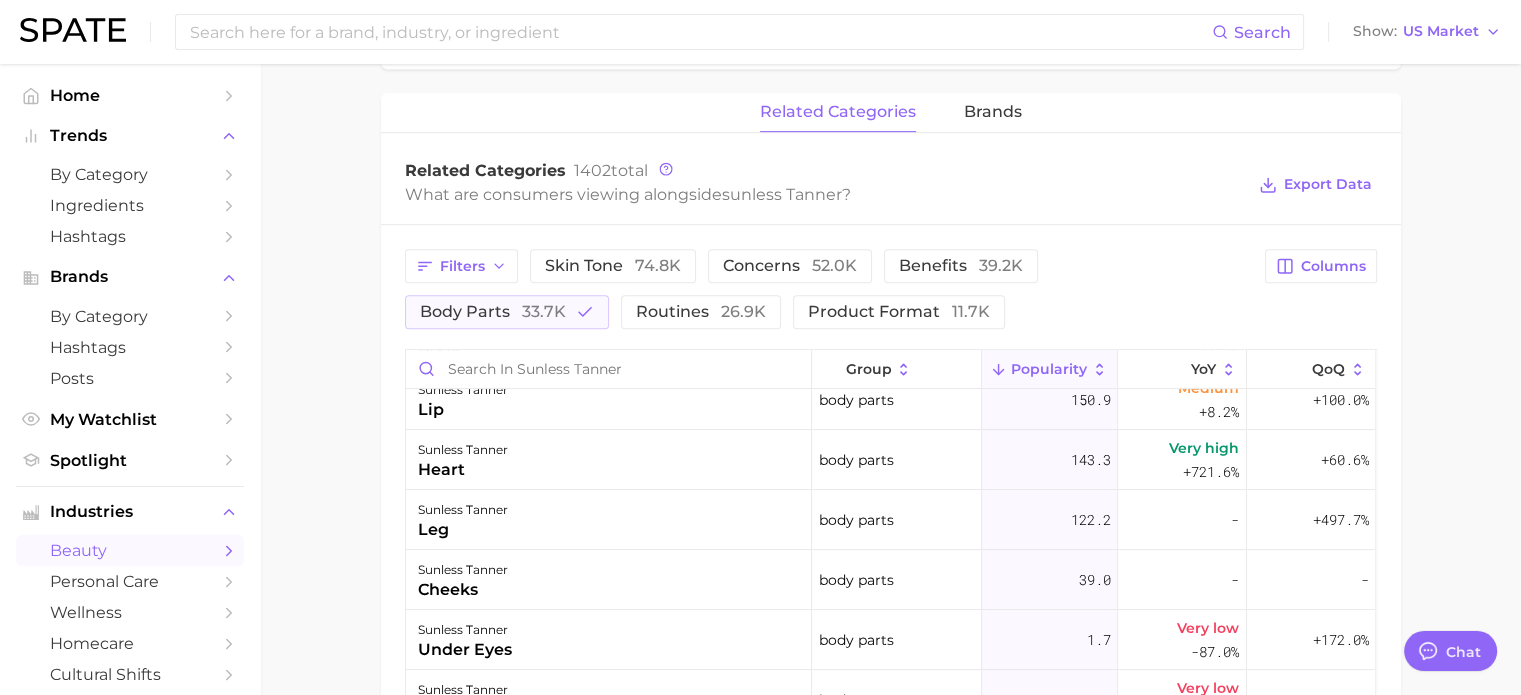 scroll, scrollTop: 0, scrollLeft: 0, axis: both 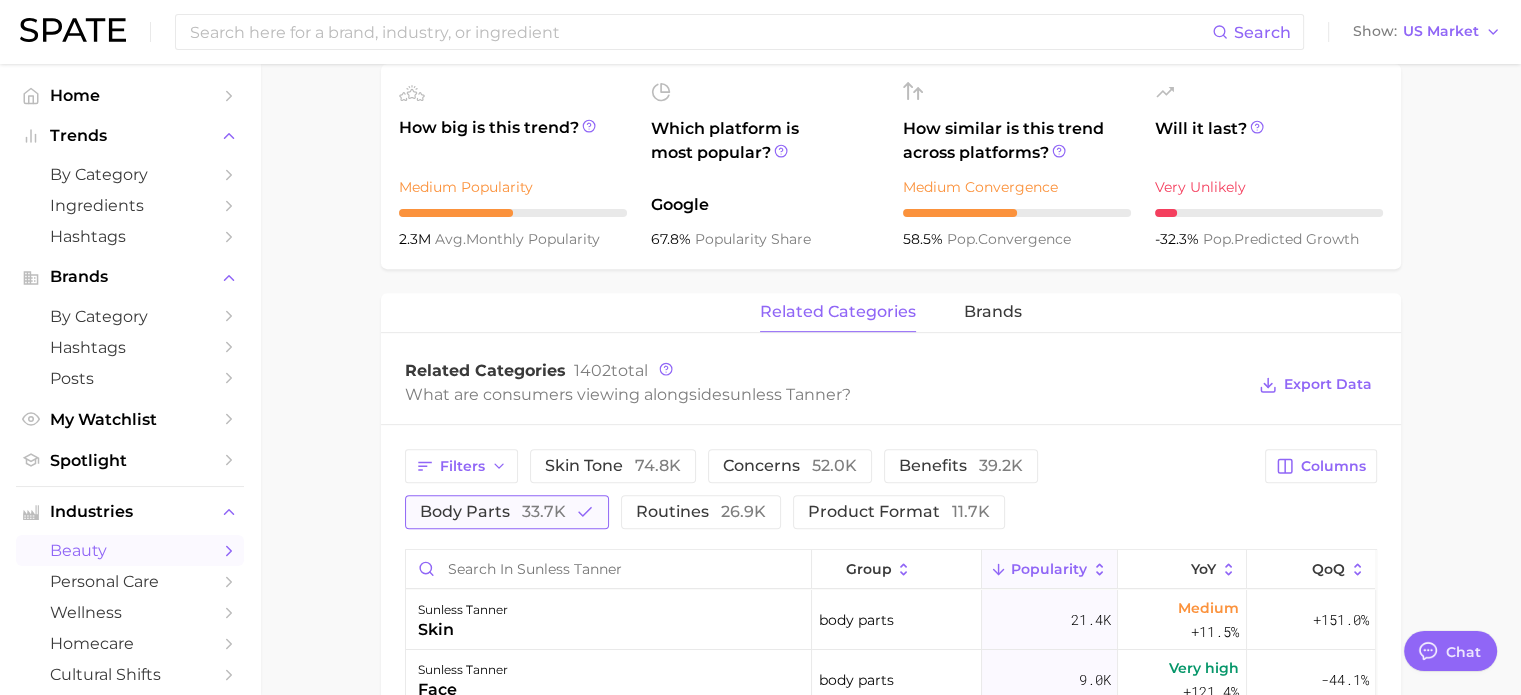 click on "body parts   33.7k" at bounding box center (493, 512) 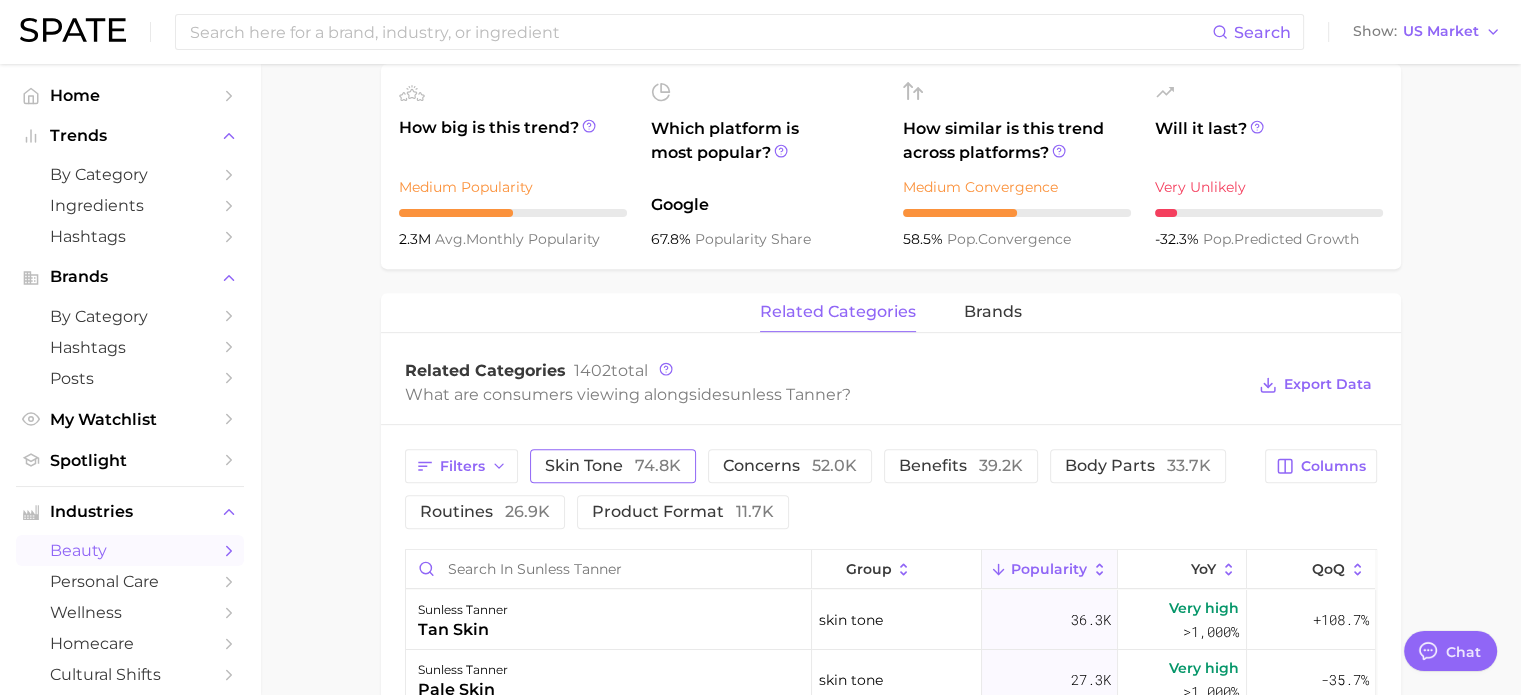 click on "skin tone   74.8k" at bounding box center (613, 466) 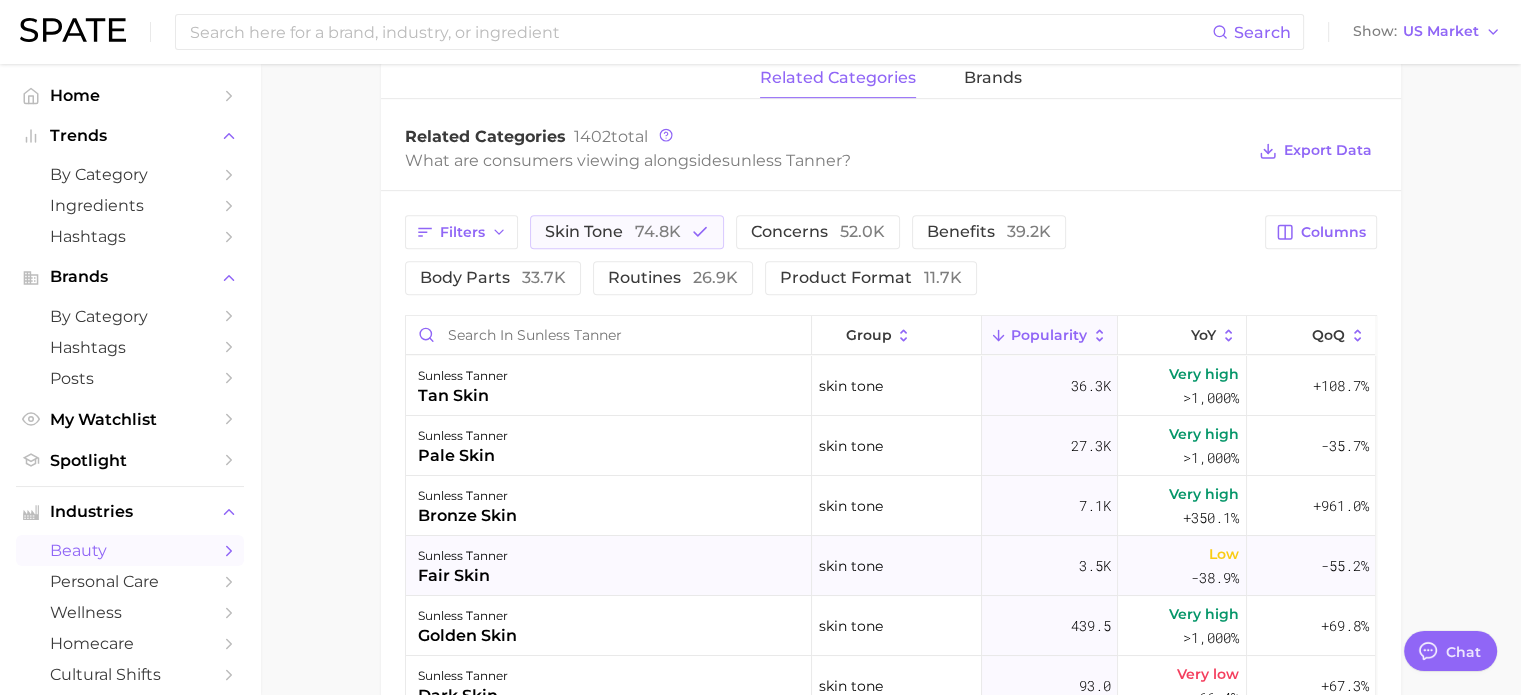 scroll, scrollTop: 900, scrollLeft: 0, axis: vertical 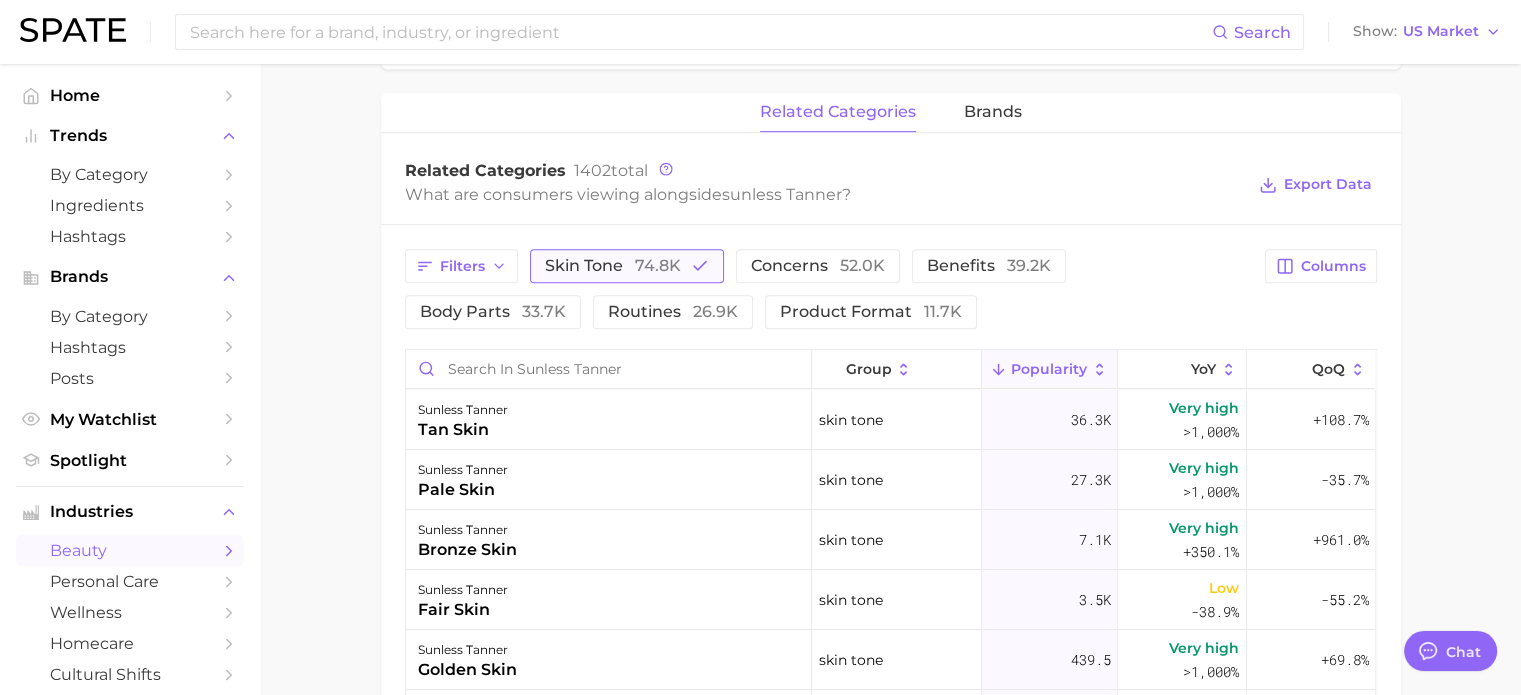 click on "74.8k" at bounding box center [658, 265] 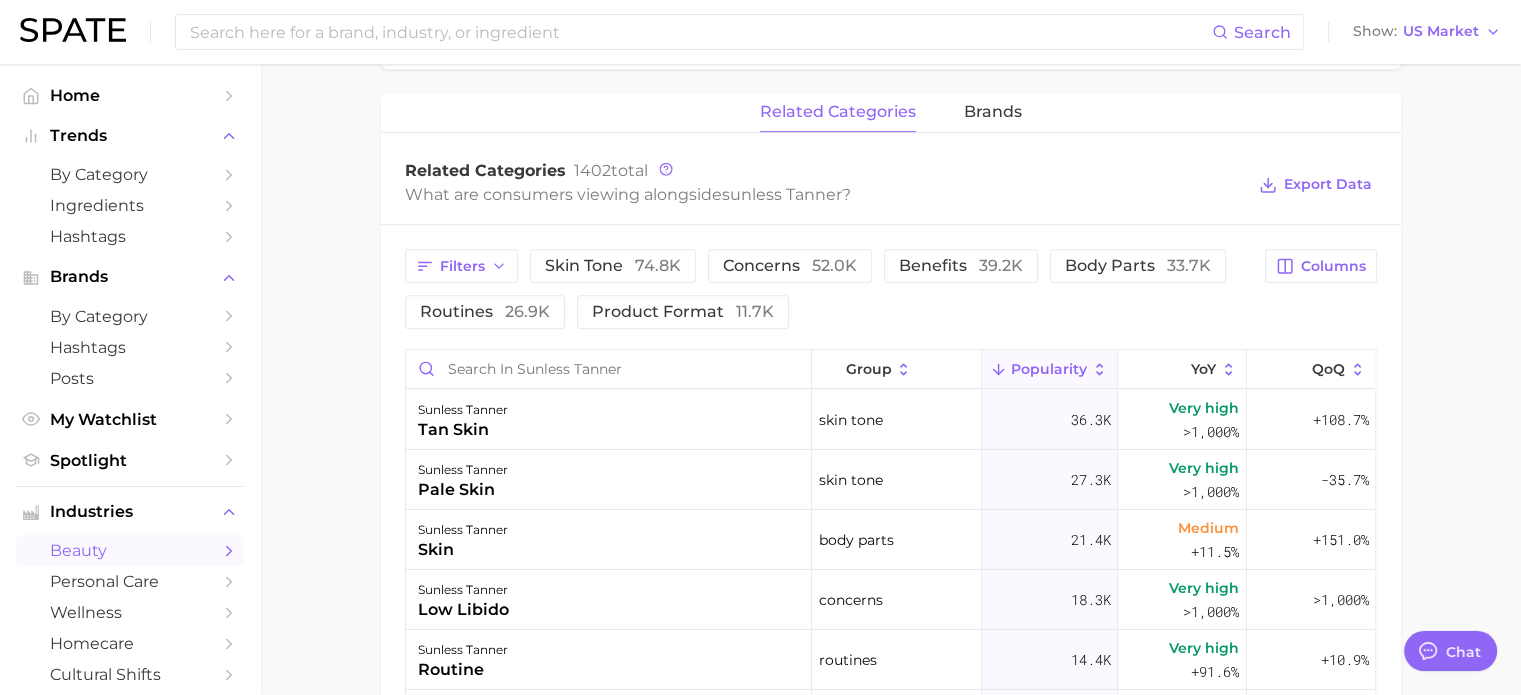 click on "related categories brands" at bounding box center [891, 113] 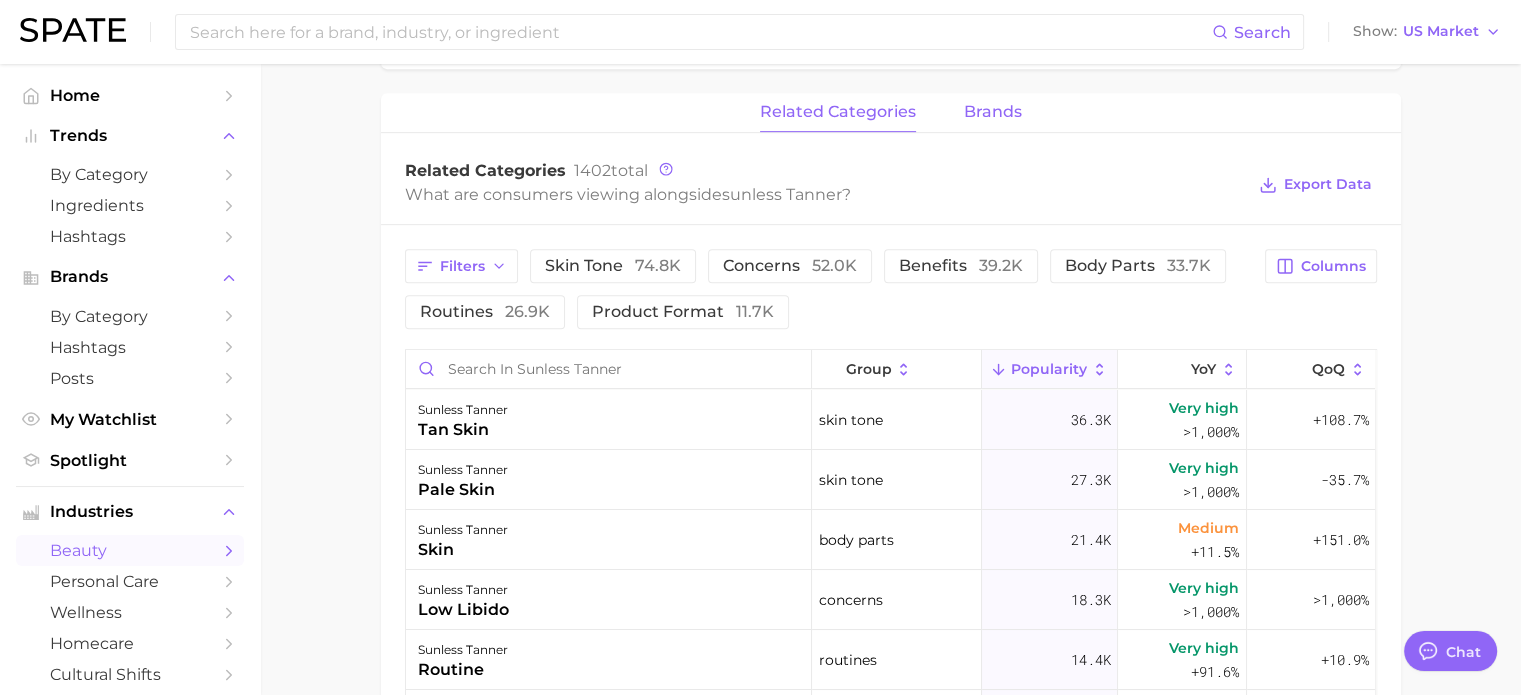 click on "brands" at bounding box center [993, 112] 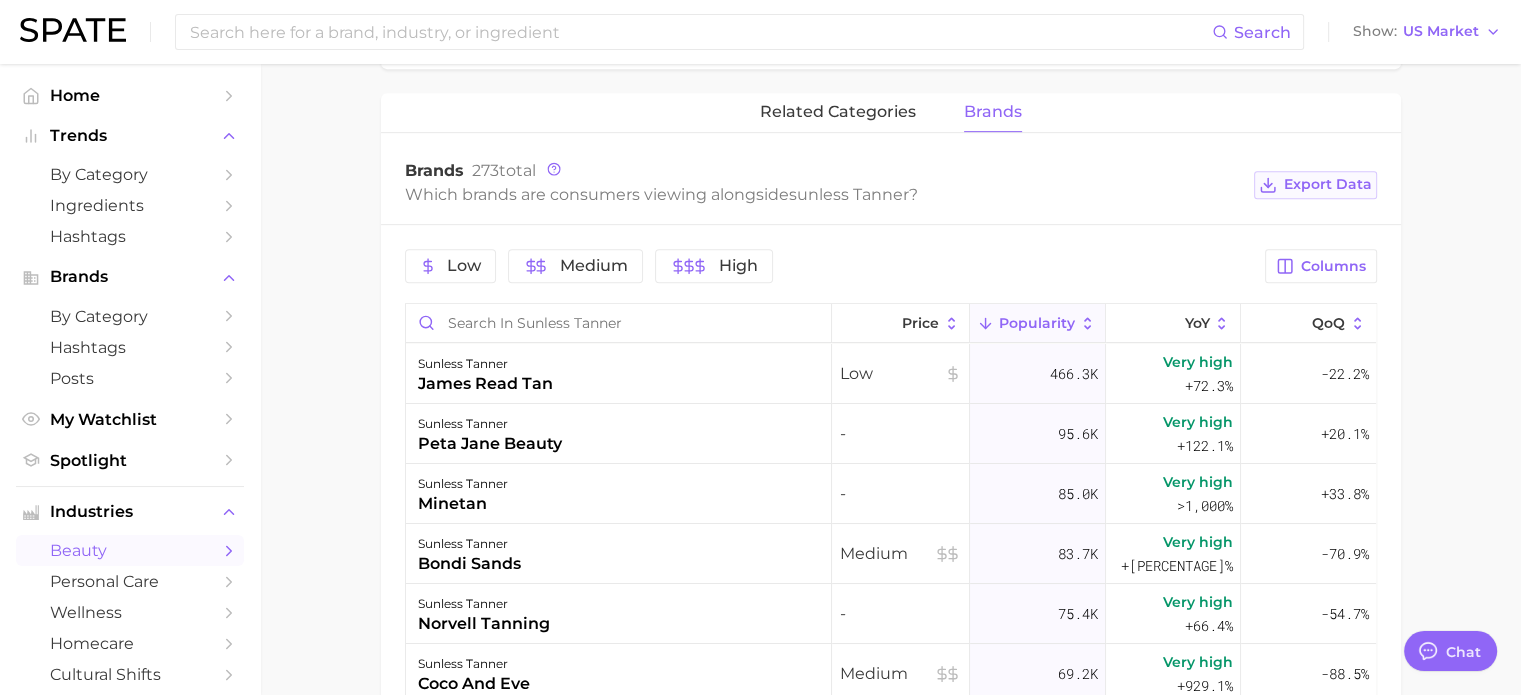click on "Export Data" at bounding box center (1328, 184) 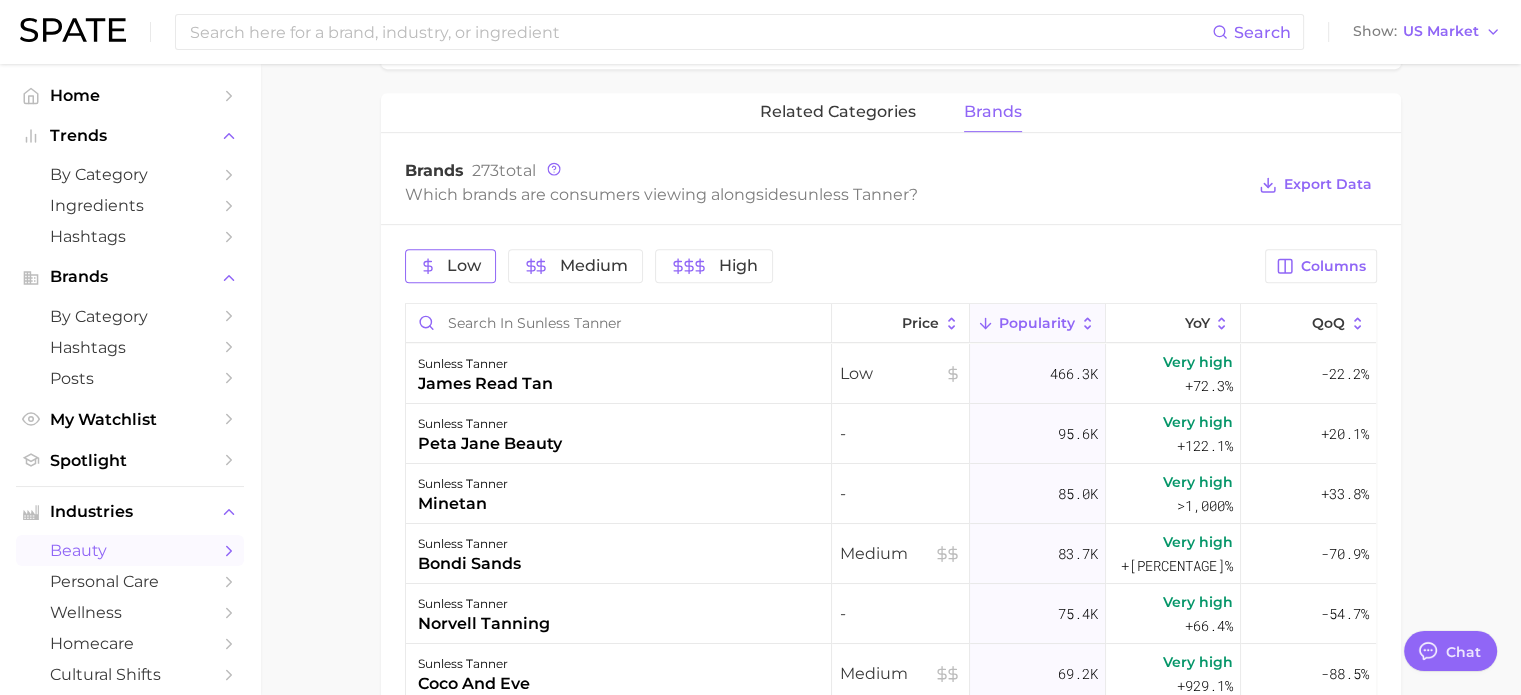 click on "Low" at bounding box center (450, 266) 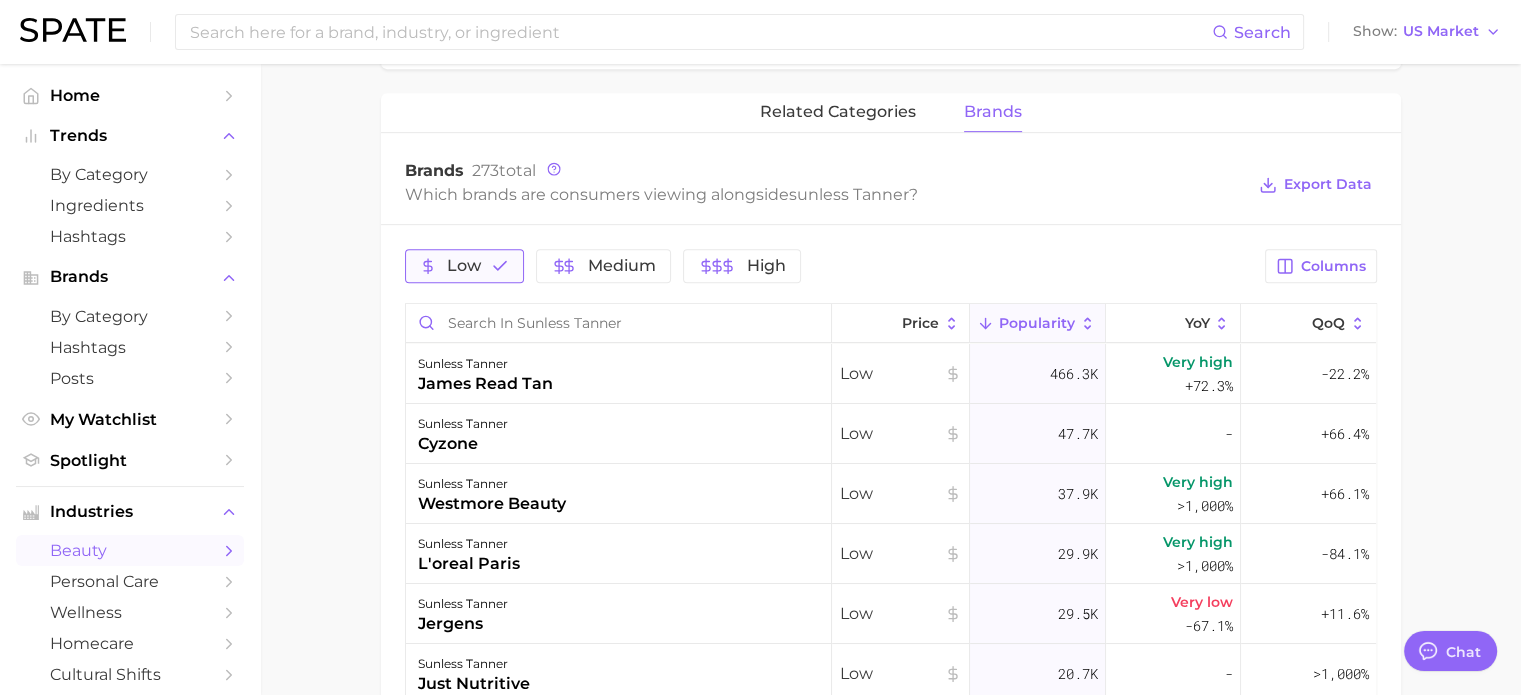 click 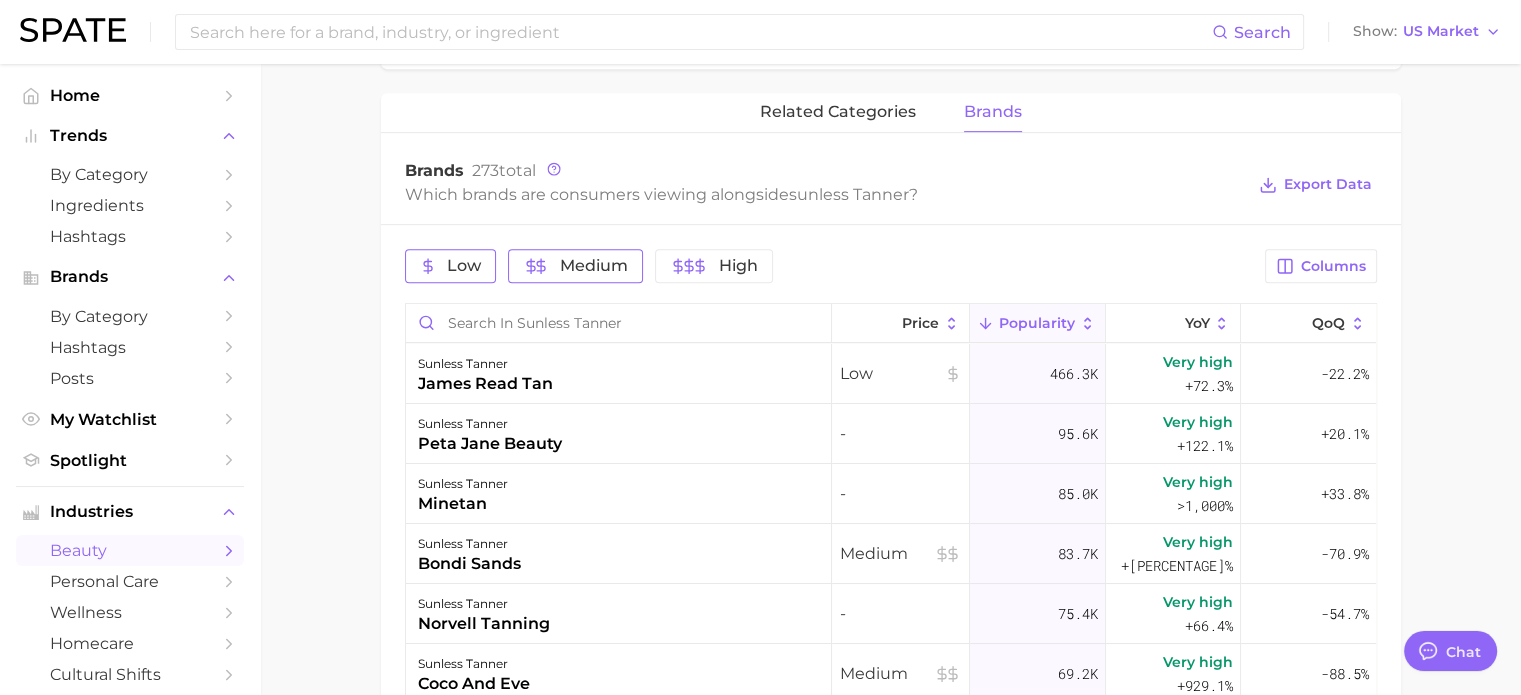 click on "Medium" at bounding box center (594, 266) 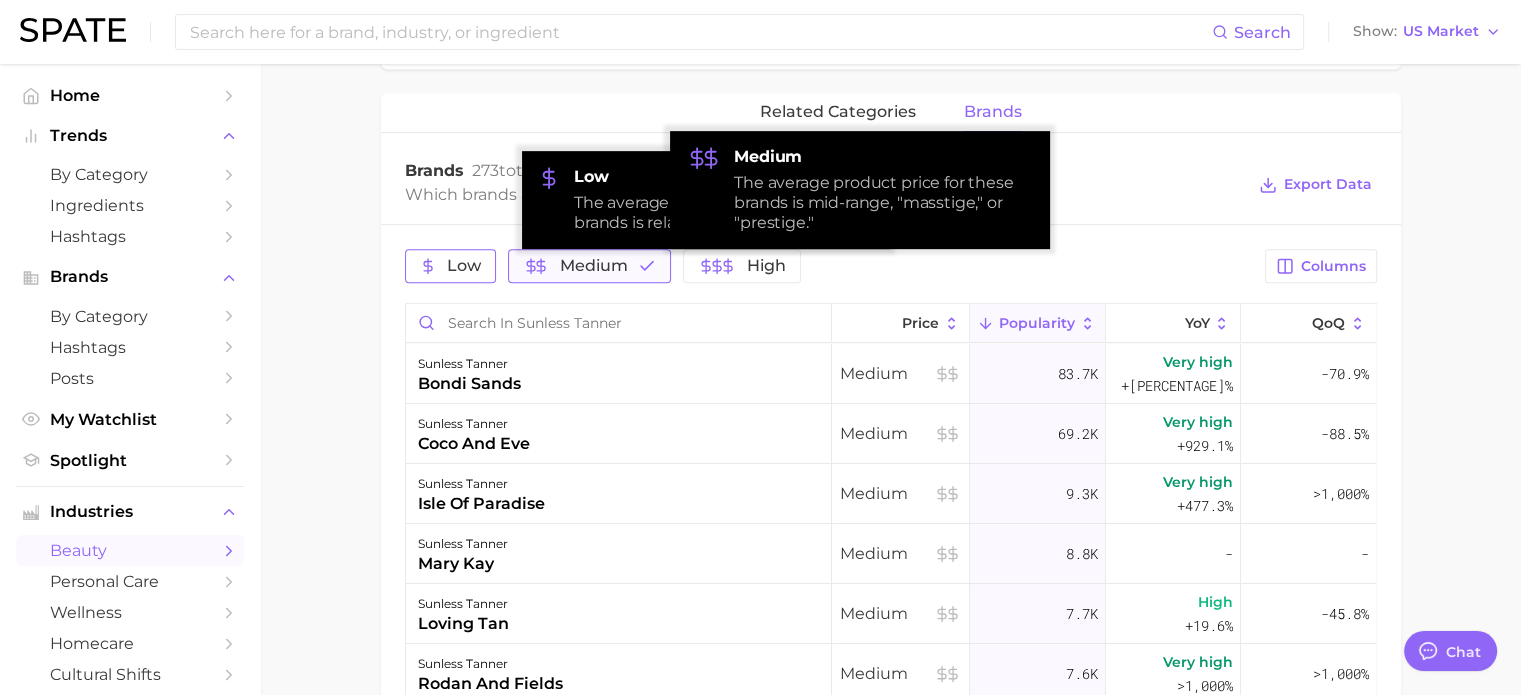 click on "Medium" at bounding box center (594, 266) 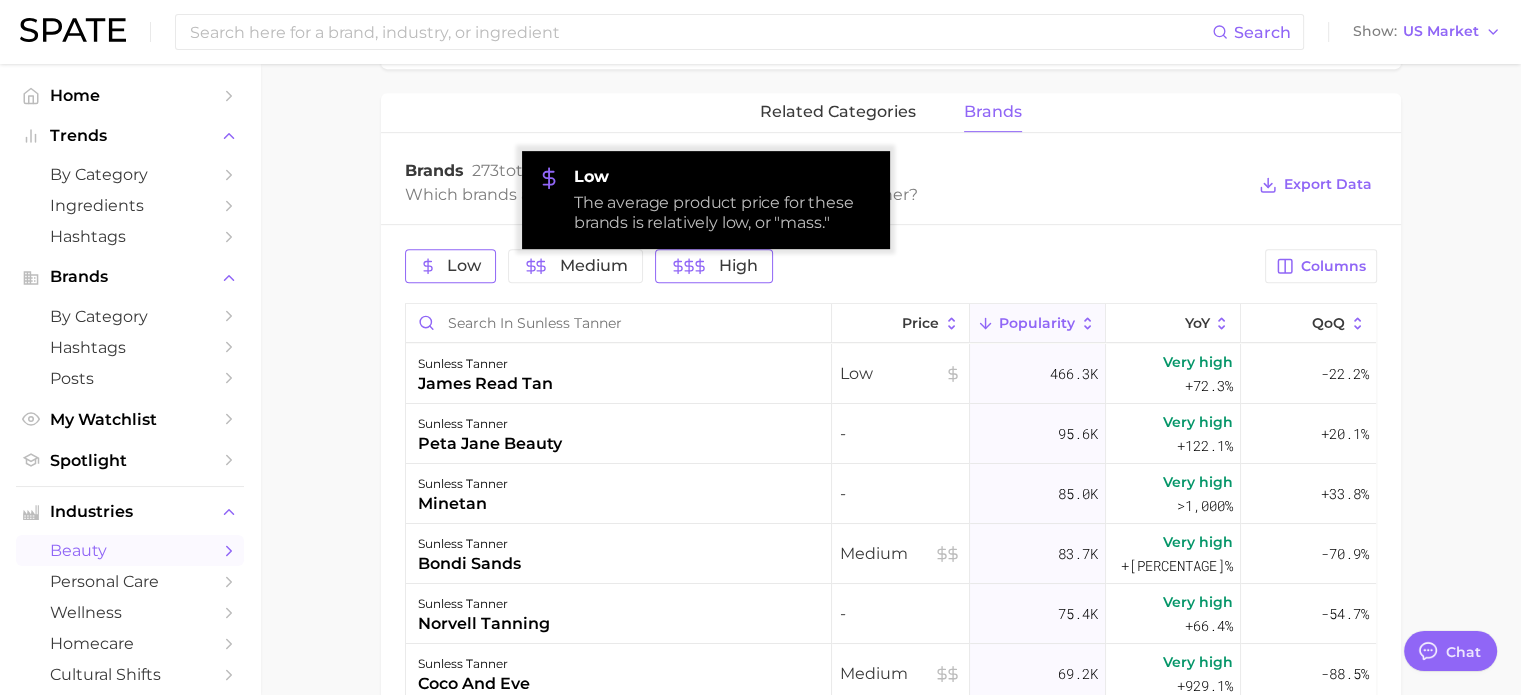 click on "High" at bounding box center (713, 266) 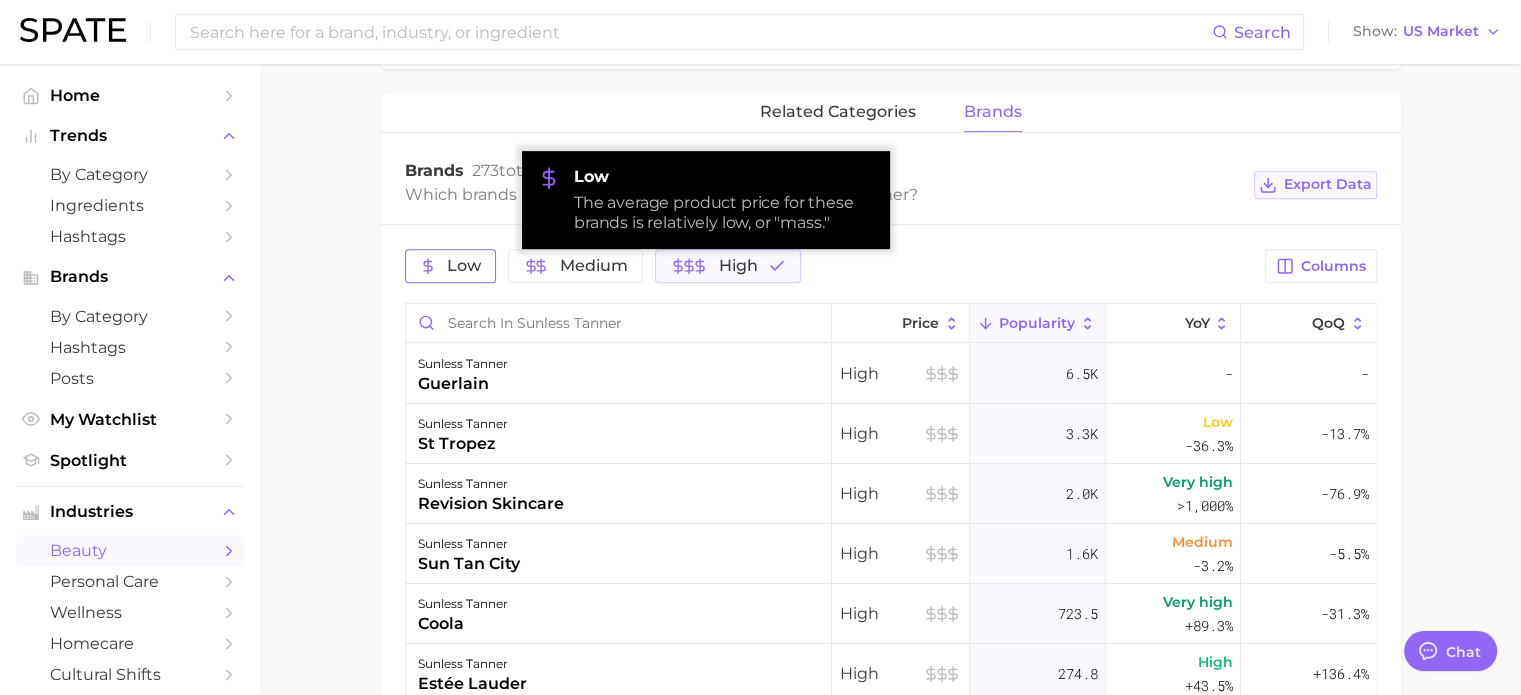 click on "Export Data" at bounding box center (1328, 184) 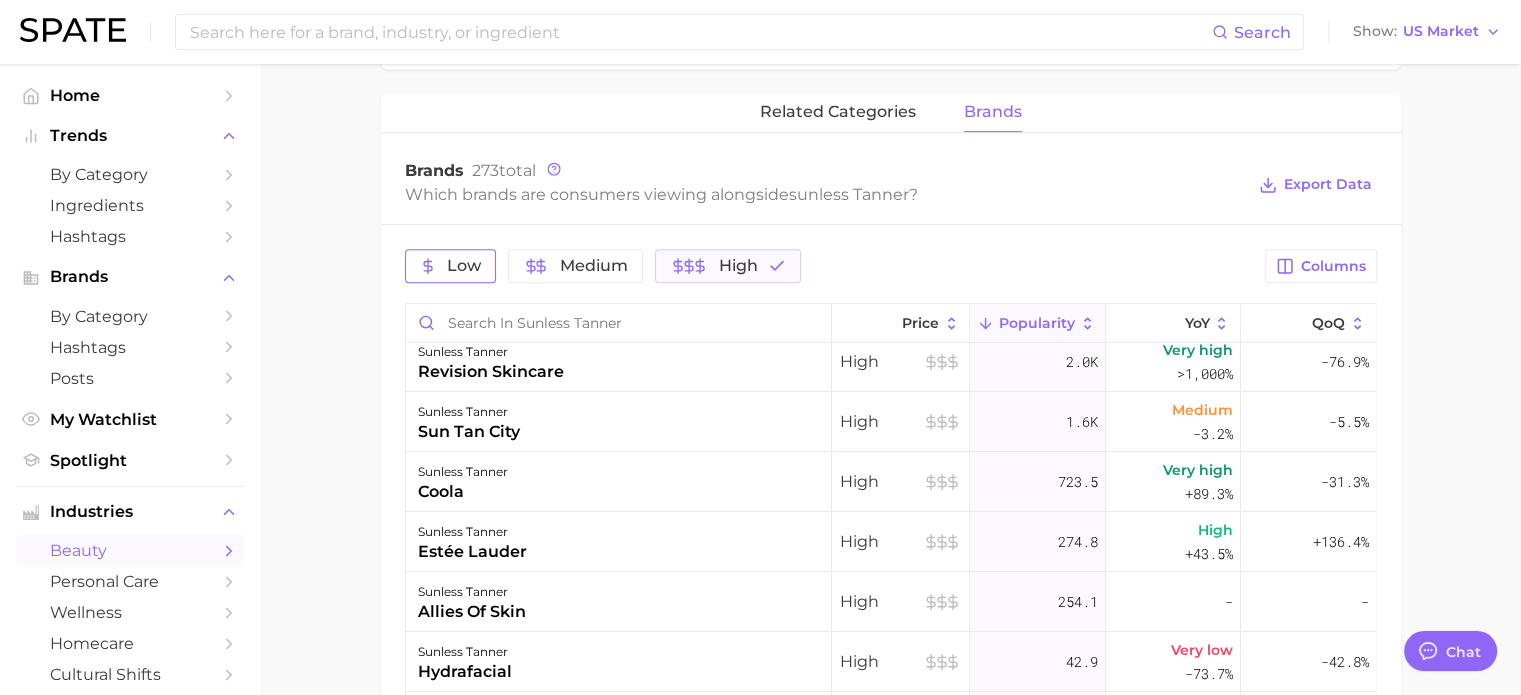 scroll, scrollTop: 0, scrollLeft: 0, axis: both 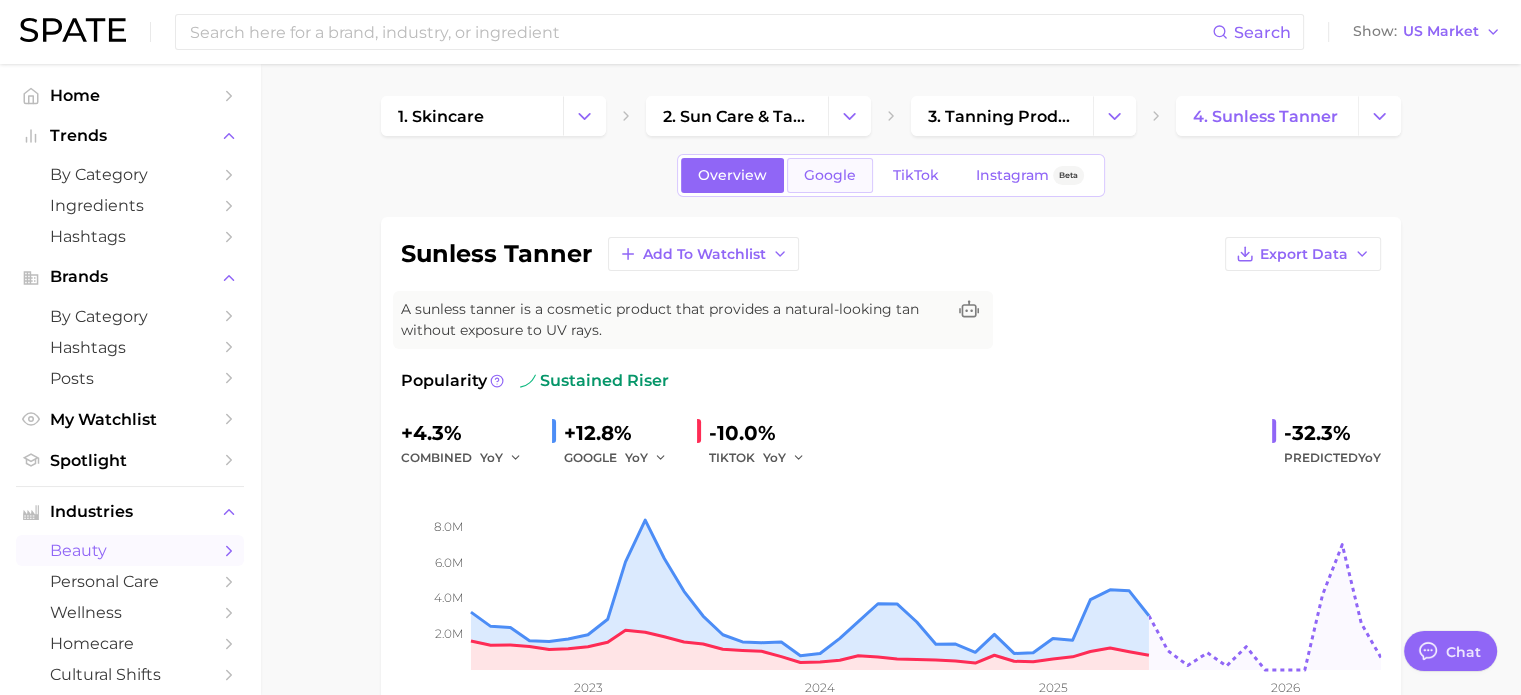 click on "Google" at bounding box center (830, 175) 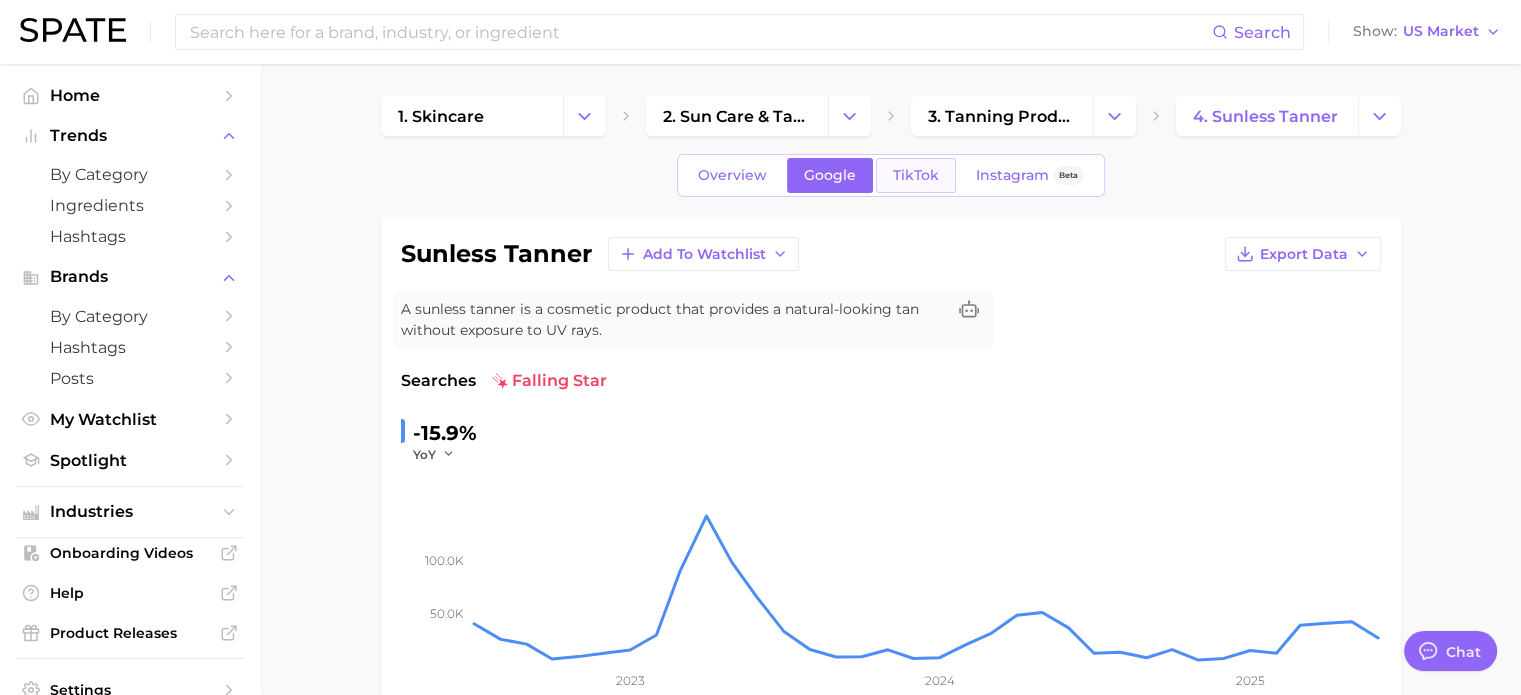 click on "TikTok" at bounding box center [916, 175] 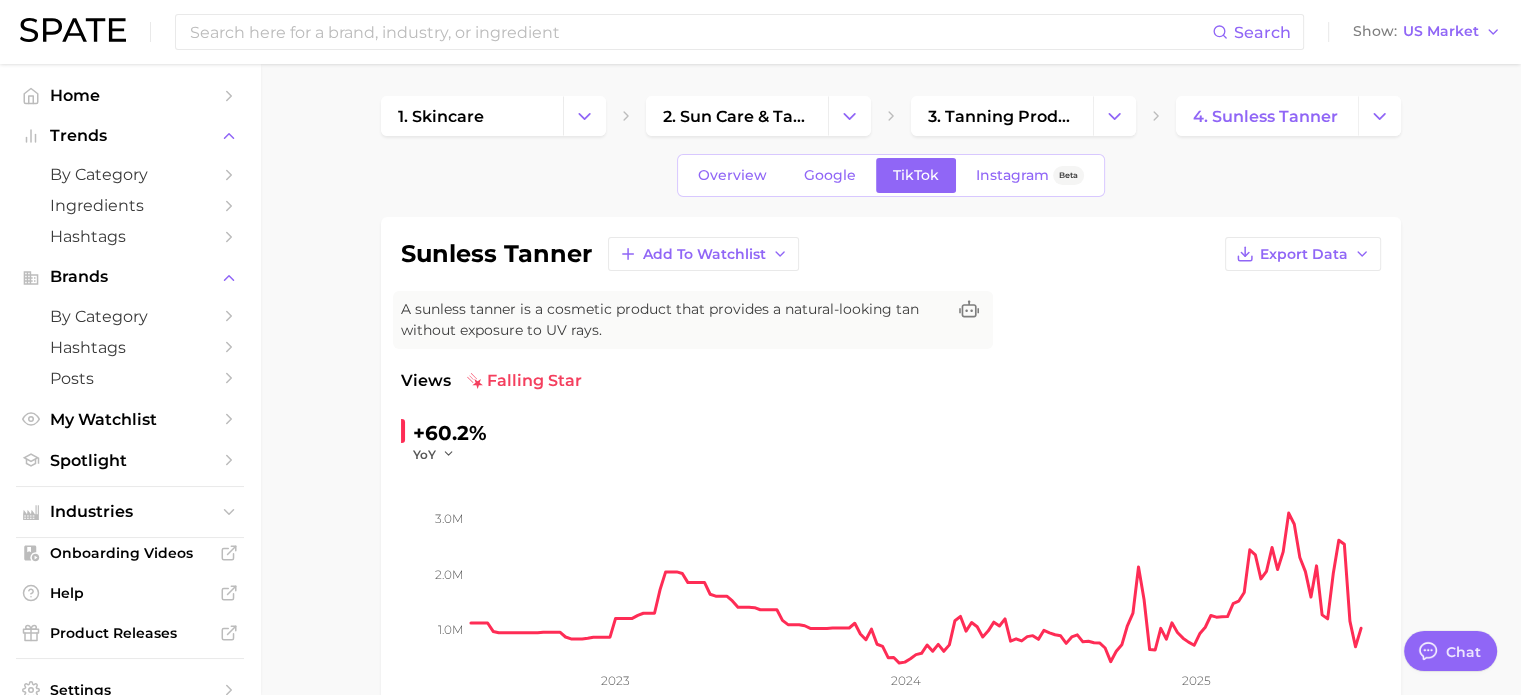 scroll, scrollTop: 0, scrollLeft: 0, axis: both 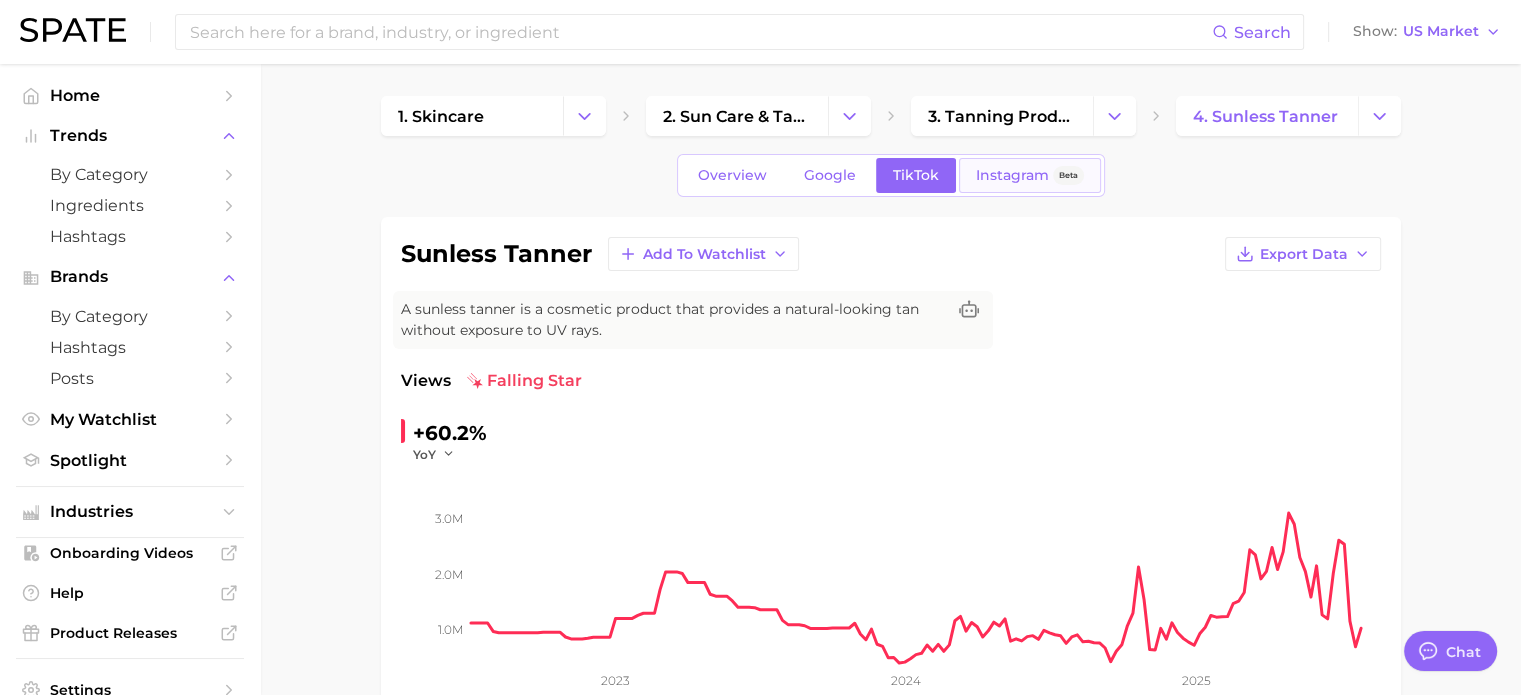 click on "Instagram" at bounding box center [1012, 175] 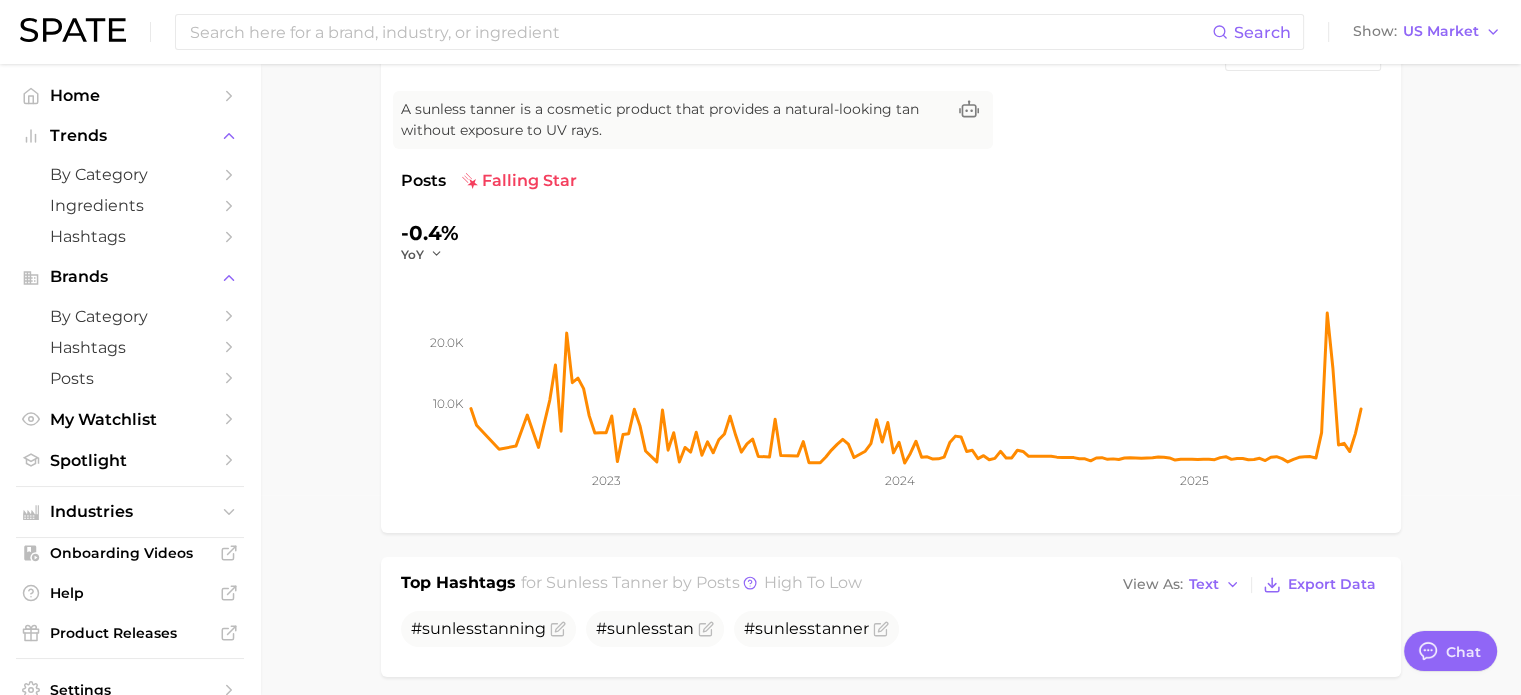 scroll, scrollTop: 0, scrollLeft: 0, axis: both 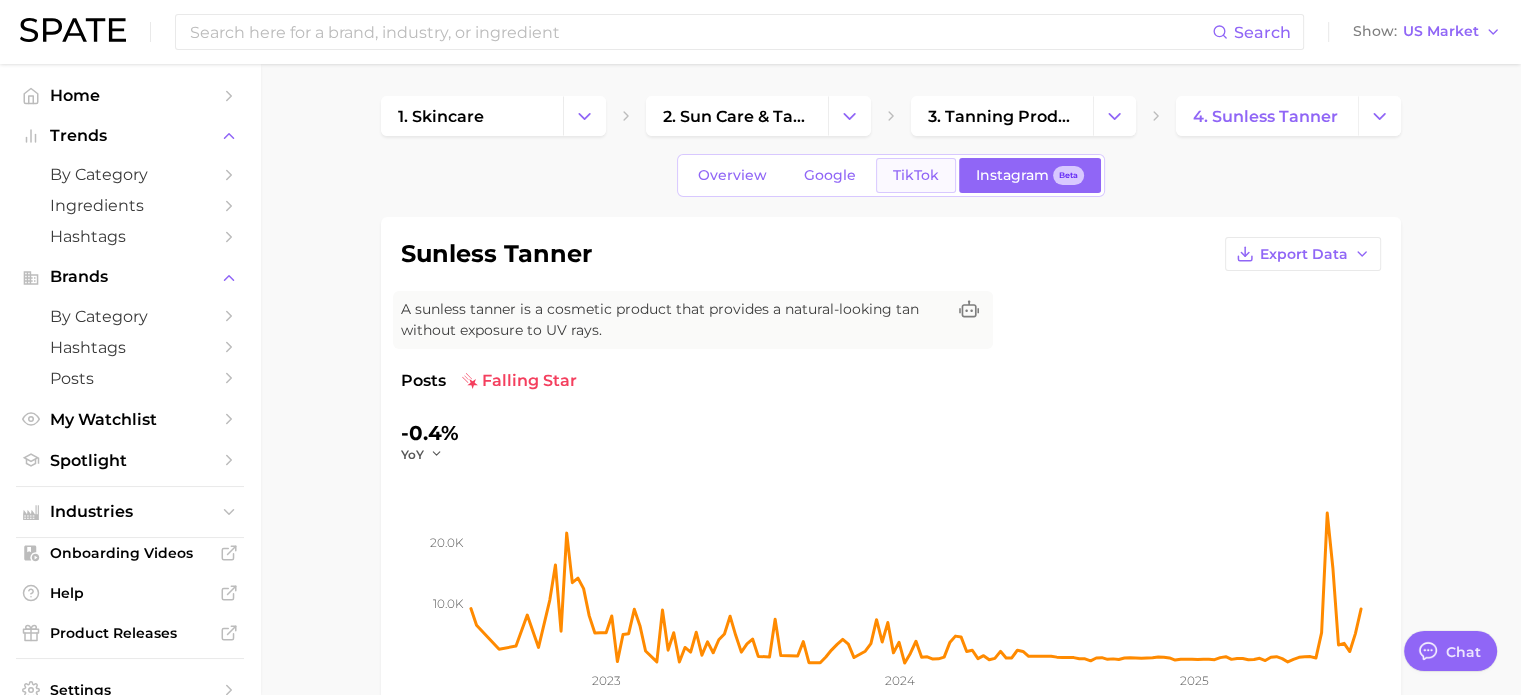 click on "TikTok" at bounding box center [916, 175] 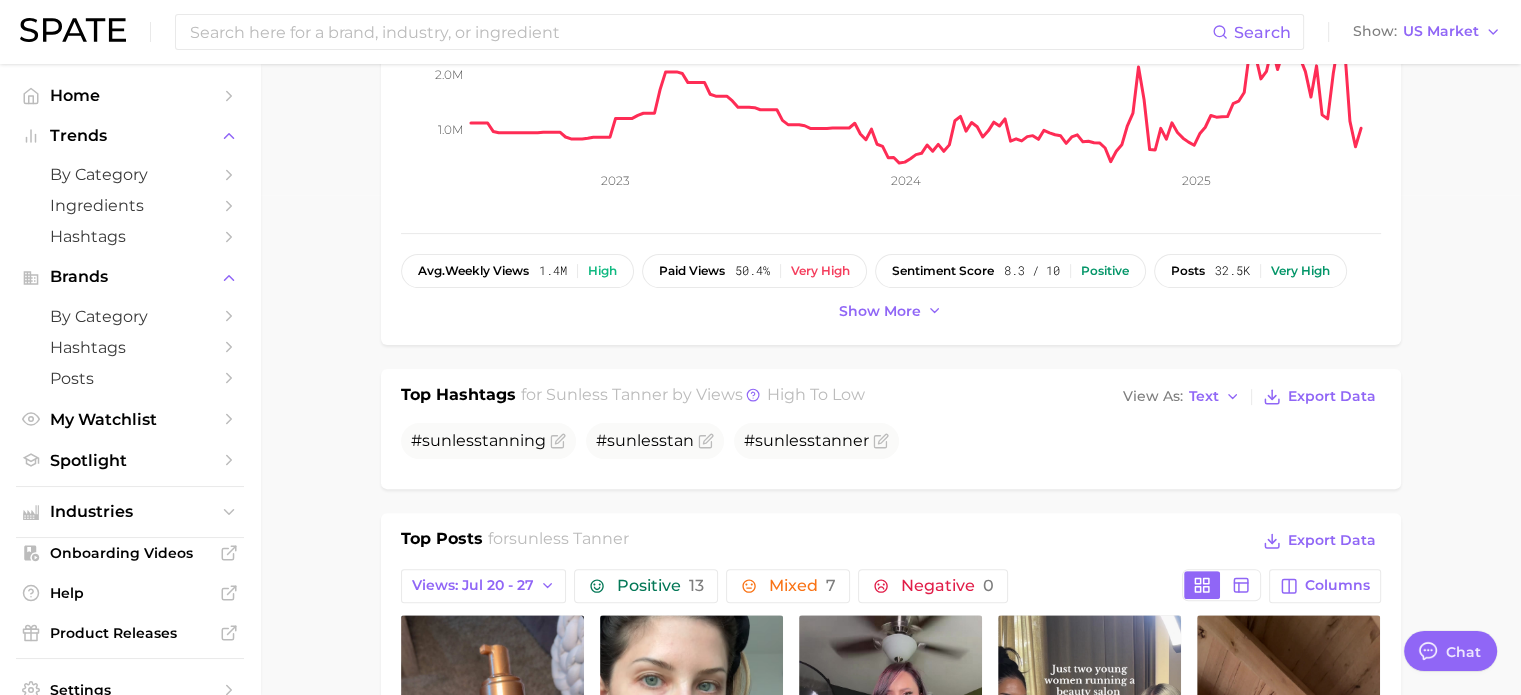 scroll, scrollTop: 900, scrollLeft: 0, axis: vertical 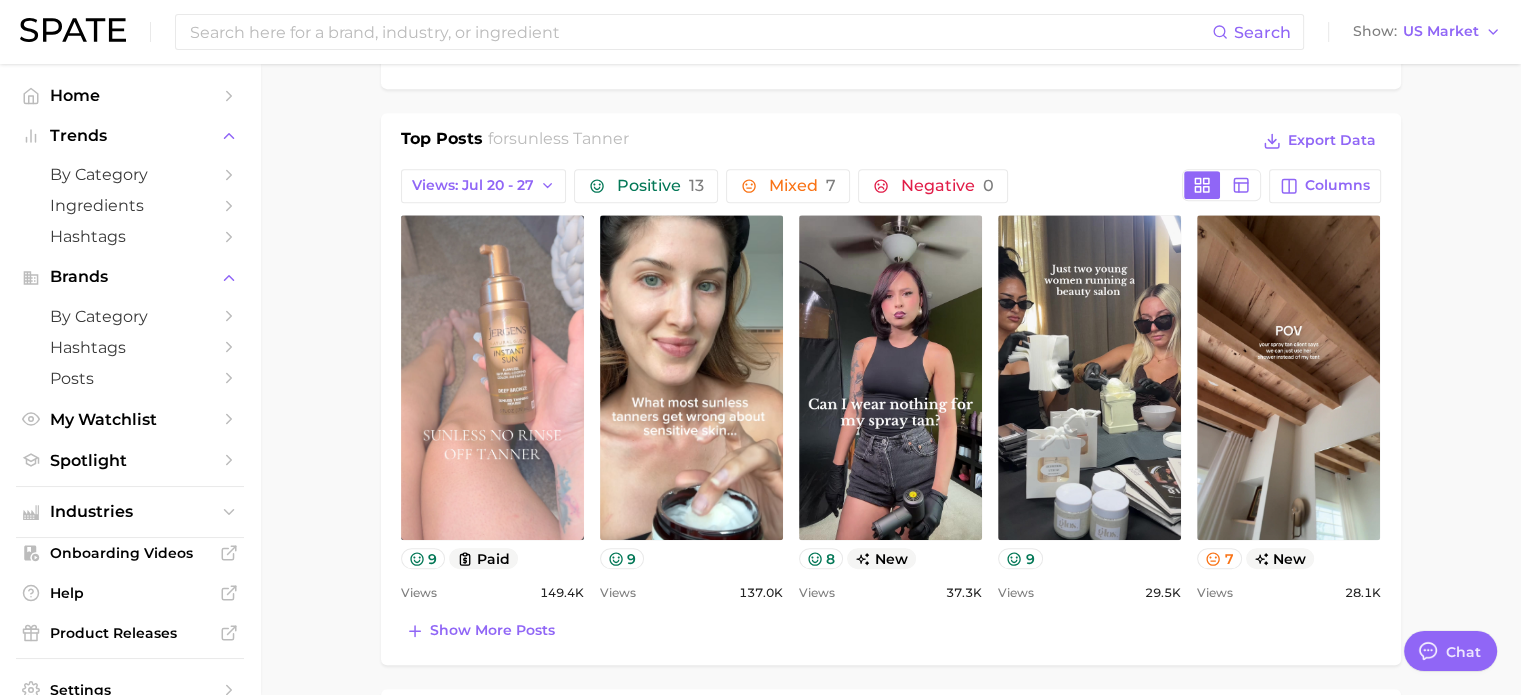 click on "view post on TikTok" at bounding box center [492, 377] 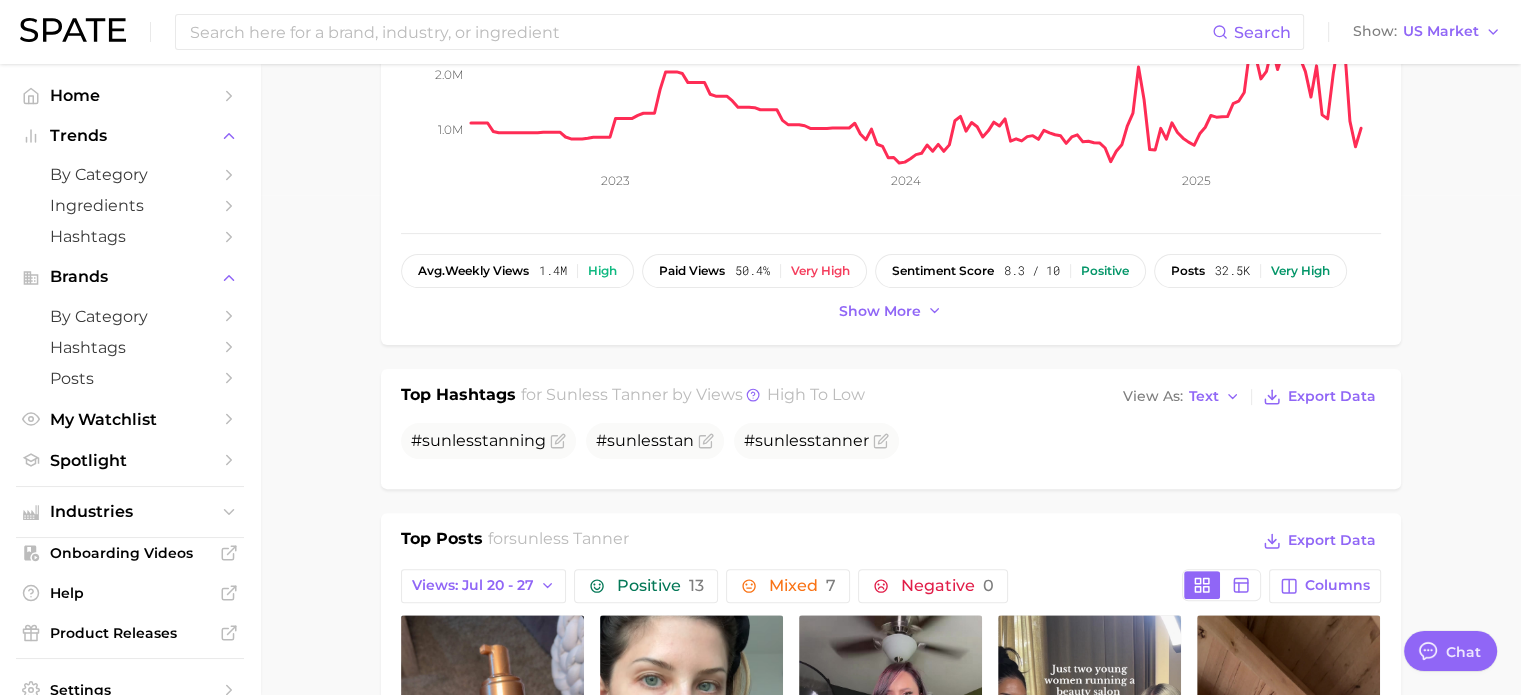 scroll, scrollTop: 0, scrollLeft: 0, axis: both 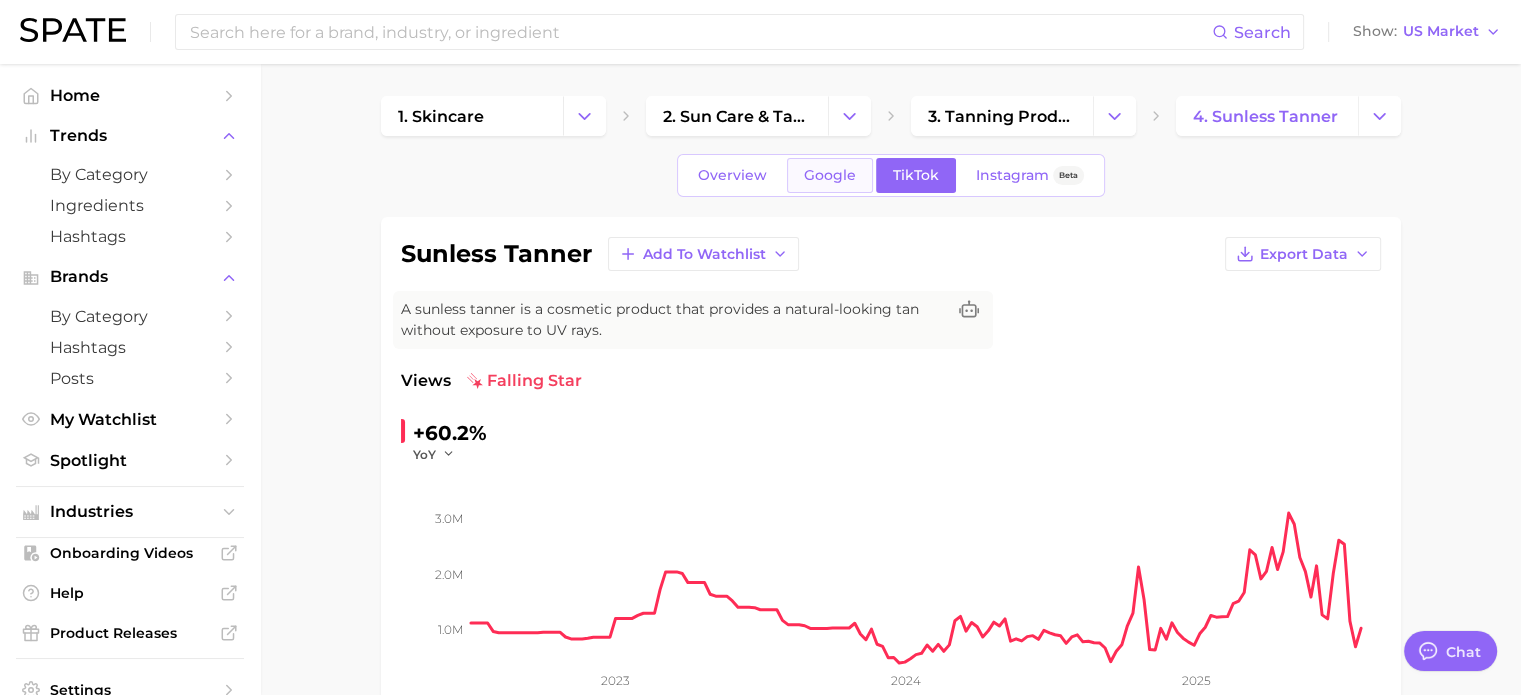 click on "Google" at bounding box center (830, 175) 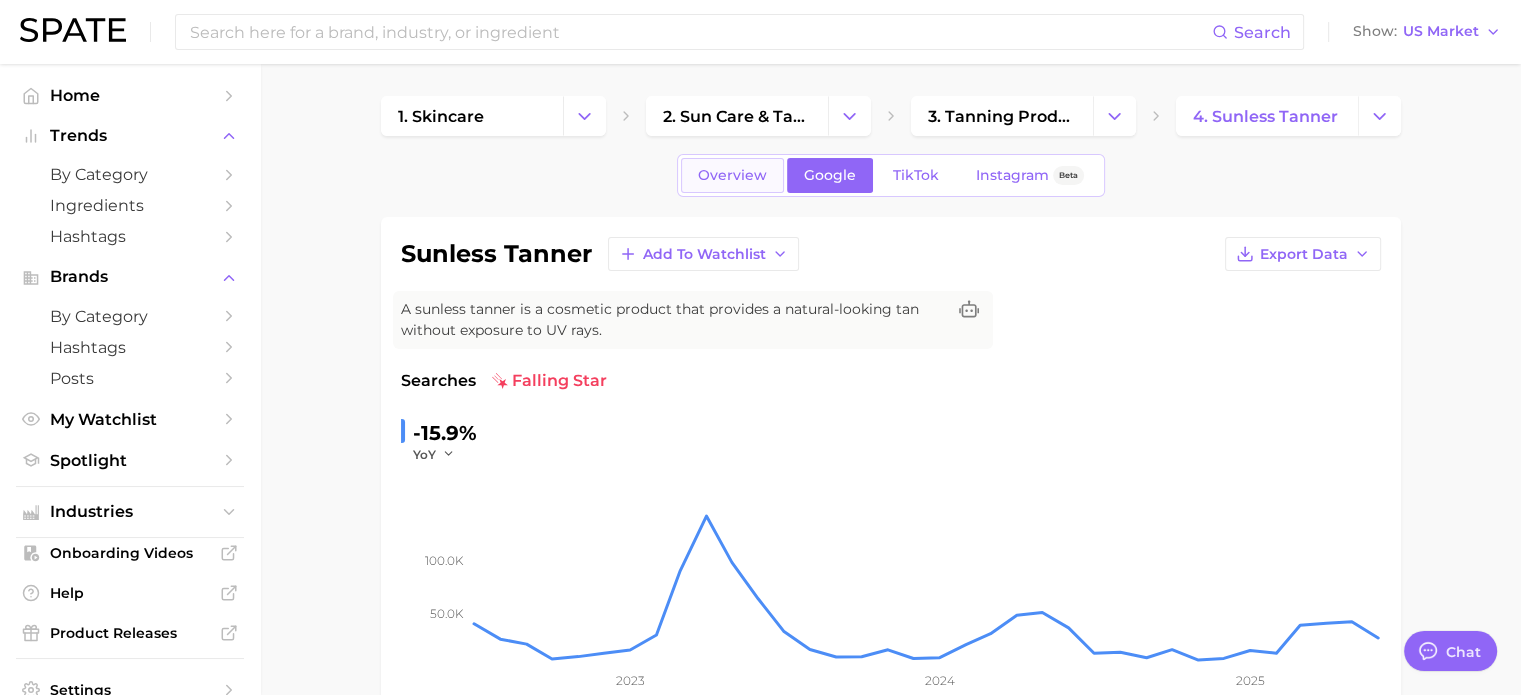 click on "Overview" at bounding box center (732, 175) 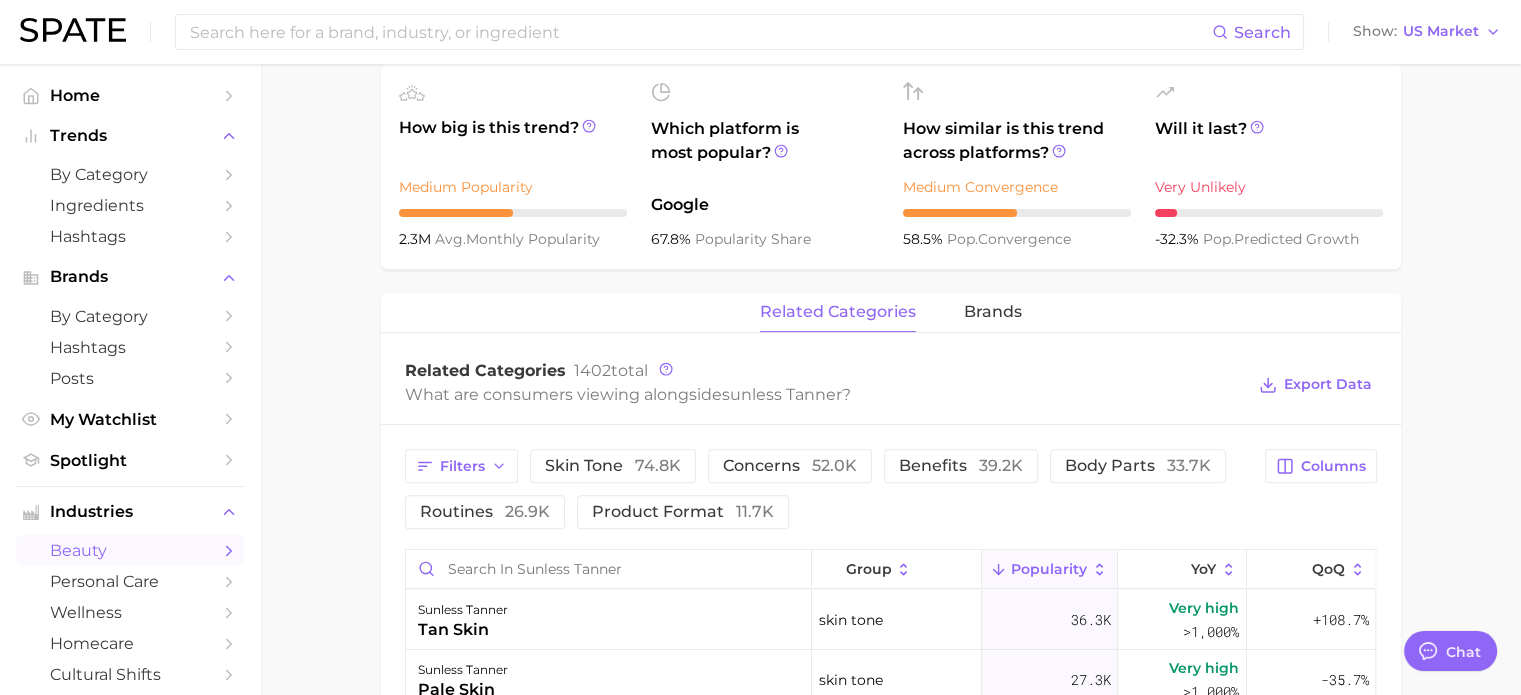 scroll, scrollTop: 1200, scrollLeft: 0, axis: vertical 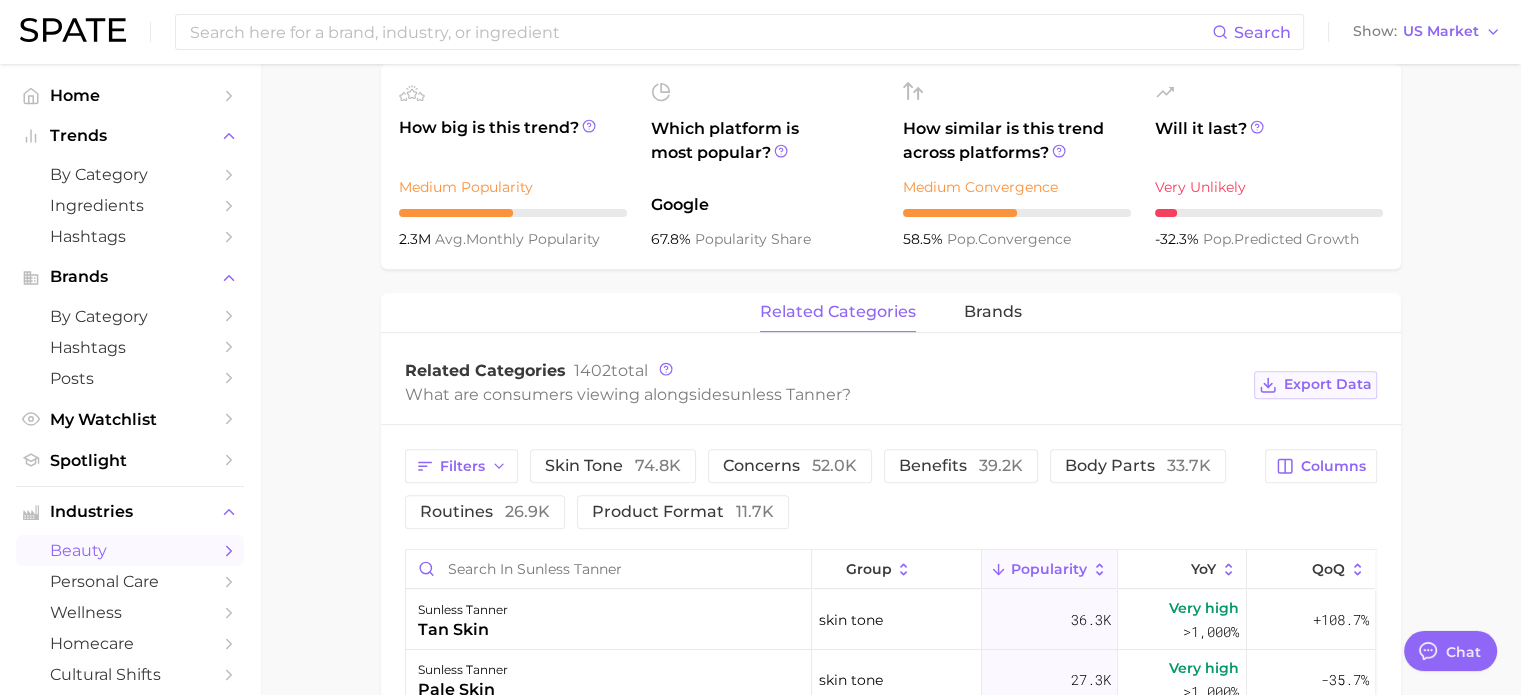 click on "Export Data" at bounding box center (1328, 384) 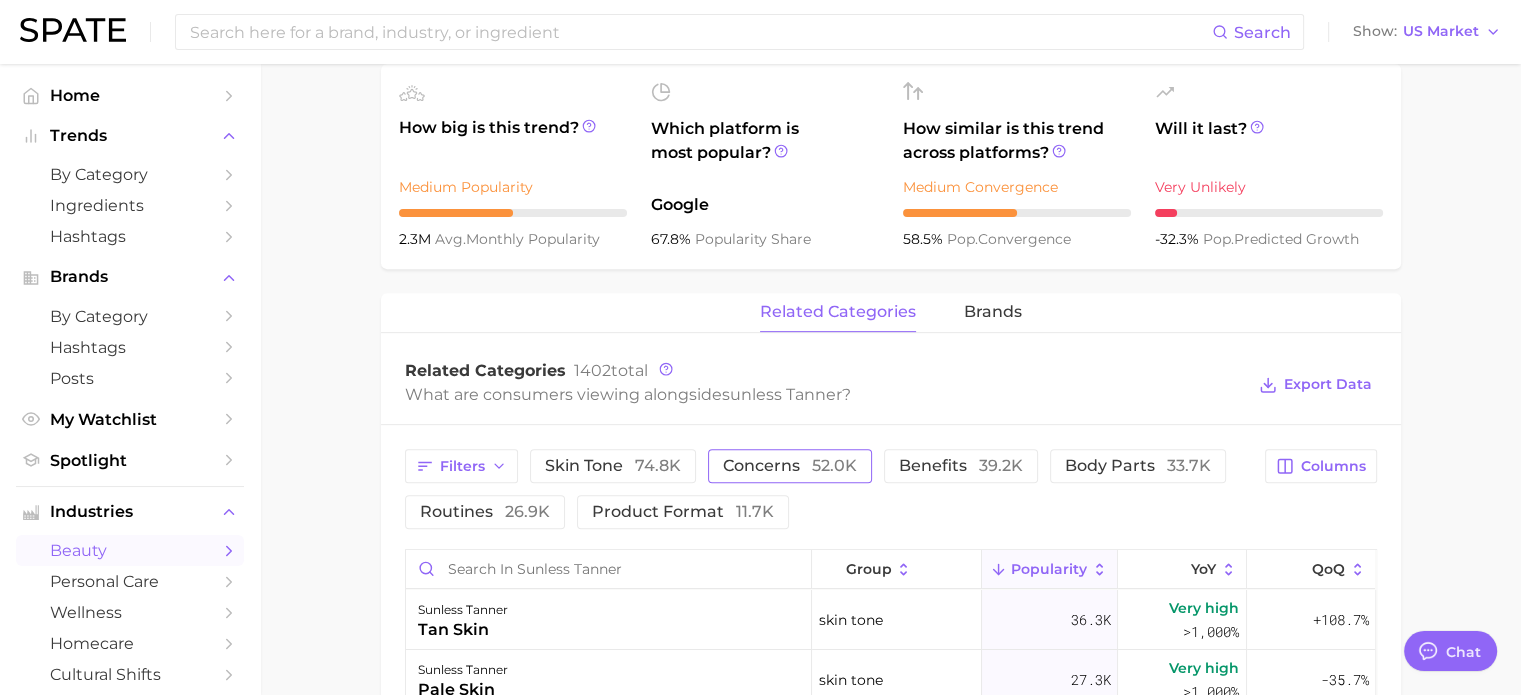 click on "concerns   52.0k" at bounding box center (790, 466) 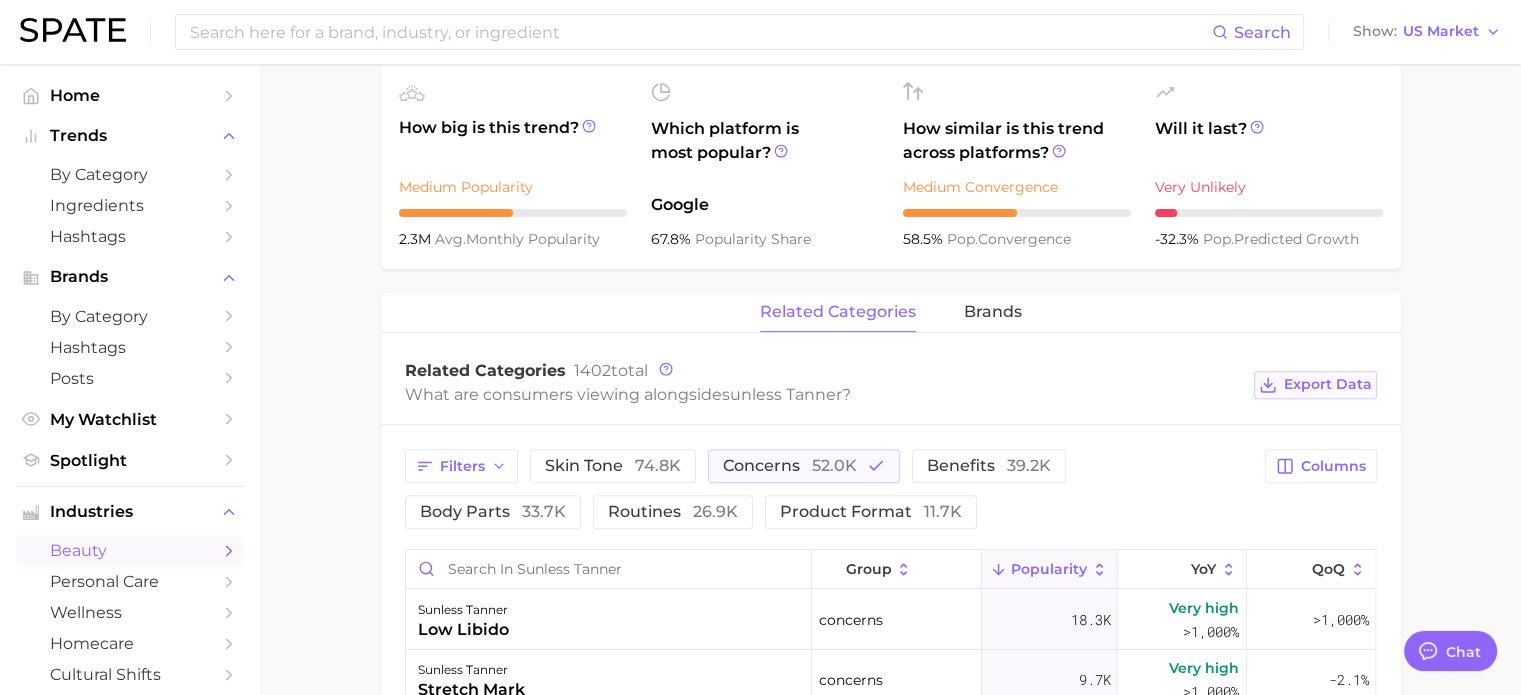 click on "Export Data" at bounding box center [1328, 384] 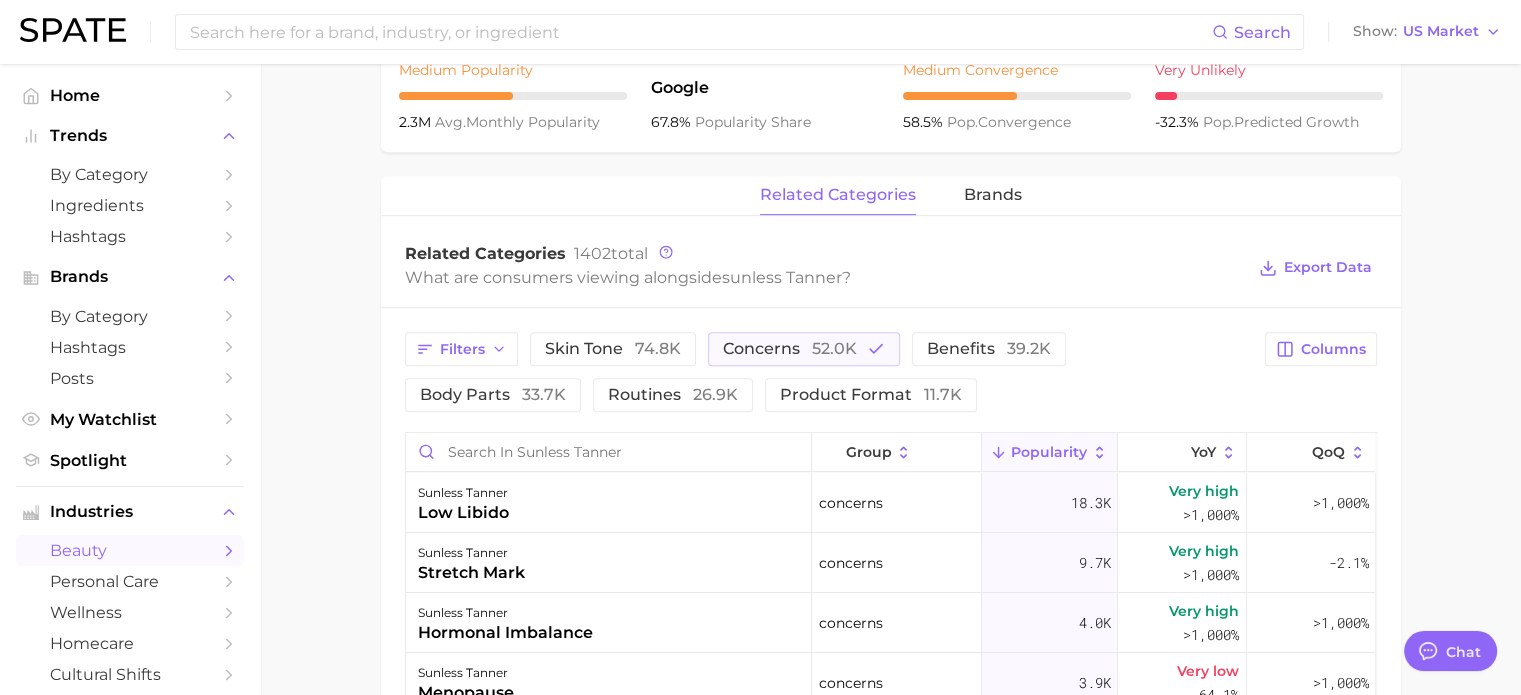 scroll, scrollTop: 800, scrollLeft: 0, axis: vertical 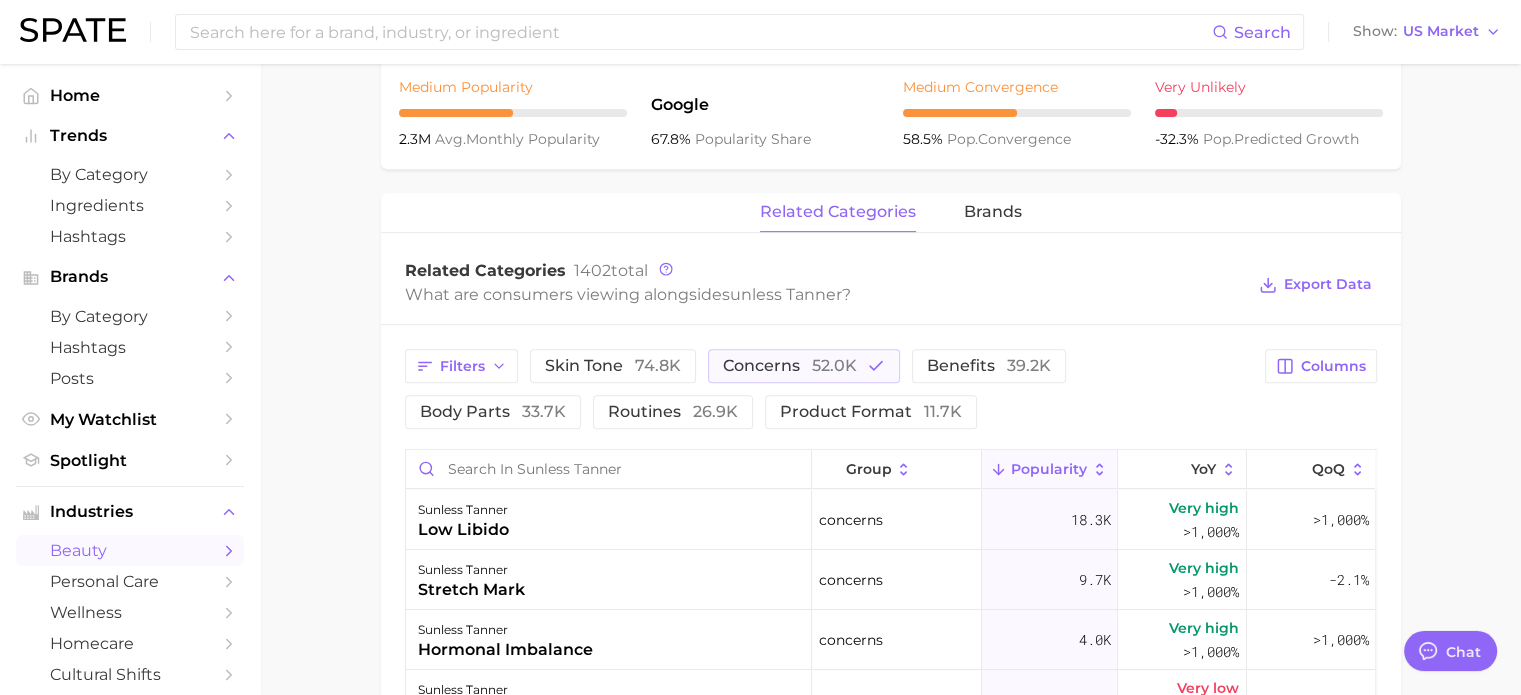 click on "Filters skin tone   74.8k concerns   52.0k benefits   39.2k body parts   33.7k routines   26.9k product format   11.7k Columns group Popularity YoY QoQ sunless tanner low libido concerns 18.3k Very high >1,000% >1,000% sunless tanner stretch mark concerns 9.7k Very high >1,000% -2.1% sunless tanner hormonal imbalance concerns 4.0k Very high >1,000% >1,000% sunless tanner menopause concerns 3.9k Very low -64.1% >1,000% sunless tanner premenstrual syndrome (pms) concerns 3.9k Very high >1,000% >1,000% sunless tanner sensitive skin concerns 3.2k Very high >1,000% -94.5% sunless tanner freckle concerns 1.6k Very high +921.1% -69.2% sunless tanner acne concerns 1.5k Very high >1,000% -1.1% sunless tanner pale concerns 1.1k Very high >1,000% -65.2% sunless tanner scar concerns 1.1k Very high >1,000% >1,000% sunless tanner postmenopause concerns 518.7 Very high >1,000% >1,000% sunless tanner body odor concerns 392.2 Very low -72.1% +27.6% sunless tanner sweat concerns 380.4 Very high +363.7% -99.9% sunless tanner -" at bounding box center (891, 746) 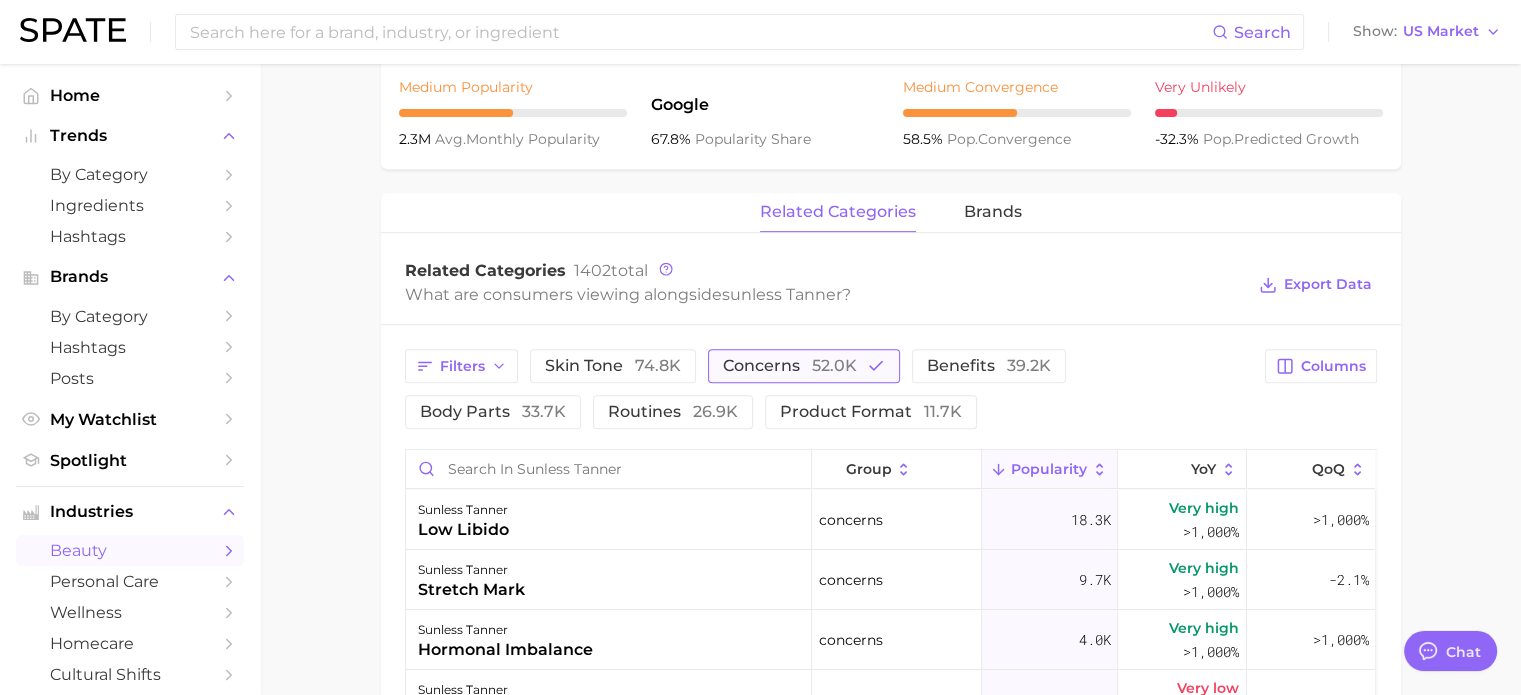 click on "52.0k" at bounding box center (834, 365) 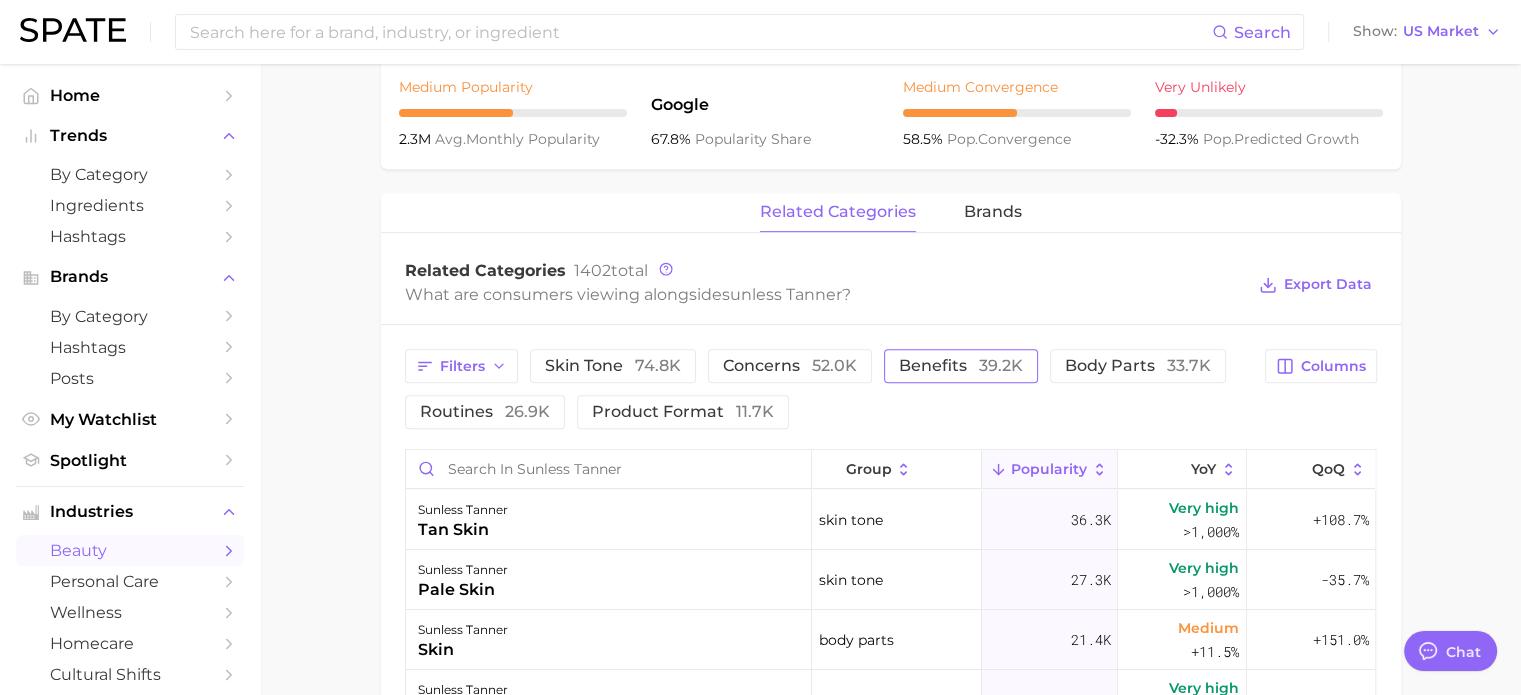 click on "benefits   39.2k" at bounding box center (961, 366) 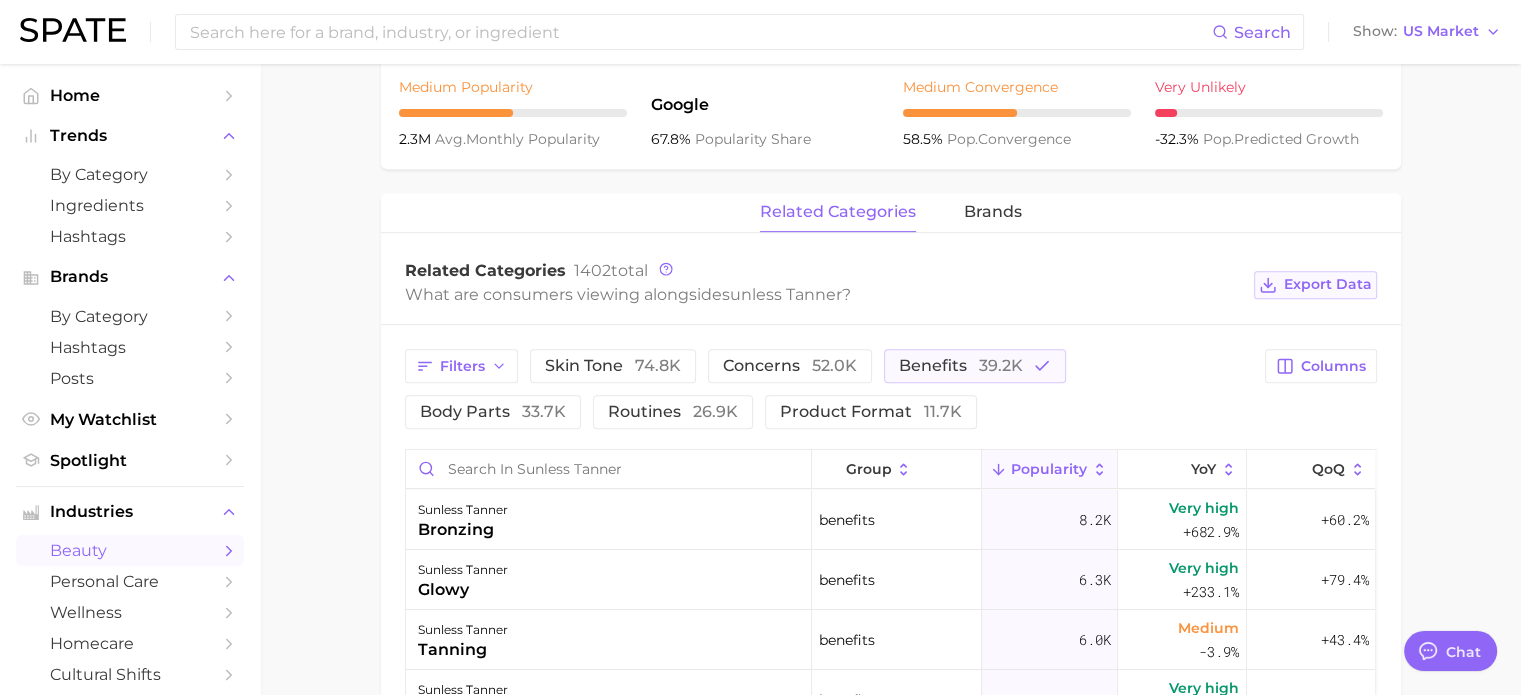 click on "Export Data" at bounding box center [1328, 284] 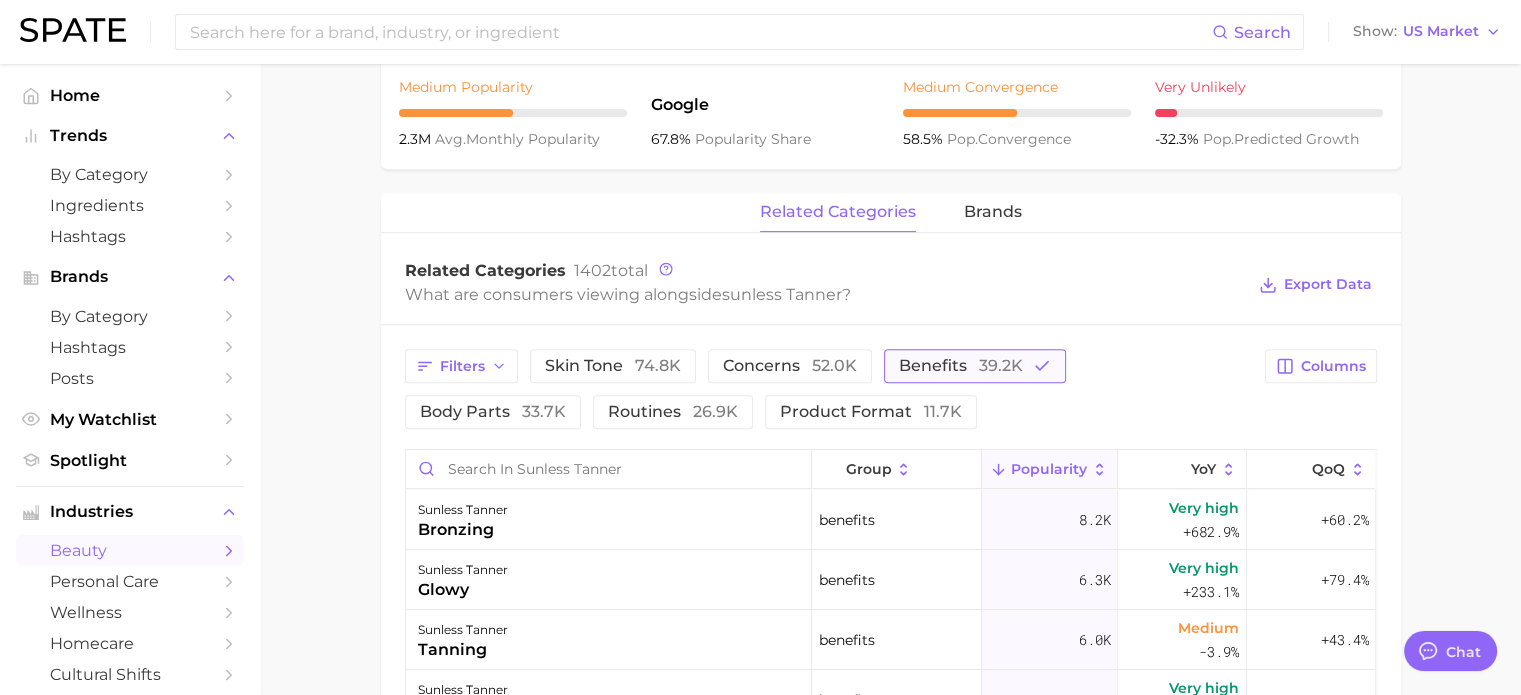 click on "benefits   39.2k" at bounding box center [975, 366] 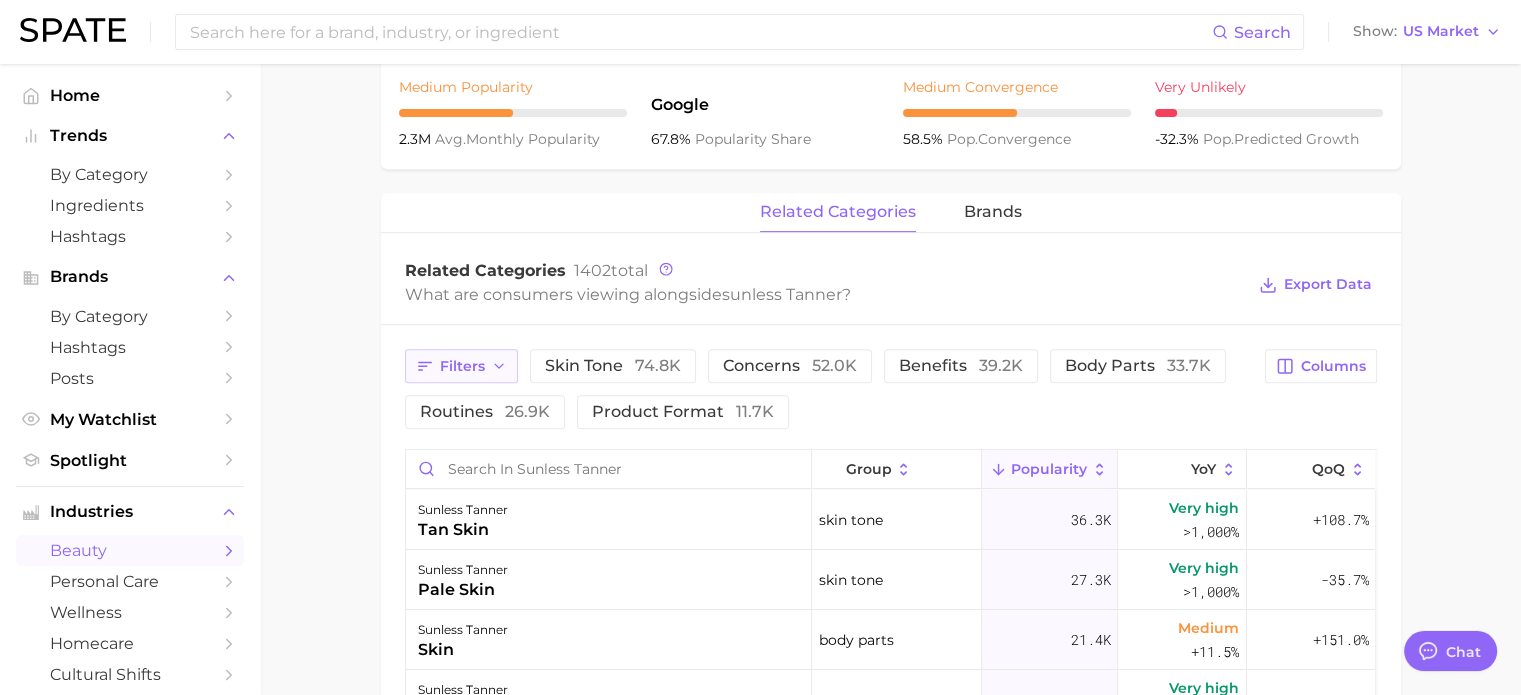 click on "Filters" at bounding box center [461, 366] 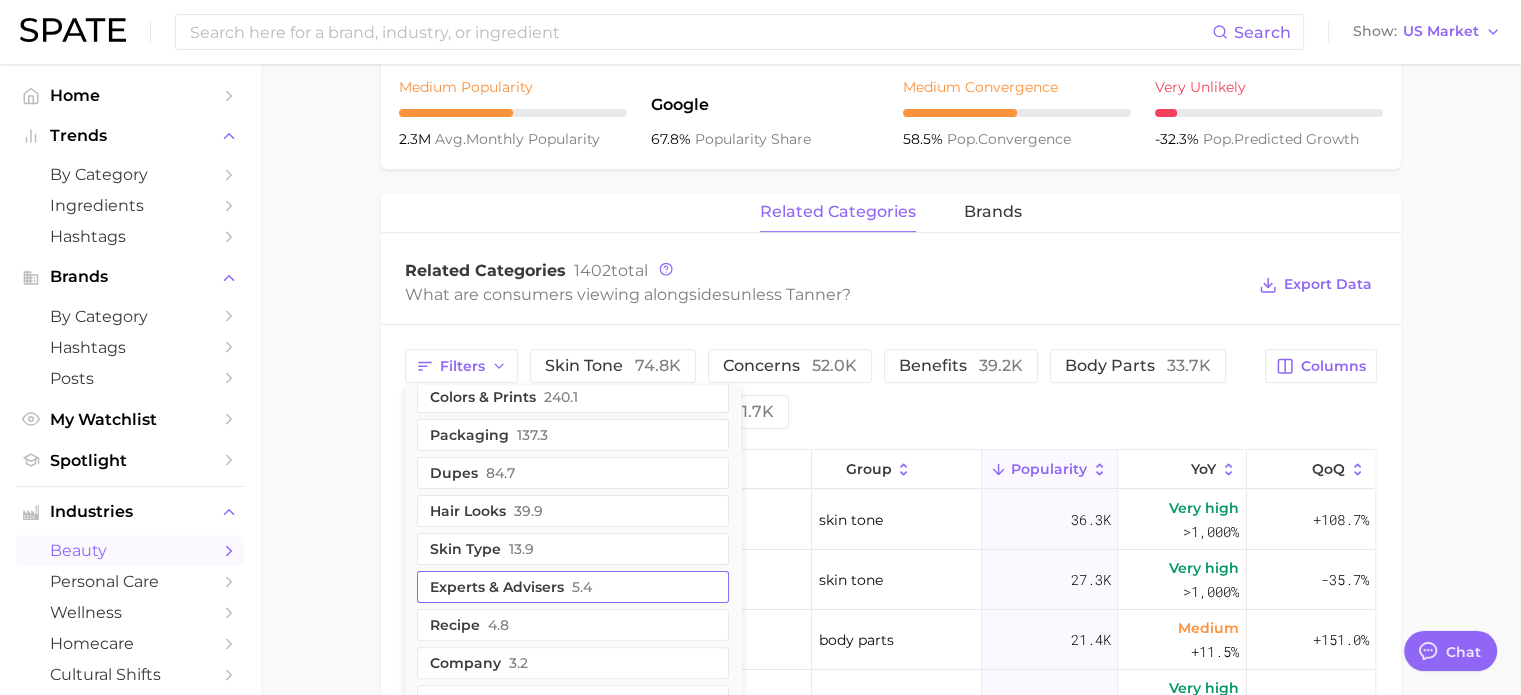 scroll, scrollTop: 853, scrollLeft: 0, axis: vertical 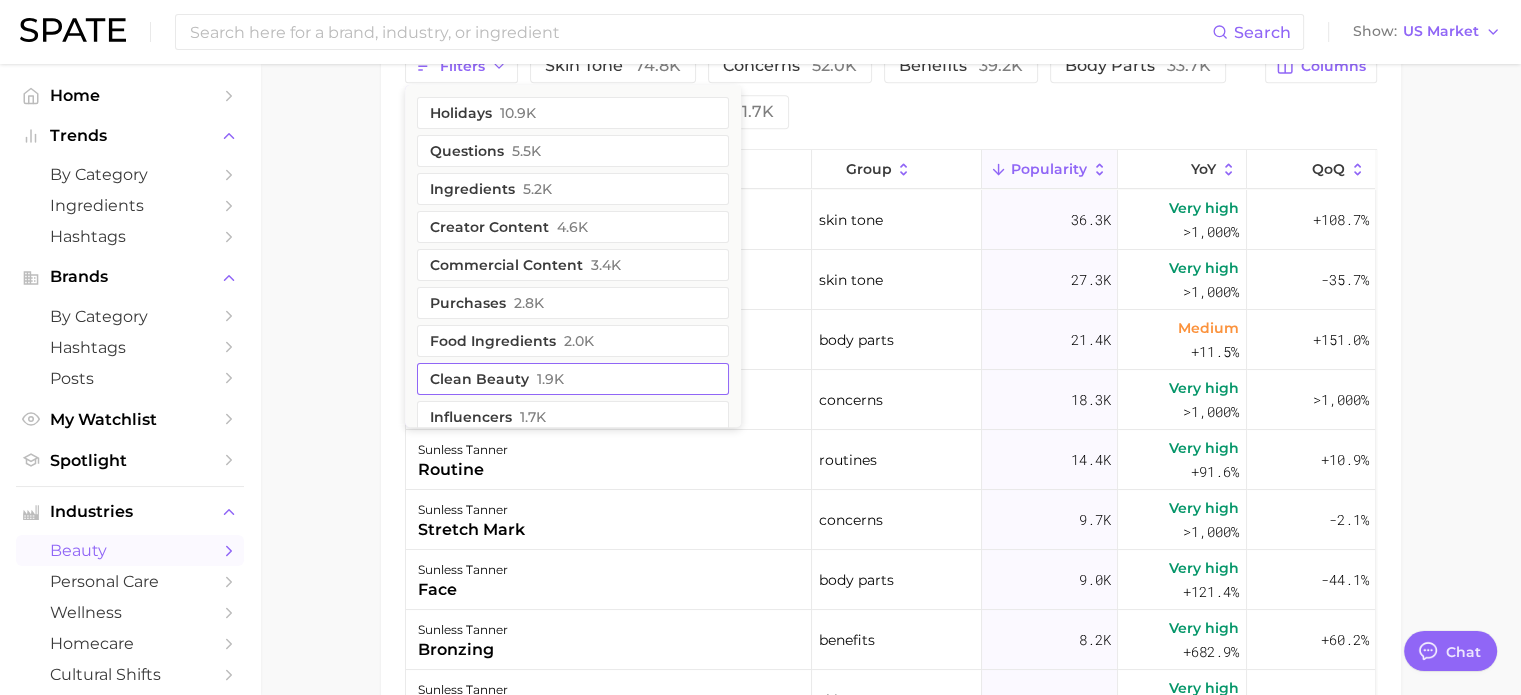 click on "clean beauty   1.9k" at bounding box center [573, 379] 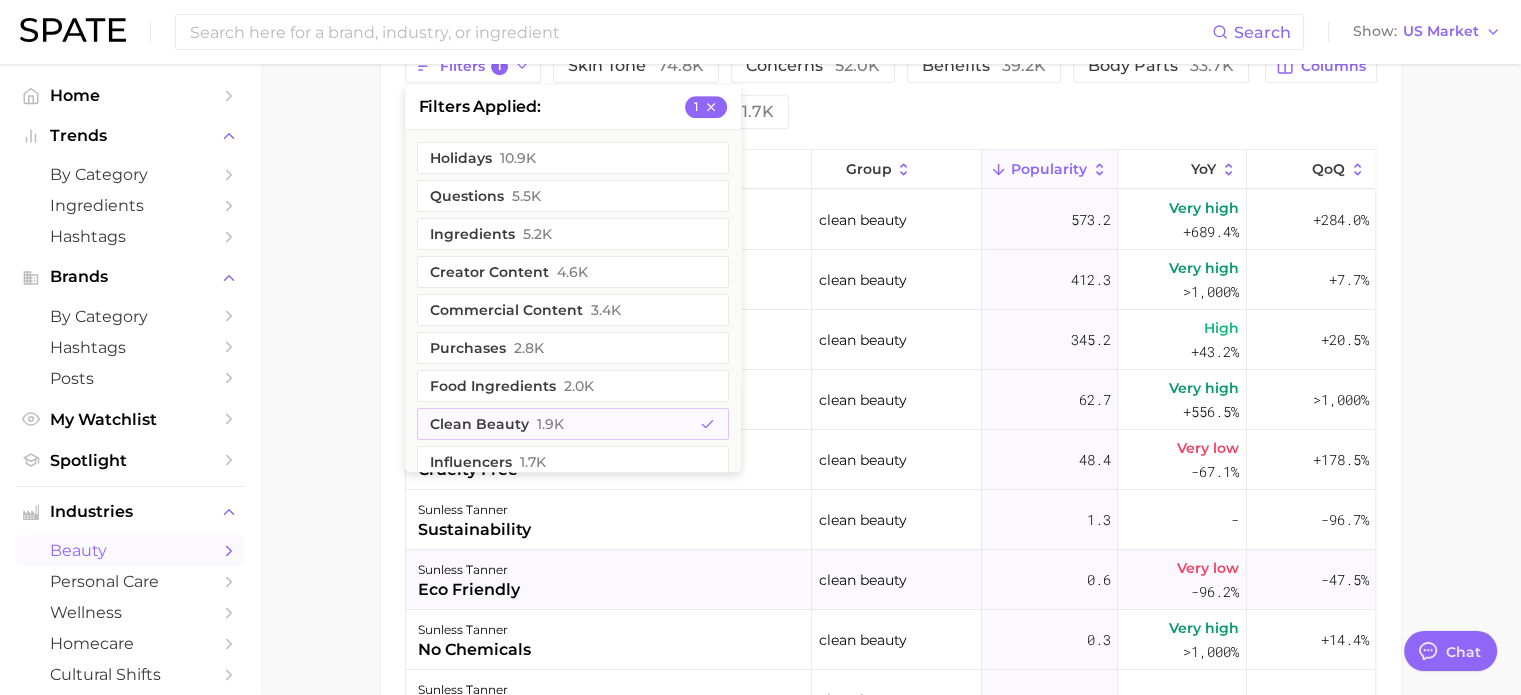 click on "sunless tanner eco friendly" at bounding box center [609, 580] 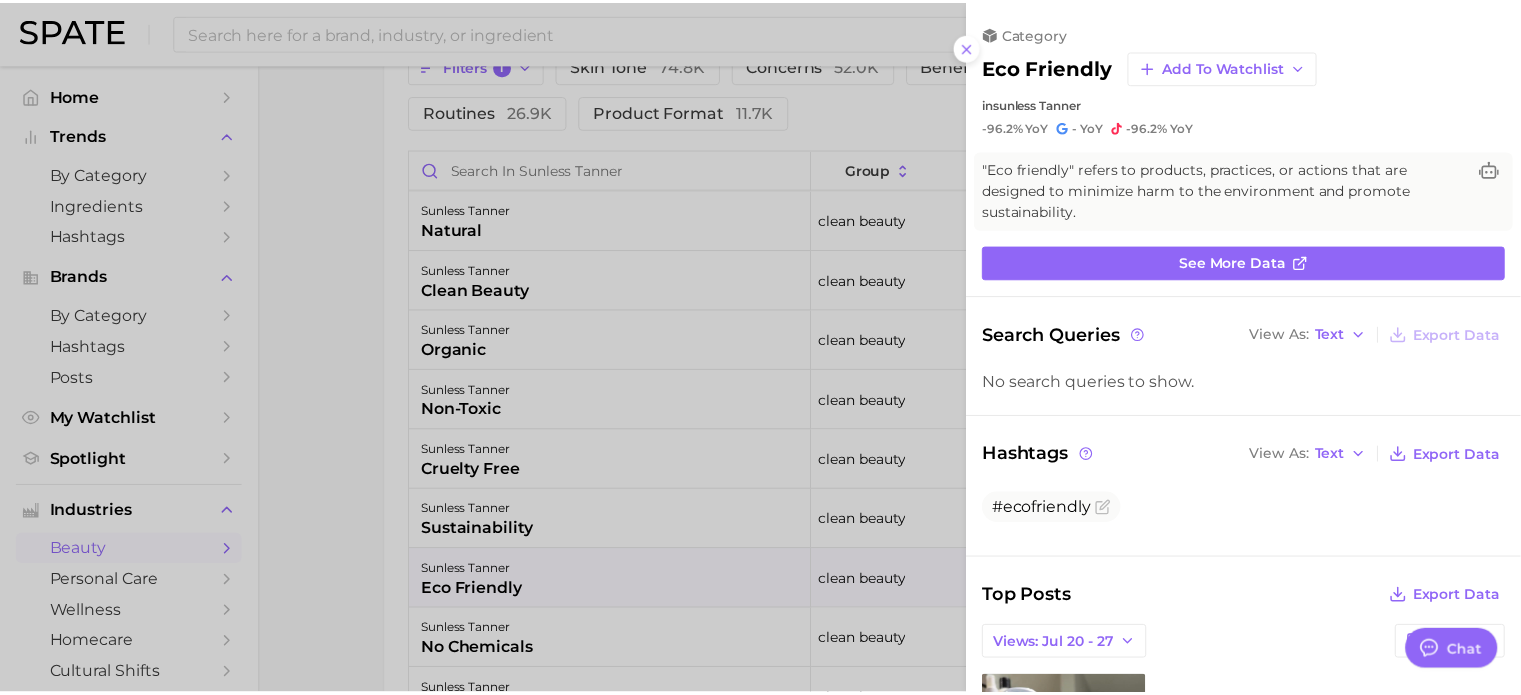 scroll, scrollTop: 0, scrollLeft: 0, axis: both 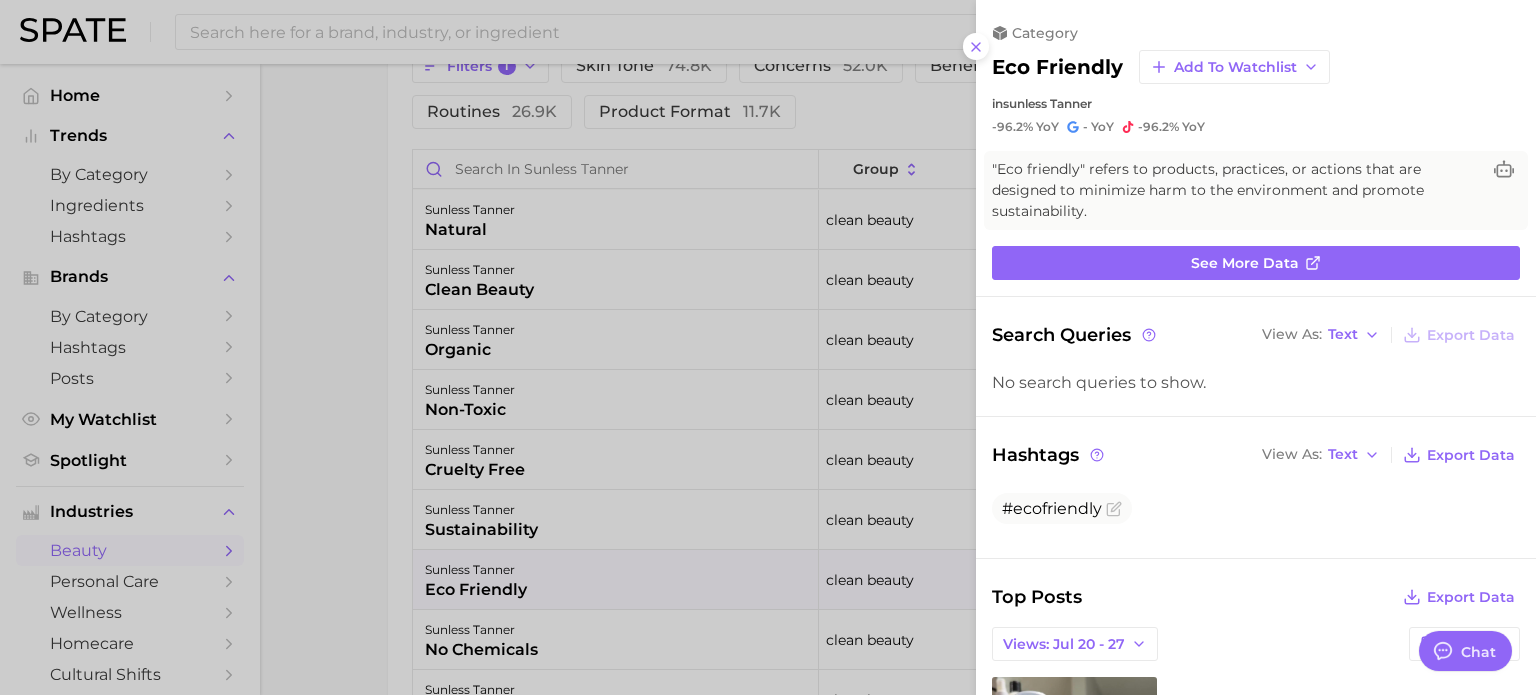 click 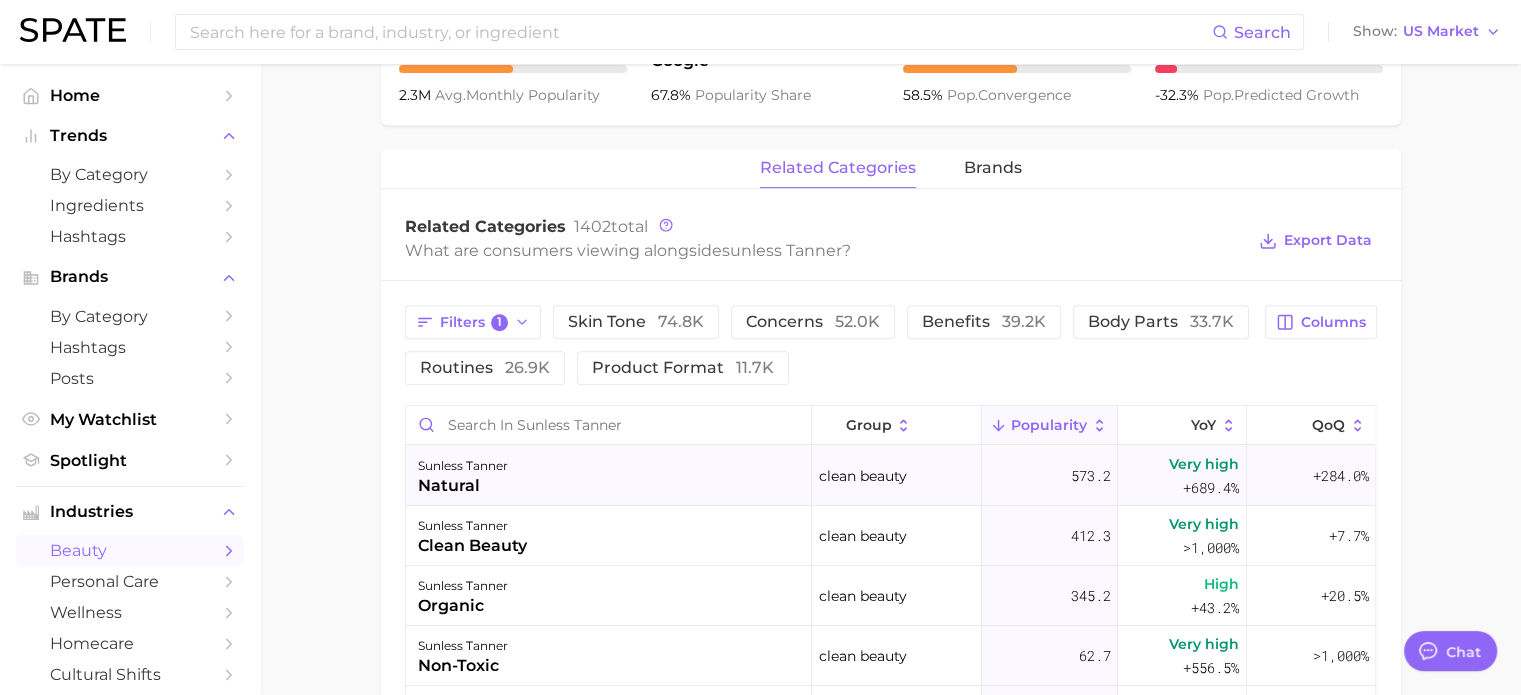 scroll, scrollTop: 800, scrollLeft: 0, axis: vertical 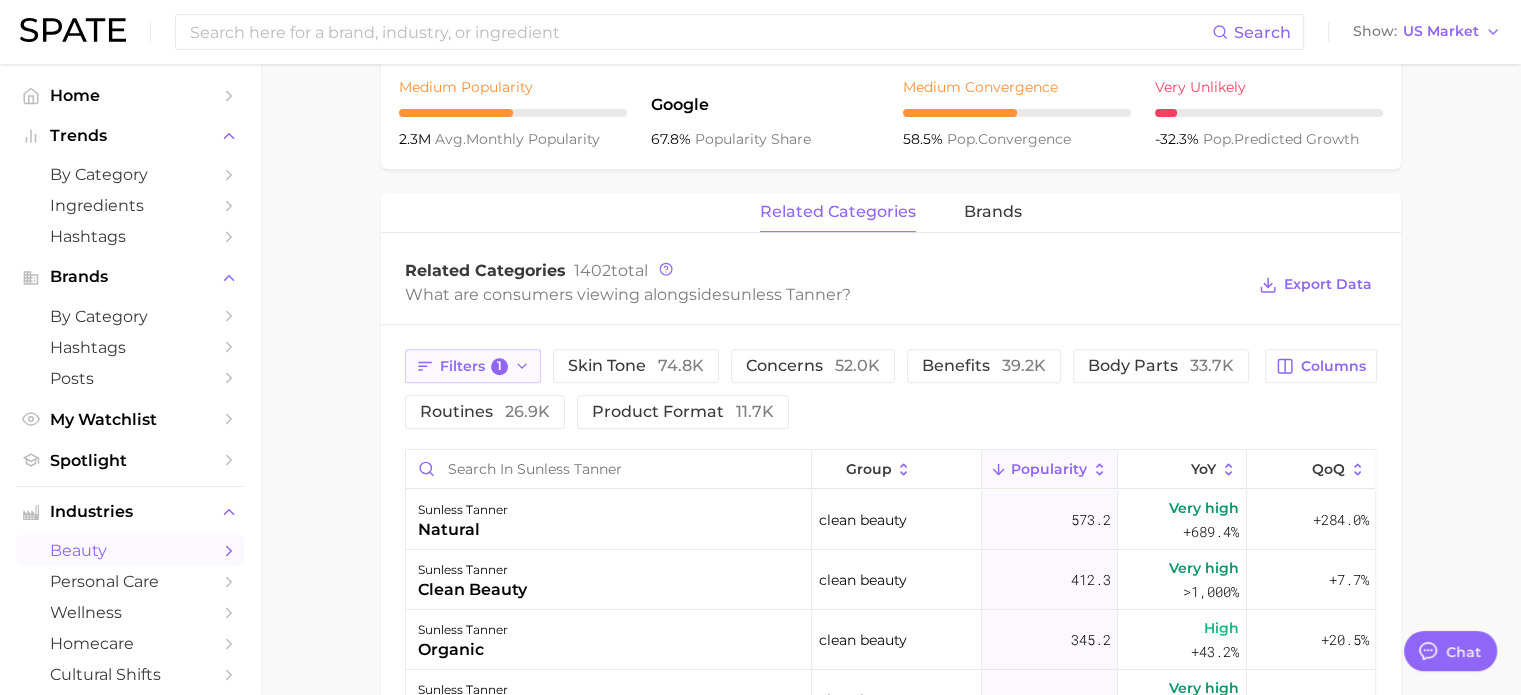 click on "1" at bounding box center [500, 367] 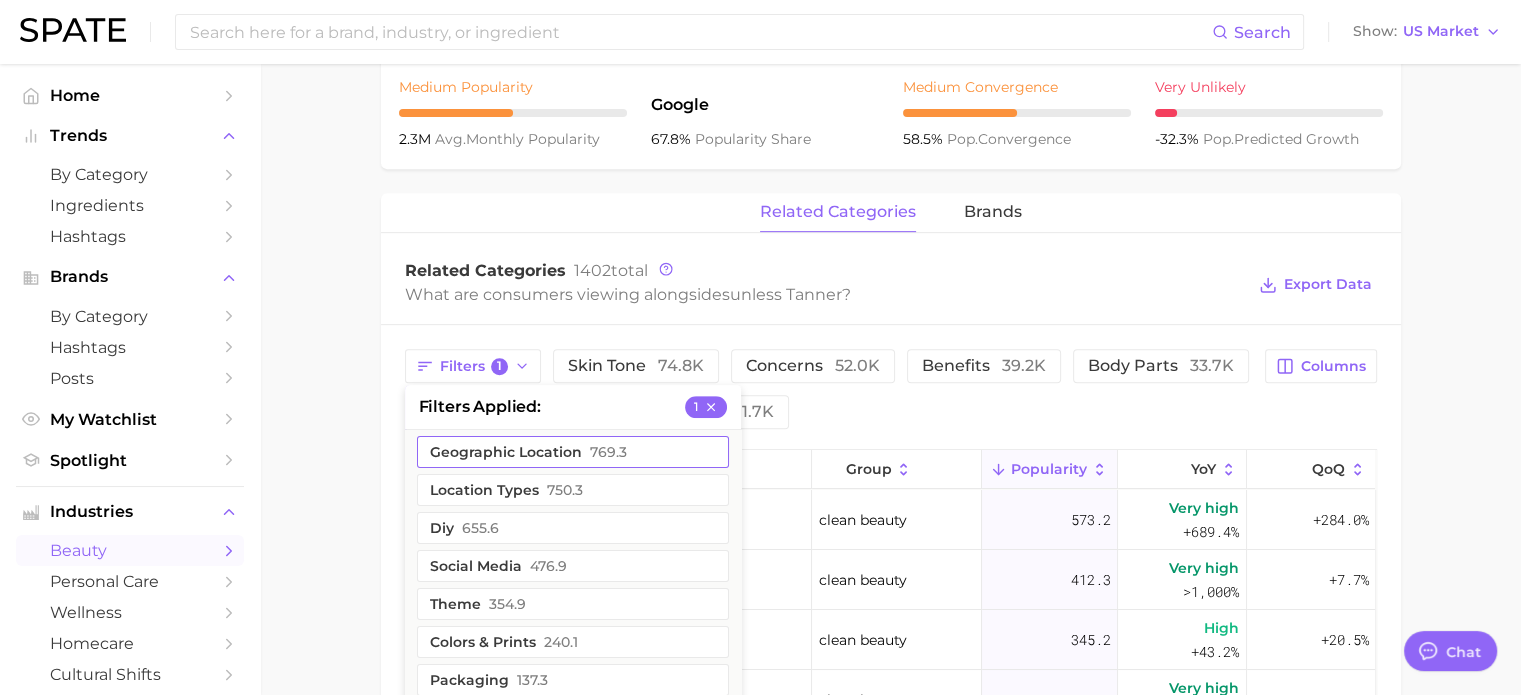 scroll, scrollTop: 853, scrollLeft: 0, axis: vertical 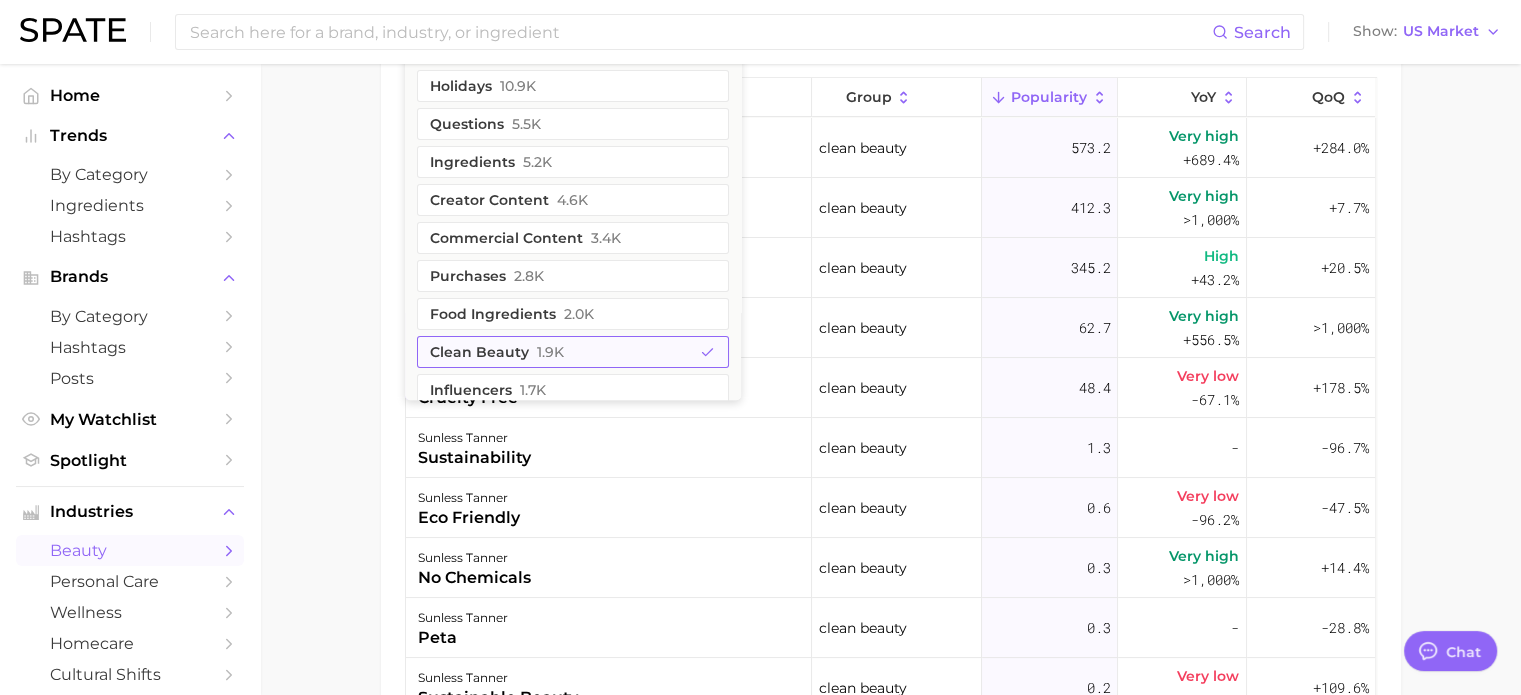 click 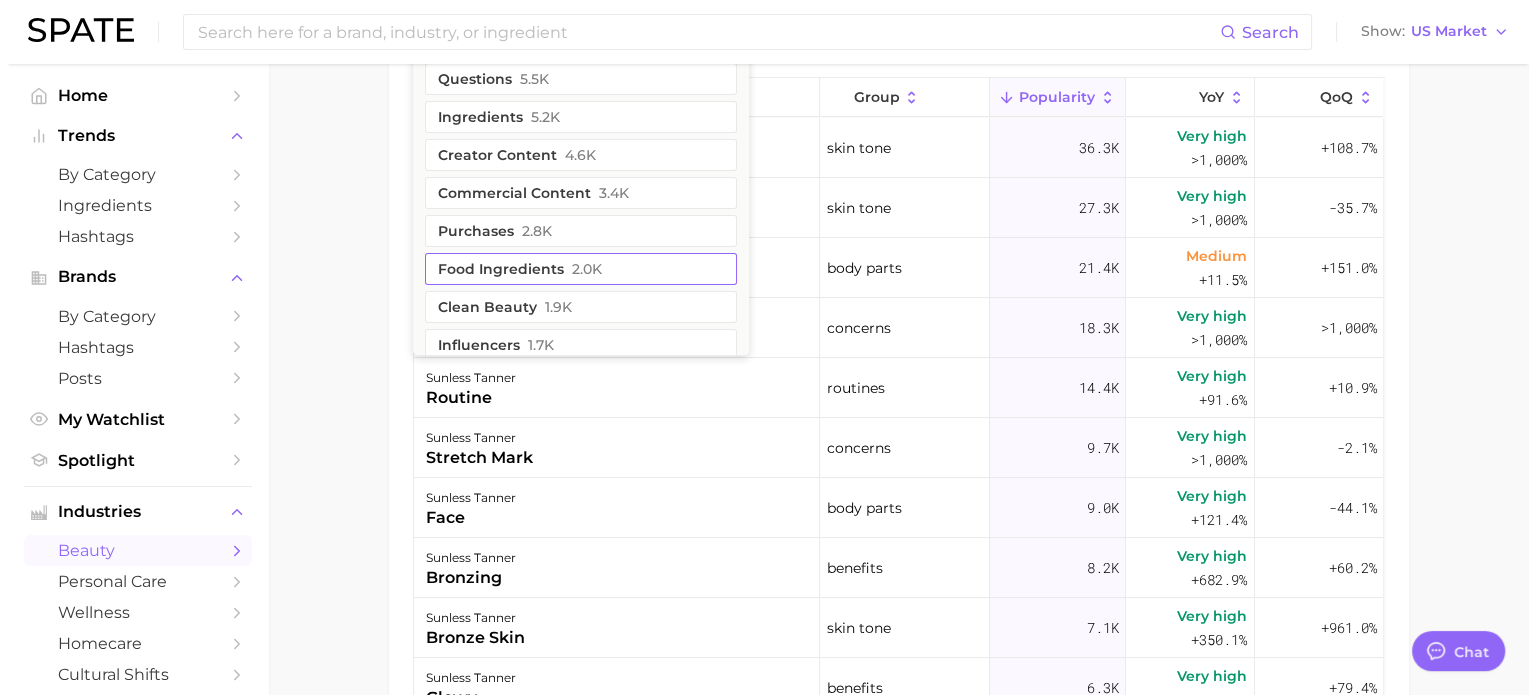 scroll, scrollTop: 1072, scrollLeft: 0, axis: vertical 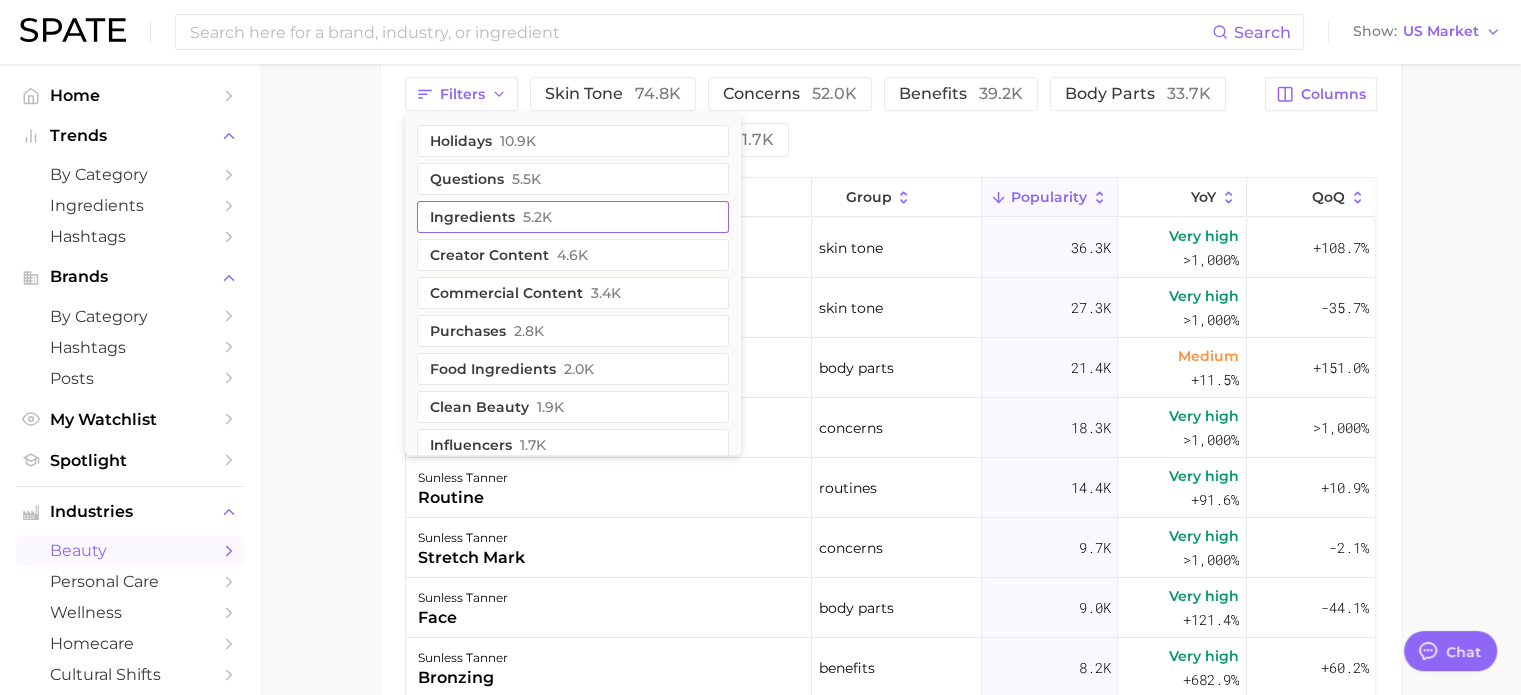 click on "ingredients   5.2k" at bounding box center [573, 217] 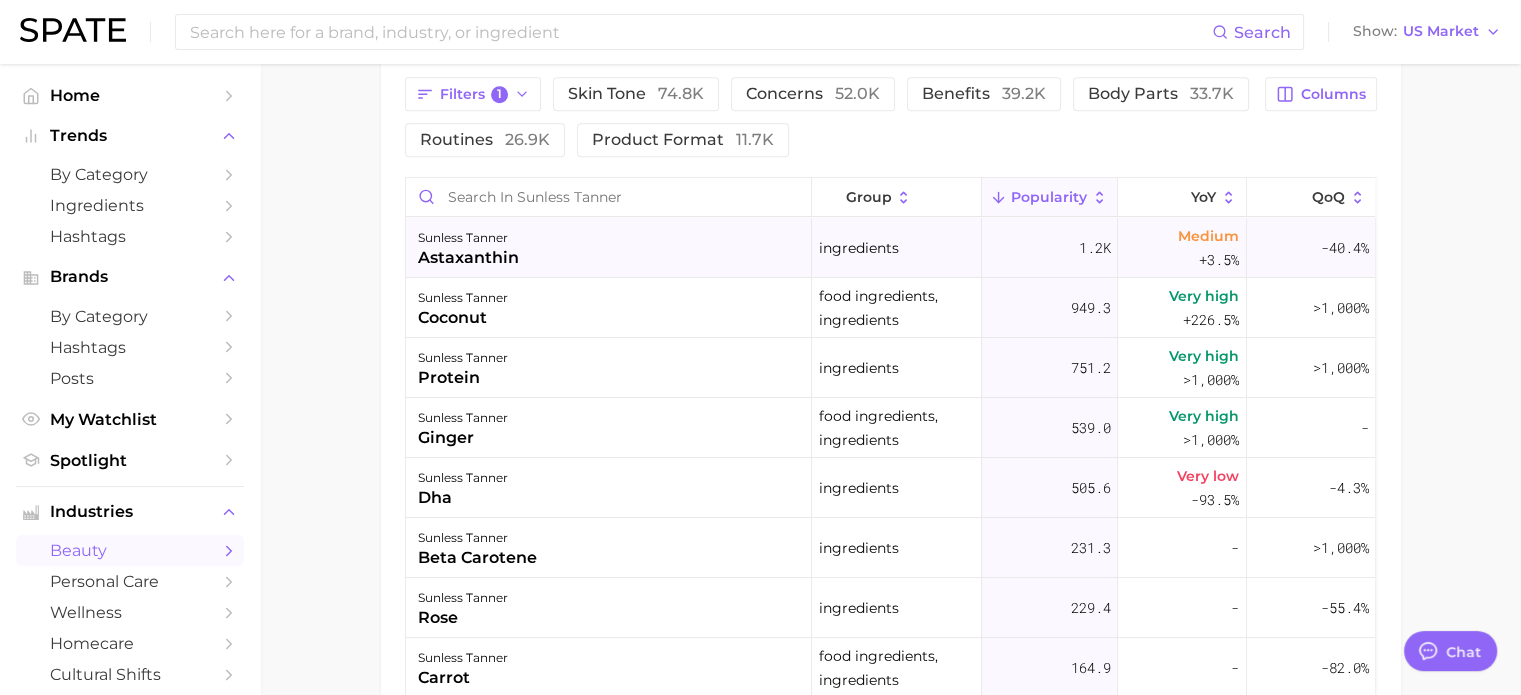 click on "sunless tanner astaxanthin" at bounding box center (609, 248) 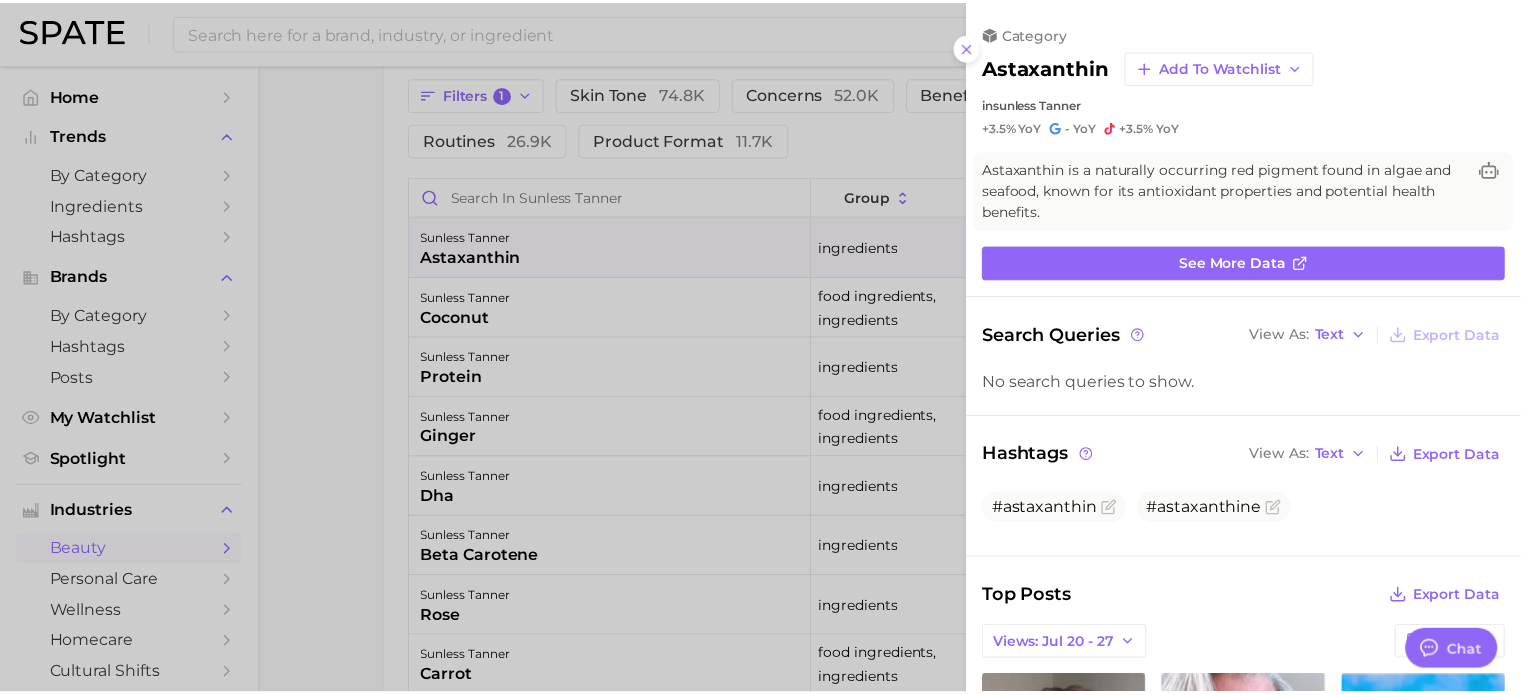 scroll, scrollTop: 0, scrollLeft: 0, axis: both 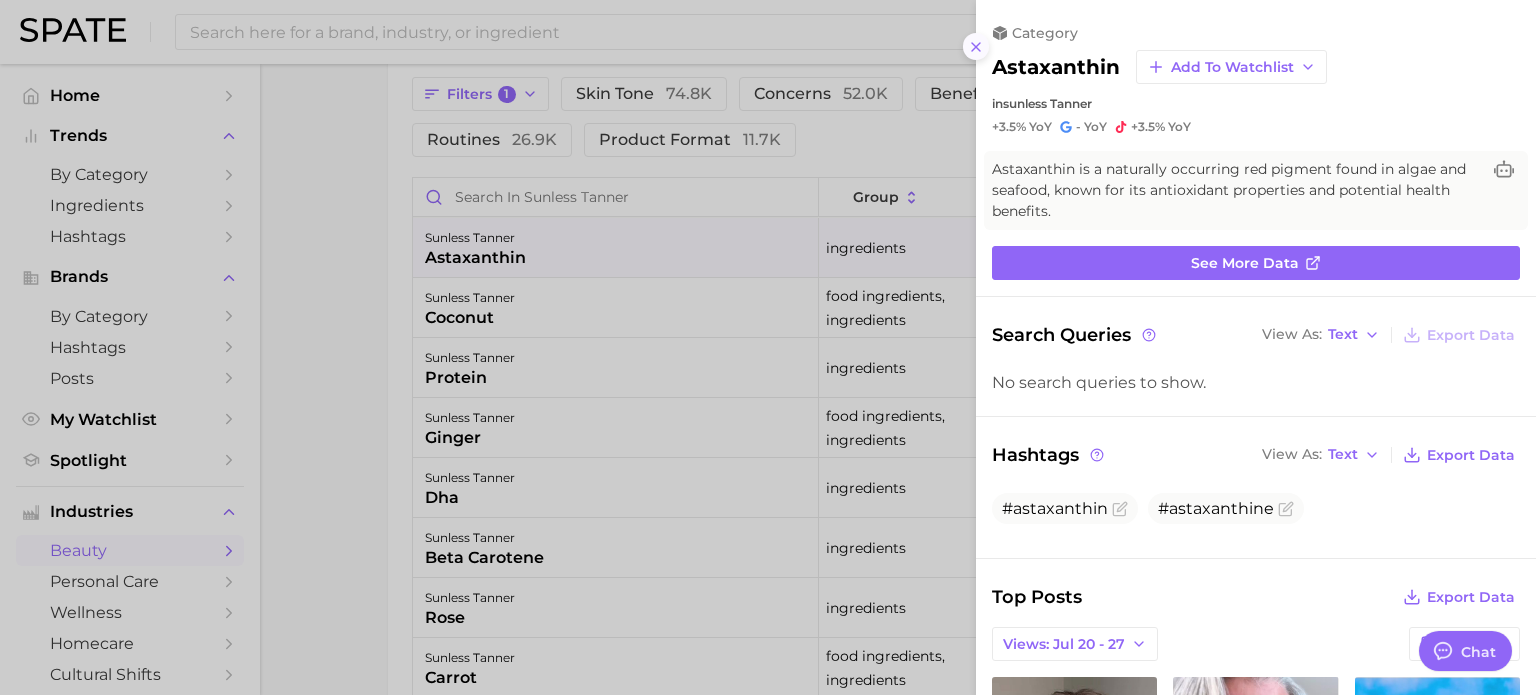 click 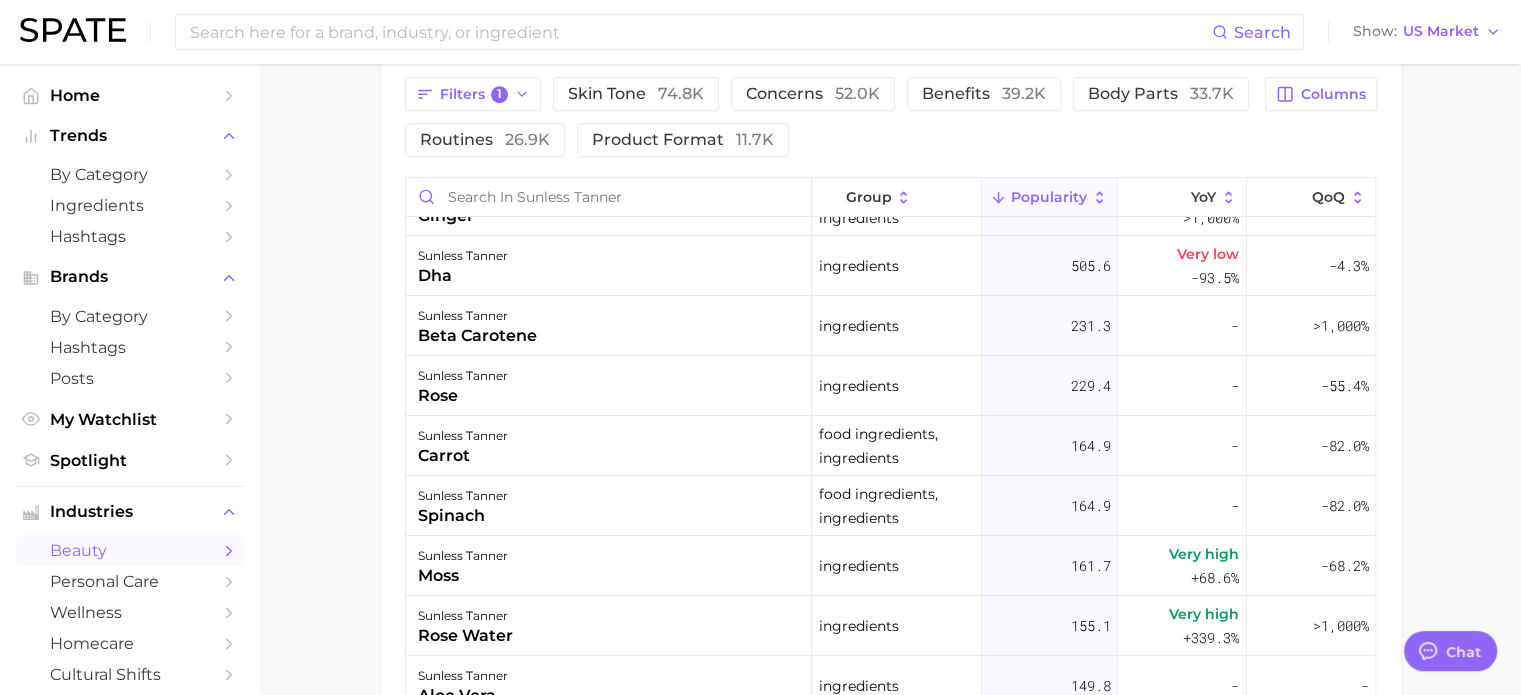 scroll, scrollTop: 0, scrollLeft: 0, axis: both 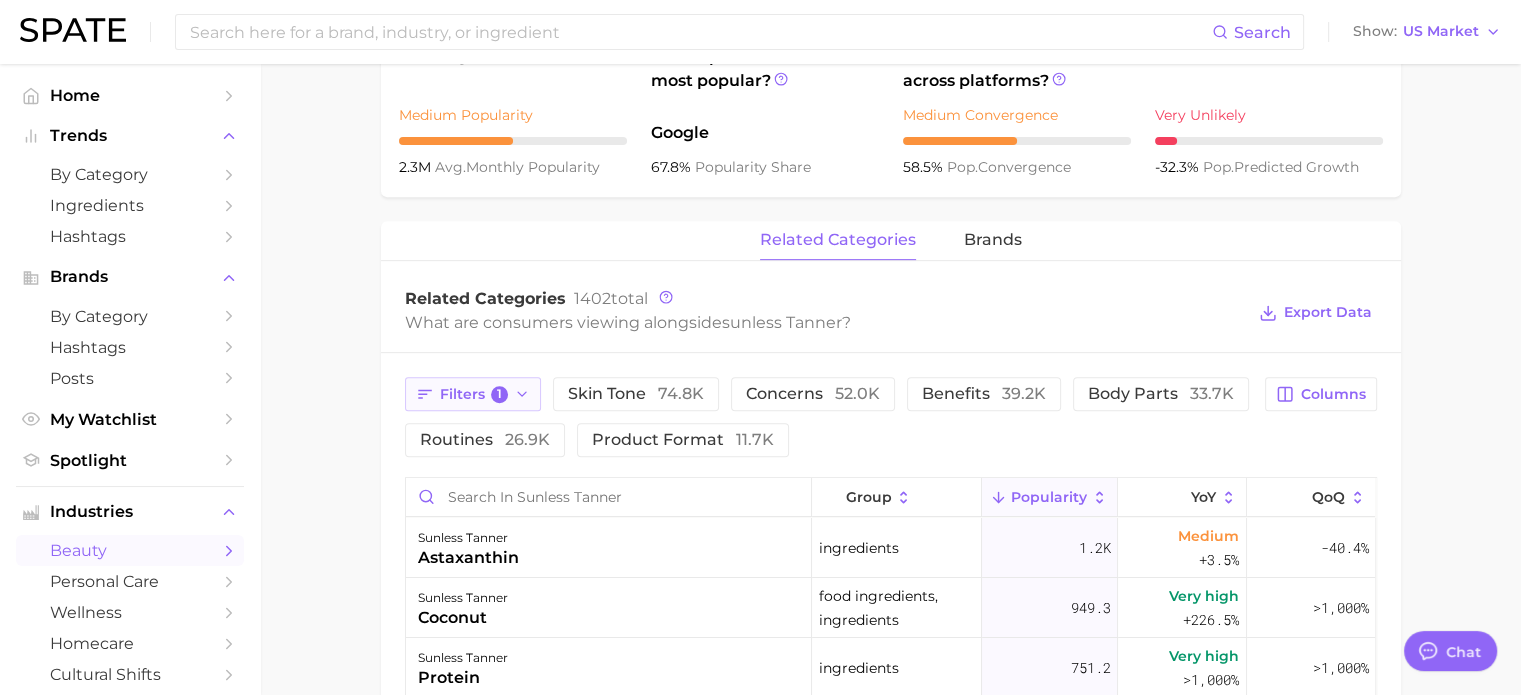 click 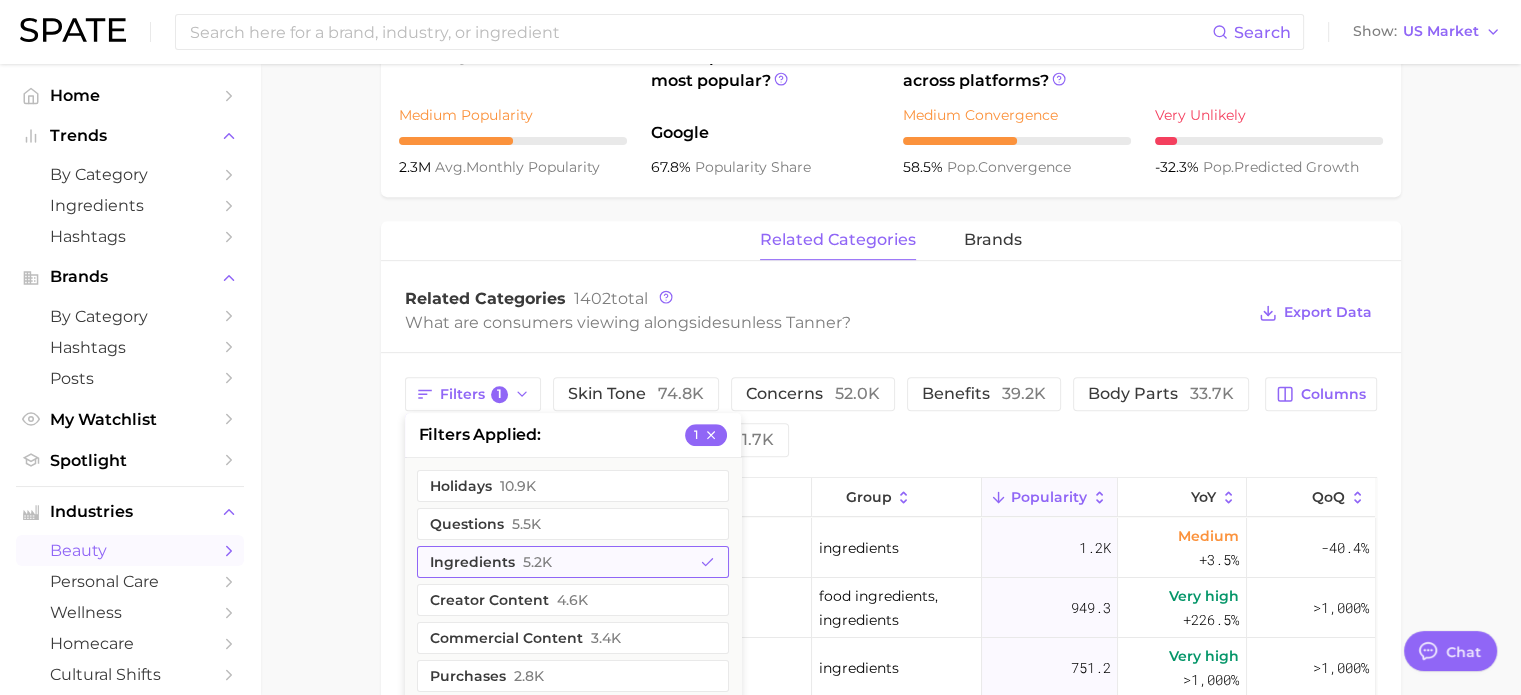 click 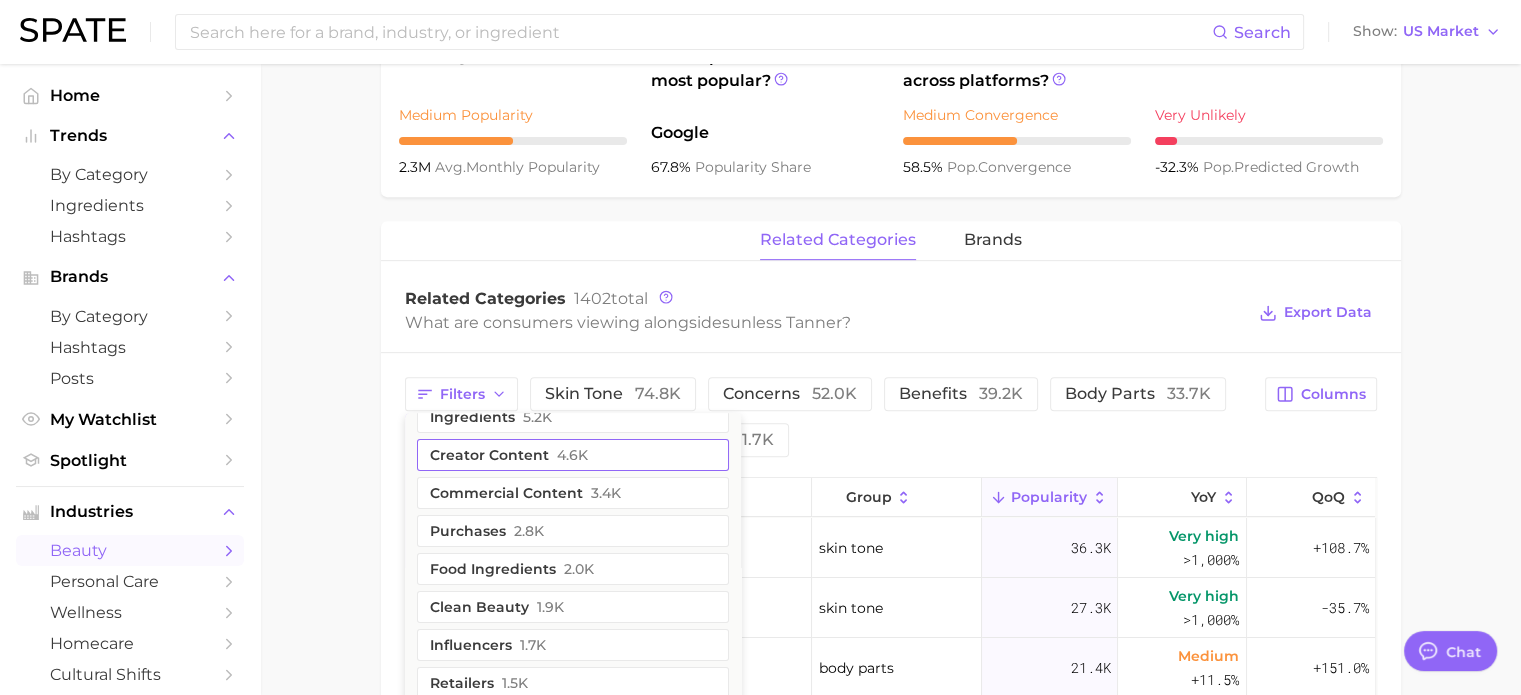 scroll, scrollTop: 200, scrollLeft: 0, axis: vertical 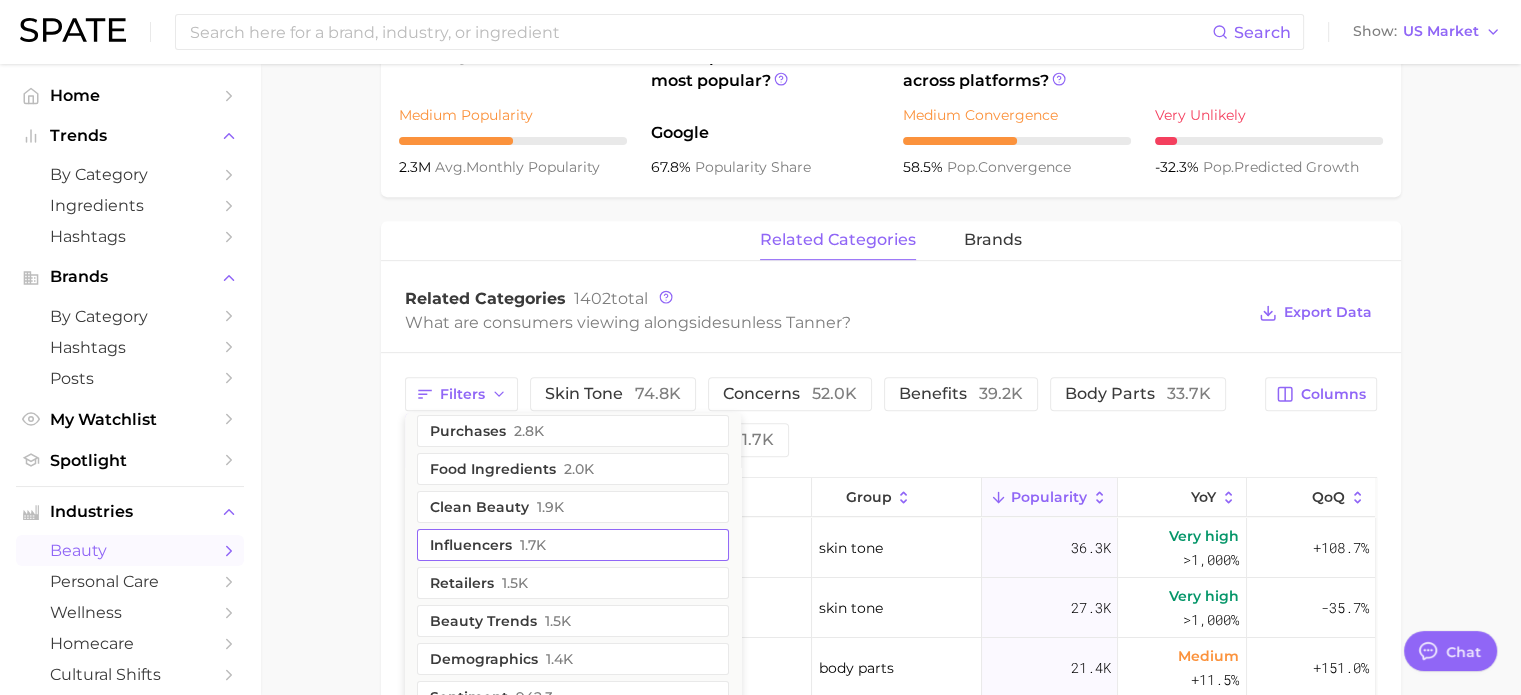 click on "retailers   1.5k" at bounding box center (573, 583) 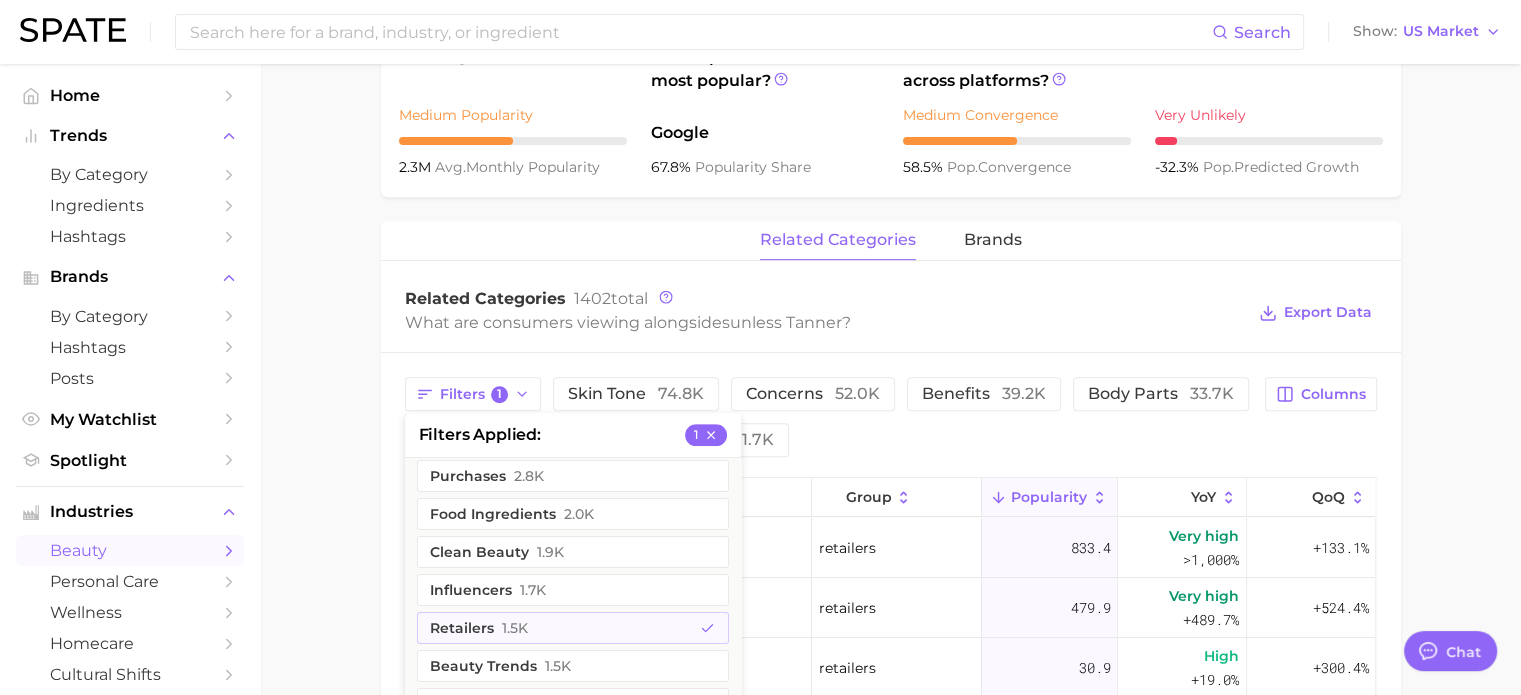 click on "What are consumers viewing alongside  sunless tanner ?" at bounding box center (825, 322) 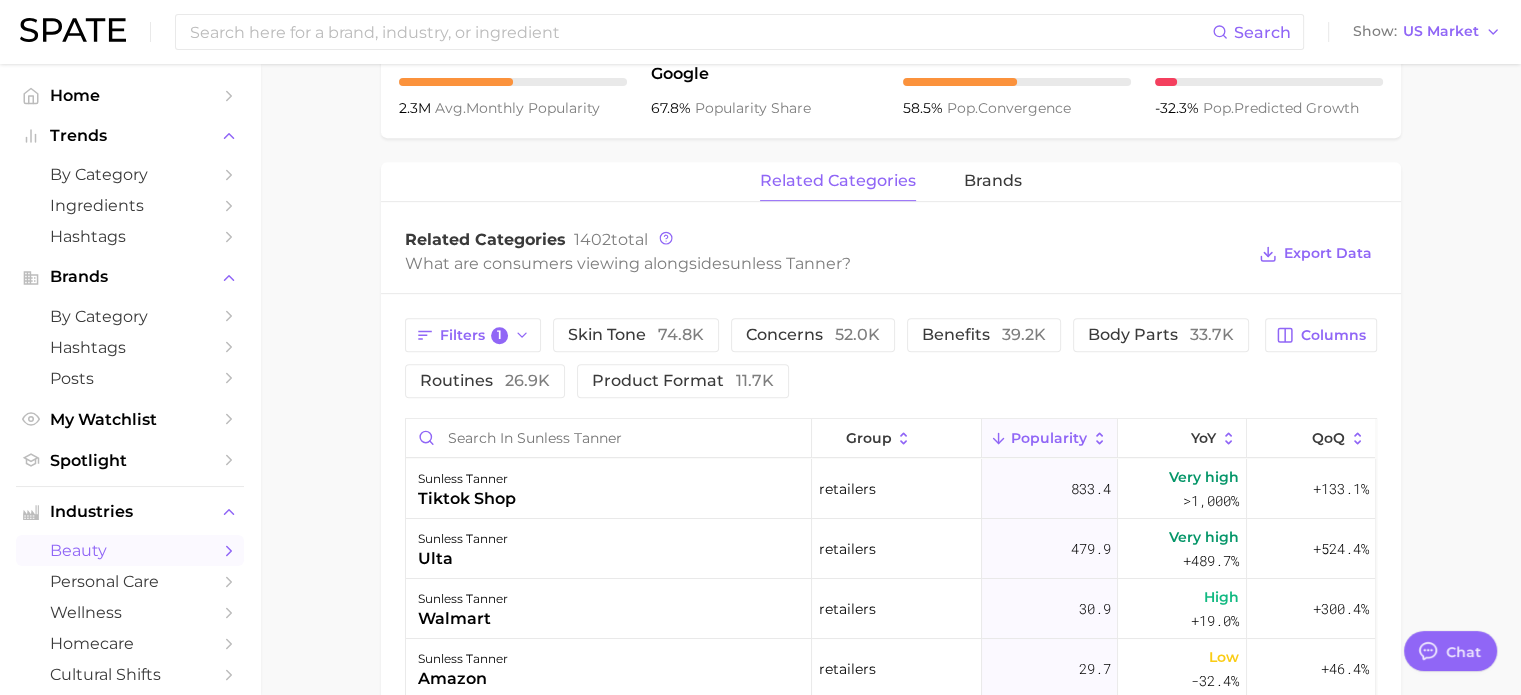 scroll, scrollTop: 772, scrollLeft: 0, axis: vertical 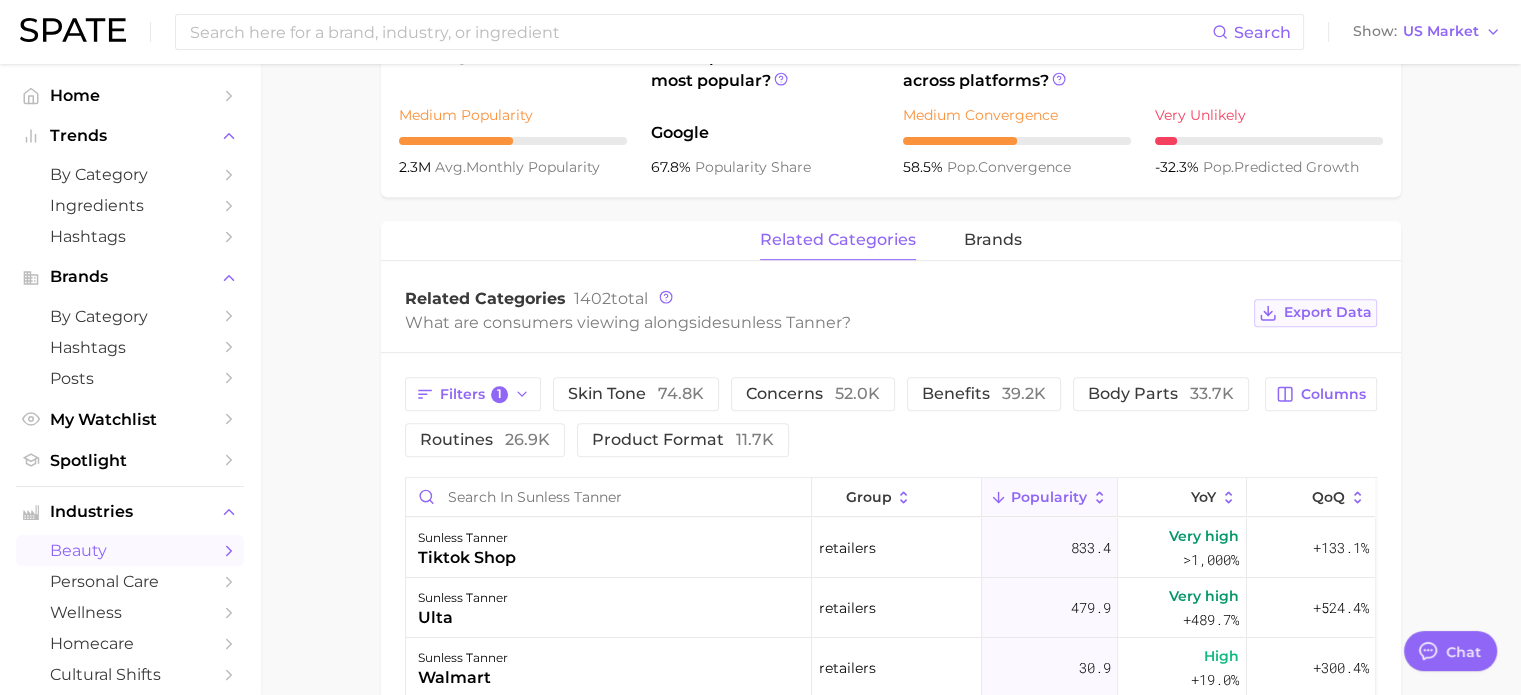 click on "Export Data" at bounding box center [1328, 312] 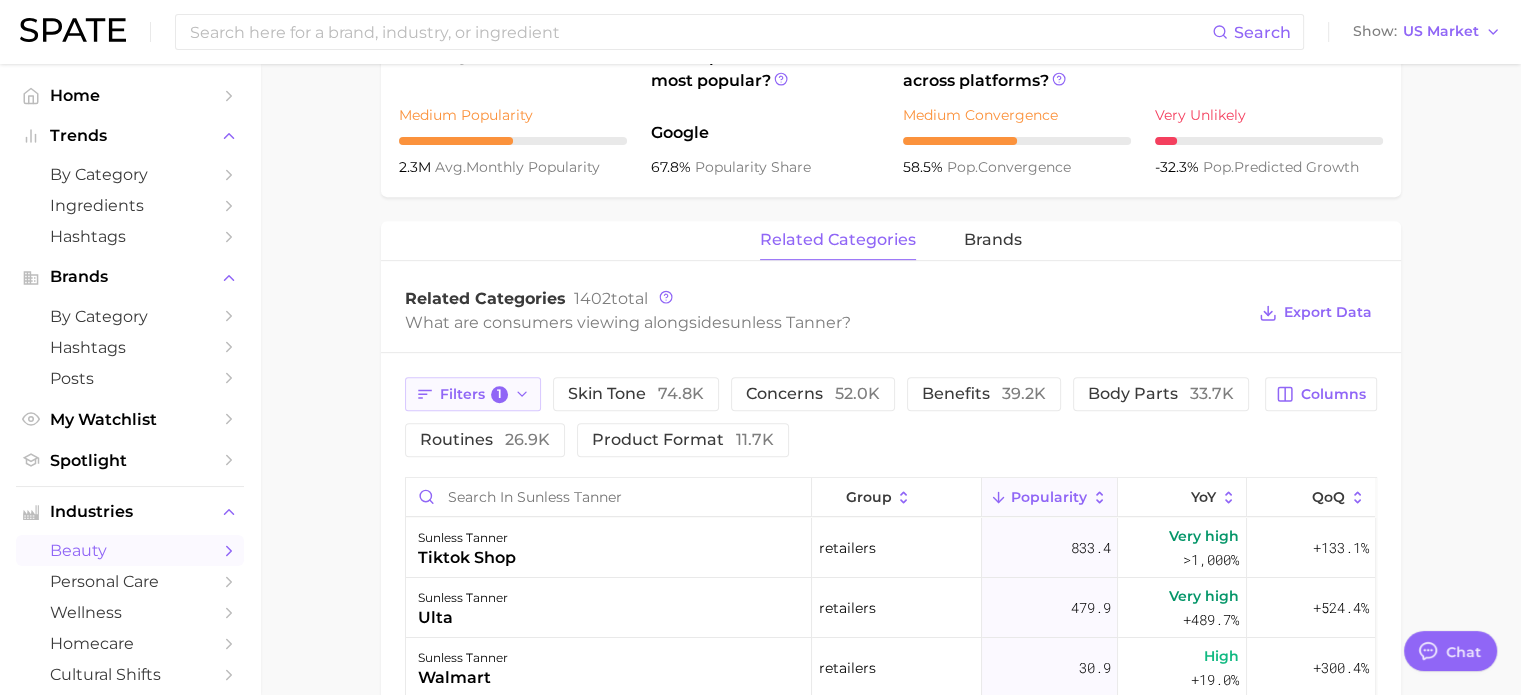click 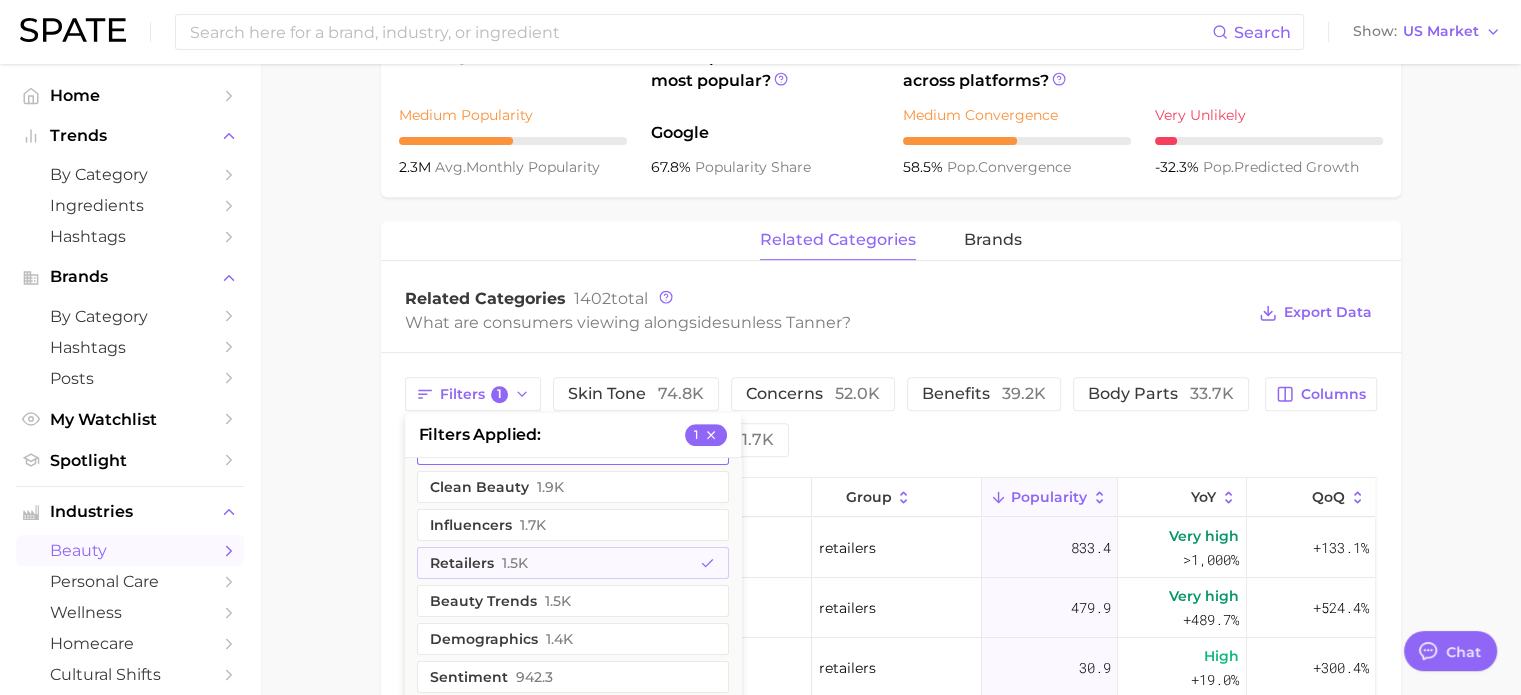 scroll, scrollTop: 300, scrollLeft: 0, axis: vertical 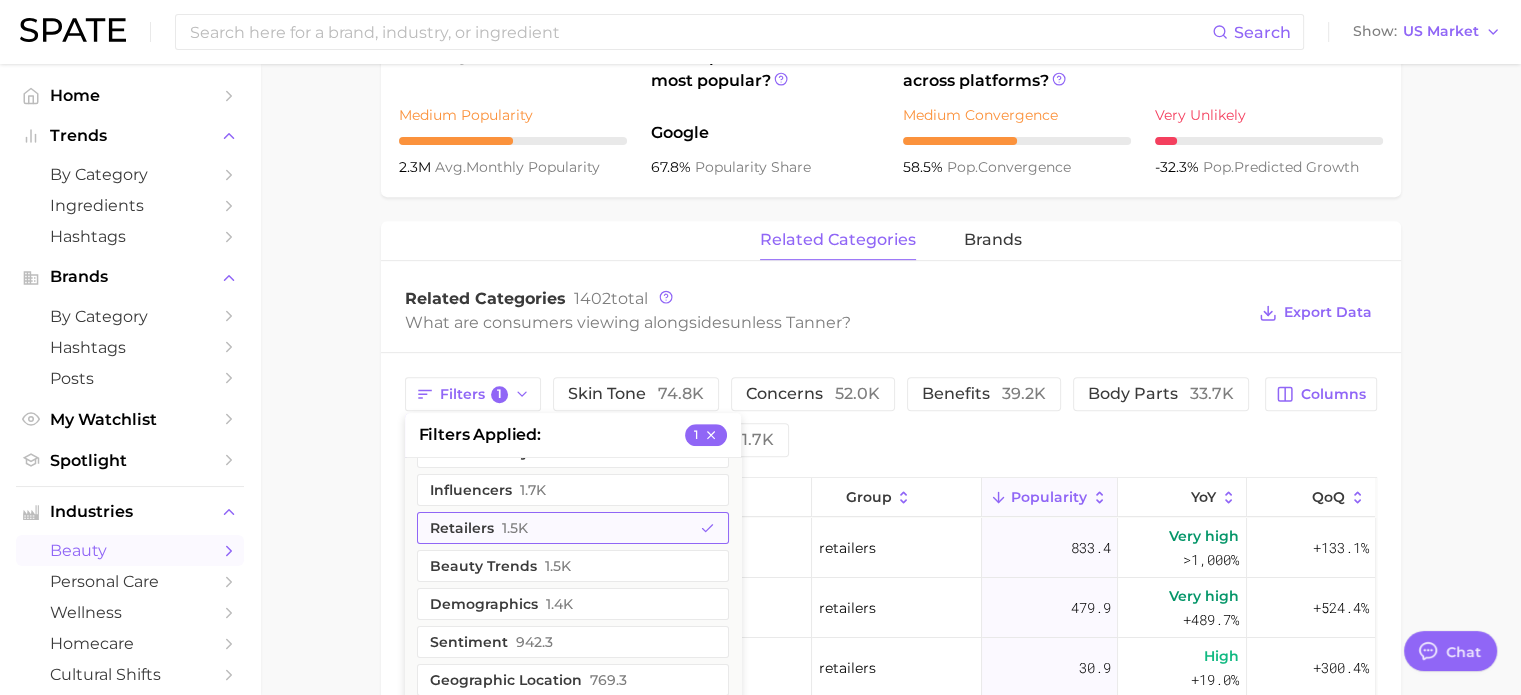 click 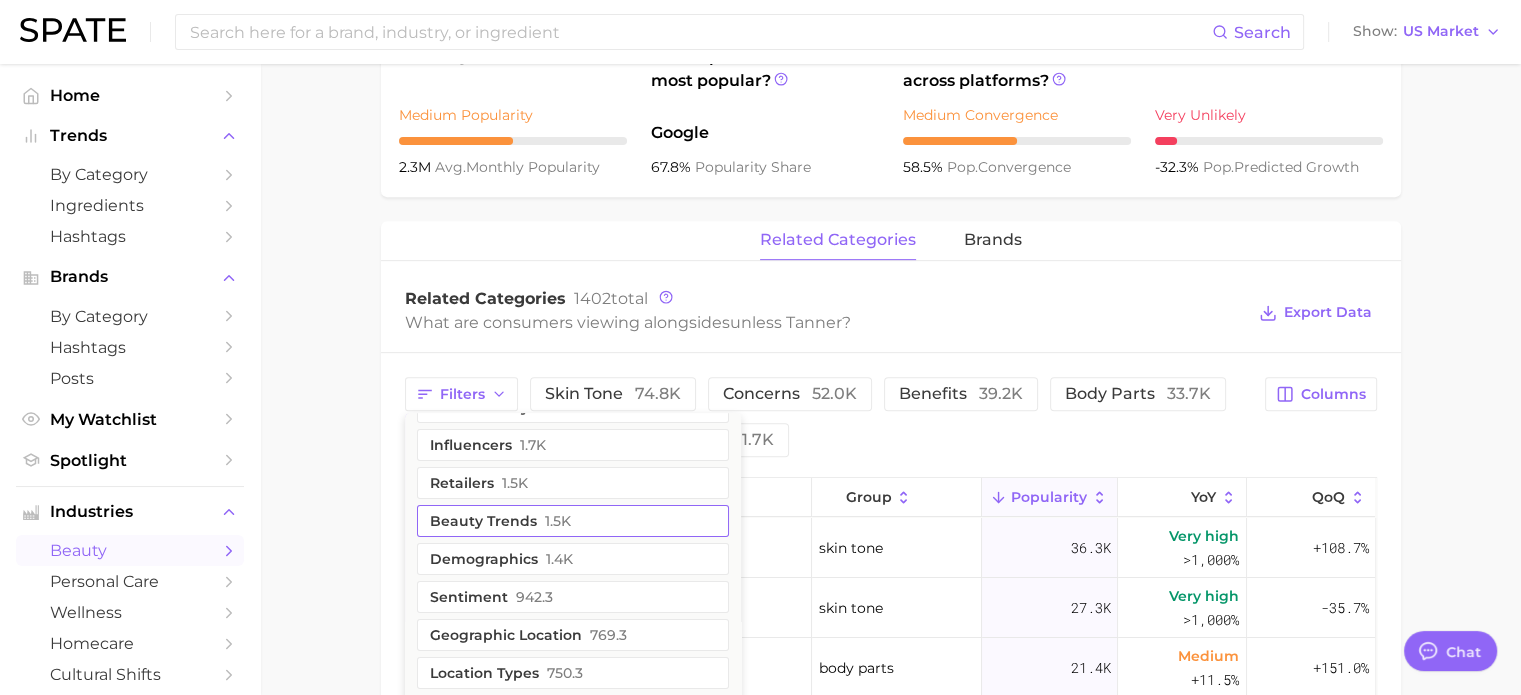 click on "1.5k" at bounding box center (558, 521) 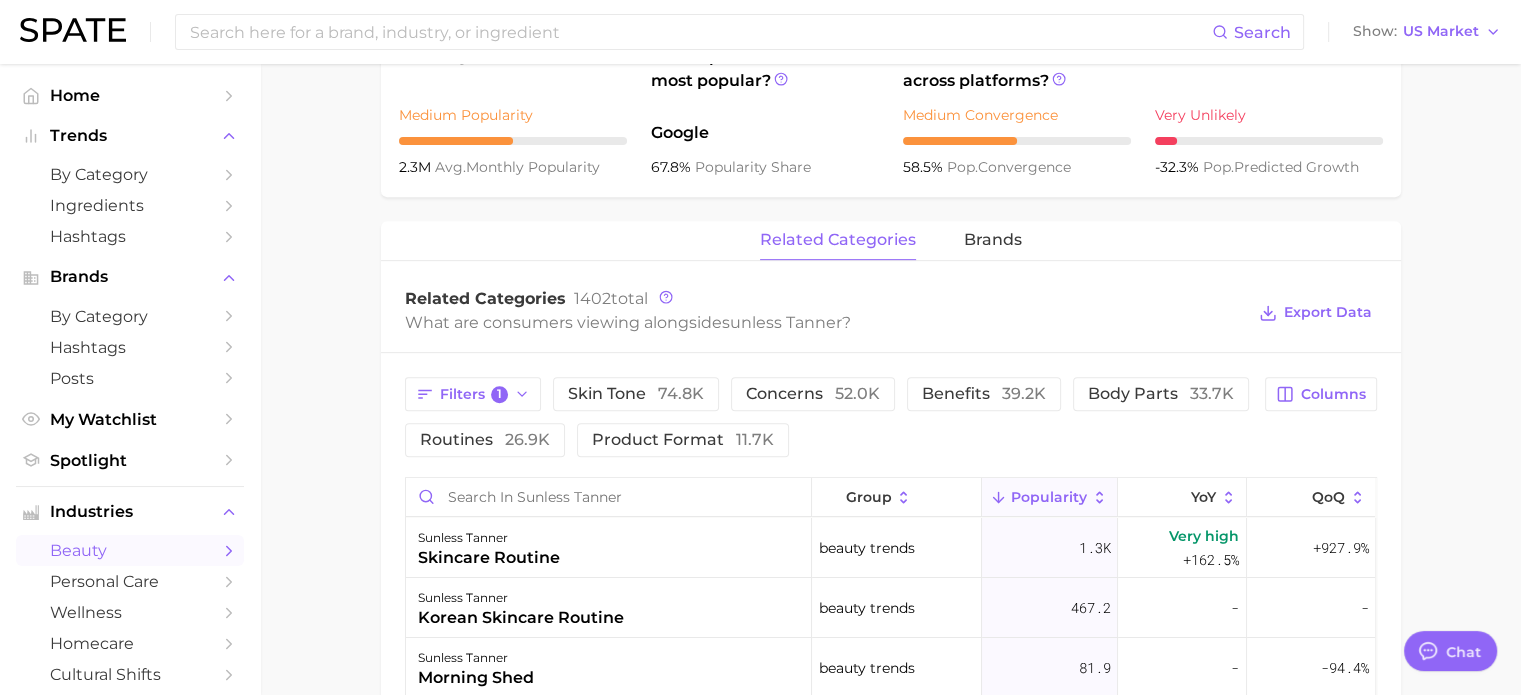 click on "Filters 1 skin tone   74.8k concerns   52.0k benefits   39.2k body parts   33.7k routines   26.9k product format   11.7k" at bounding box center [829, 417] 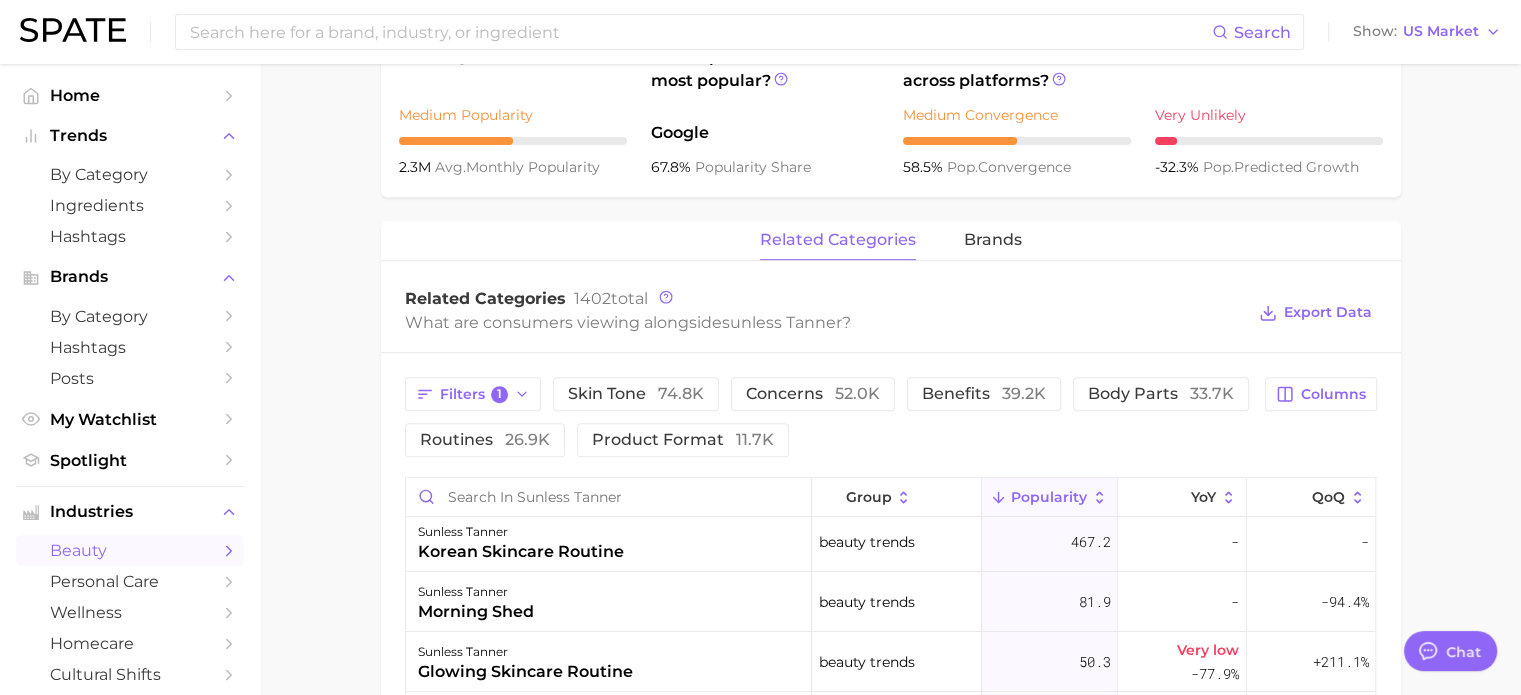 scroll, scrollTop: 0, scrollLeft: 0, axis: both 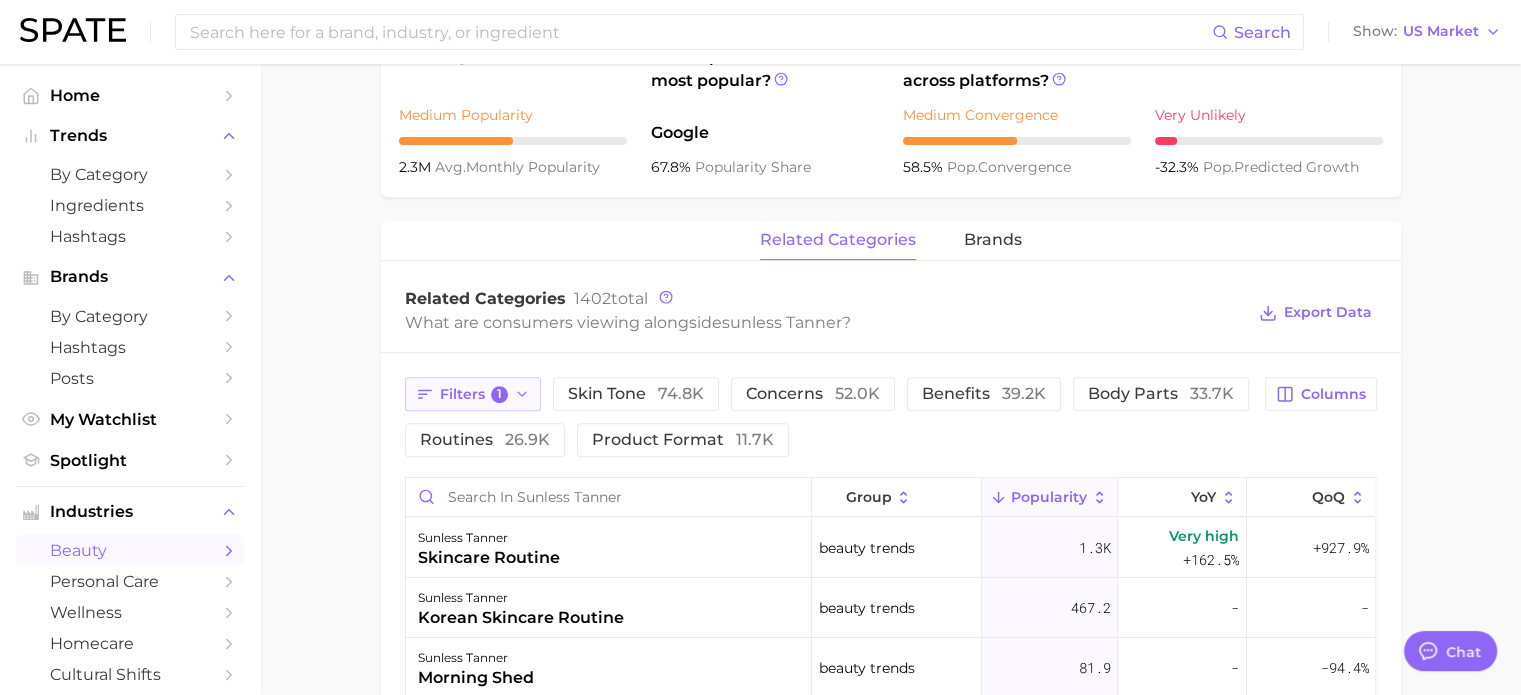 click 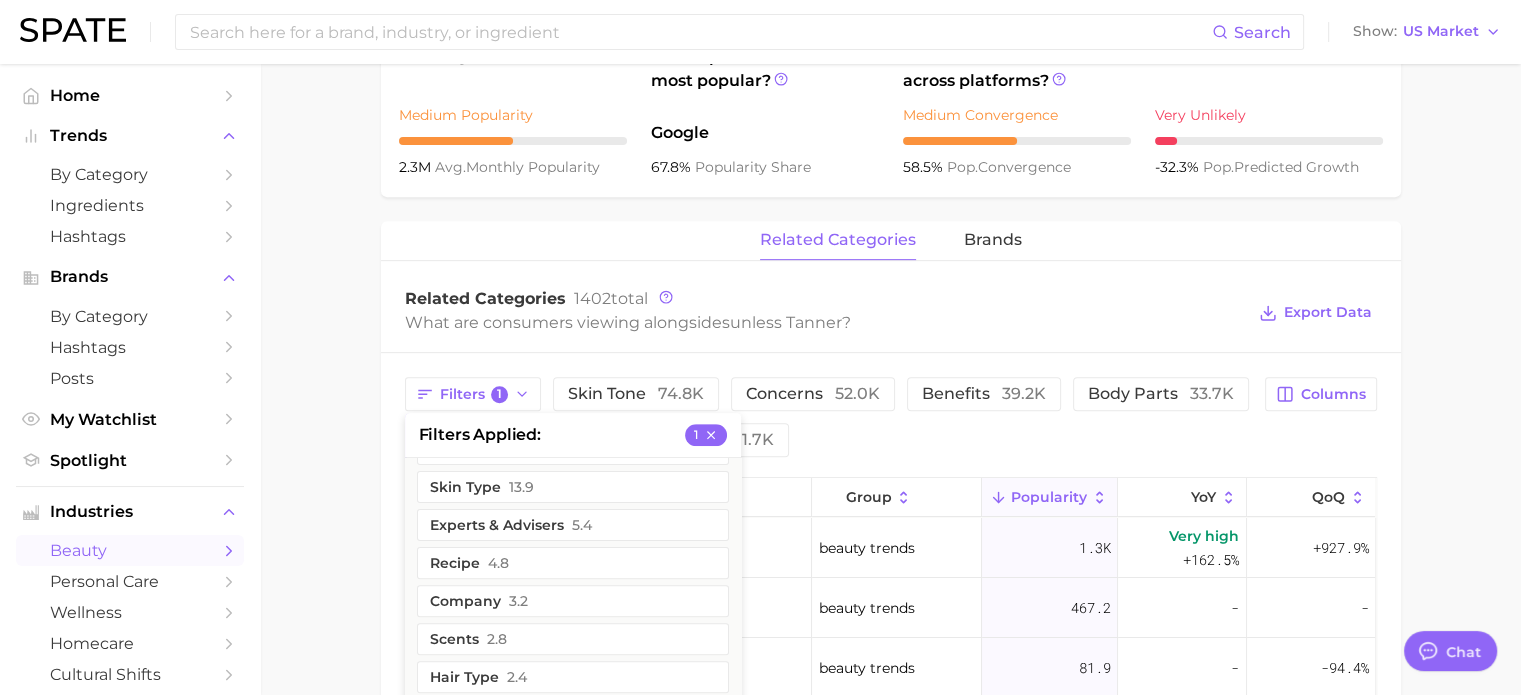 scroll, scrollTop: 853, scrollLeft: 0, axis: vertical 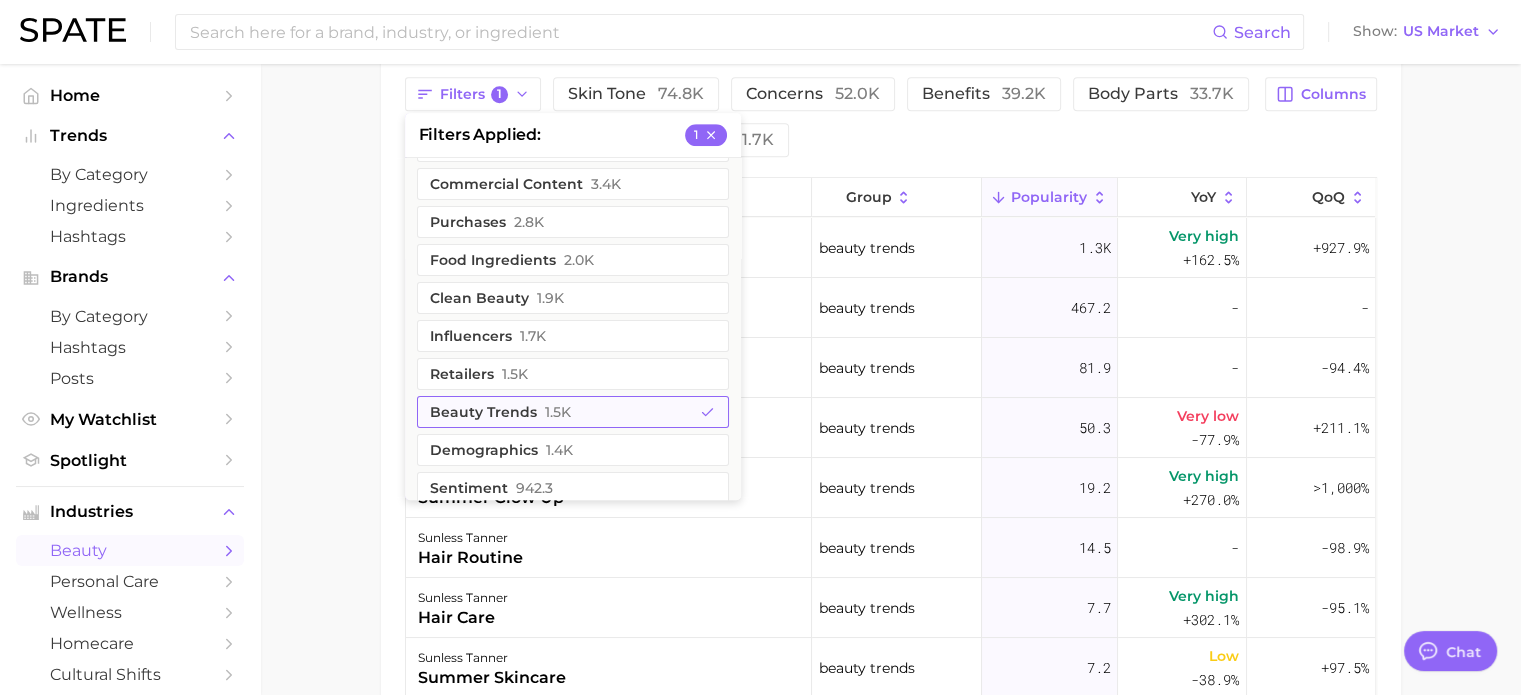 click 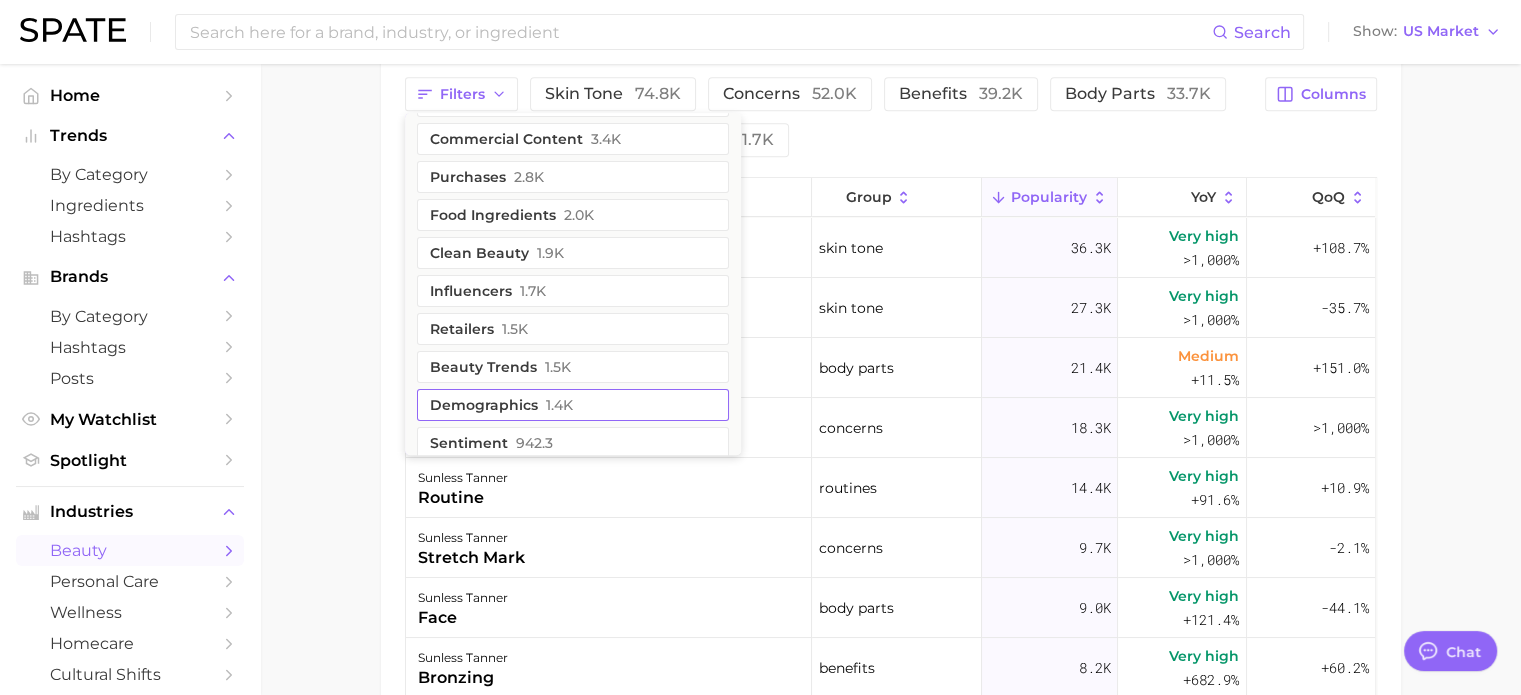 click on "demographics   1.4k" at bounding box center (573, 405) 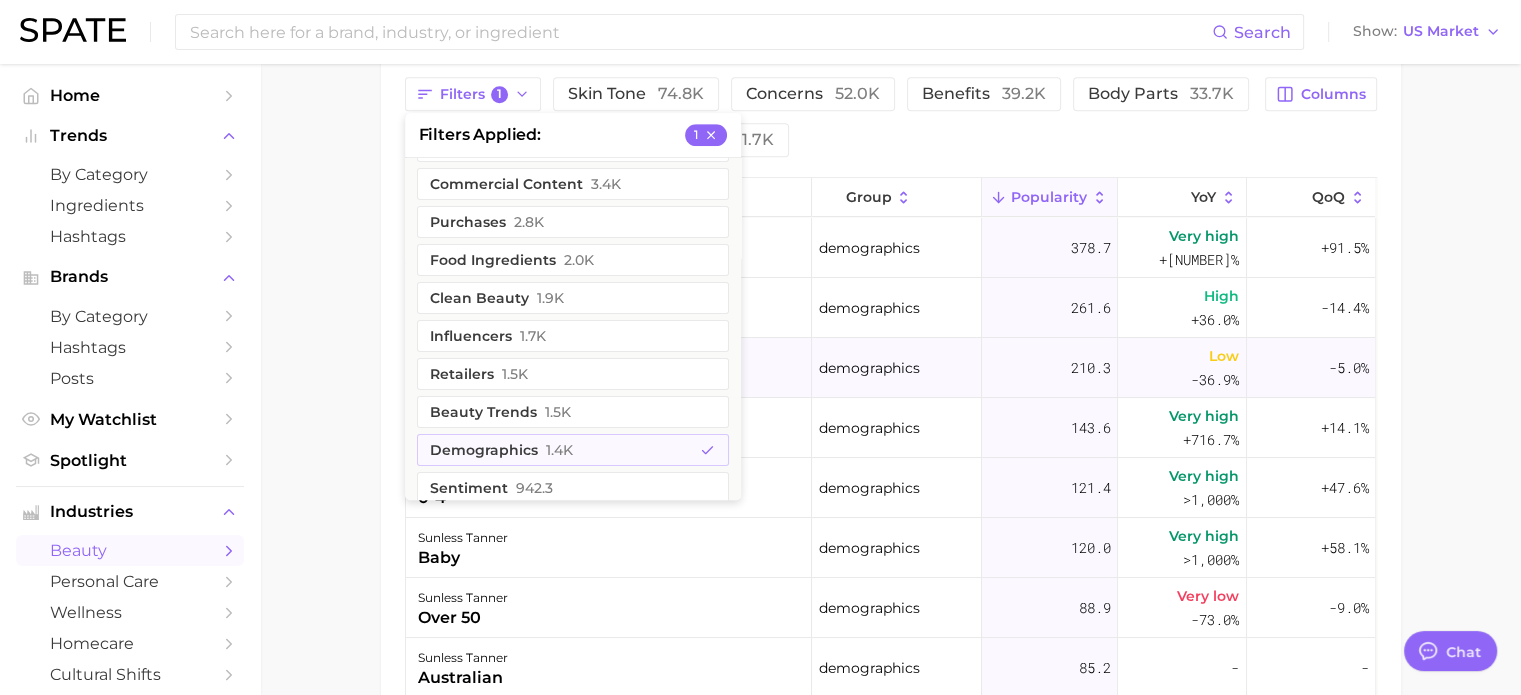 click on "sunless tanner over 40" at bounding box center (609, 368) 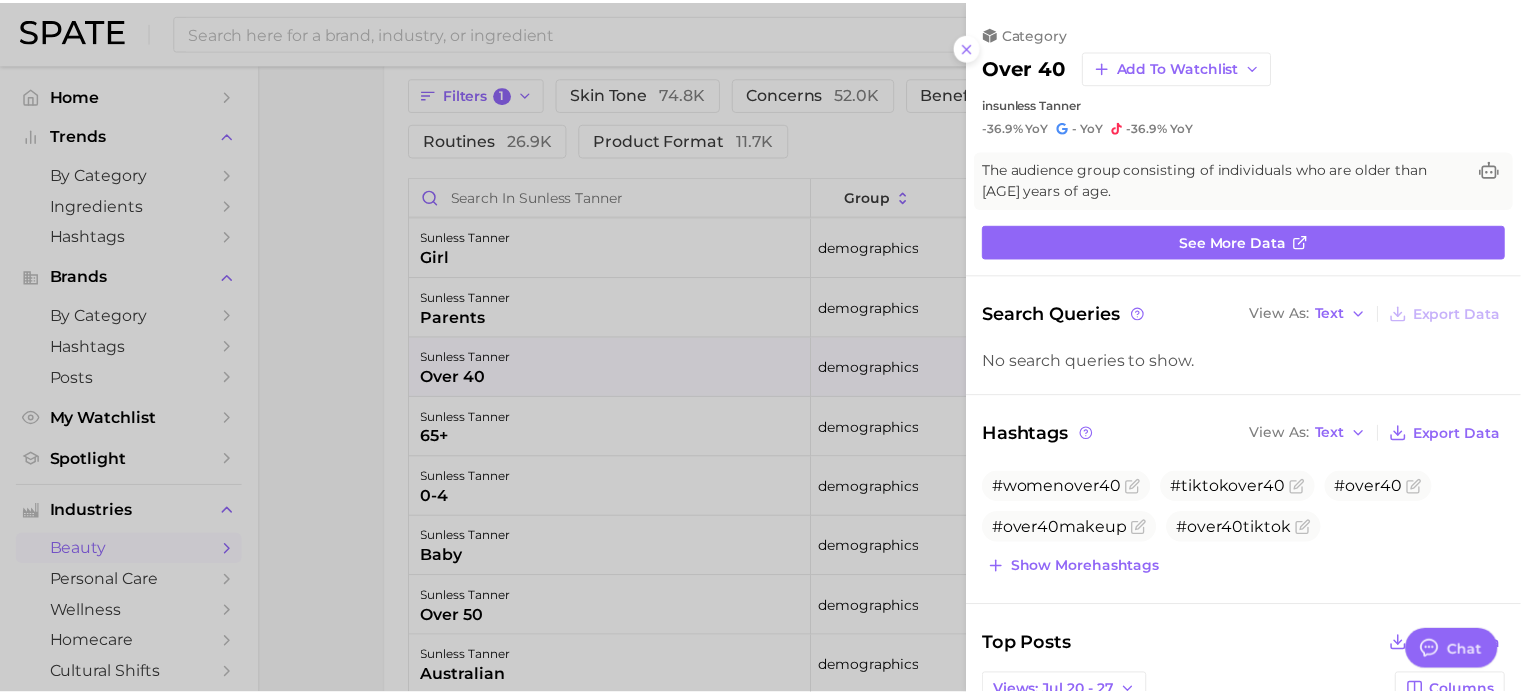 scroll, scrollTop: 0, scrollLeft: 0, axis: both 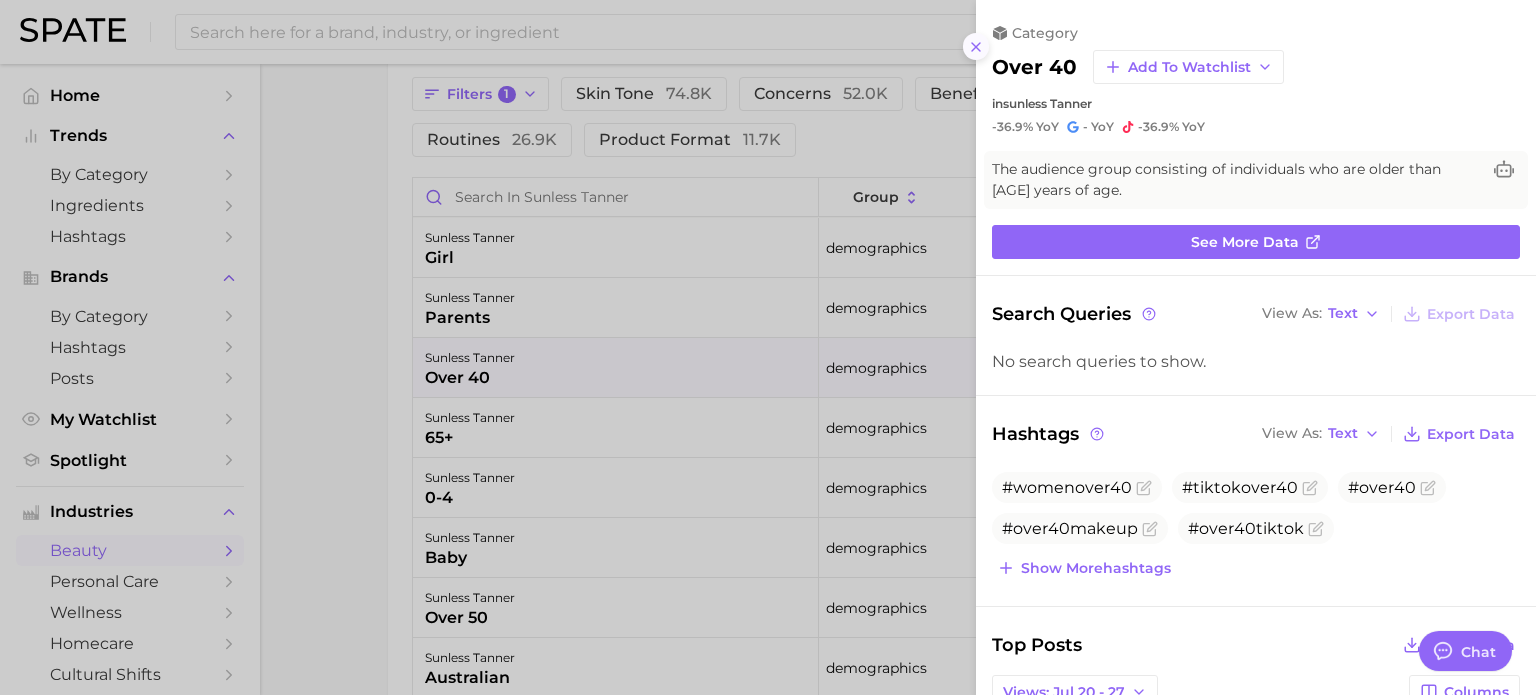 click 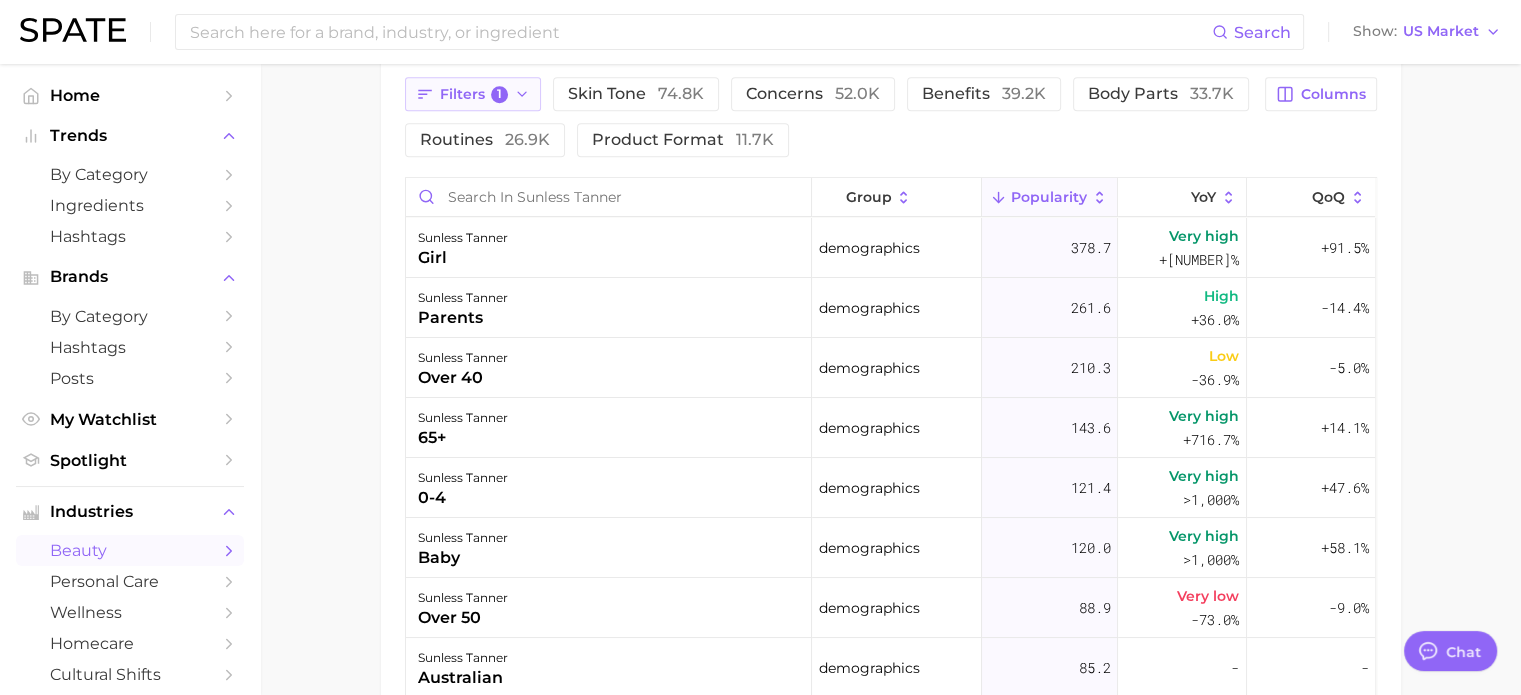 click 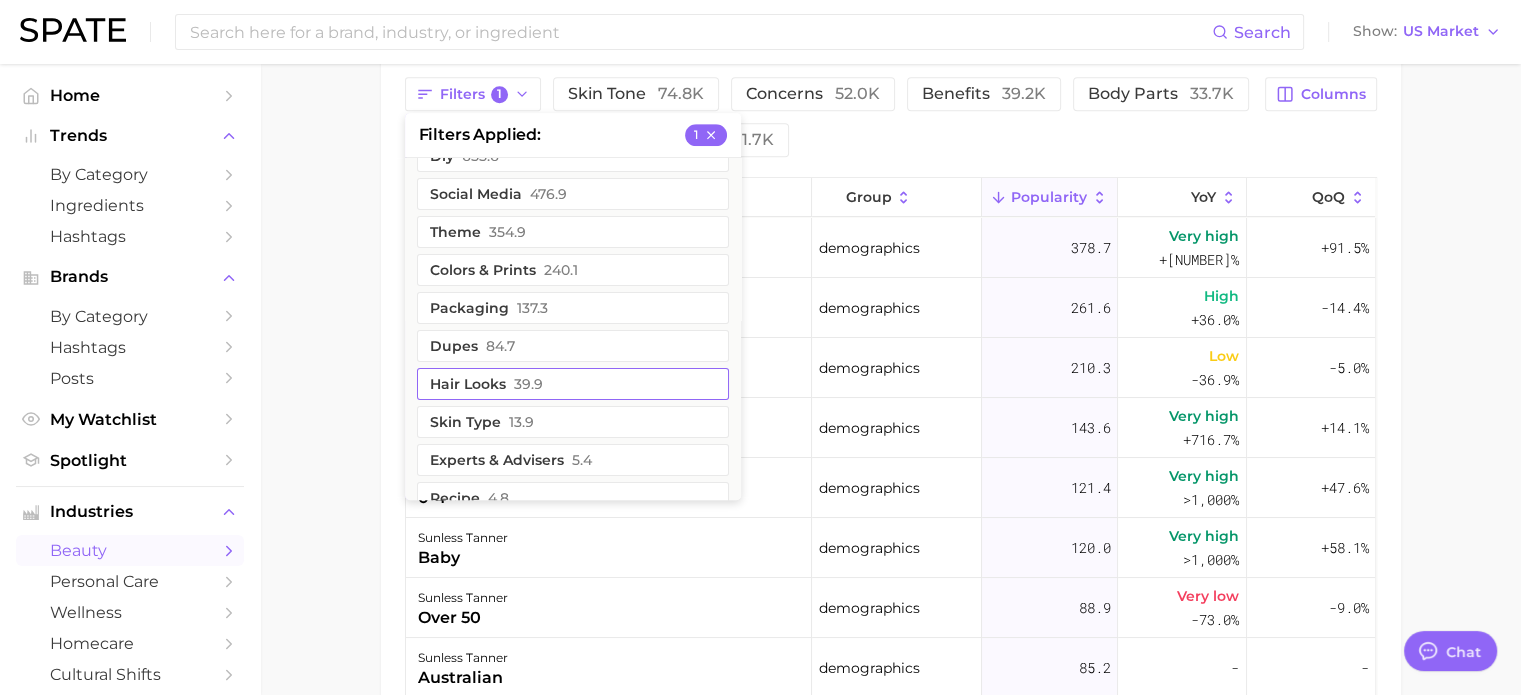 scroll, scrollTop: 853, scrollLeft: 0, axis: vertical 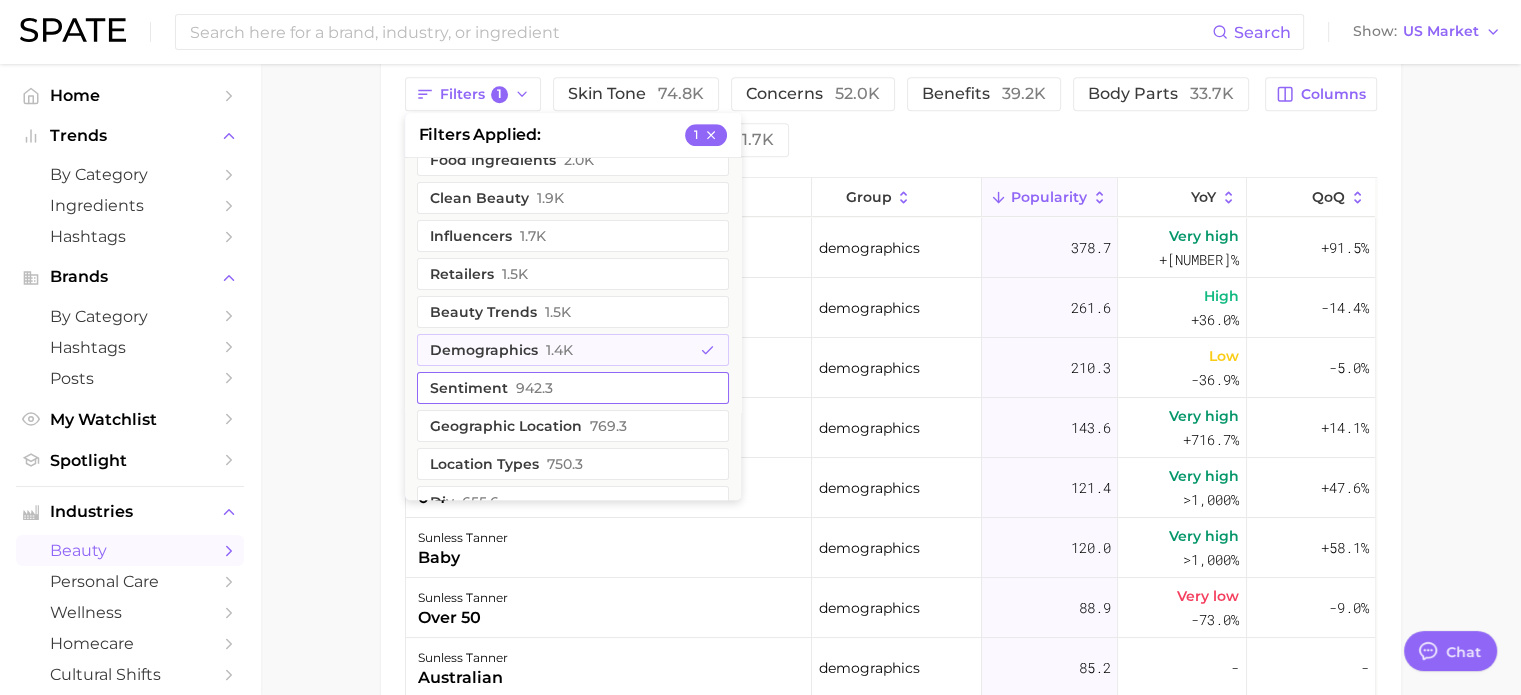 click on "demographics   1.4k" at bounding box center [573, 350] 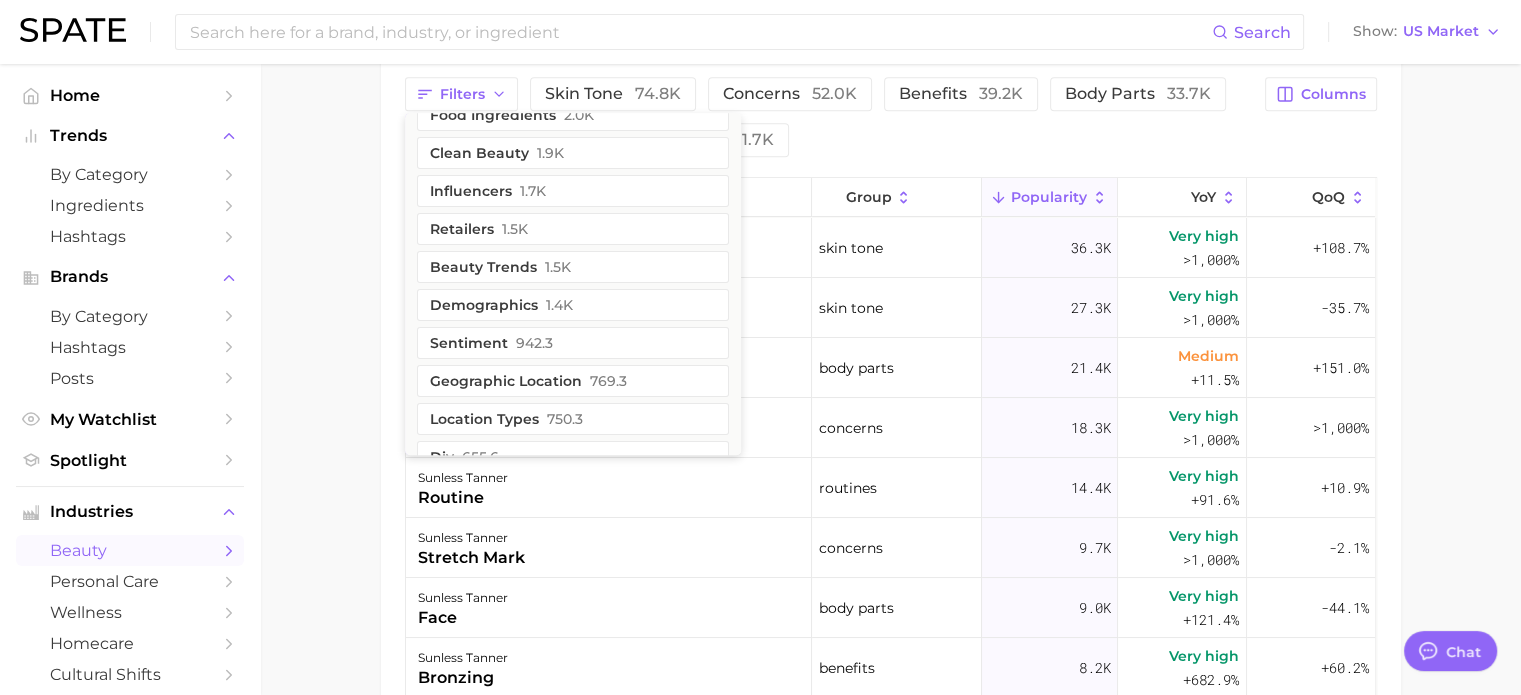 scroll, scrollTop: 0, scrollLeft: 0, axis: both 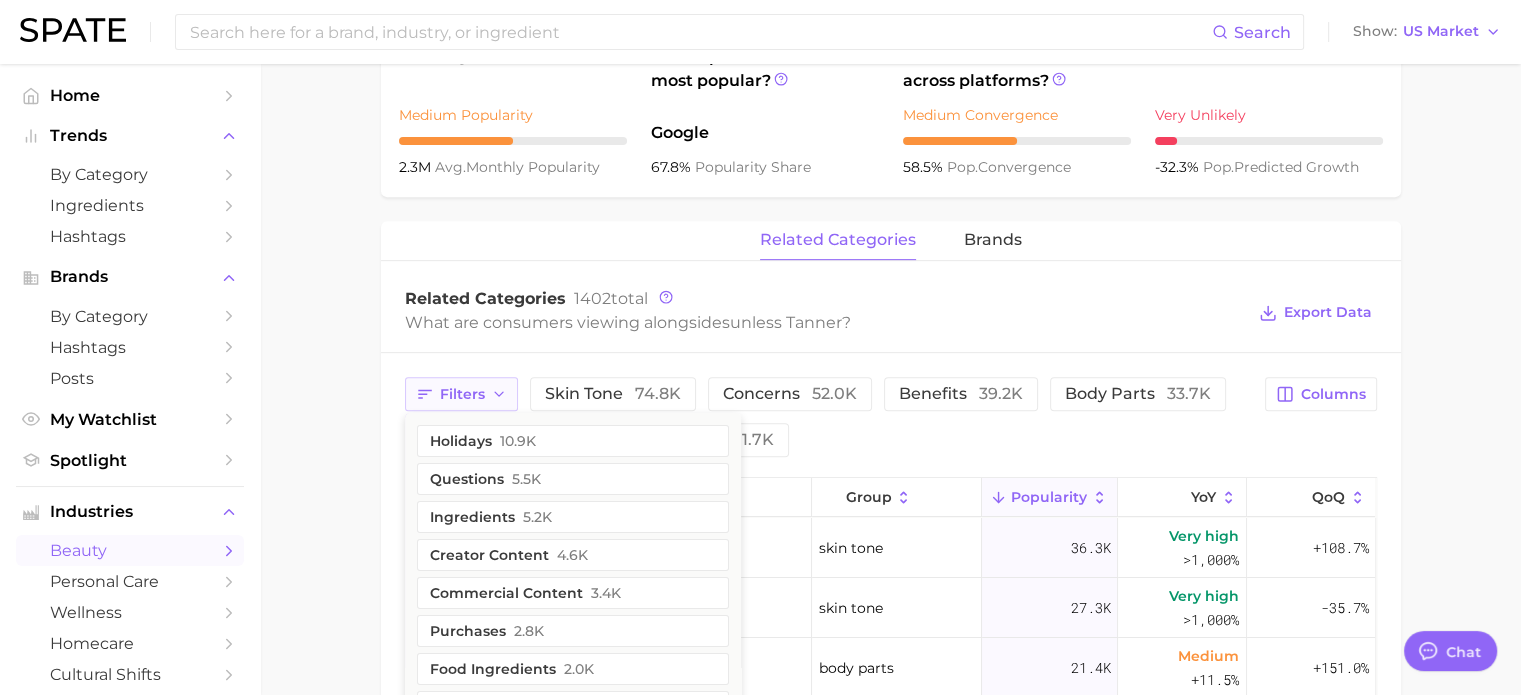 click 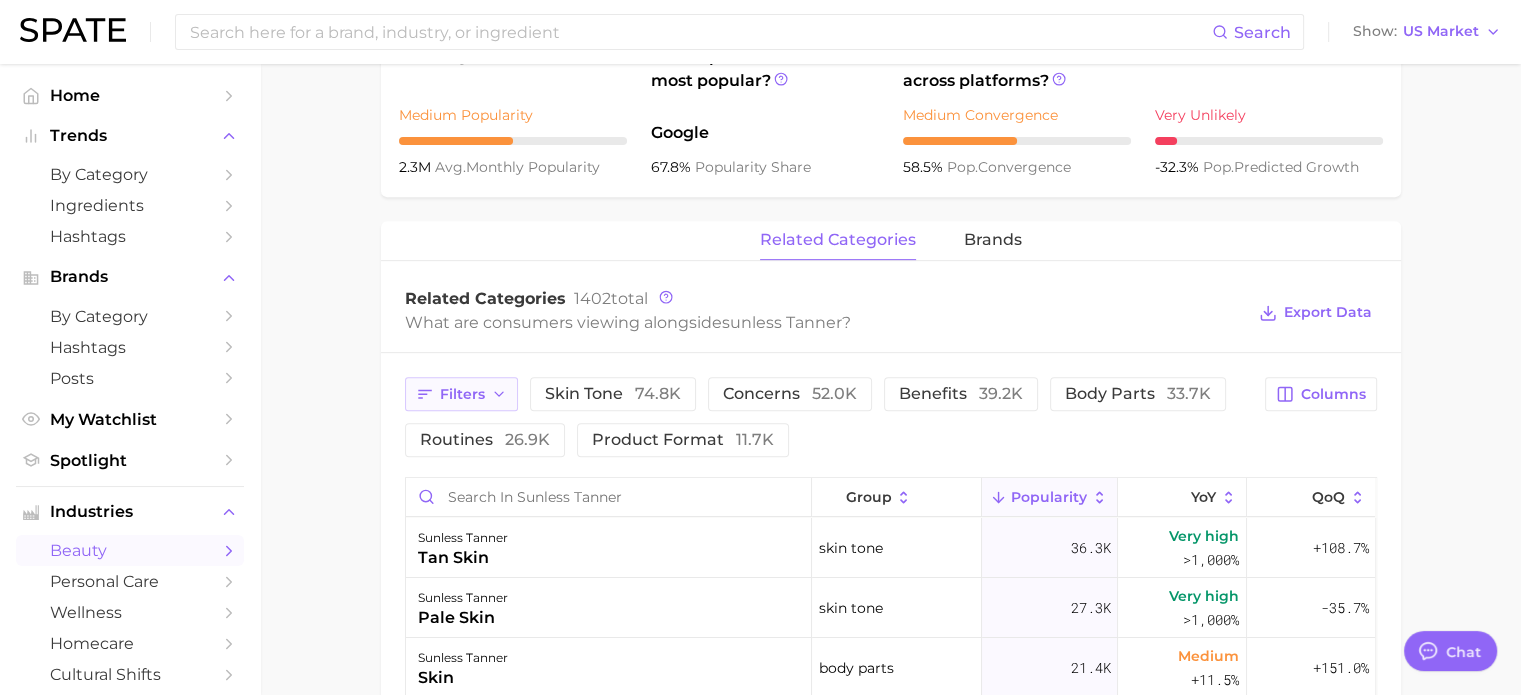 click 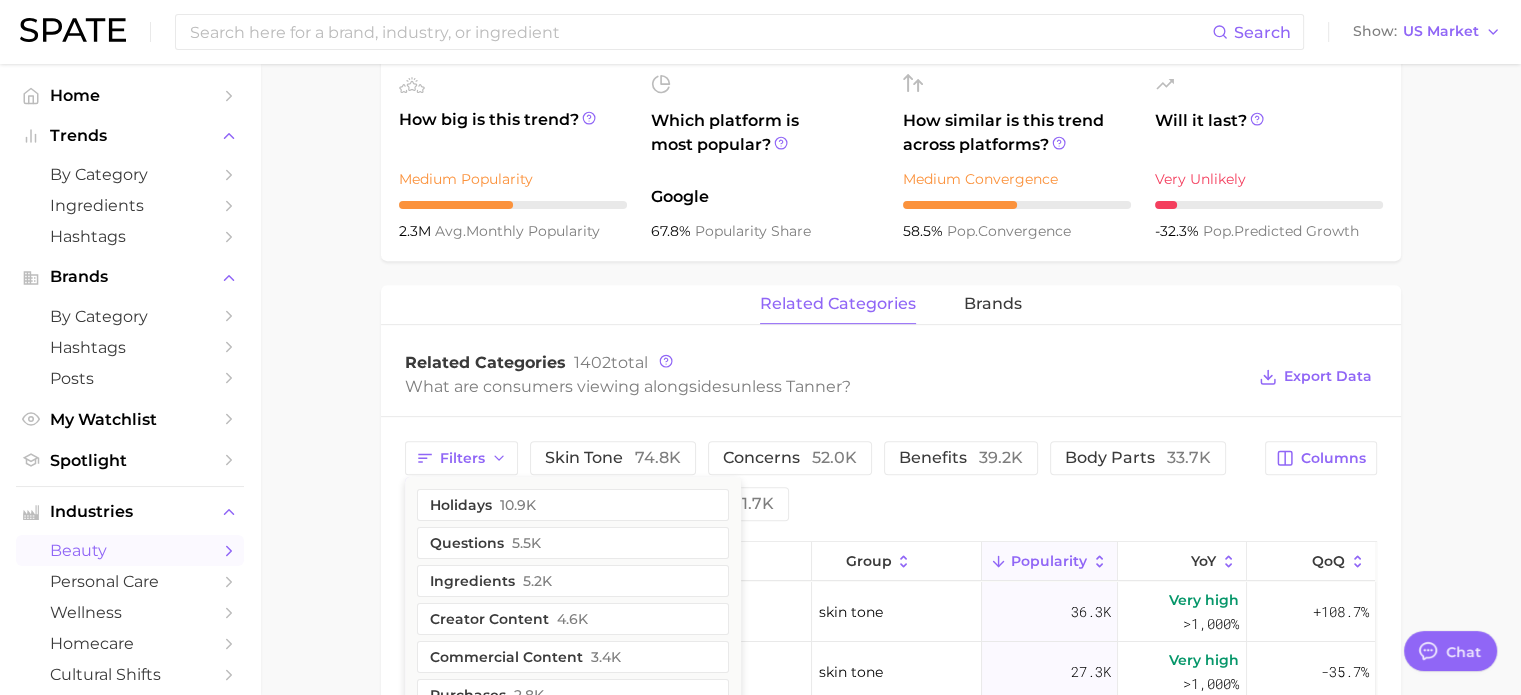 scroll, scrollTop: 672, scrollLeft: 0, axis: vertical 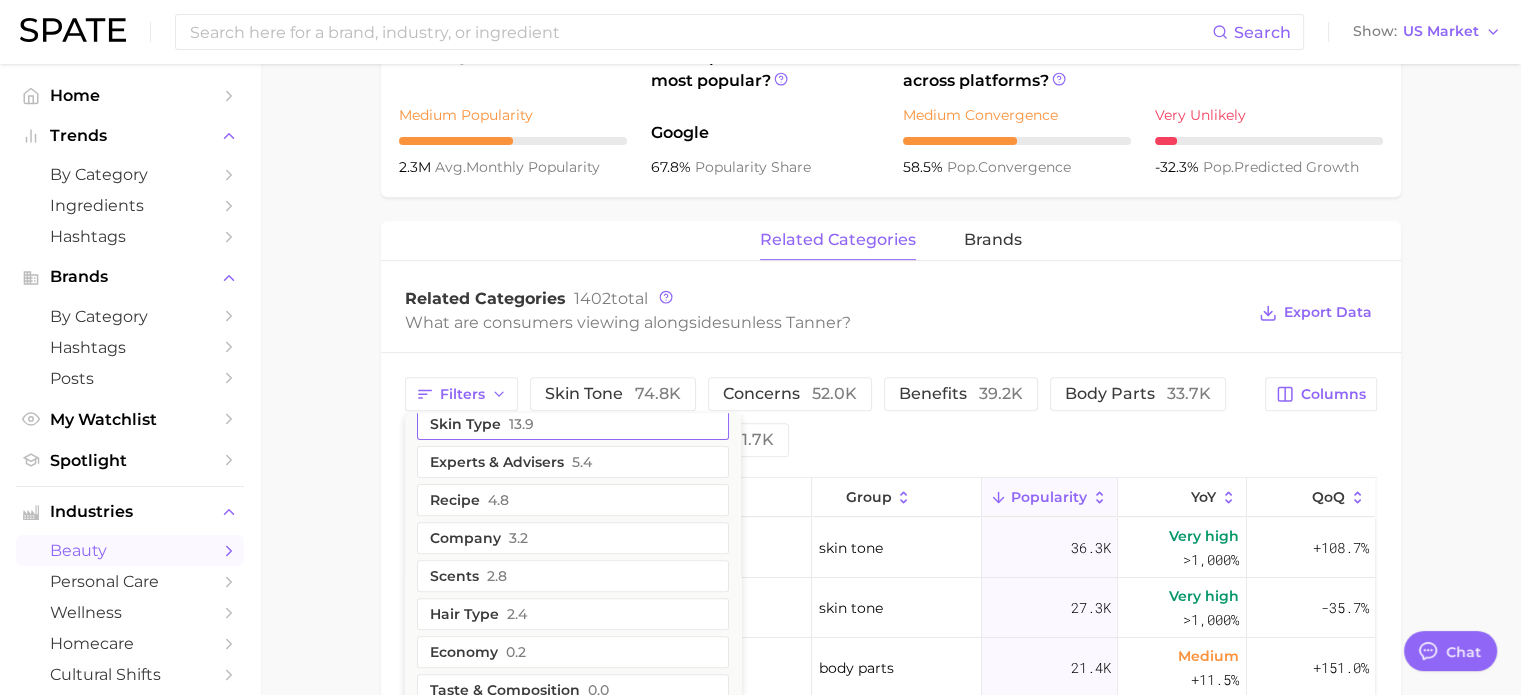 click on "skin type   13.9" at bounding box center [573, 424] 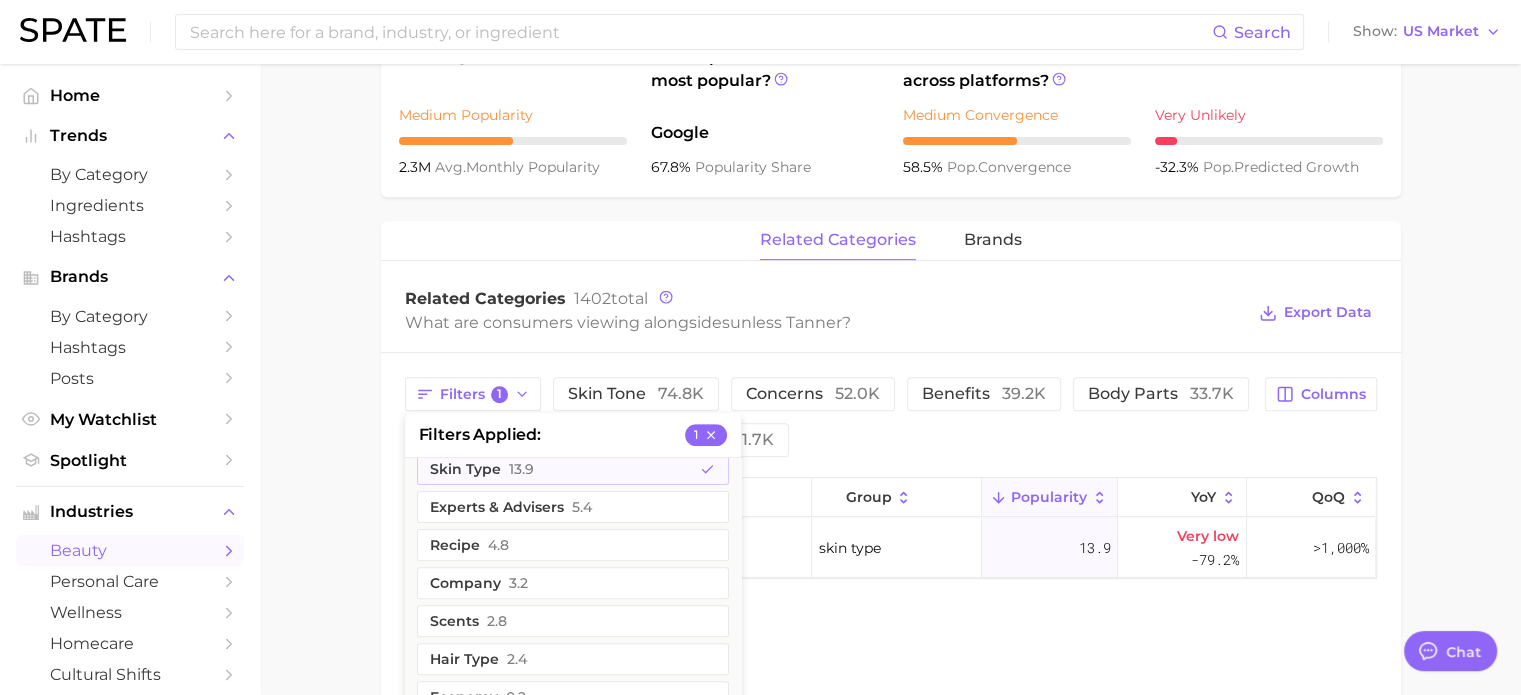 click on "related categories brands Related Categories 1402  total What are consumers viewing alongside  sunless tanner ? Export Data Filters 1 filters applied 1 holidays   10.9k questions   5.5k ingredients   5.2k creator content   4.6k commercial content   3.4k purchases   2.8k food ingredients   2.0k clean beauty   1.9k influencers   1.7k retailers   1.5k beauty trends   1.5k demographics   1.4k sentiment   942.3 geographic location   769.3 location types   750.3 diy   655.6 social media   476.9 theme   354.9 colors & prints   240.1 packaging   137.3 dupes   84.7 hair looks   39.9 skin type   13.9 experts & advisers   5.4 recipe   4.8 company   3.2 scents   2.8 hair type   2.4 economy   0.2 taste & composition   0.0 eye shape & color   0.0 skin tone   74.8k concerns   52.0k benefits   39.2k body parts   33.7k routines   26.9k product format   11.7k Columns group Popularity YoY QoQ sunless tanner all skin types skin type 13.9 Very low -79.2% >1,000%" at bounding box center (891, 504) 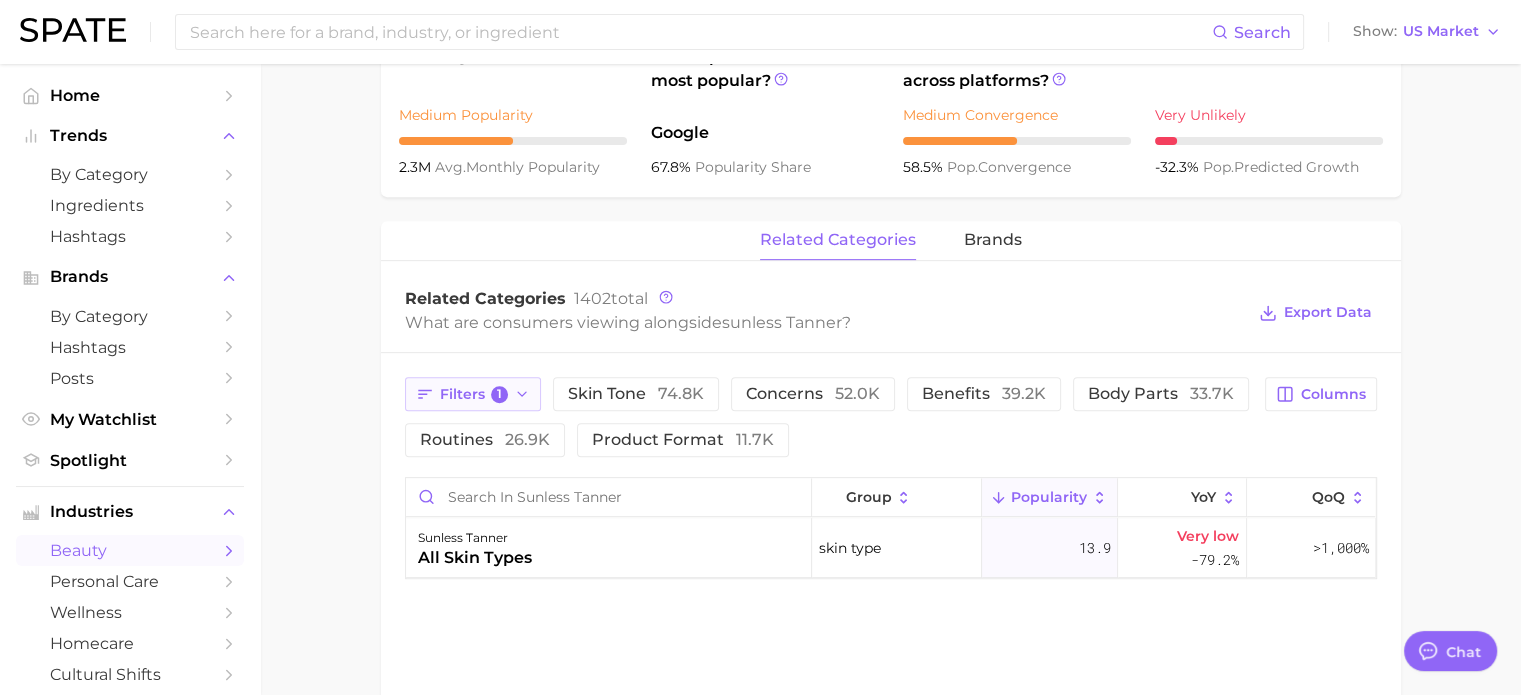 click 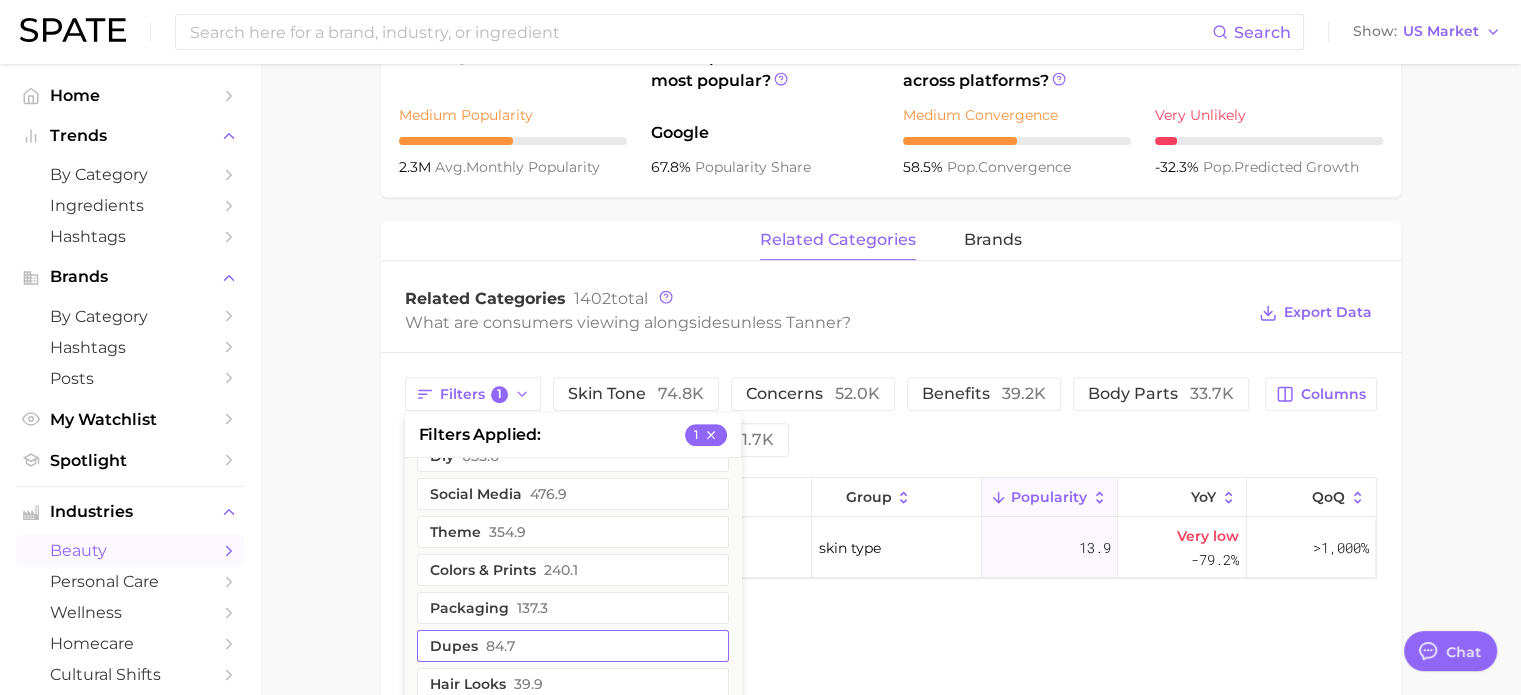 scroll, scrollTop: 700, scrollLeft: 0, axis: vertical 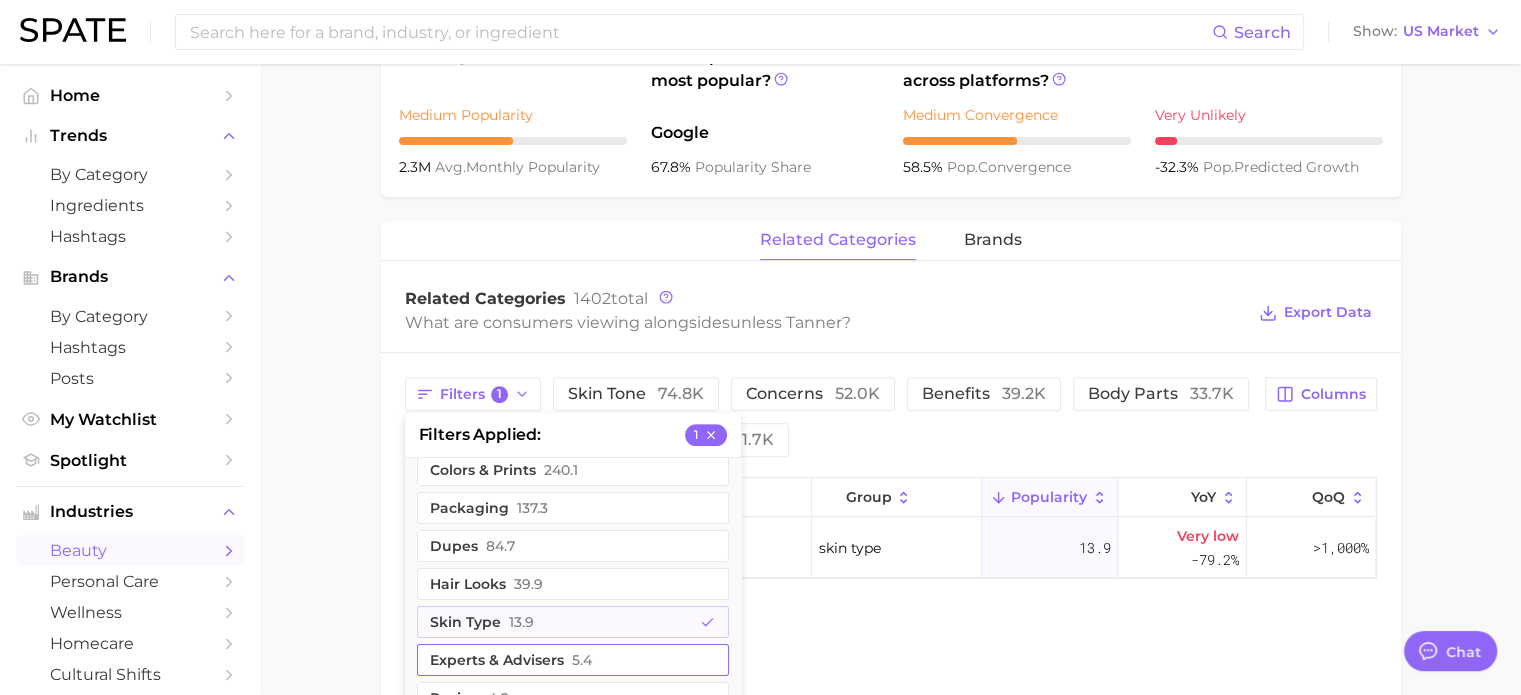 click on "skin type   13.9" at bounding box center (573, 622) 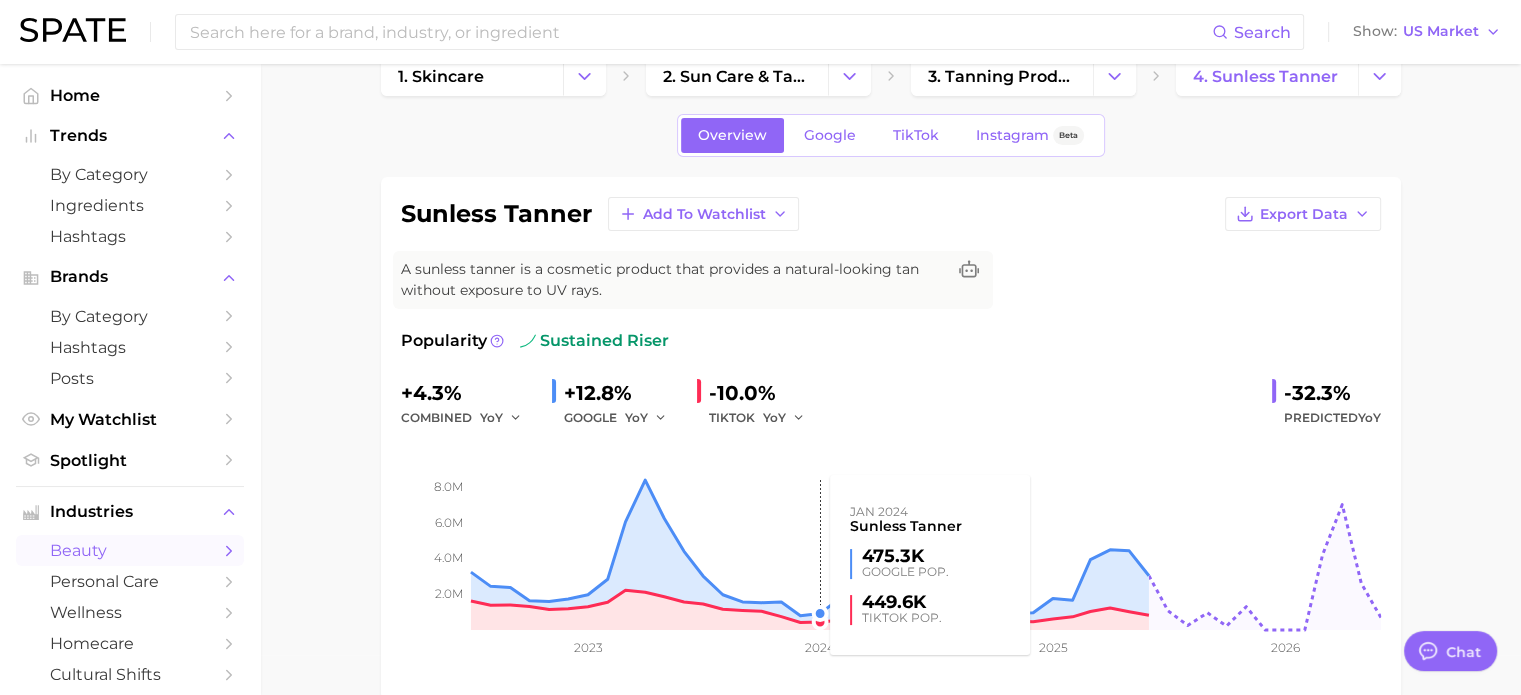 scroll, scrollTop: 0, scrollLeft: 0, axis: both 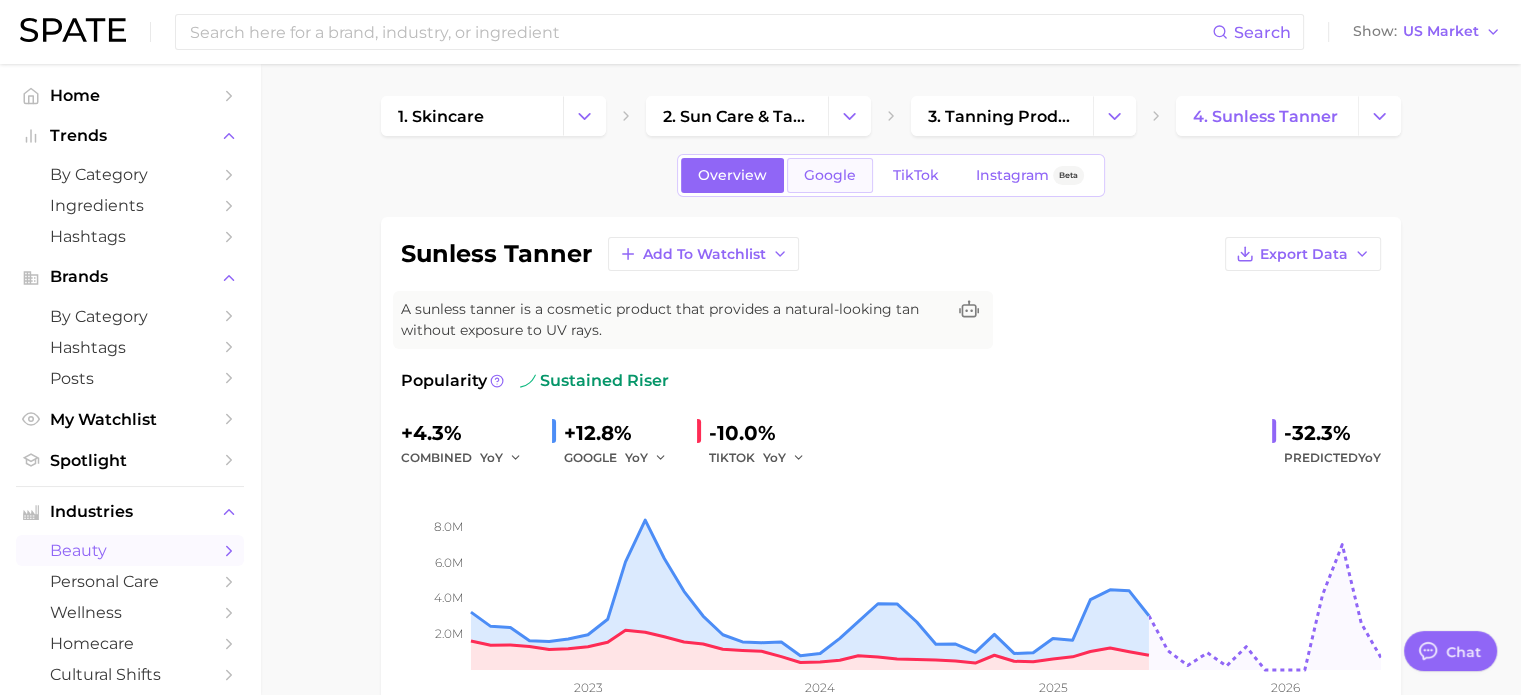 click on "Google" at bounding box center [830, 175] 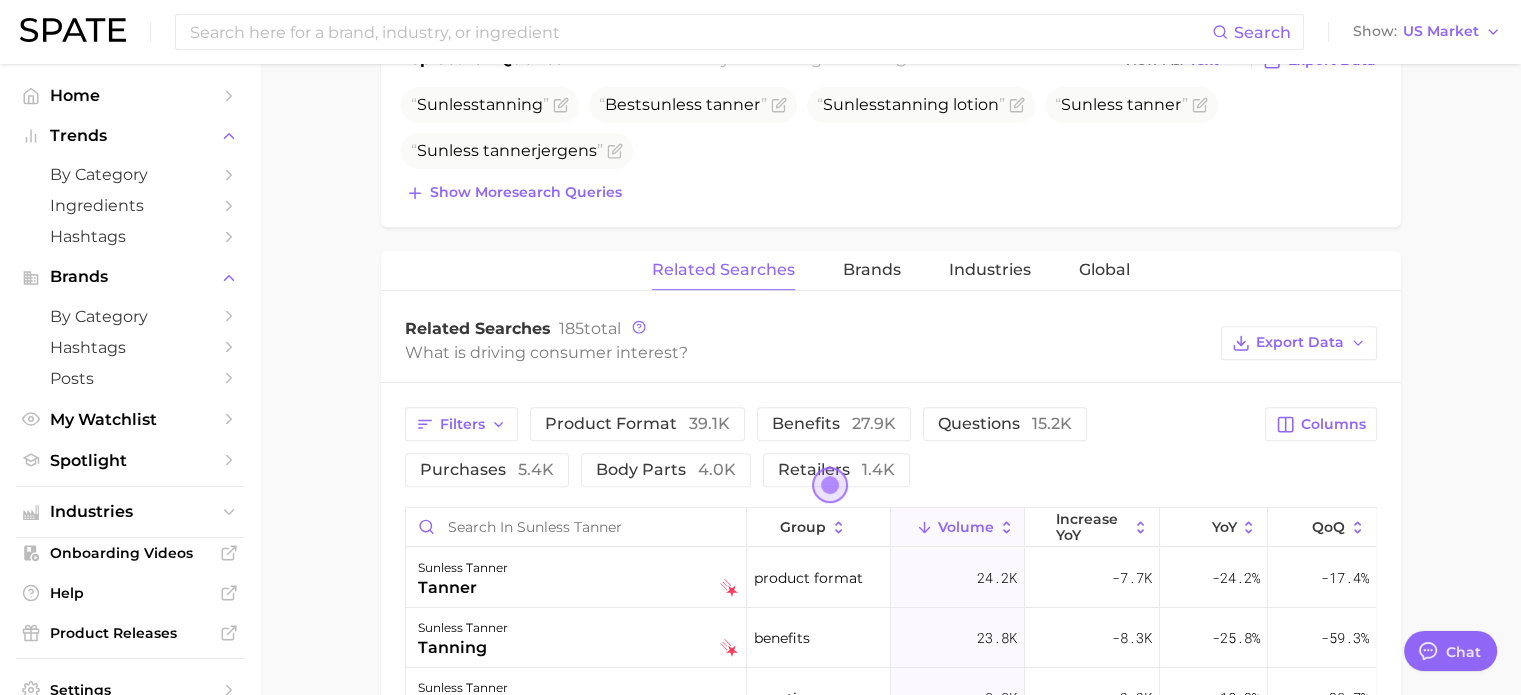 scroll, scrollTop: 800, scrollLeft: 0, axis: vertical 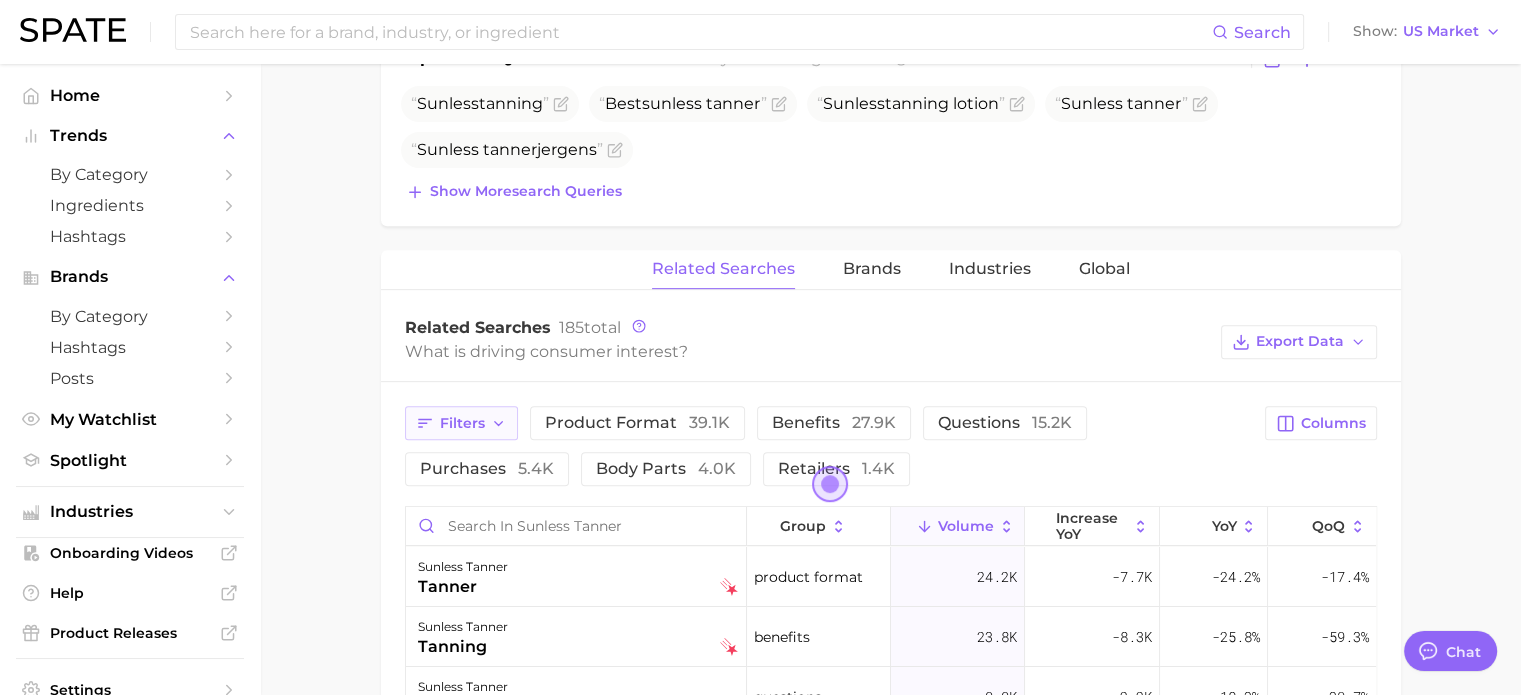 click 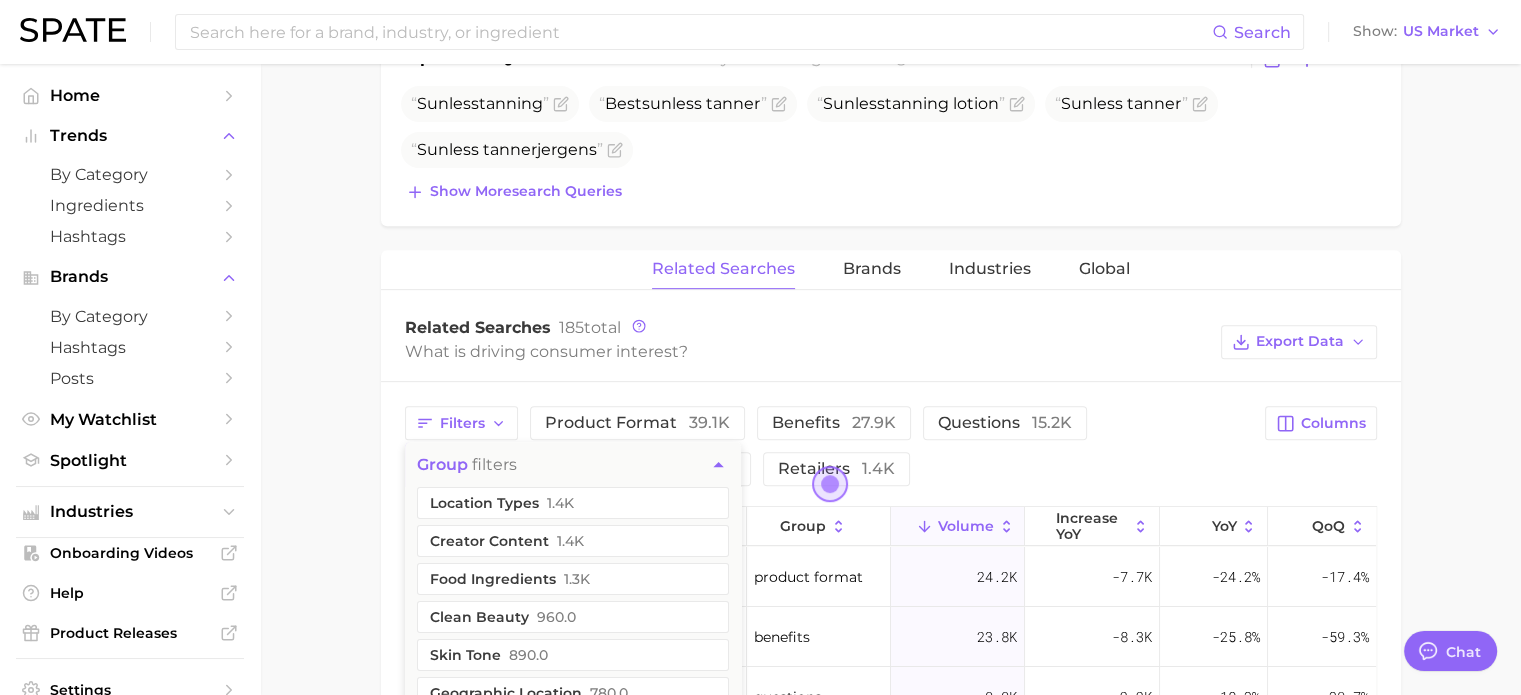 scroll, scrollTop: 1100, scrollLeft: 0, axis: vertical 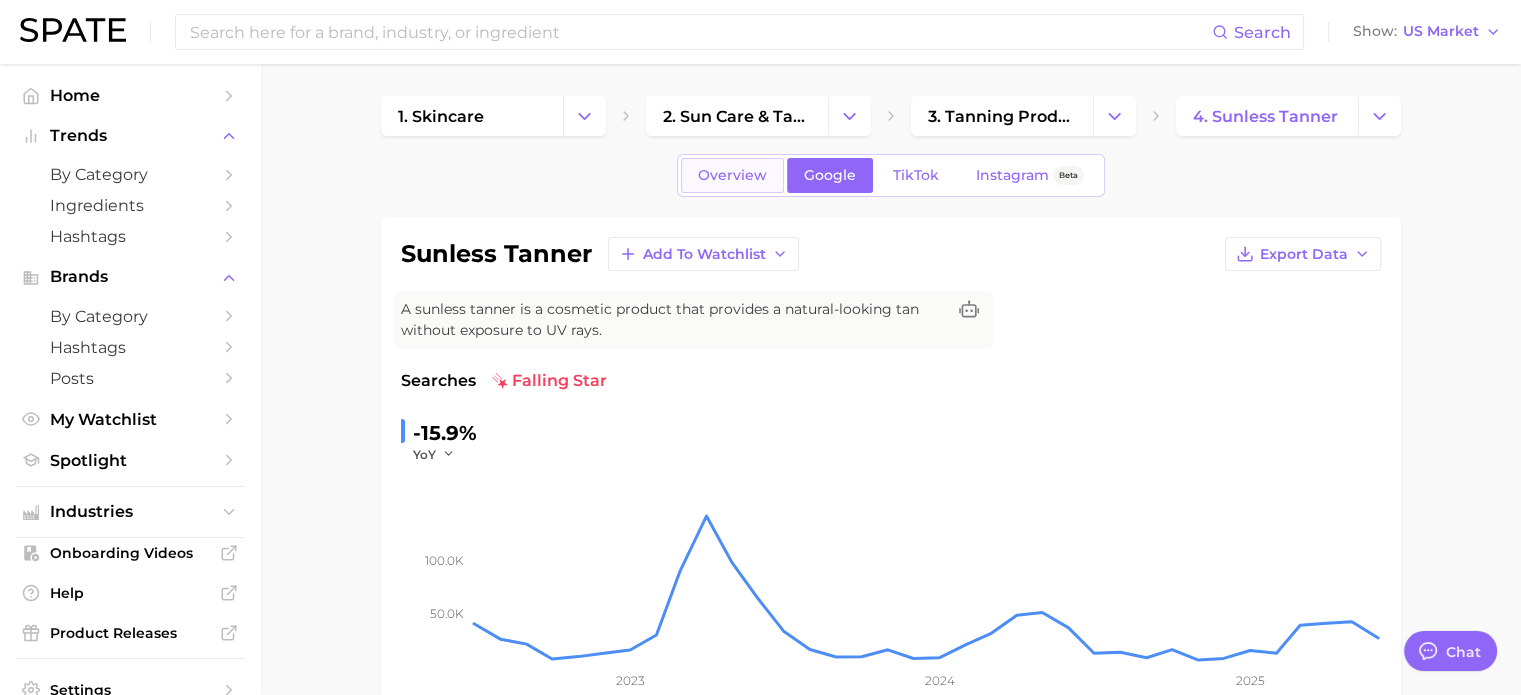 click on "Overview" at bounding box center [732, 175] 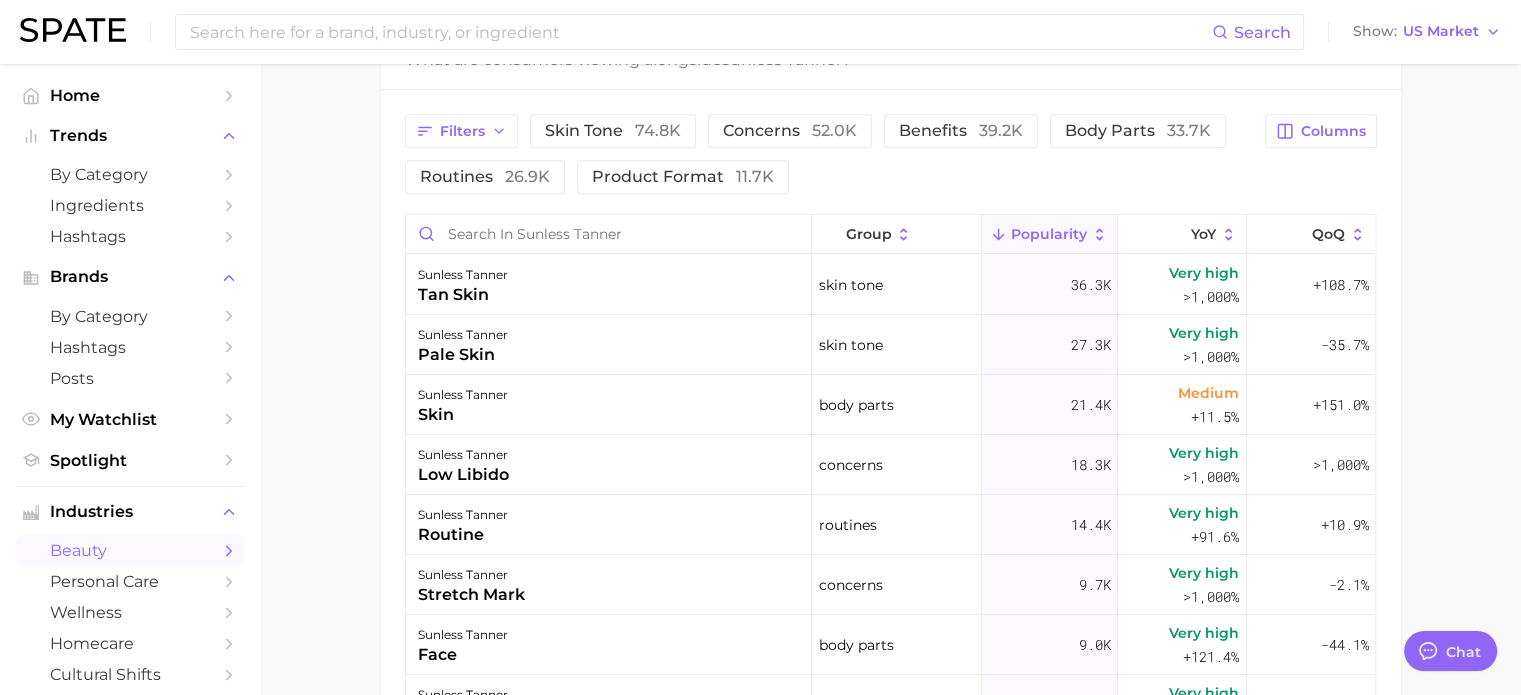 scroll, scrollTop: 1100, scrollLeft: 0, axis: vertical 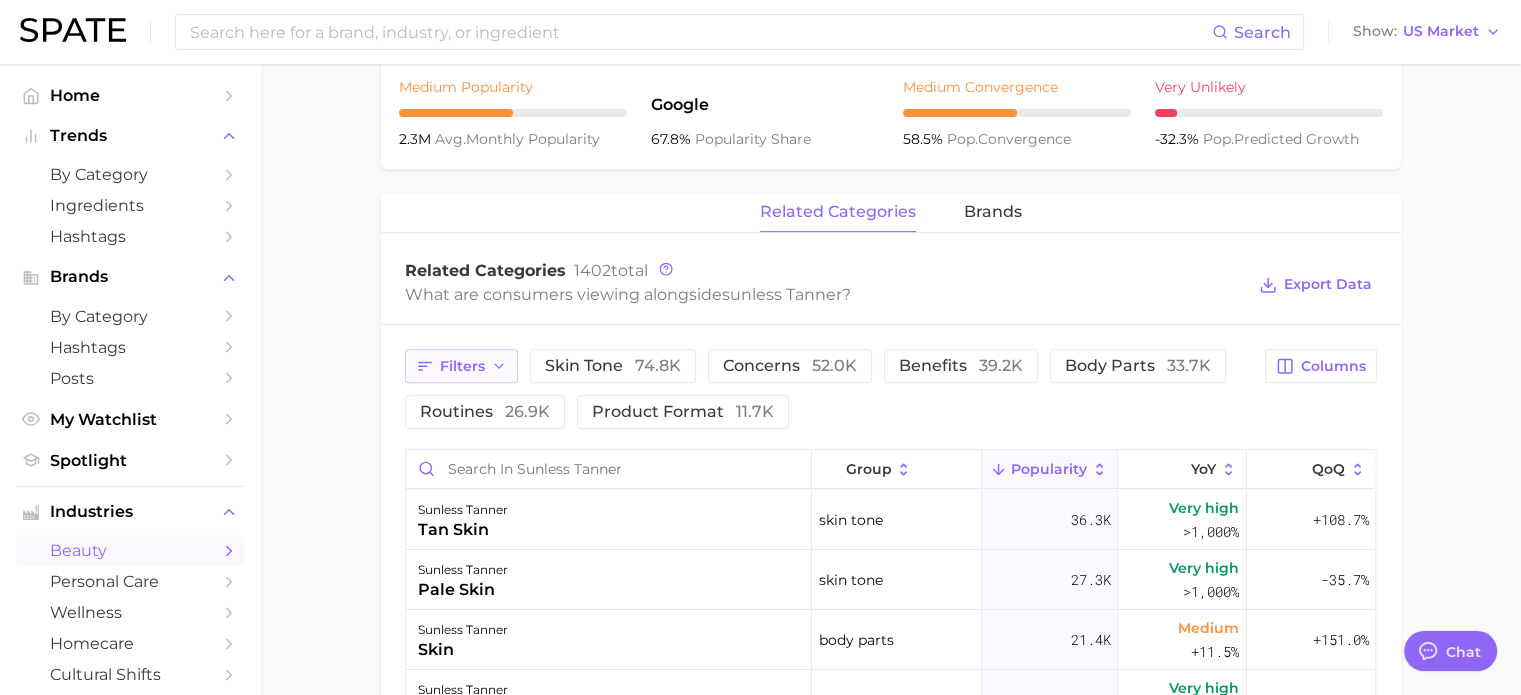 click 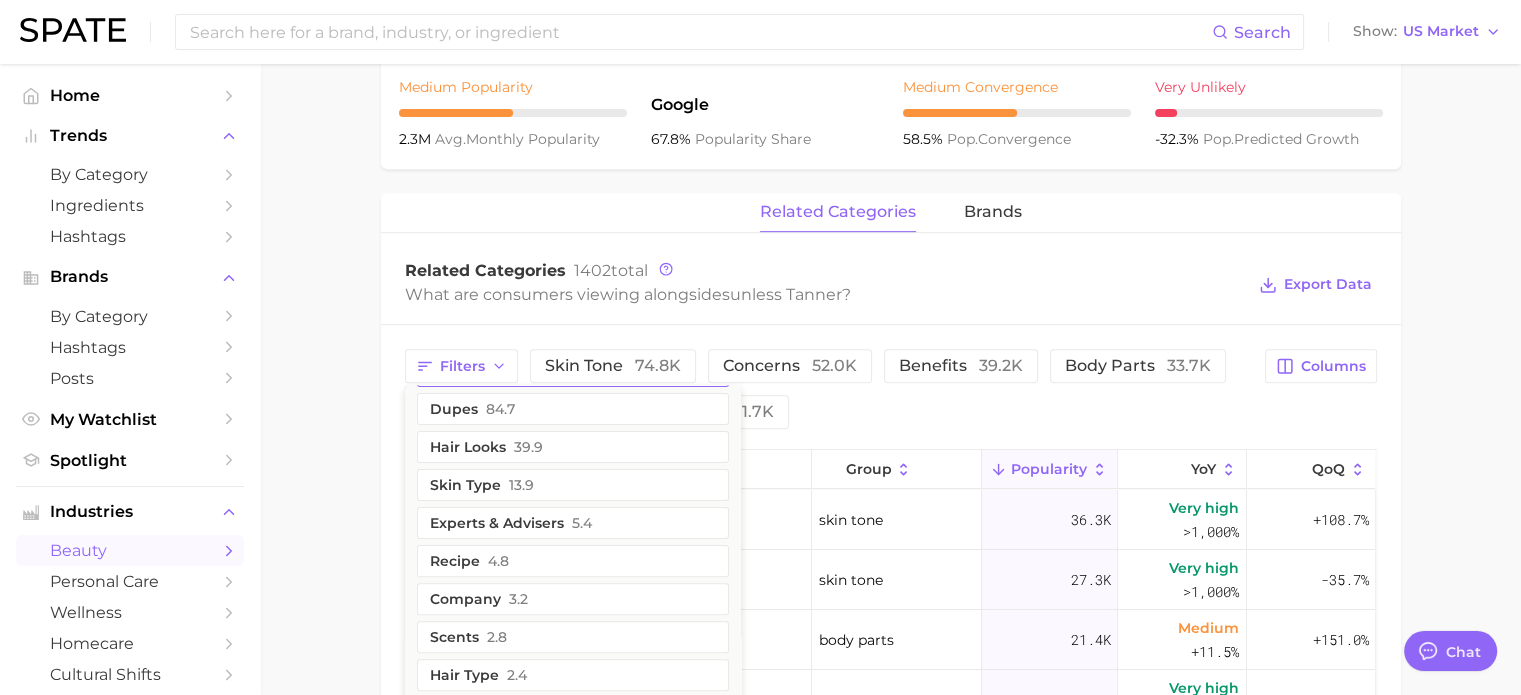 scroll, scrollTop: 853, scrollLeft: 0, axis: vertical 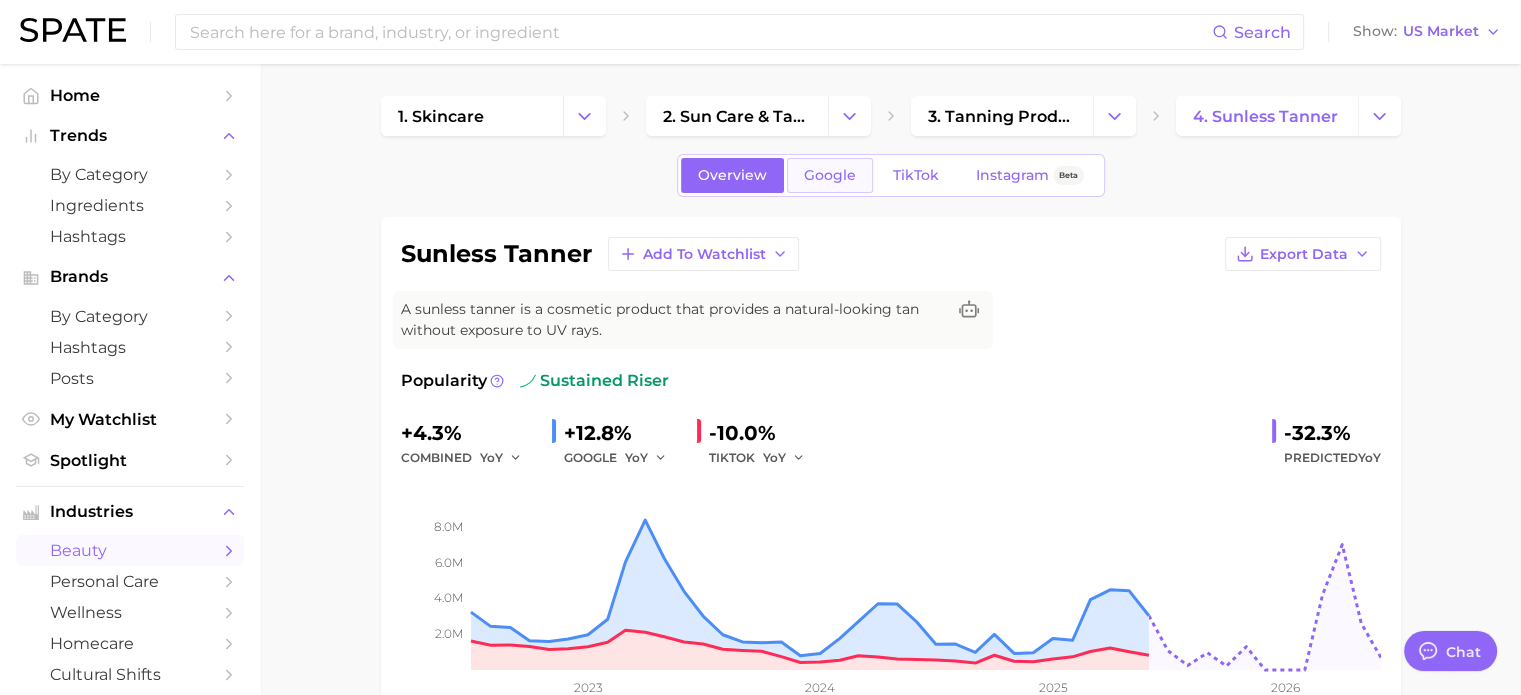 click on "Google" at bounding box center (830, 175) 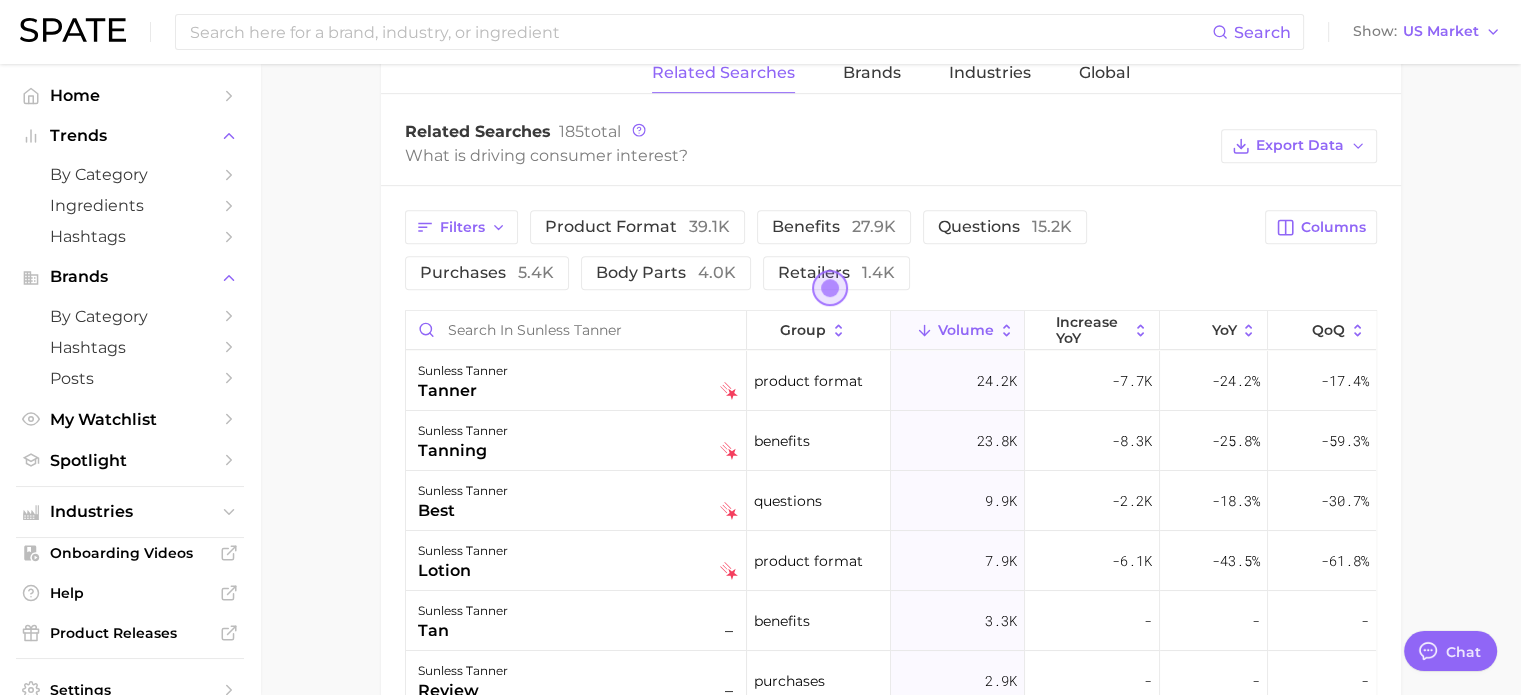 scroll, scrollTop: 1000, scrollLeft: 0, axis: vertical 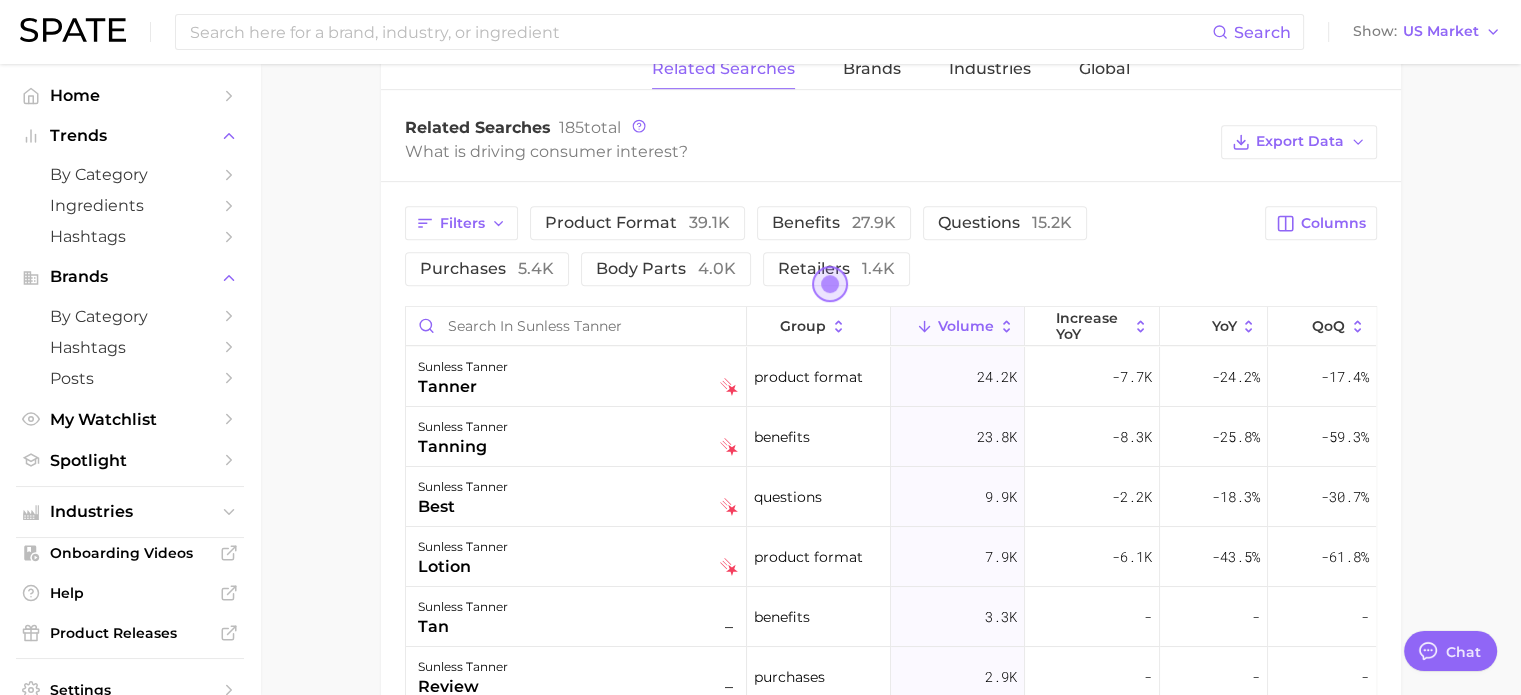 click at bounding box center (830, 284) 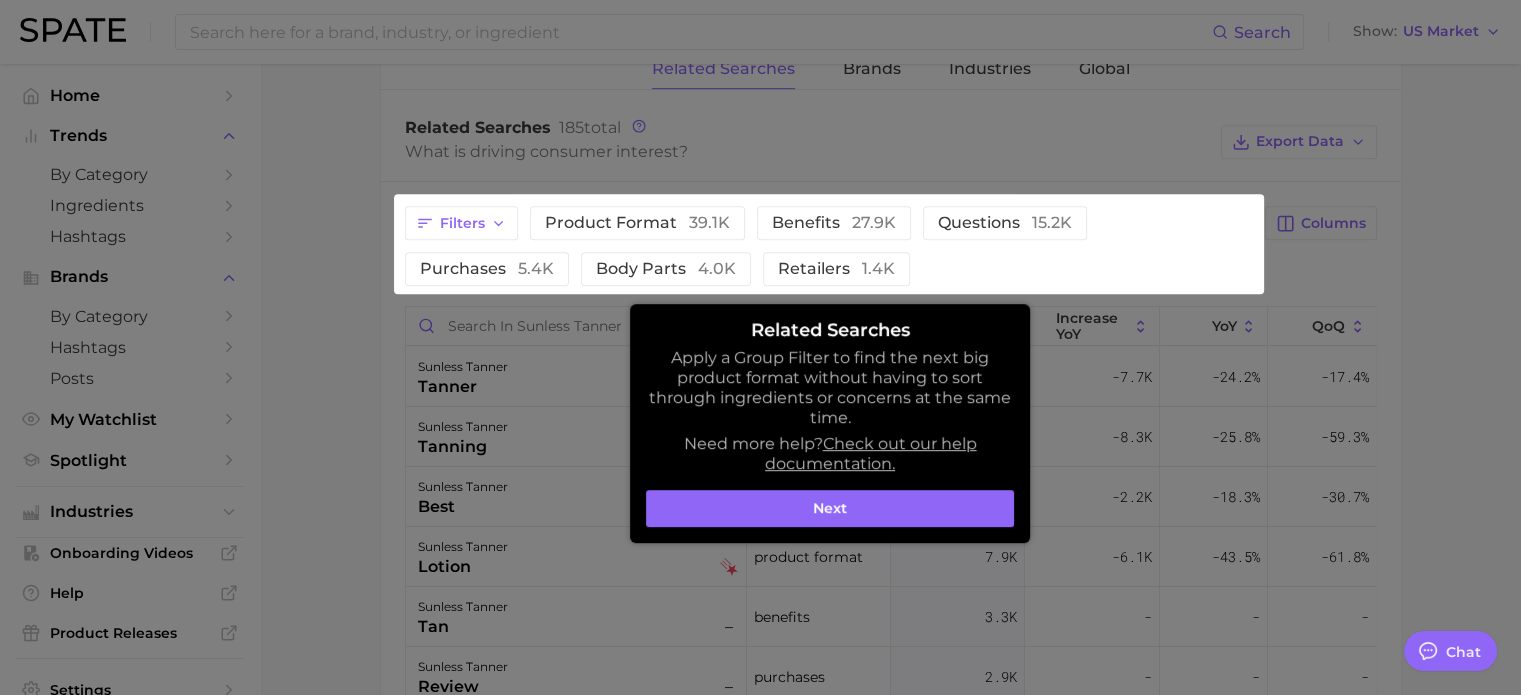 scroll, scrollTop: 1066, scrollLeft: 0, axis: vertical 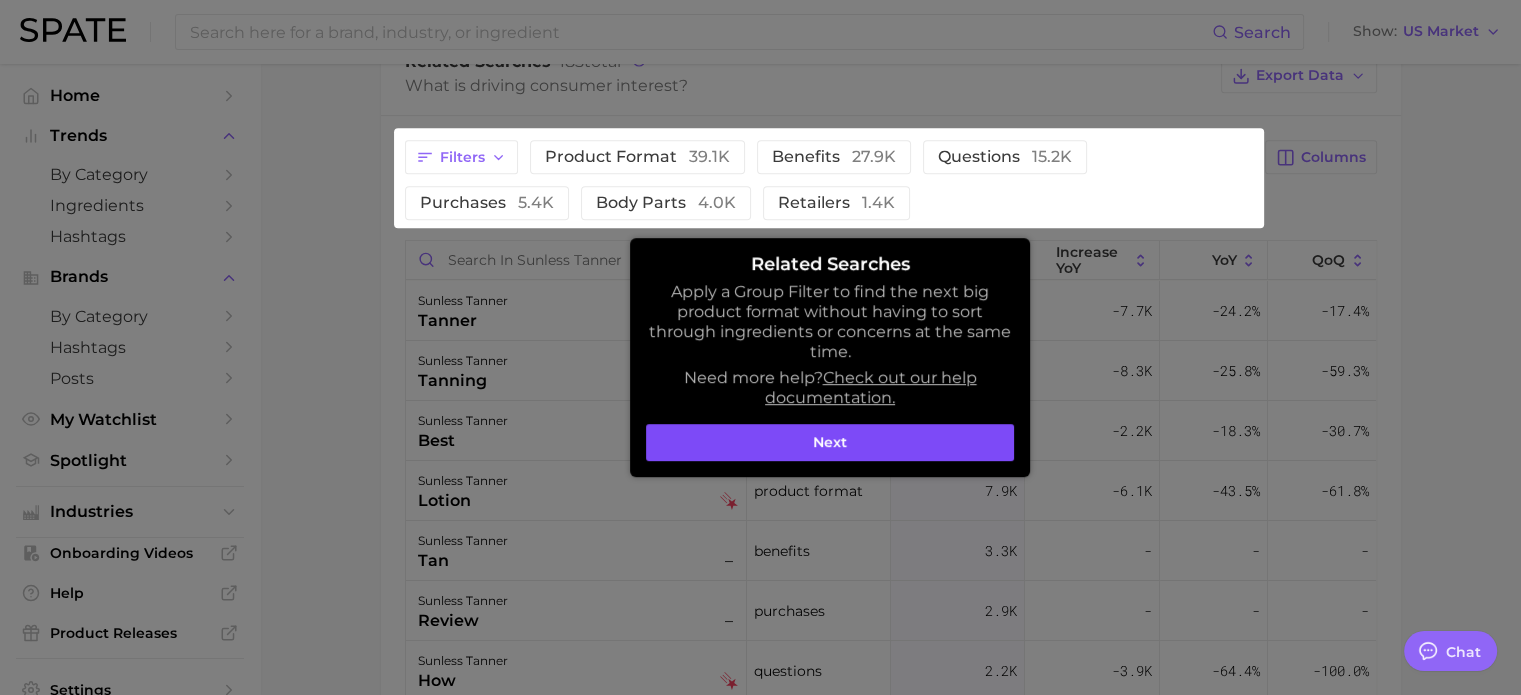 click on "Next" at bounding box center (830, 443) 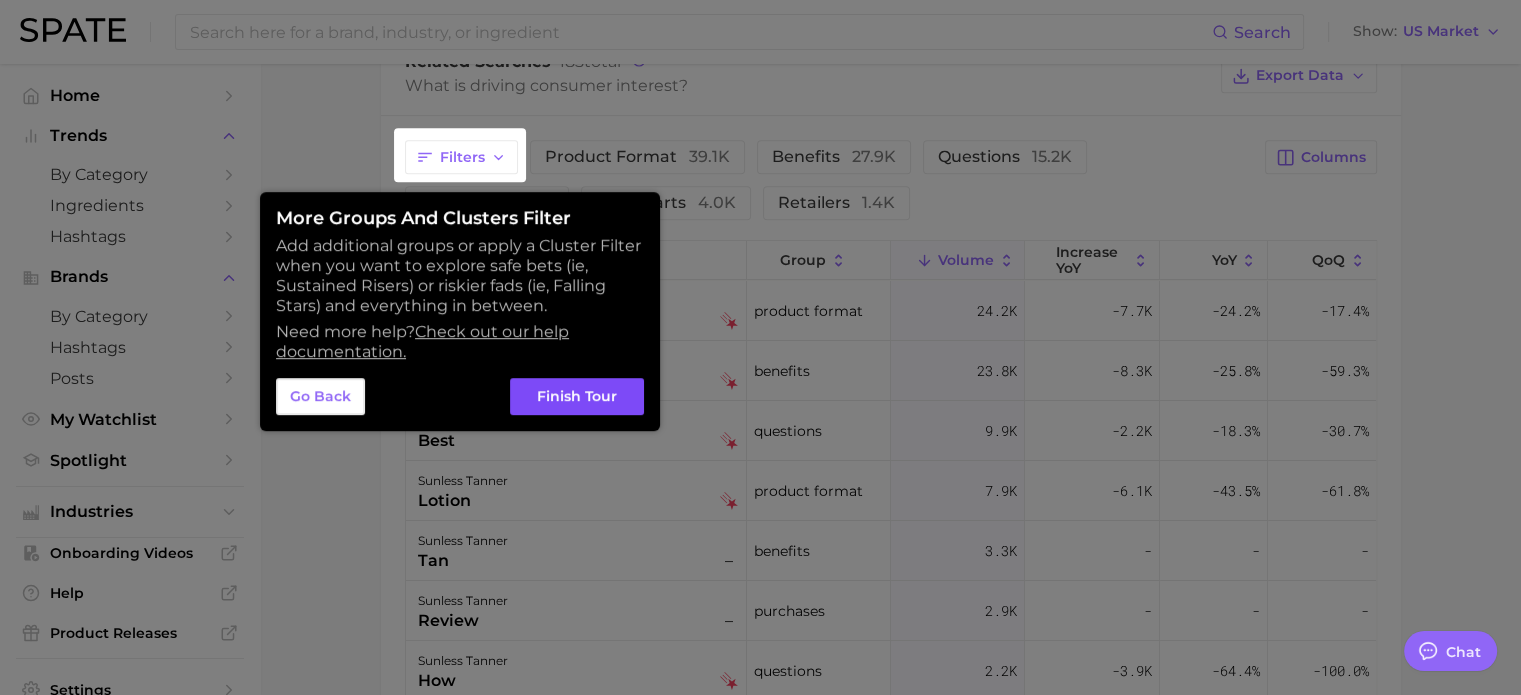 click on "Finish Tour" at bounding box center [577, 397] 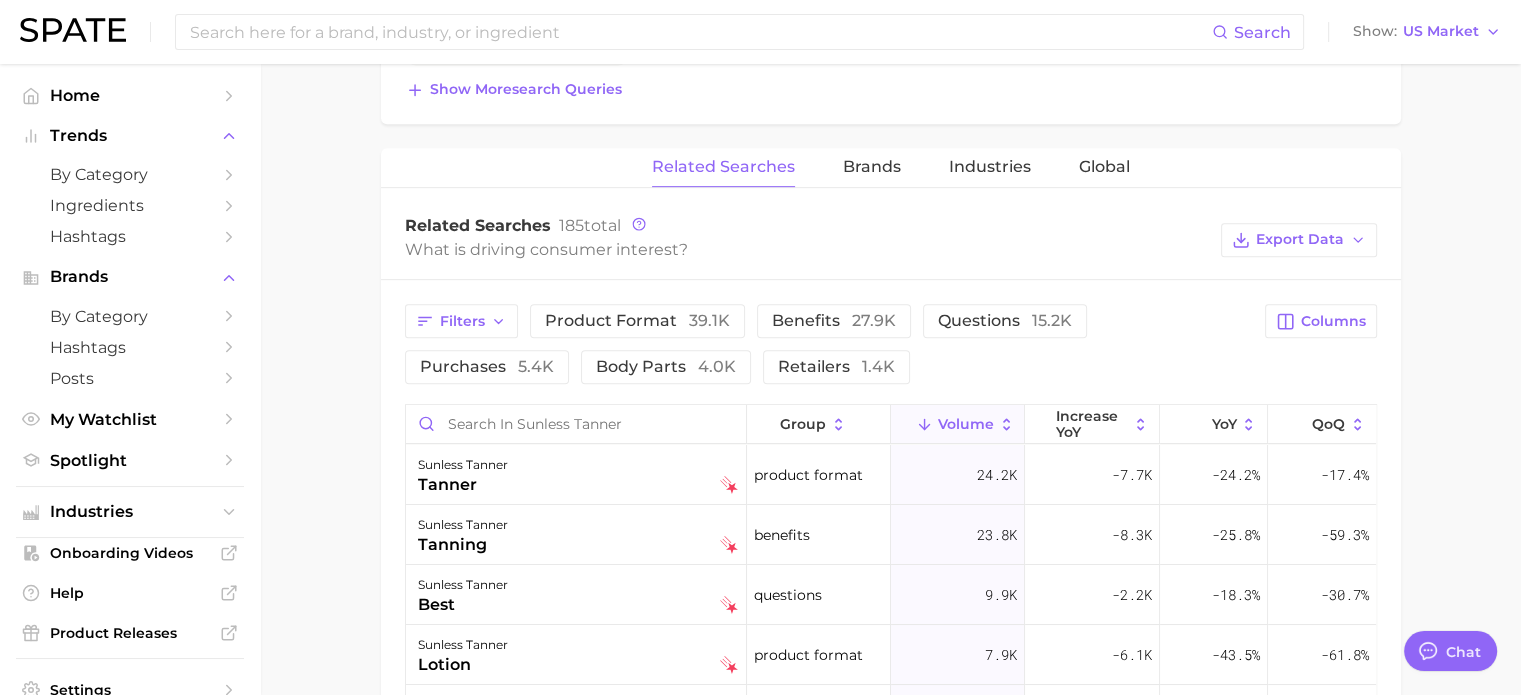 scroll, scrollTop: 900, scrollLeft: 0, axis: vertical 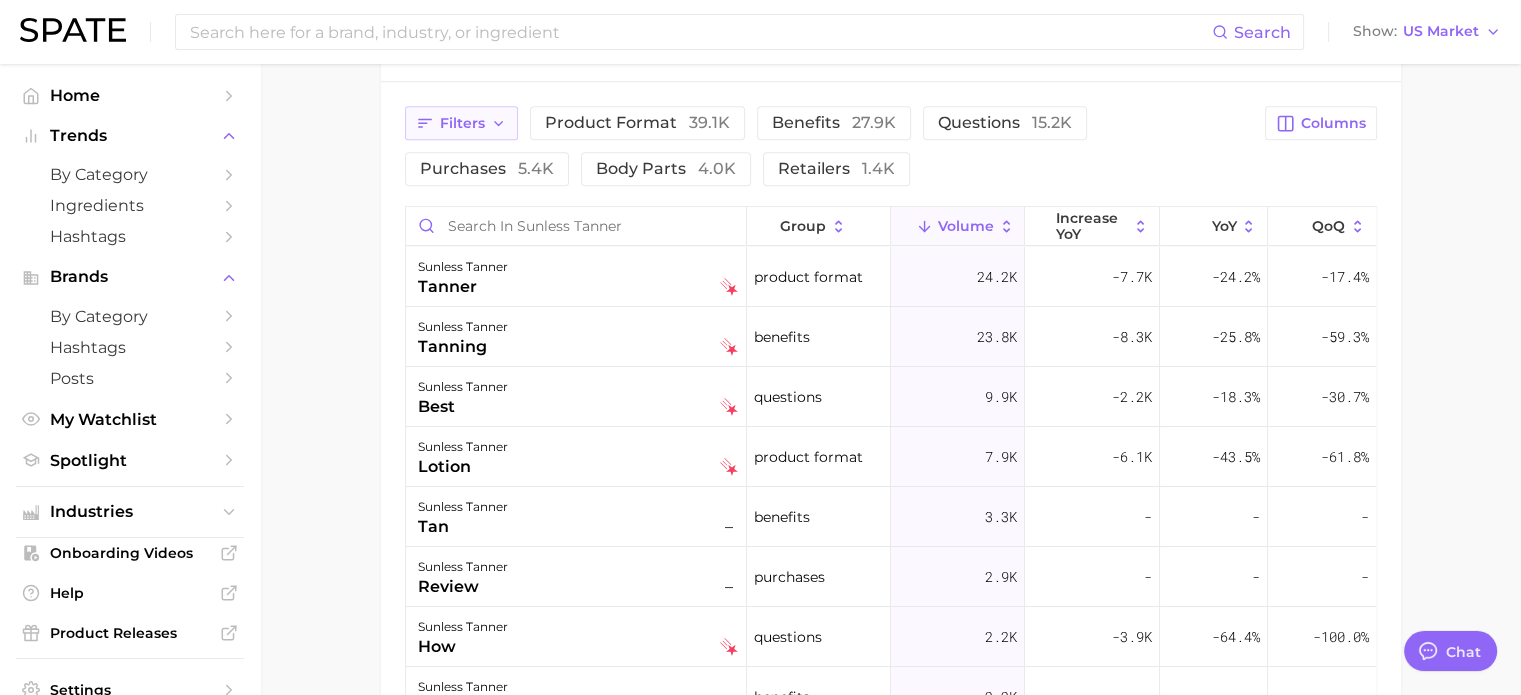 click on "Filters" at bounding box center [461, 123] 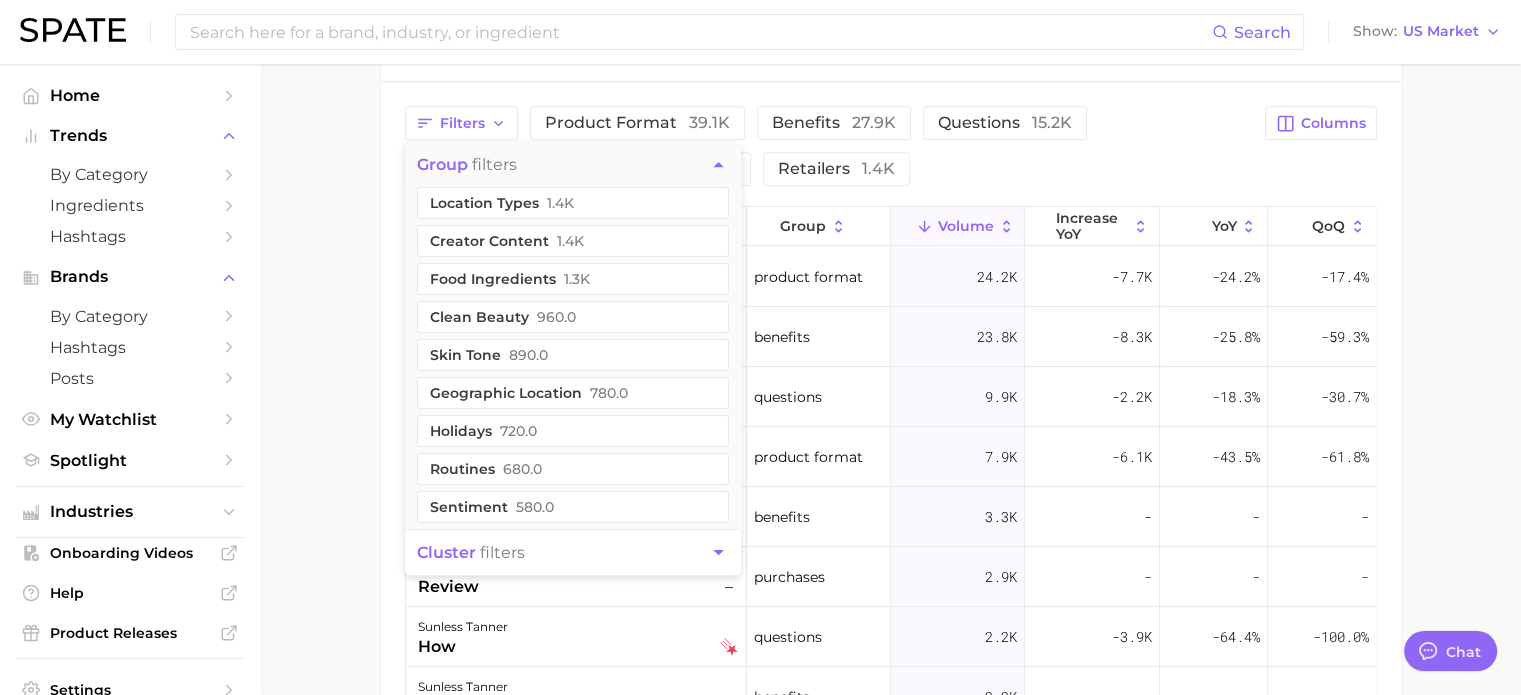 click on "cluster   filters" at bounding box center (573, 552) 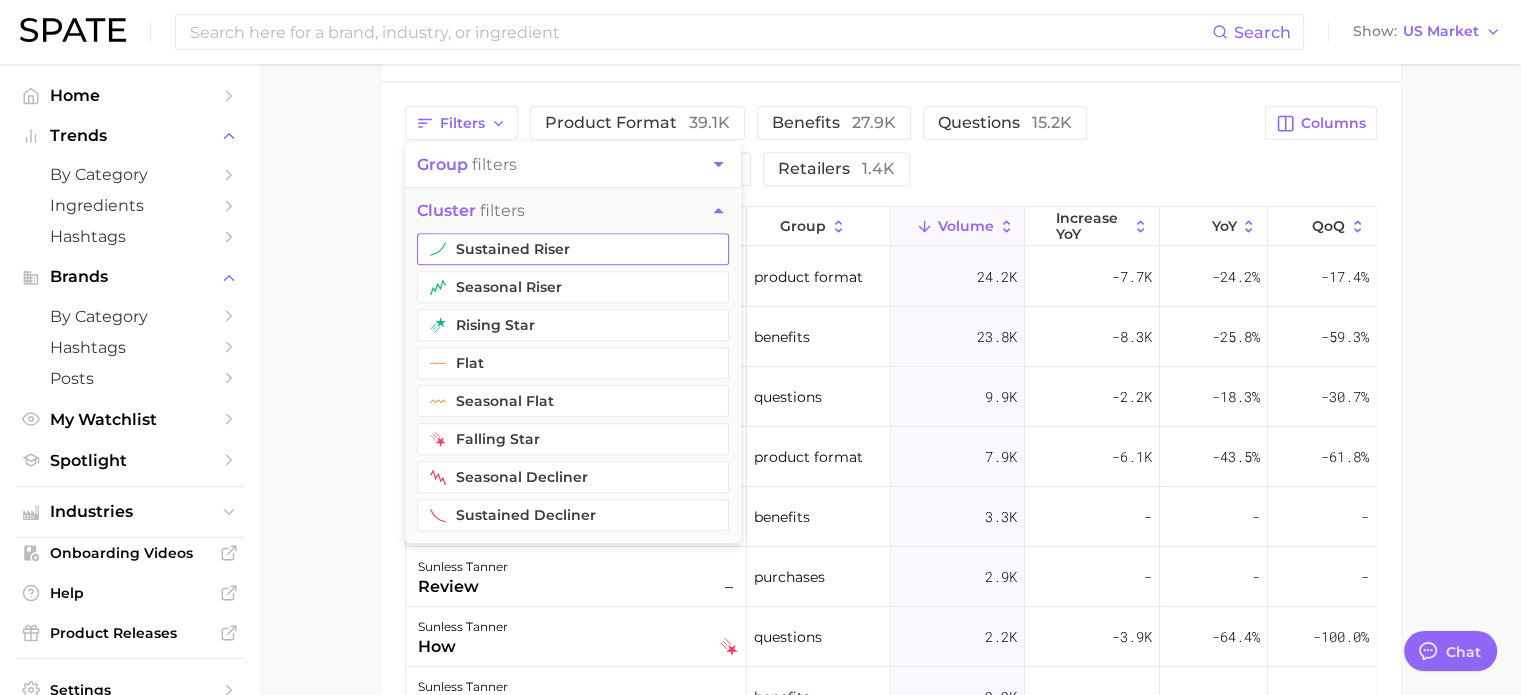 click on "sustained riser" at bounding box center (573, 249) 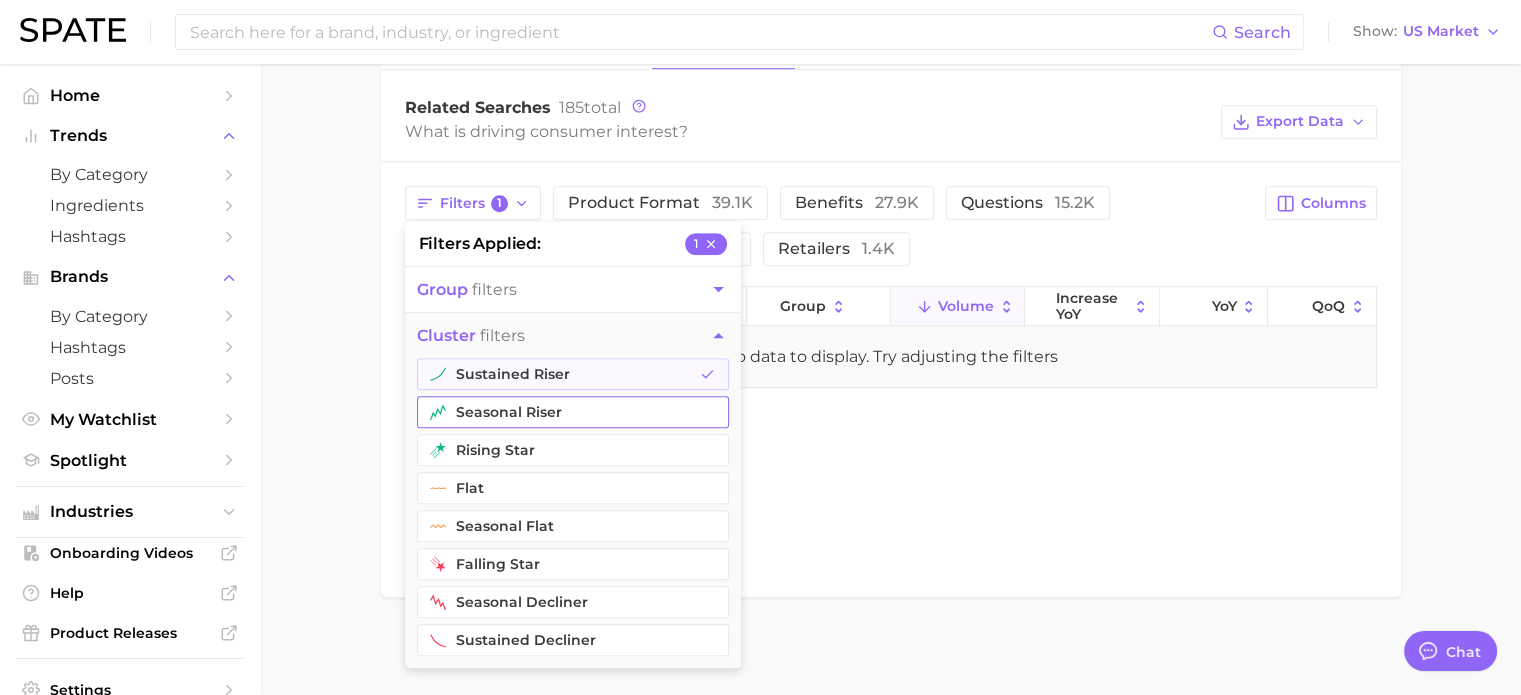 click on "seasonal riser" at bounding box center (573, 412) 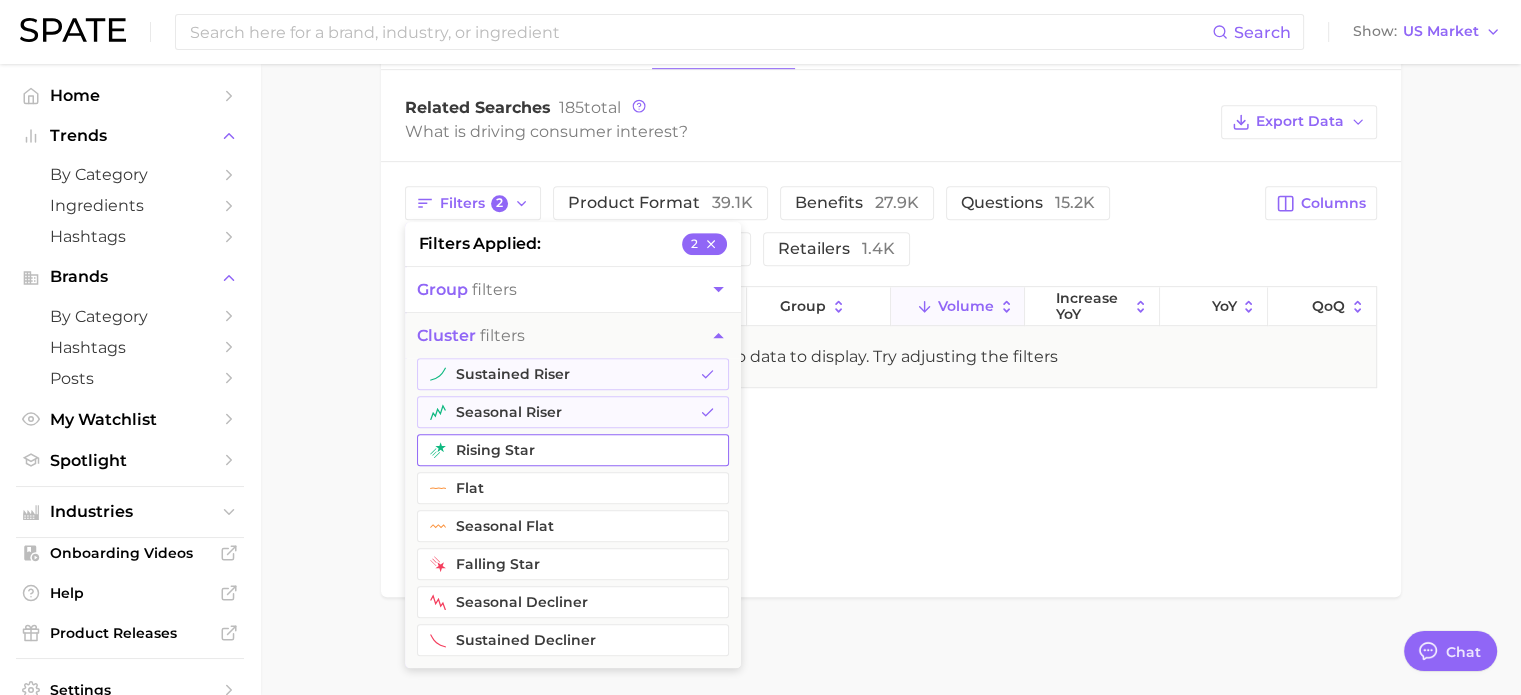 click on "rising star" at bounding box center (573, 450) 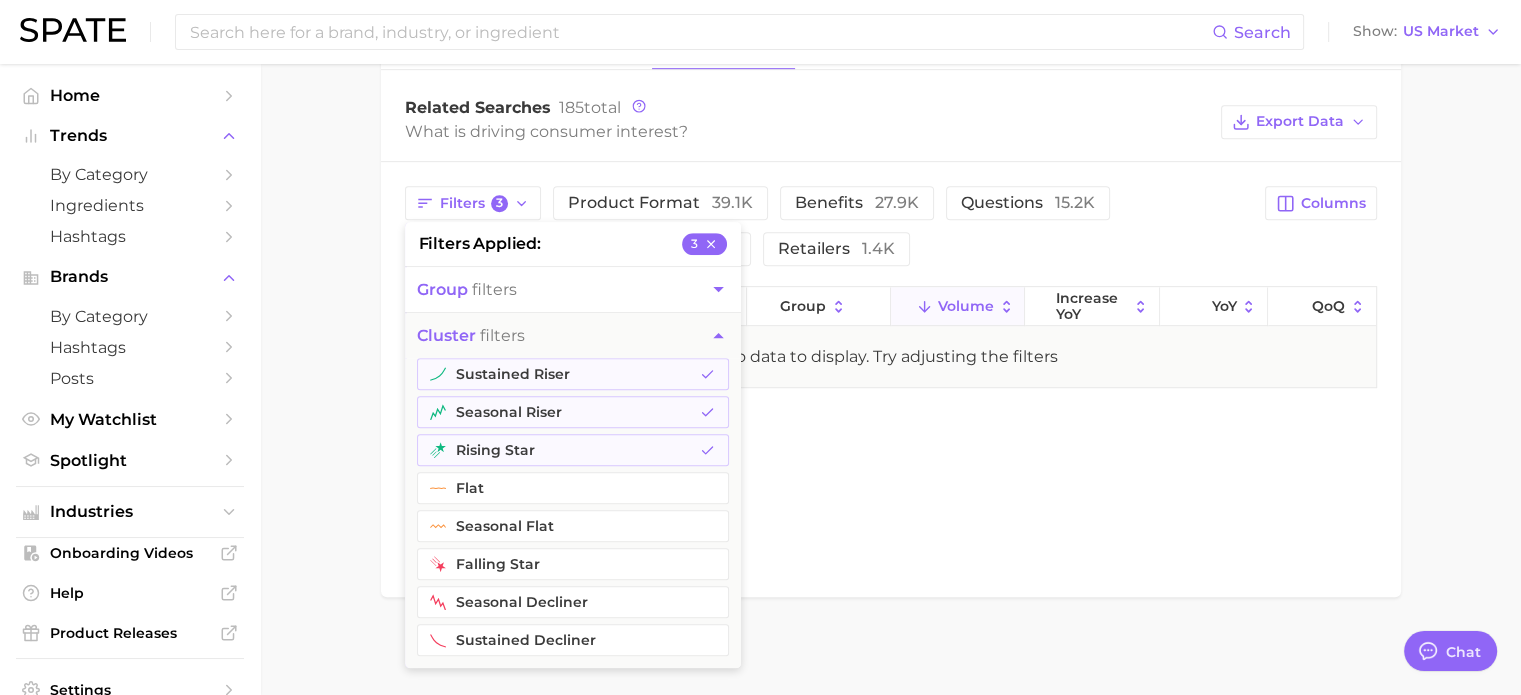 click on "1. skincare 2. sun care & tanning 3. tanning products 4. sunless tanner Overview Google TikTok Instagram Beta sunless tanner Add to Watchlist Export Data A sunless tanner is a cosmetic product that provides a natural-looking tan without exposure to UV rays. Searches falling star -15.9% YoY 50.0k 100.0k 2023 2024 2025 avg.  monthly searches 32.4k Medium avg.  brand searches 28.5k Very high Top Search Queries for  sunless tanner  by Volume  high to low View As Text Export Data Sunless  tanning Best  sunless   tanner Sunless  tanning lotion Sunless   tanner Sunless   tanner  jergens Show more  search queries Related Searches Brands Industries Global Related Searches 185  total What is driving consumer interest? Export Data Filters 3 filters applied 3 group   filters cluster   filters sustained riser   seasonal riser   rising star   flat   seasonal flat   falling star   seasonal decliner   sustained decliner   product format   39.1k benefits   27.9k questions   15.2k purchases   5.4k body parts   4.0k retailers" at bounding box center (890, -130) 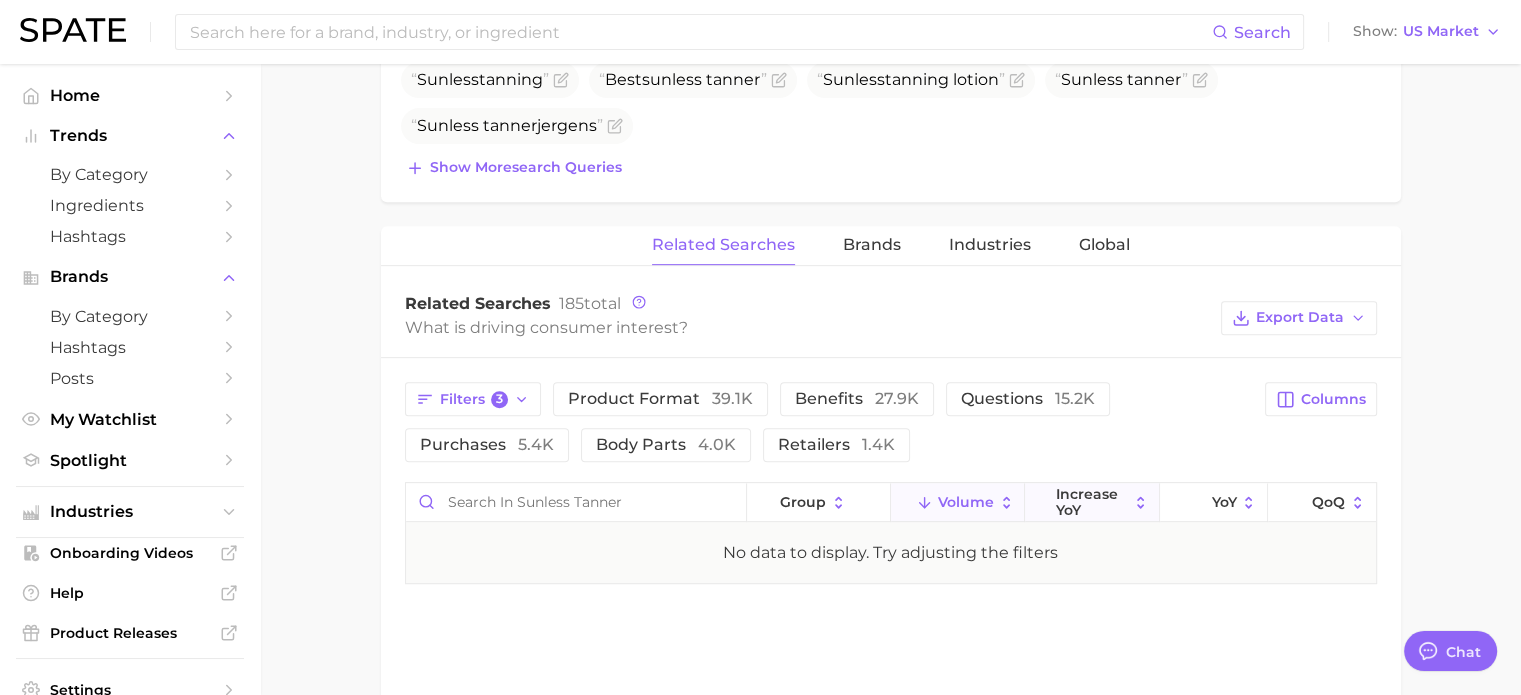 scroll, scrollTop: 820, scrollLeft: 0, axis: vertical 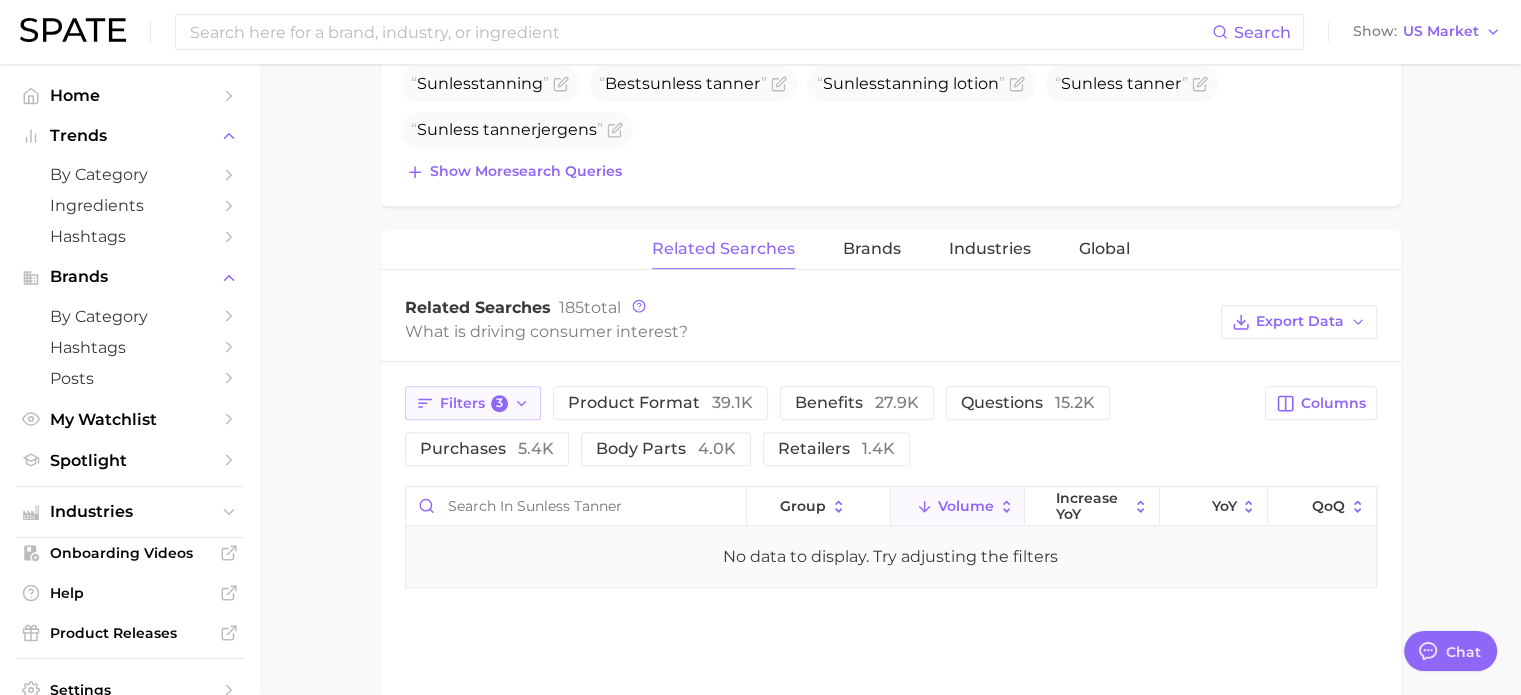 click 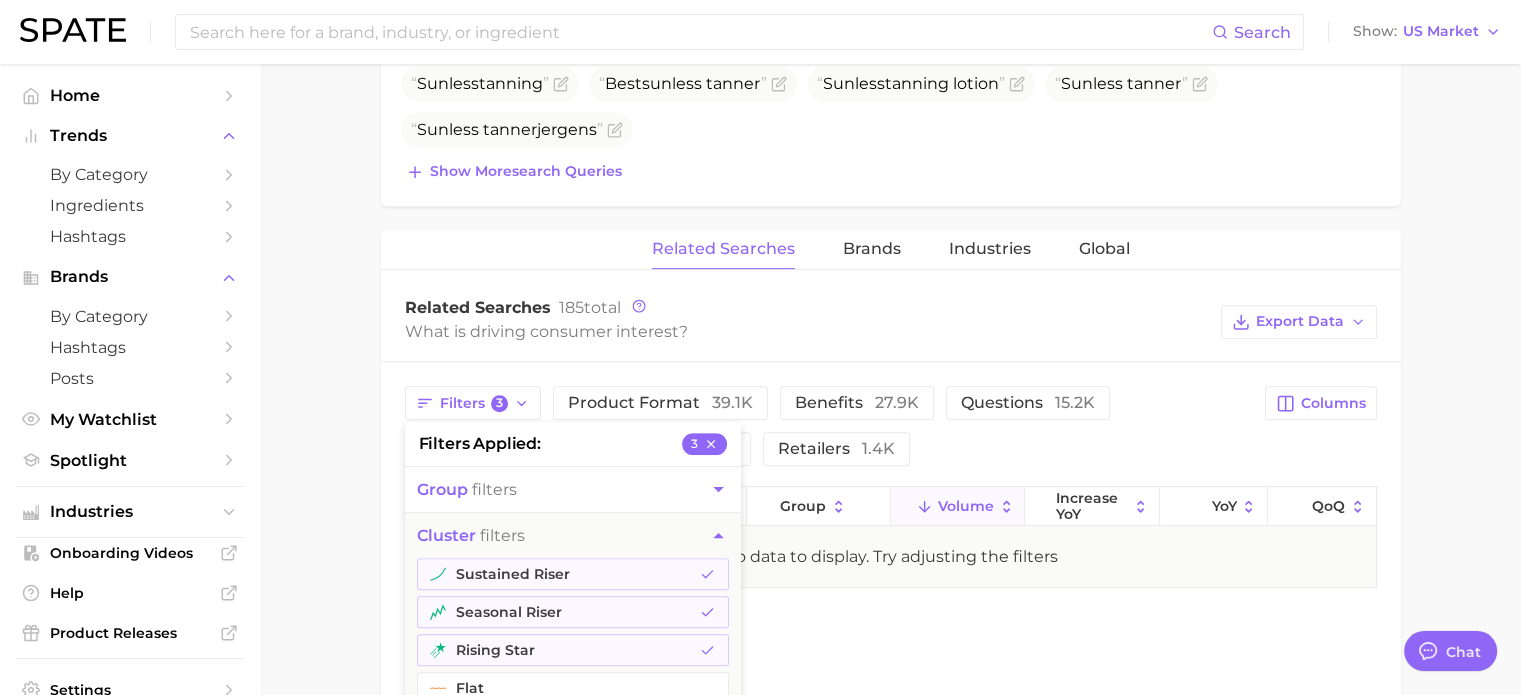 click on "group   filters" at bounding box center [467, 489] 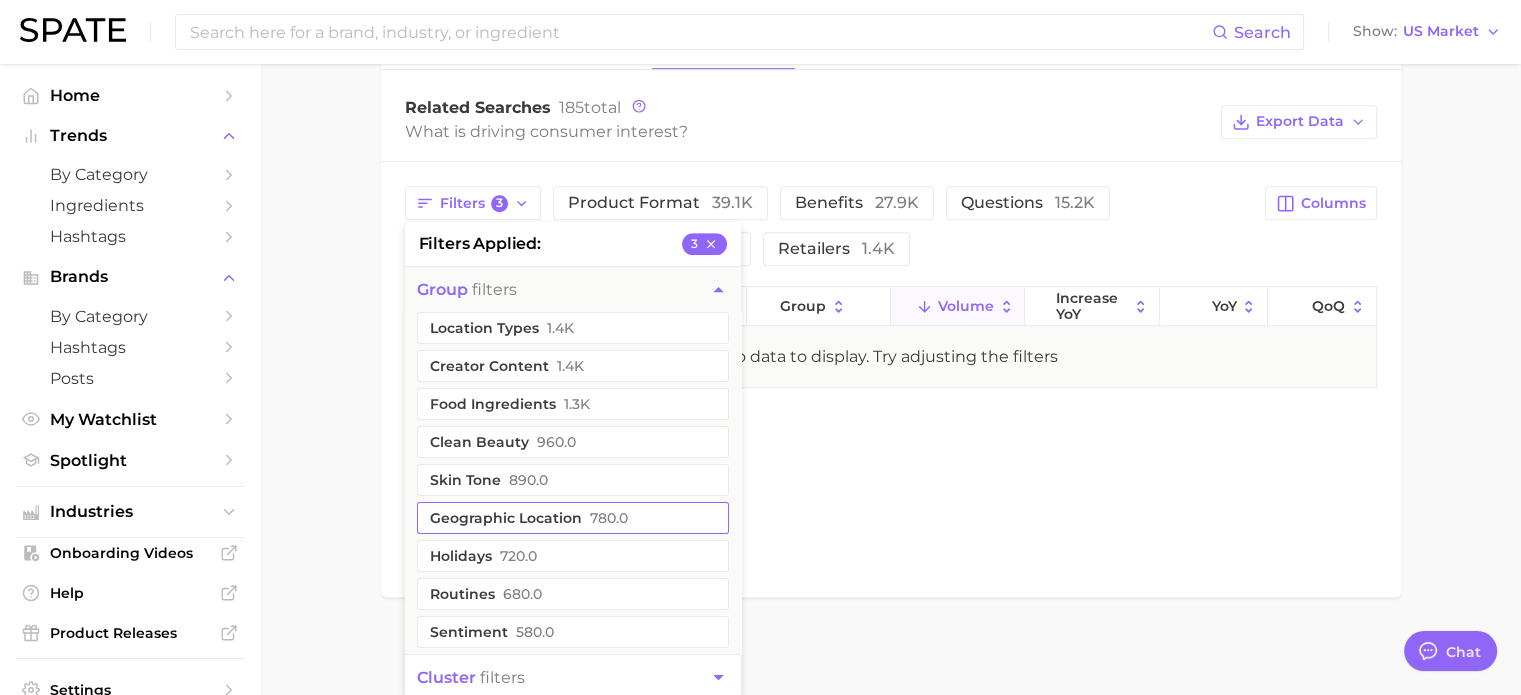 scroll, scrollTop: 1022, scrollLeft: 0, axis: vertical 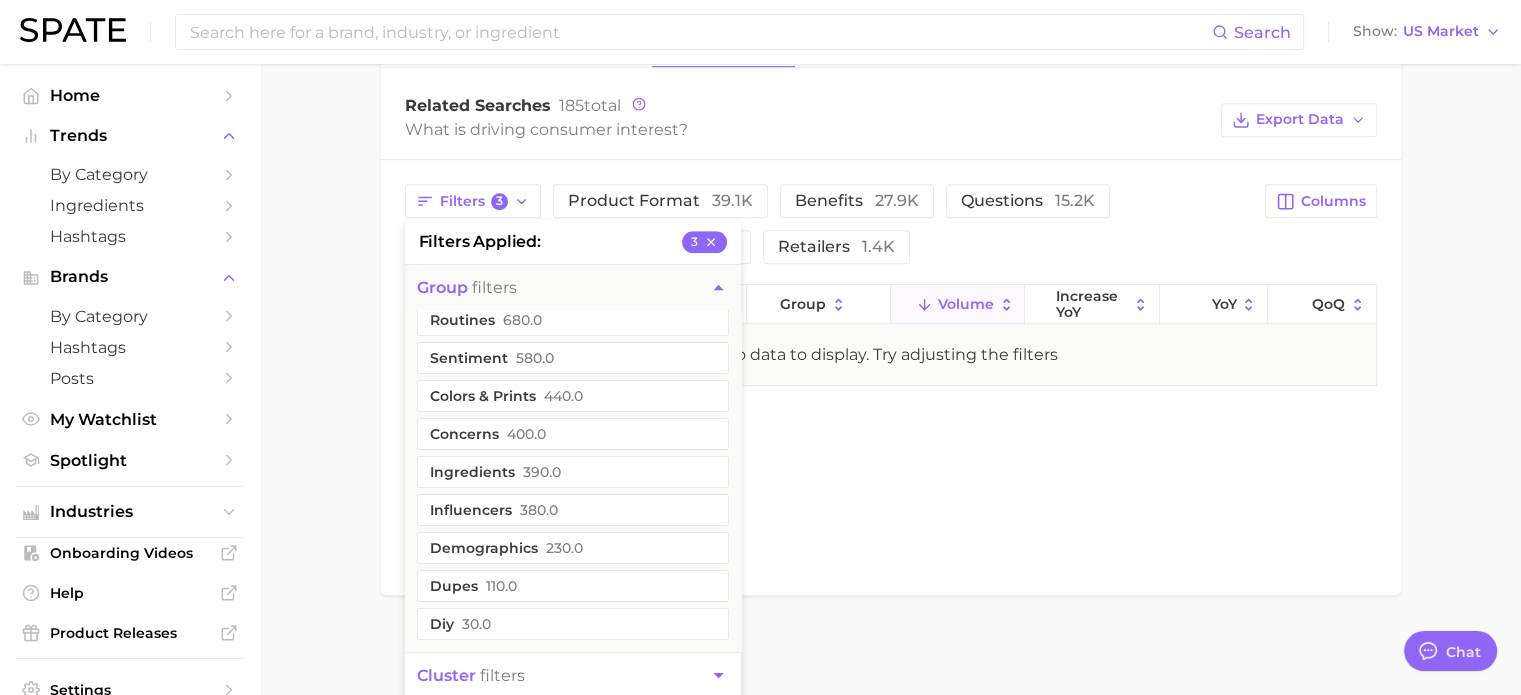 click on "What is driving consumer interest?" at bounding box center (808, 129) 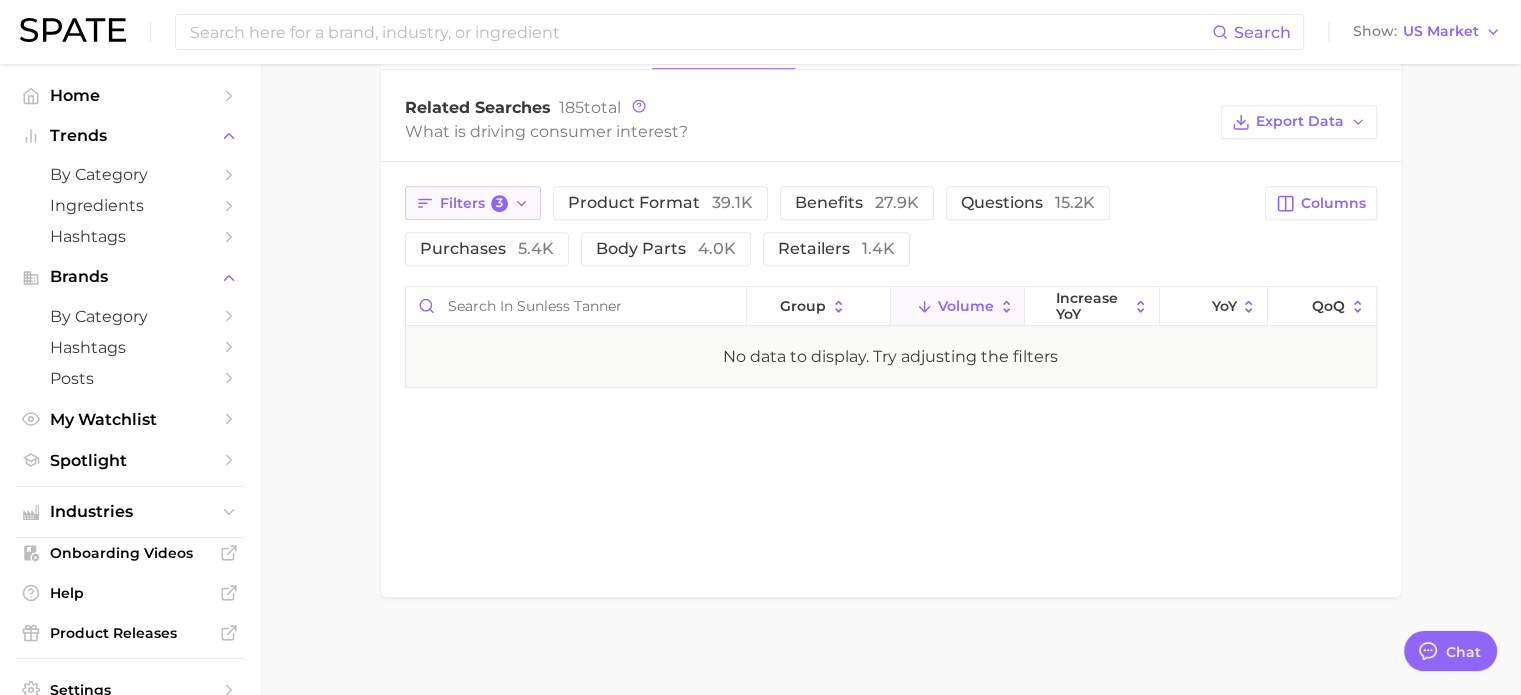 click 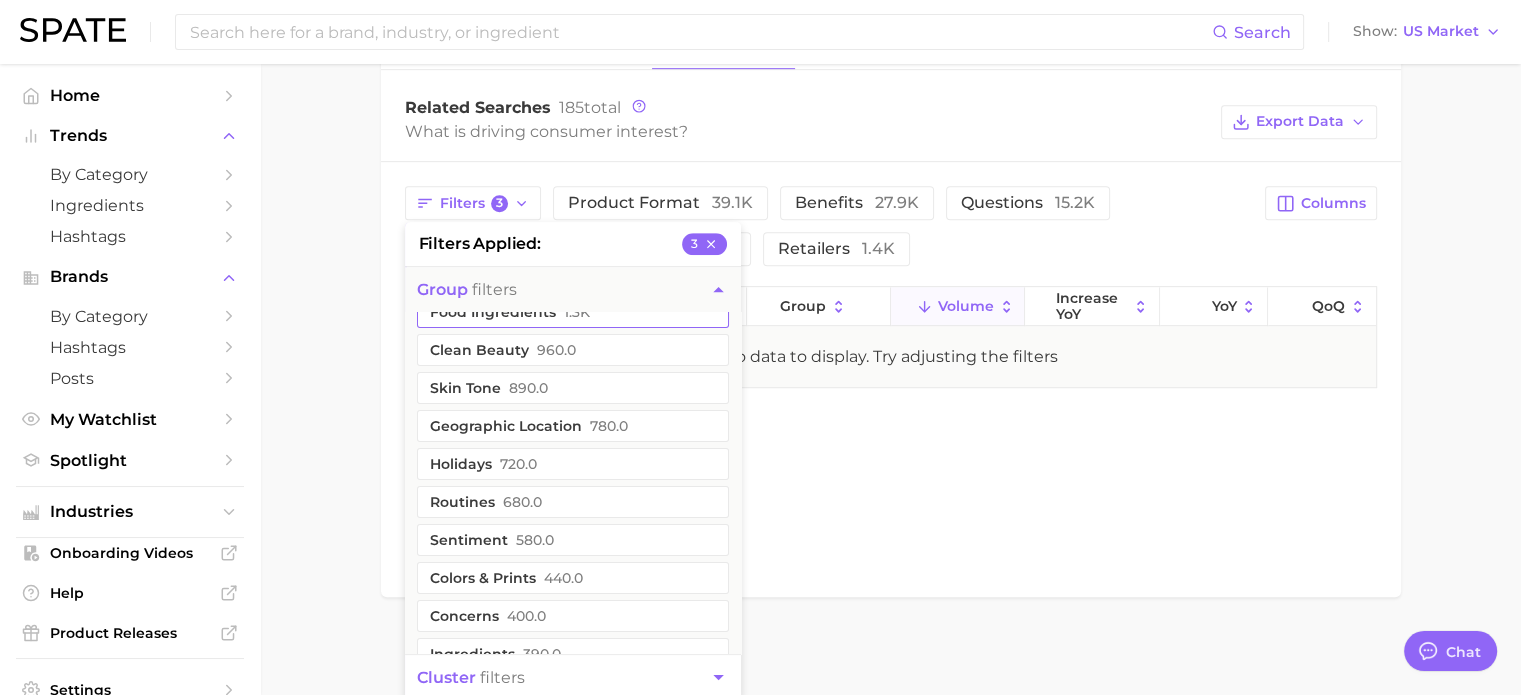 scroll, scrollTop: 0, scrollLeft: 0, axis: both 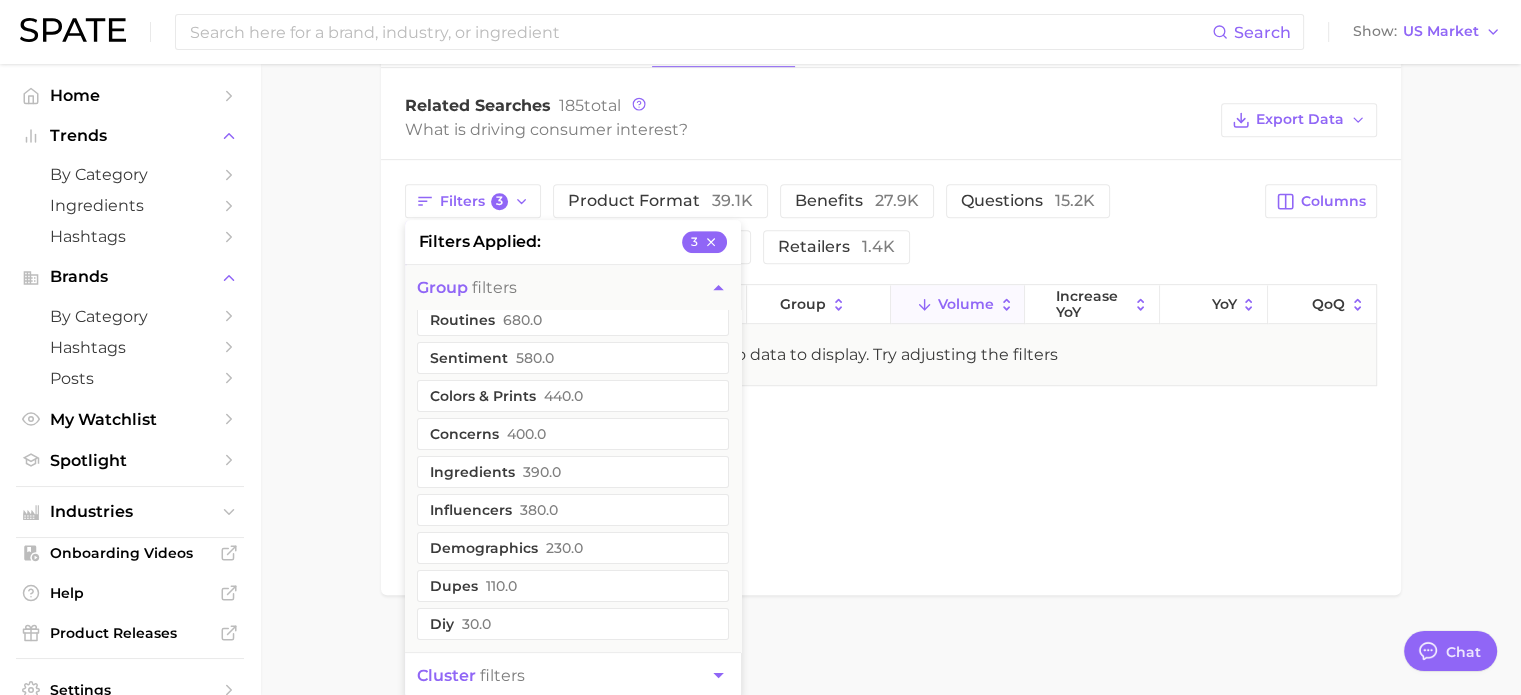 click on "cluster   filters" at bounding box center [471, 675] 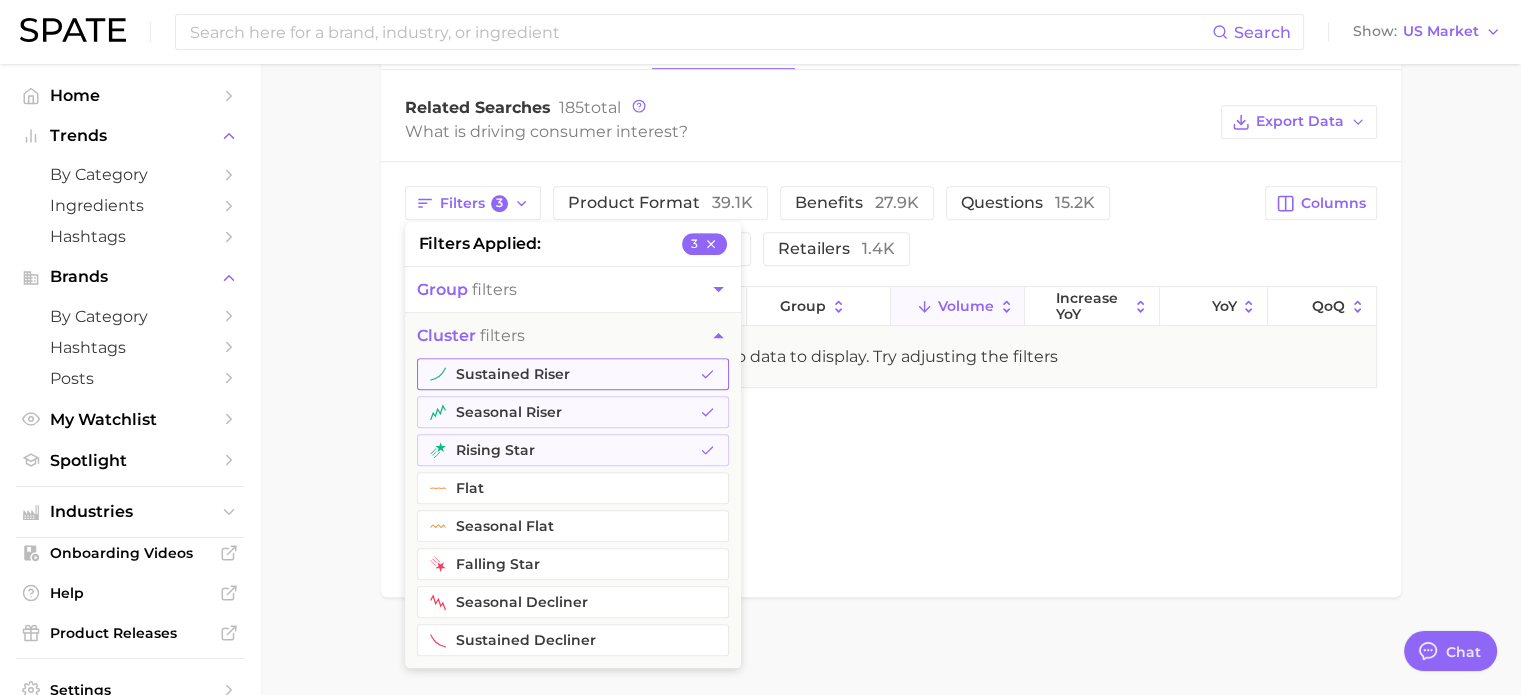 click on "sustained riser" at bounding box center [573, 374] 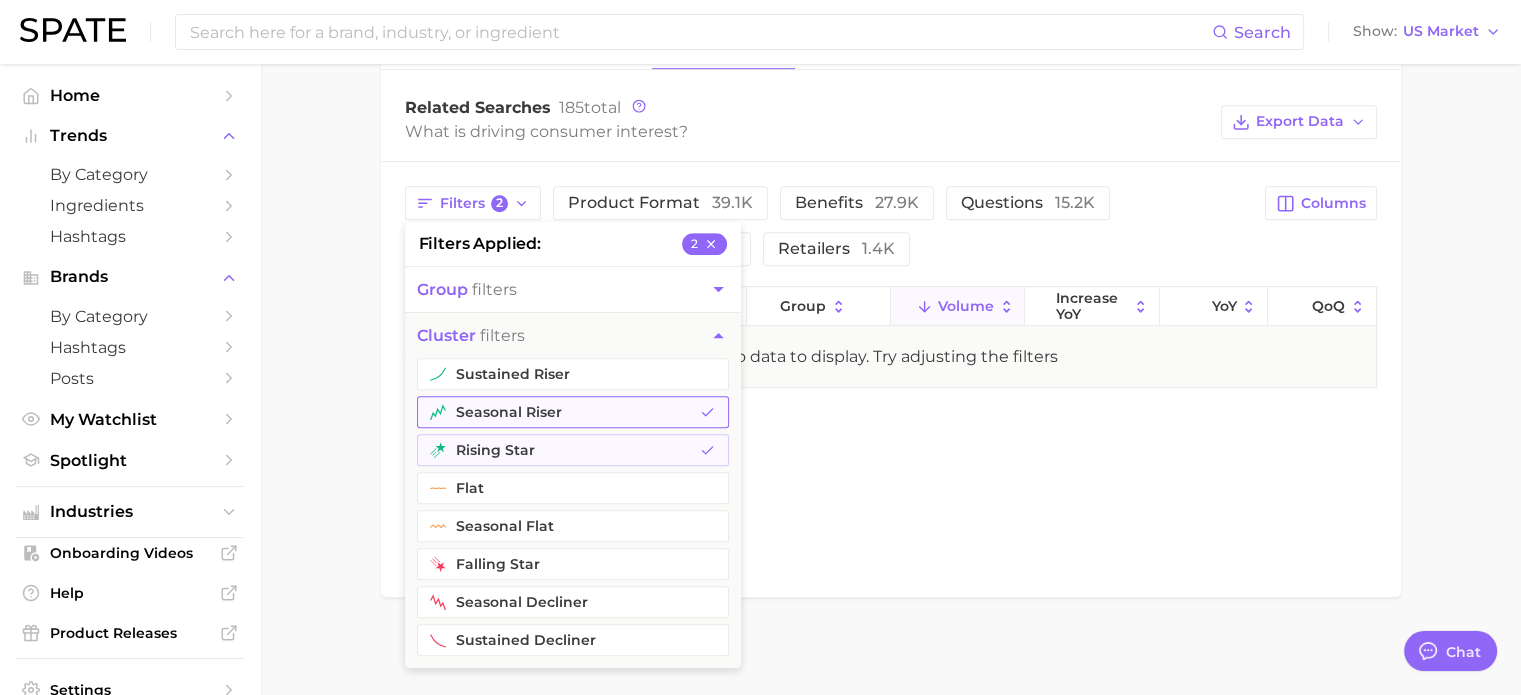click on "seasonal riser" at bounding box center [573, 412] 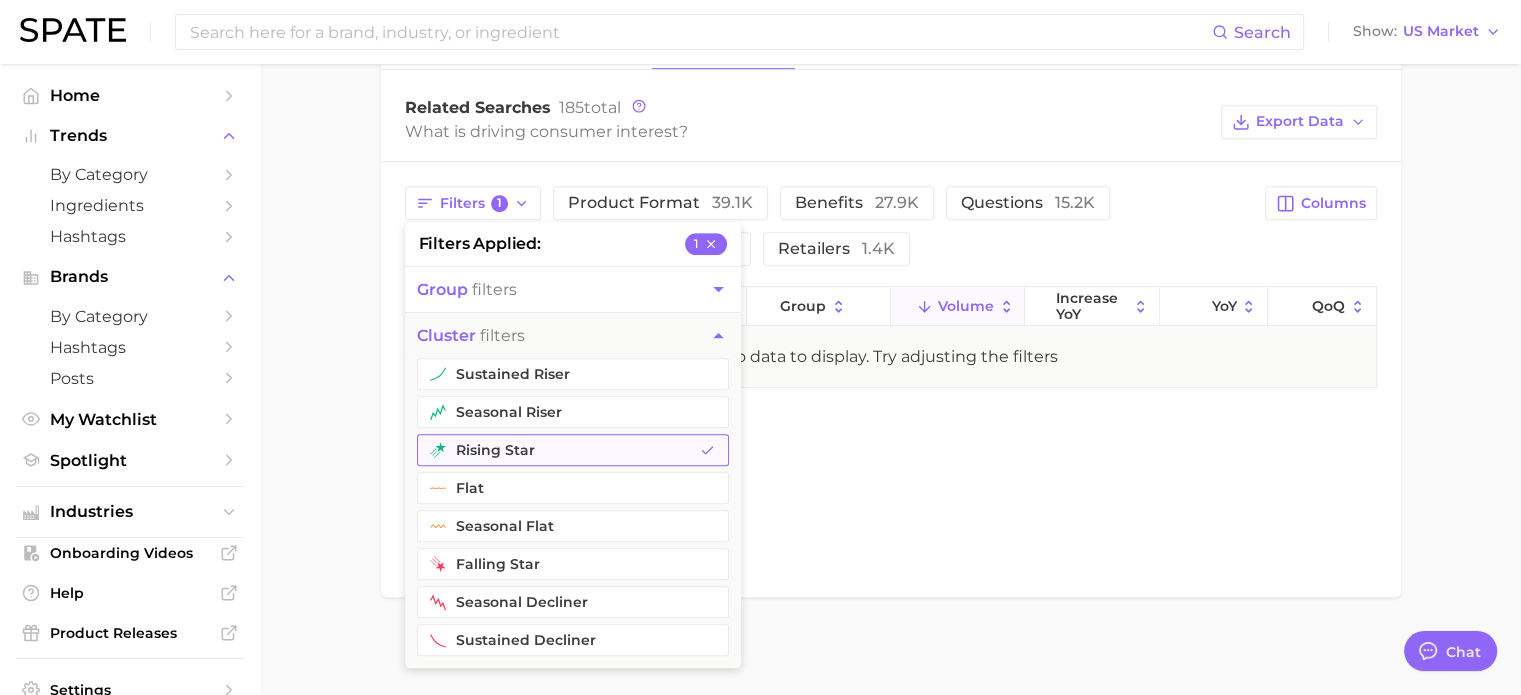 click on "rising star" at bounding box center [573, 450] 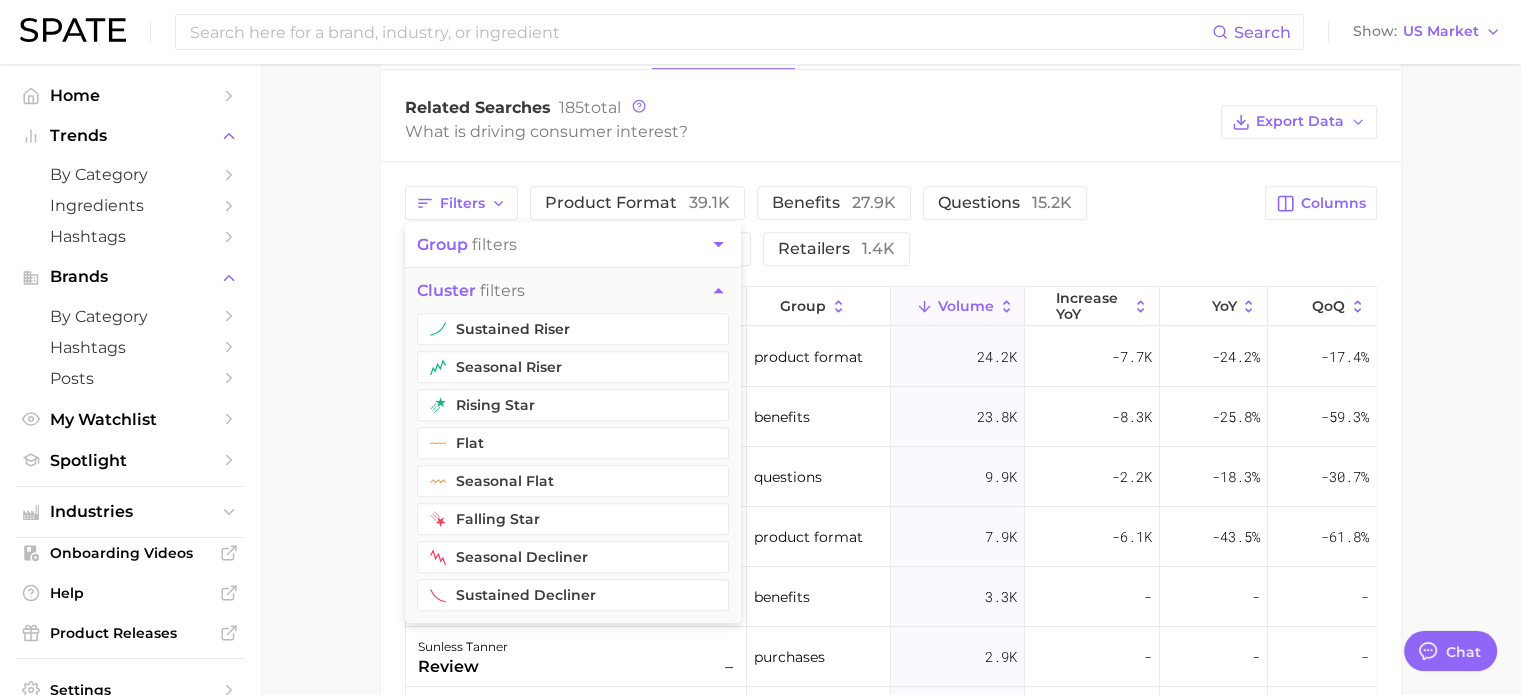 click on "What is driving consumer interest?" at bounding box center (808, 131) 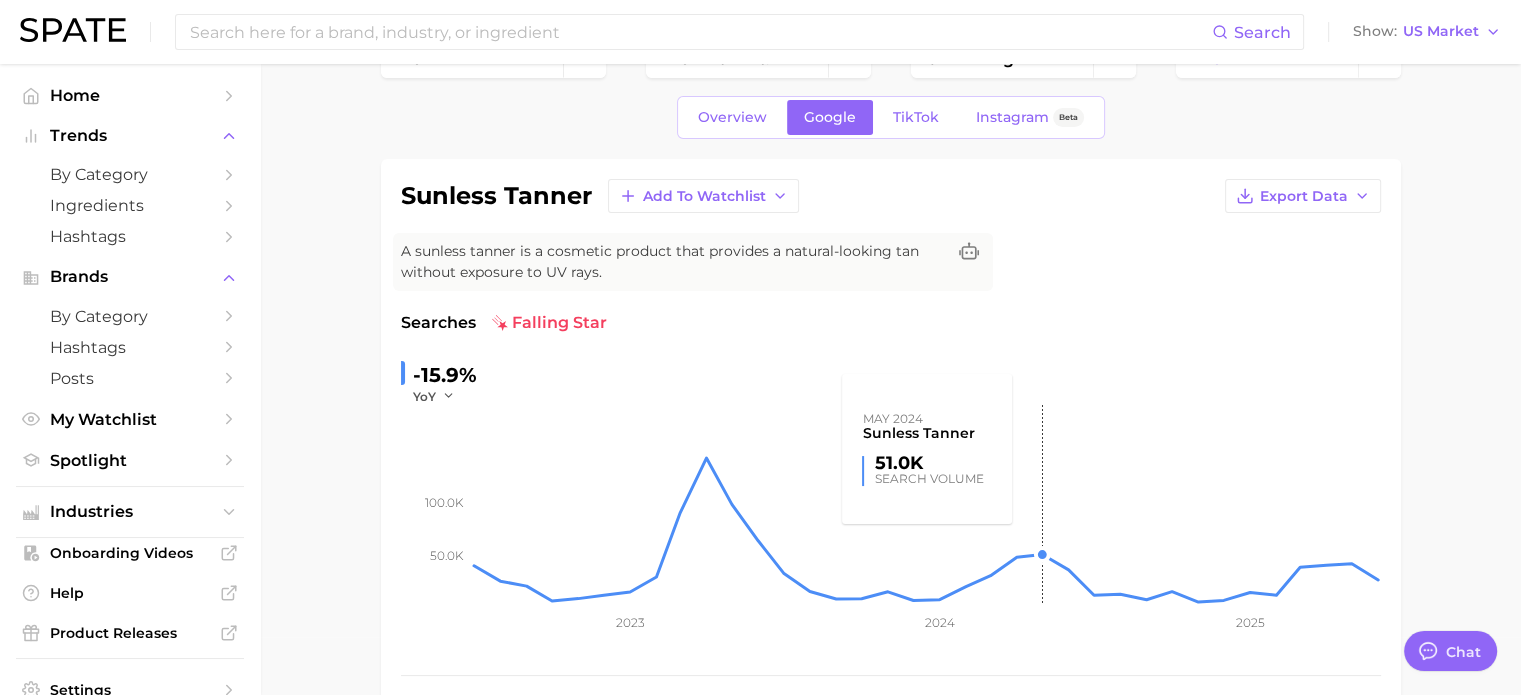 scroll, scrollTop: 0, scrollLeft: 0, axis: both 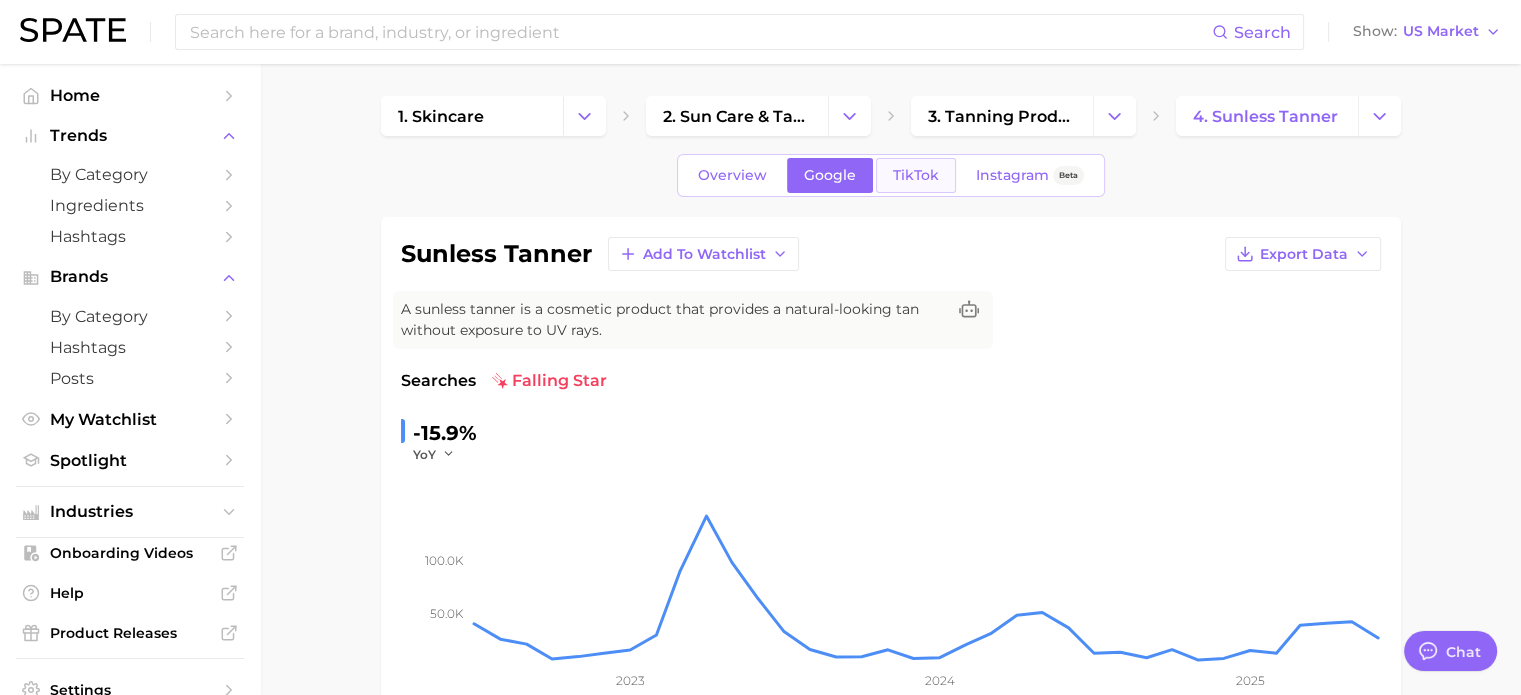 click on "TikTok" at bounding box center [916, 175] 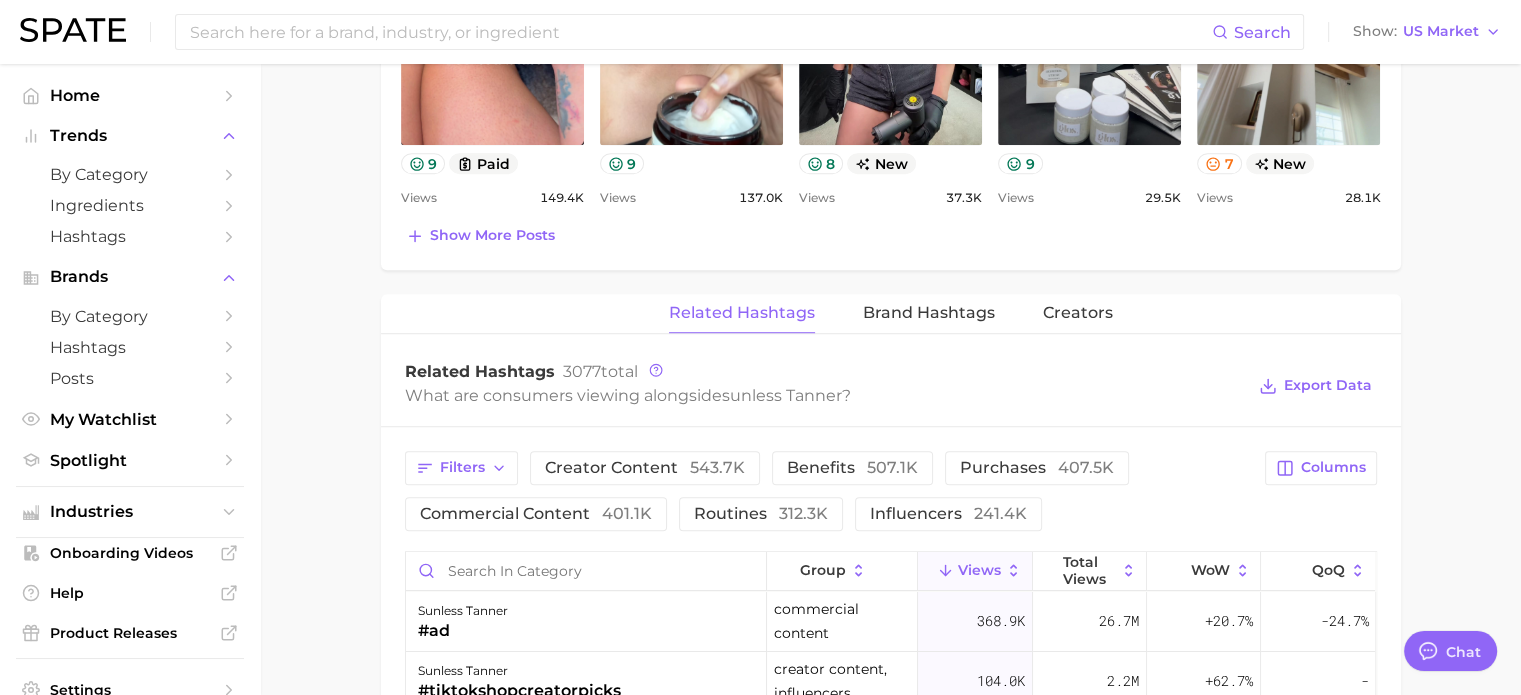 scroll, scrollTop: 1300, scrollLeft: 0, axis: vertical 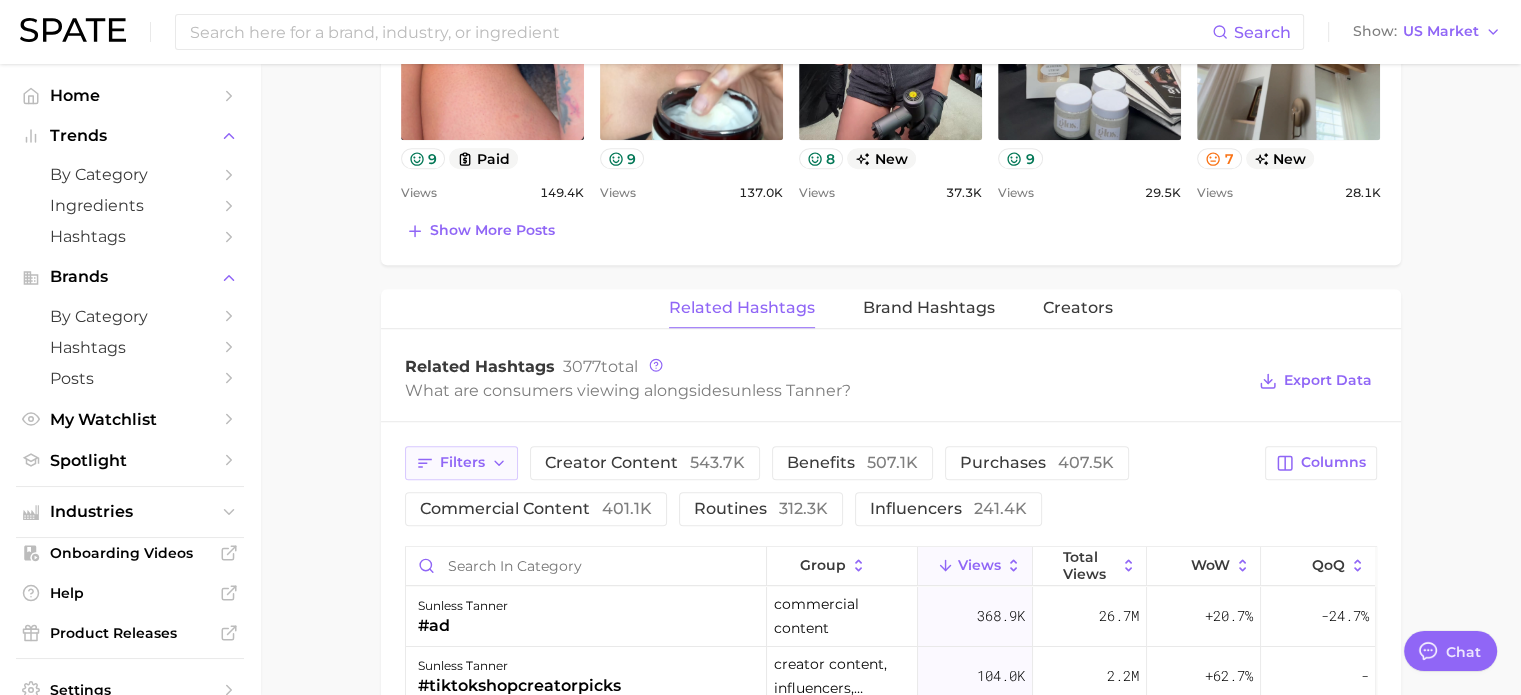 click on "Filters" at bounding box center (461, 463) 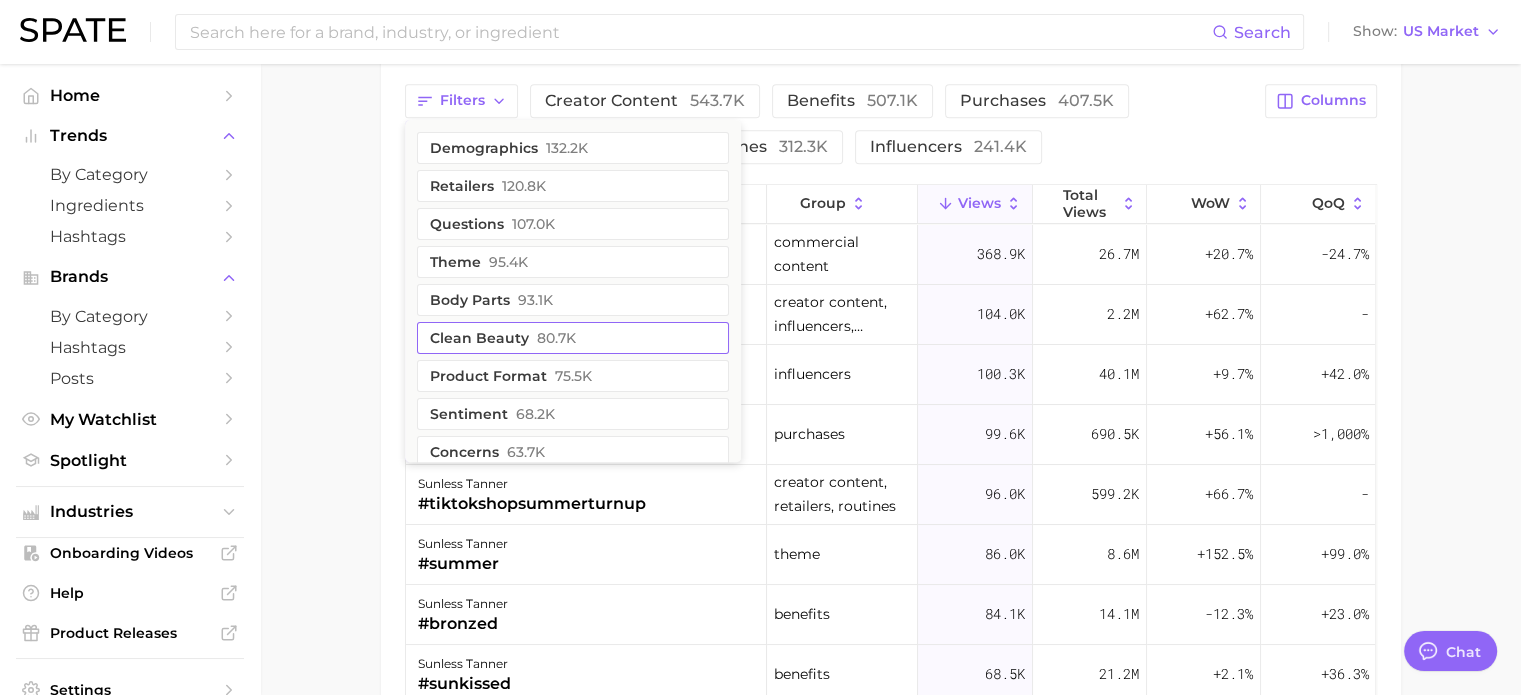 scroll, scrollTop: 1700, scrollLeft: 0, axis: vertical 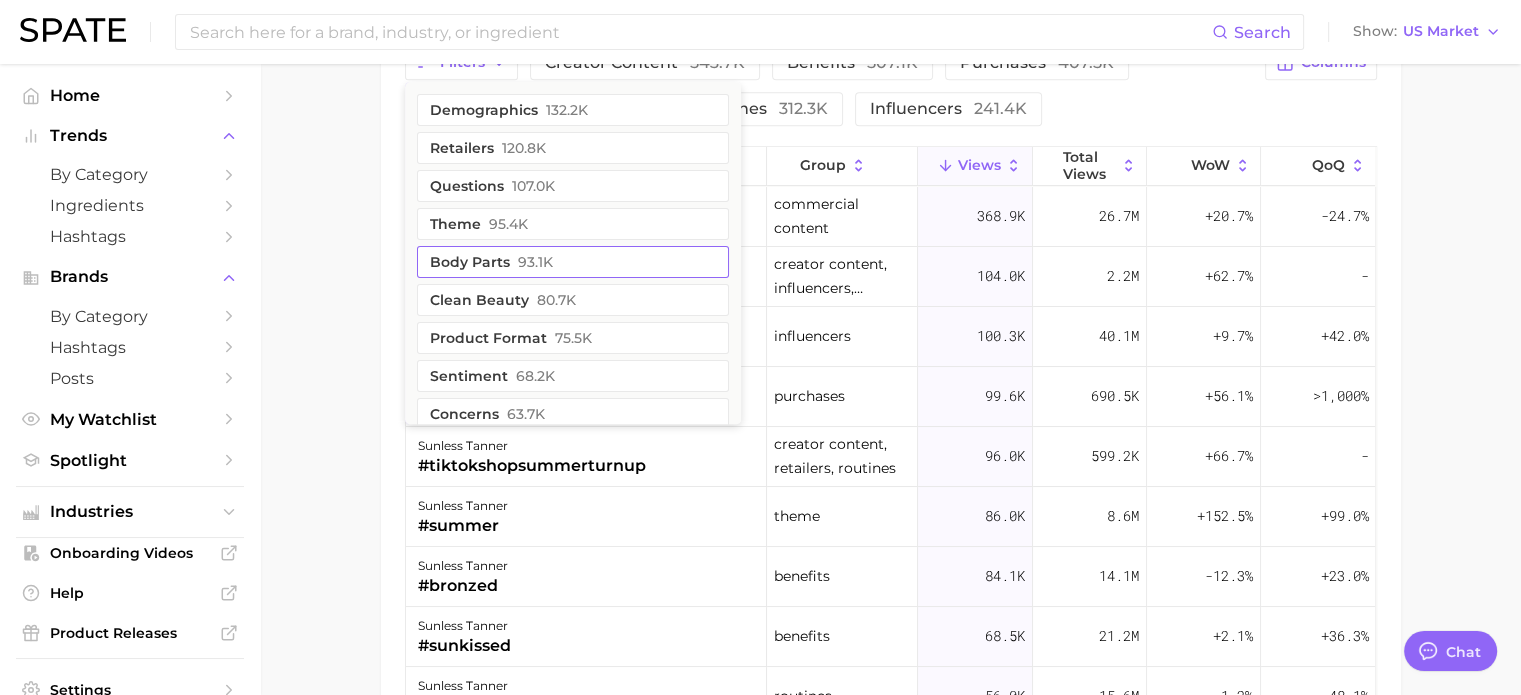 click on "body parts   93.1k" at bounding box center (573, 262) 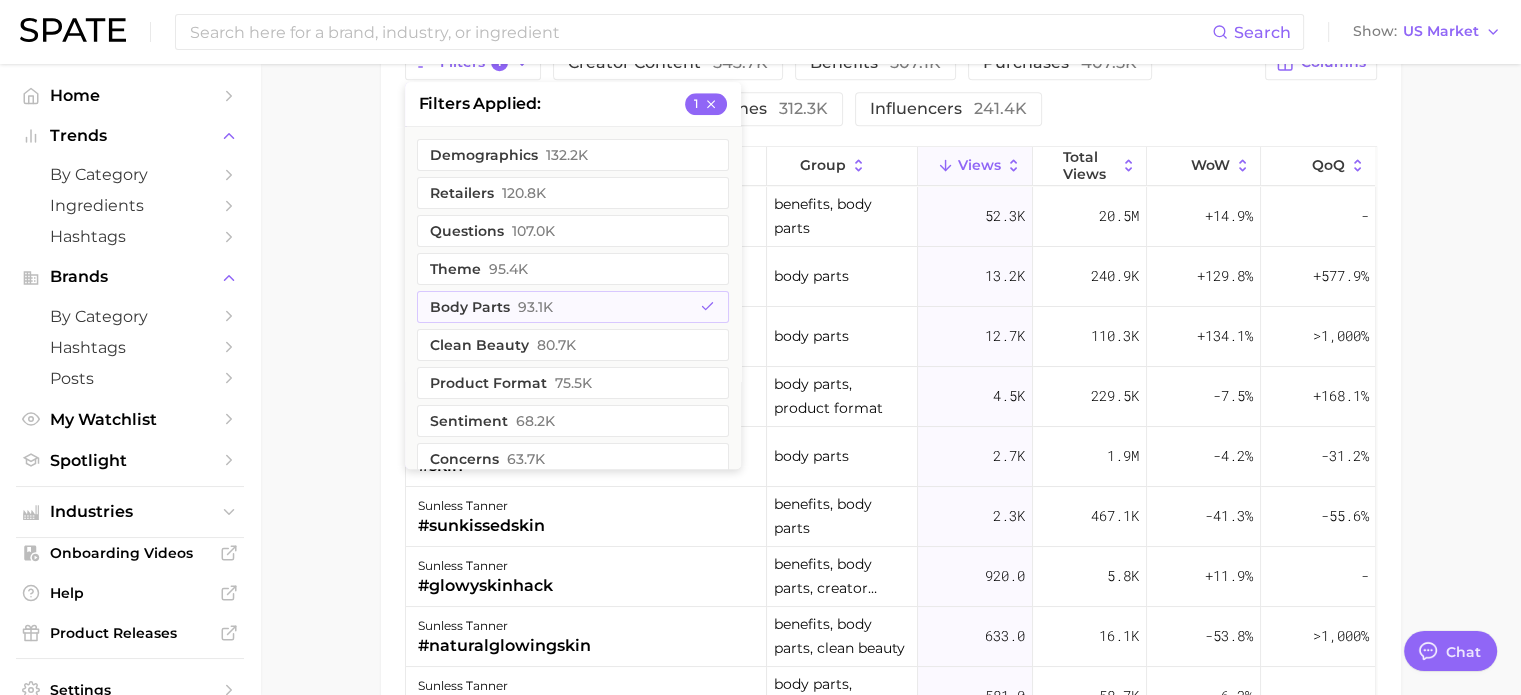 click on "Filters 1 filters applied 1 demographics   132.2k retailers   120.8k questions   107.0k theme   95.4k body parts   93.1k clean beauty   80.7k product format   75.5k sentiment   68.2k concerns   63.7k social media   41.2k geographic location   38.1k skin tone   35.8k holidays   23.6k colors & prints   19.9k beauty trends   19.5k location types   16.3k ingredients   12.1k diy   11.5k food ingredients   2.8k dupes   1.4k hair looks   946.0 company   242.0 scents   229.0 economy   214.0 experts & advisers   195.0 recipe   104.0 packaging   80.0 hair type   12.0 skin type   5.0 eye shape & color   3.0 taste & composition   1.0 creator content   543.7k benefits   507.1k purchases   407.5k commercial content   401.1k routines   312.3k influencers   241.4k Columns" at bounding box center [891, 86] 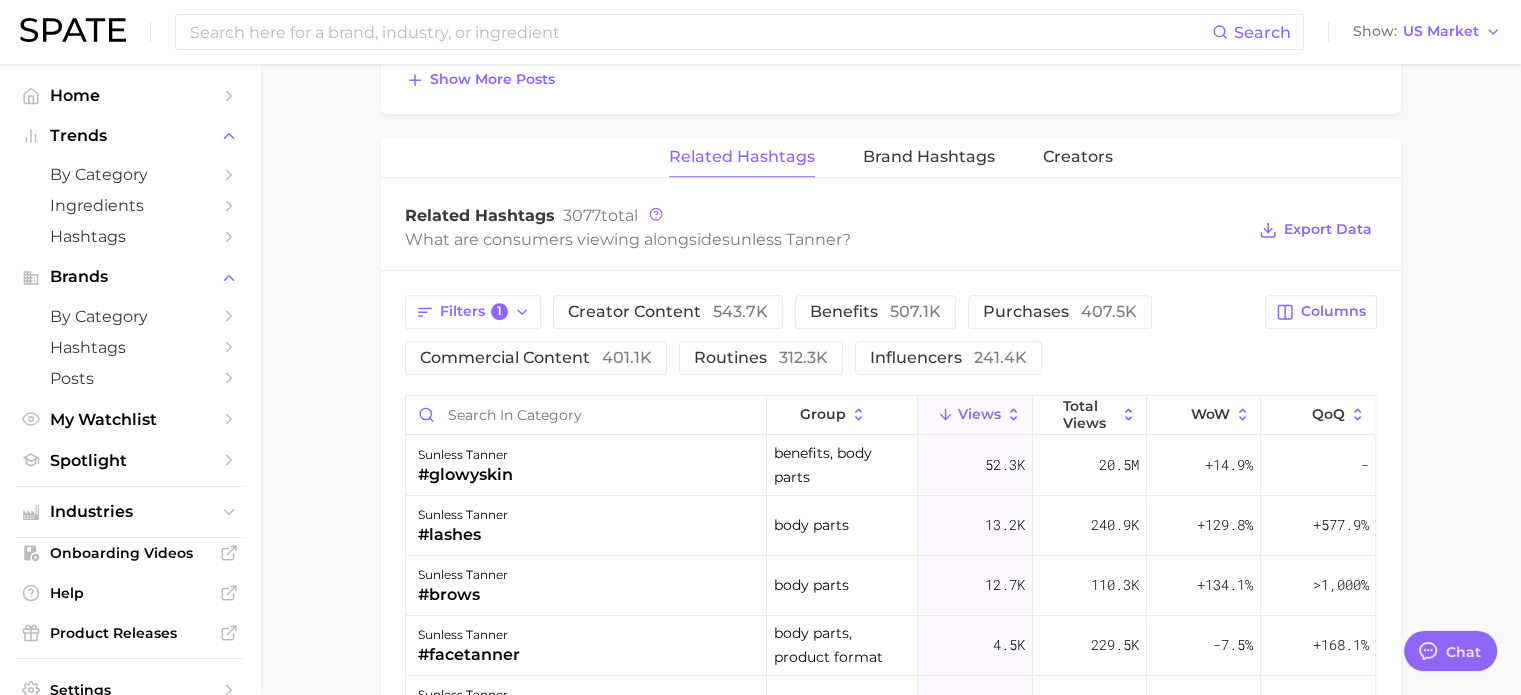 scroll, scrollTop: 1400, scrollLeft: 0, axis: vertical 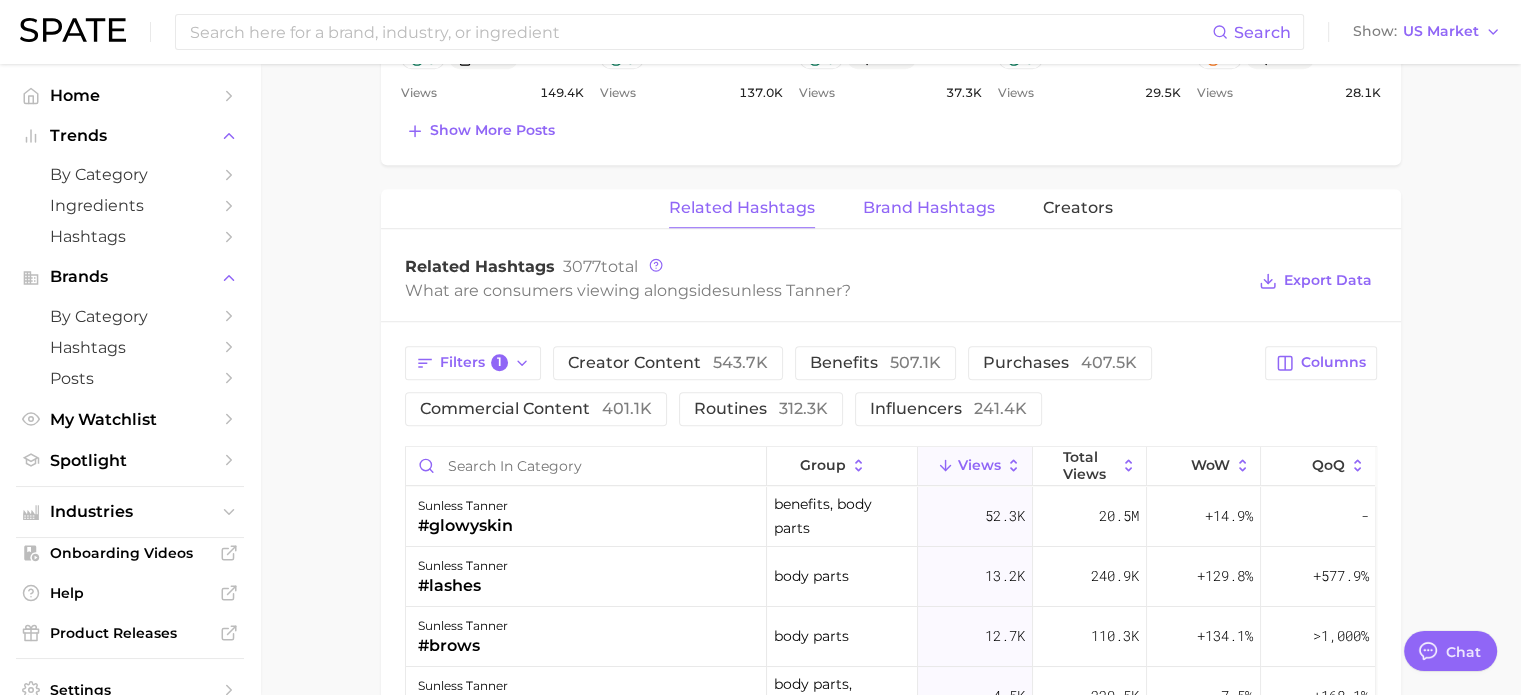 click on "Brand Hashtags" at bounding box center (929, 208) 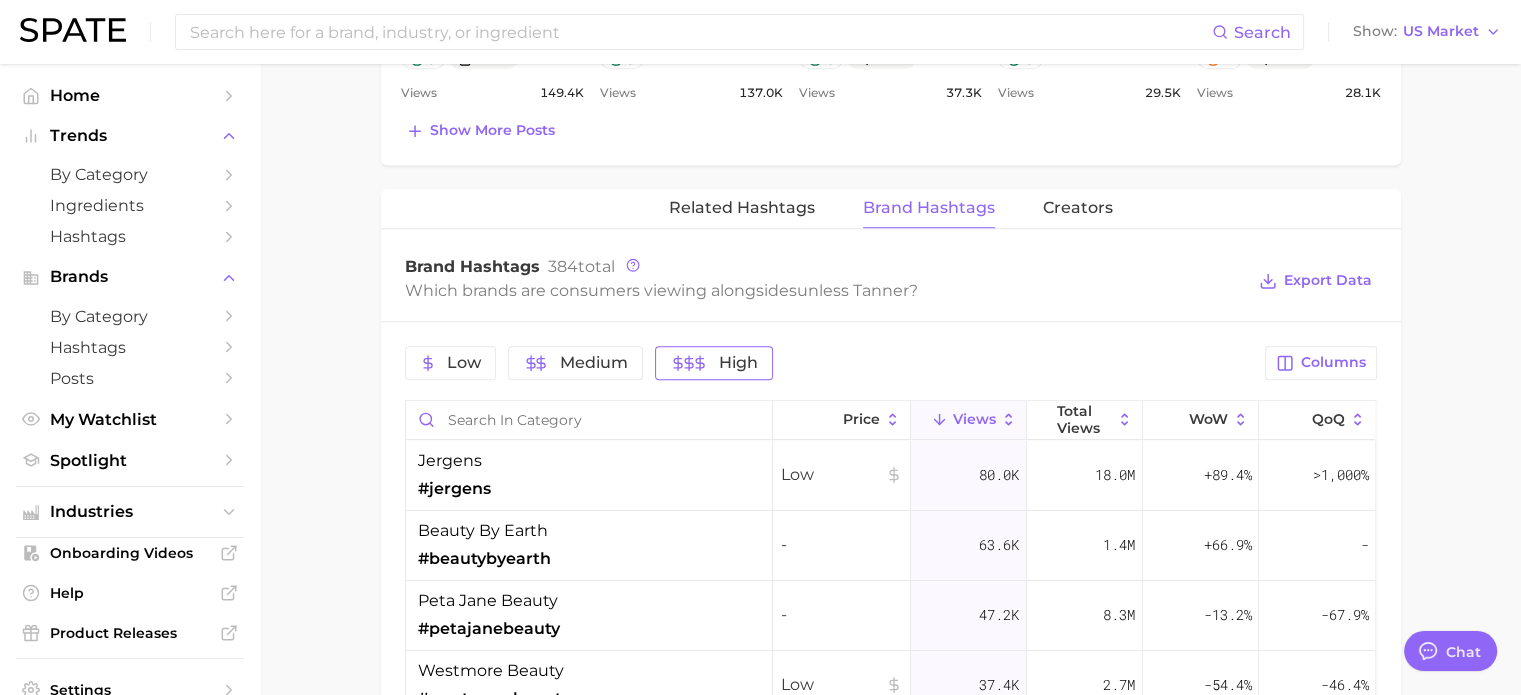 click 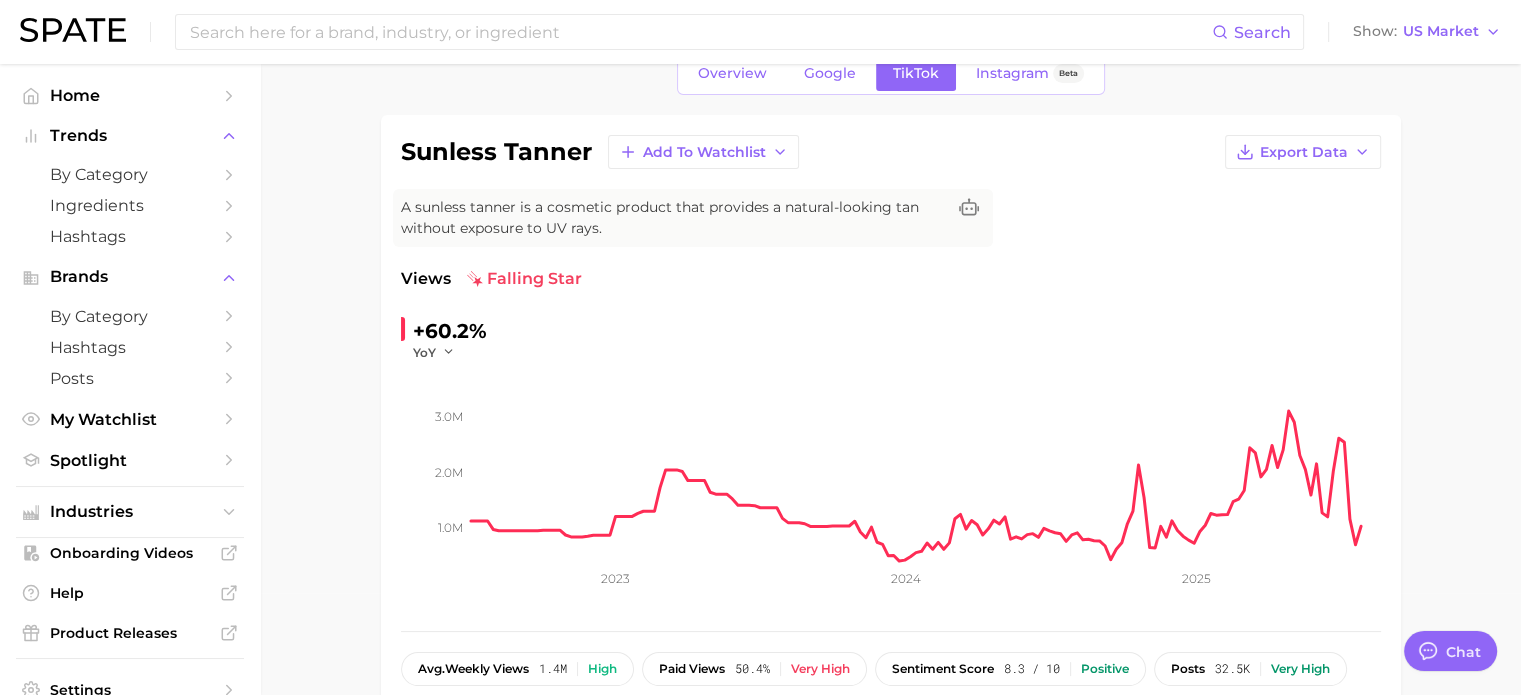 scroll, scrollTop: 0, scrollLeft: 0, axis: both 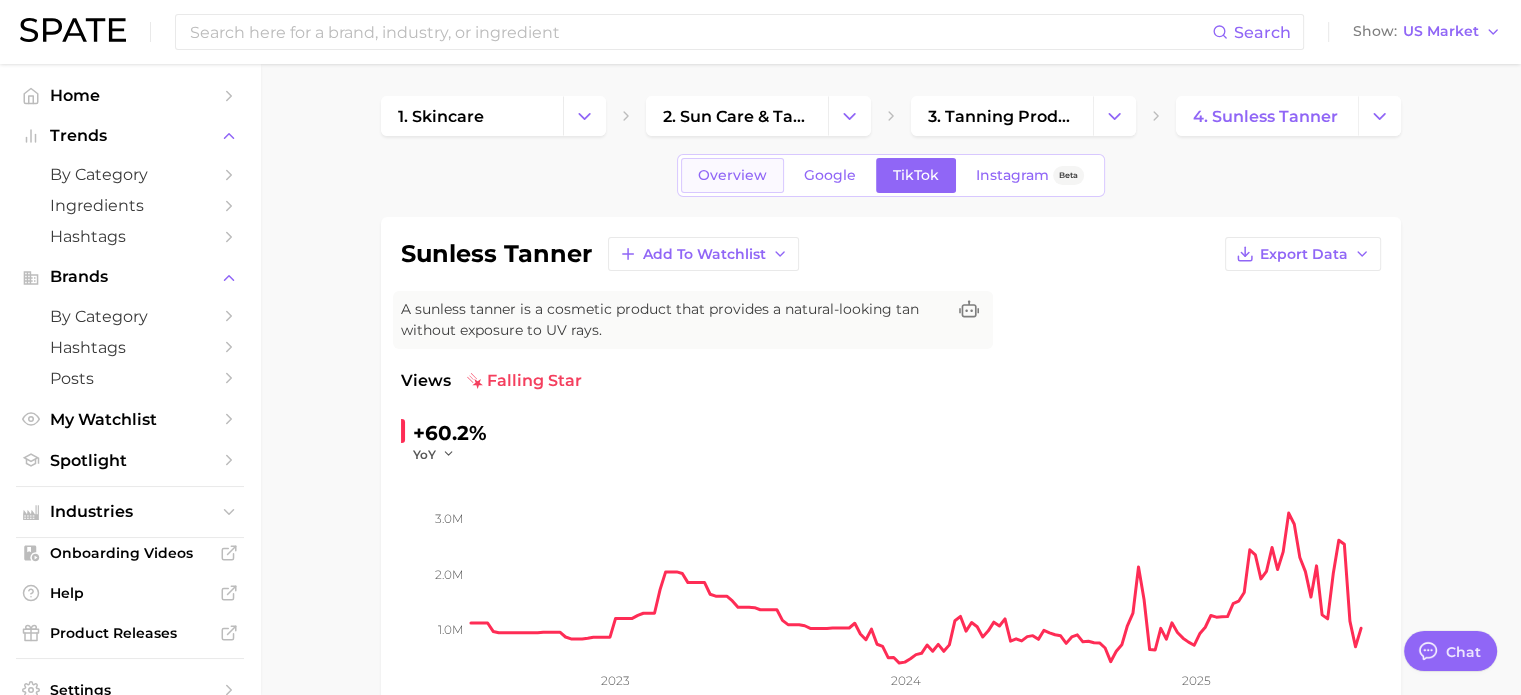 click on "Overview" at bounding box center [732, 175] 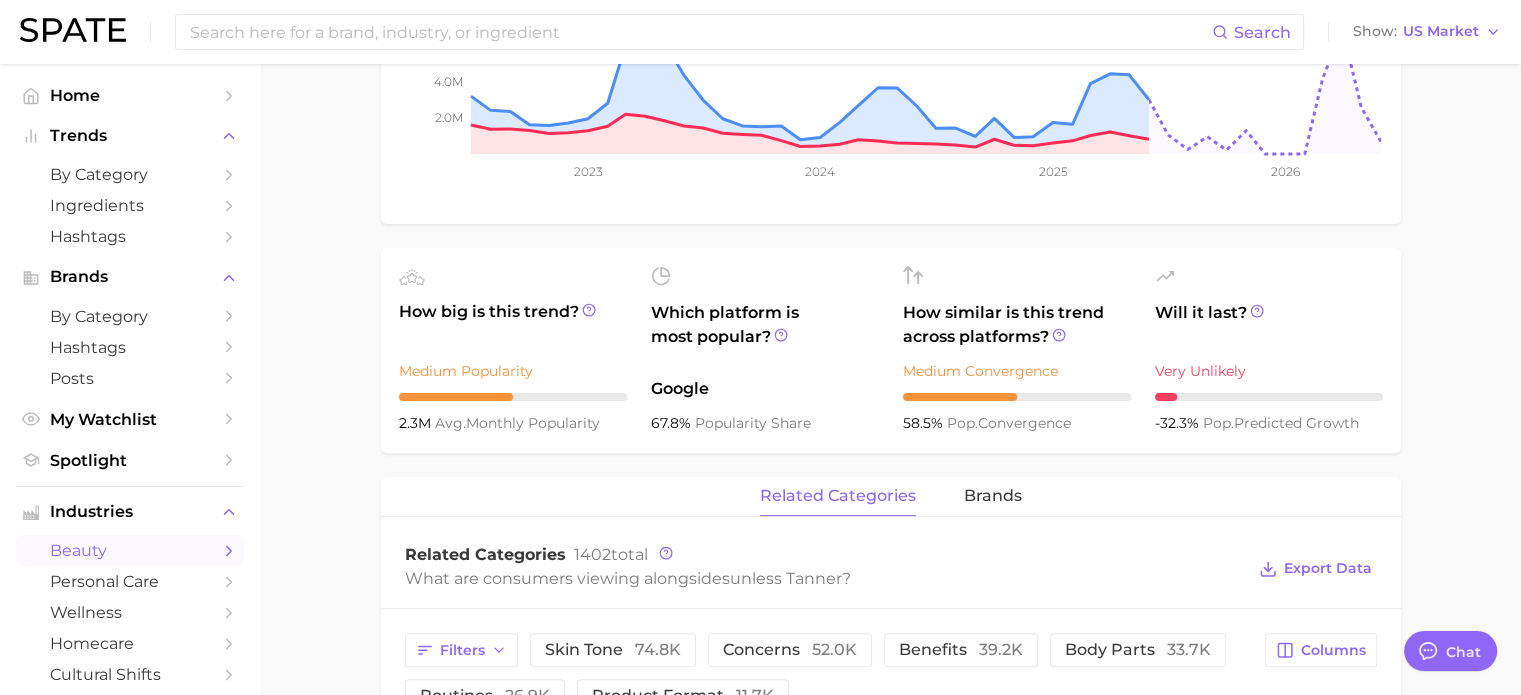 scroll, scrollTop: 900, scrollLeft: 0, axis: vertical 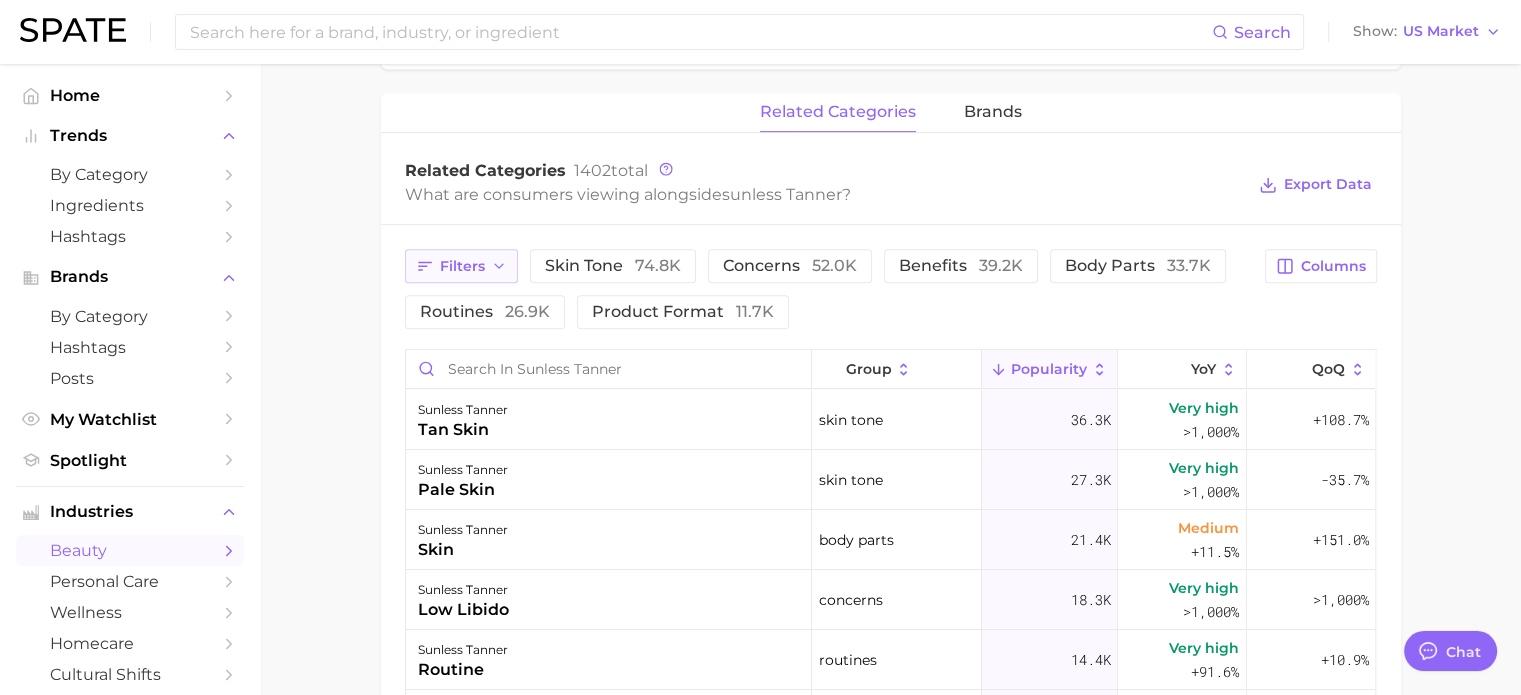 click on "Filters" at bounding box center [461, 266] 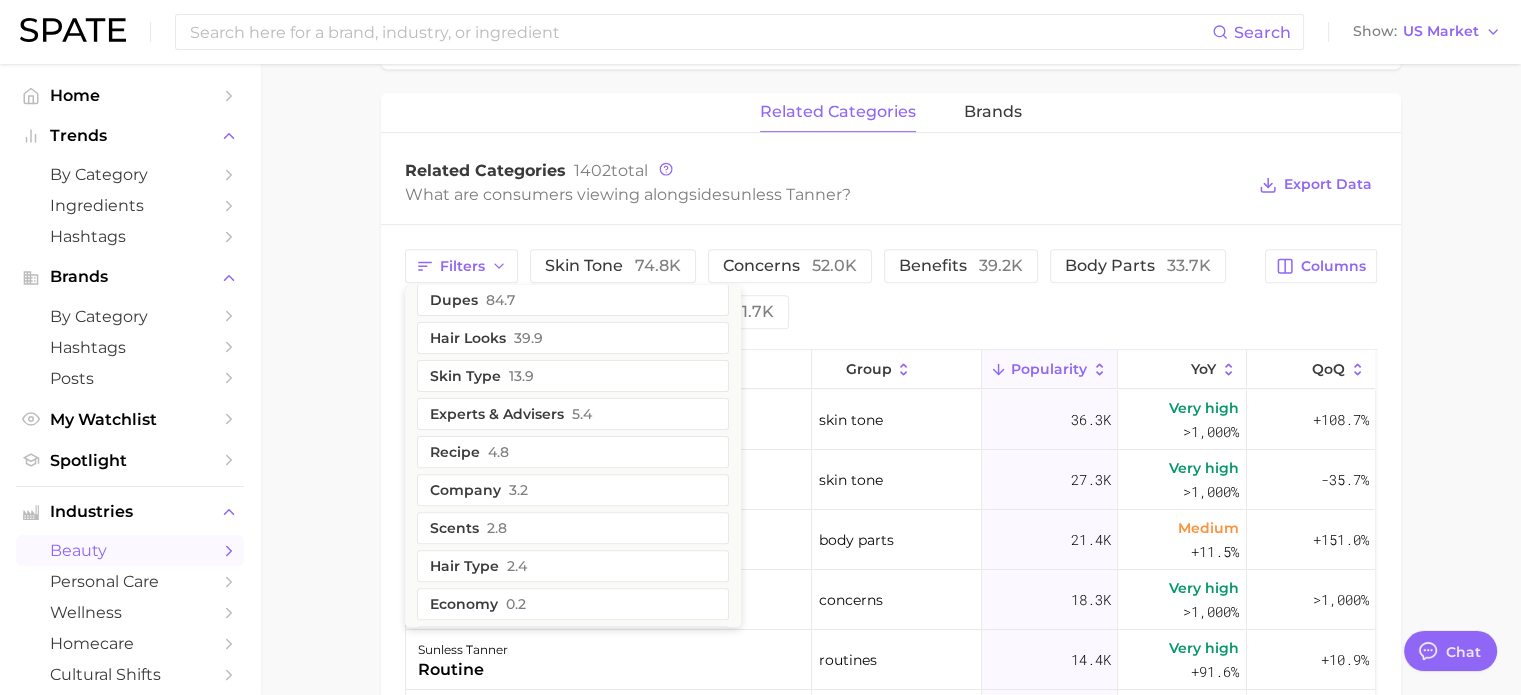 scroll, scrollTop: 853, scrollLeft: 0, axis: vertical 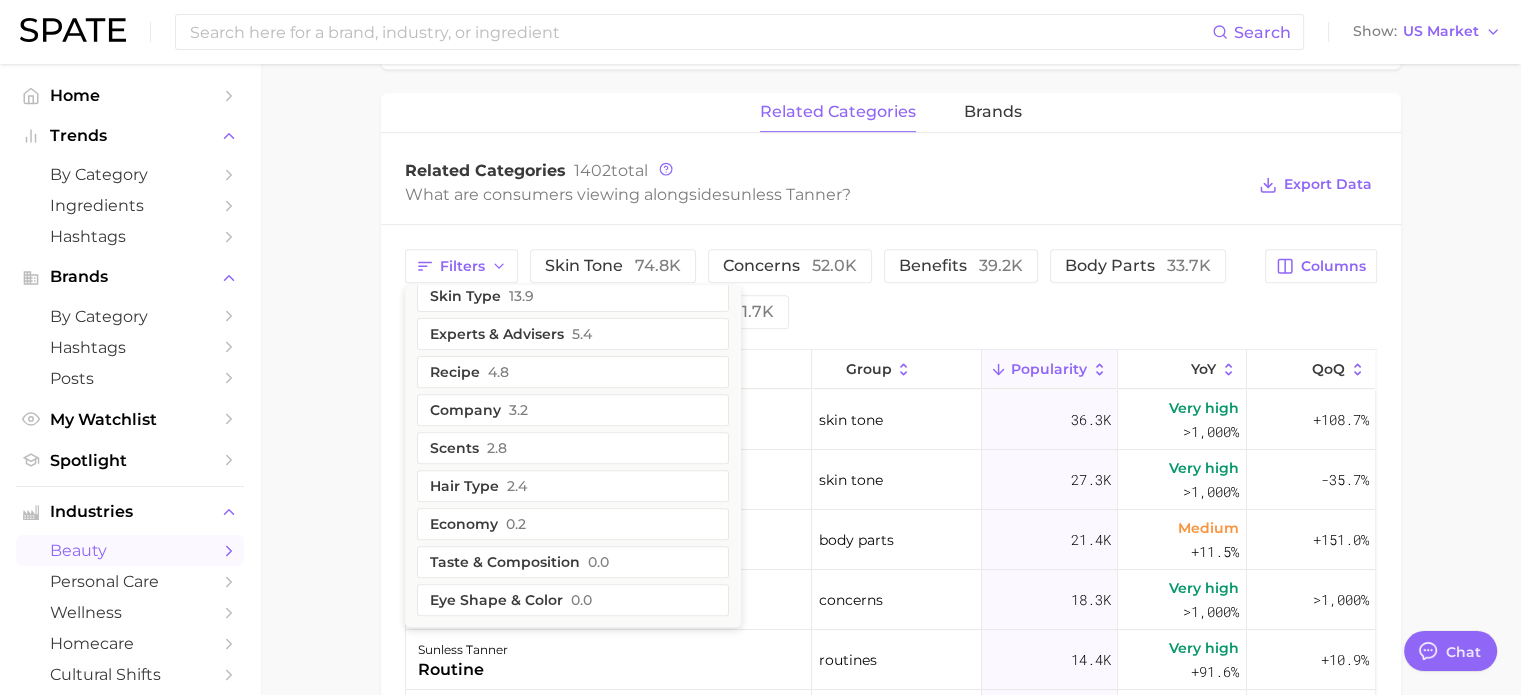click on "related categories brands" at bounding box center (891, 113) 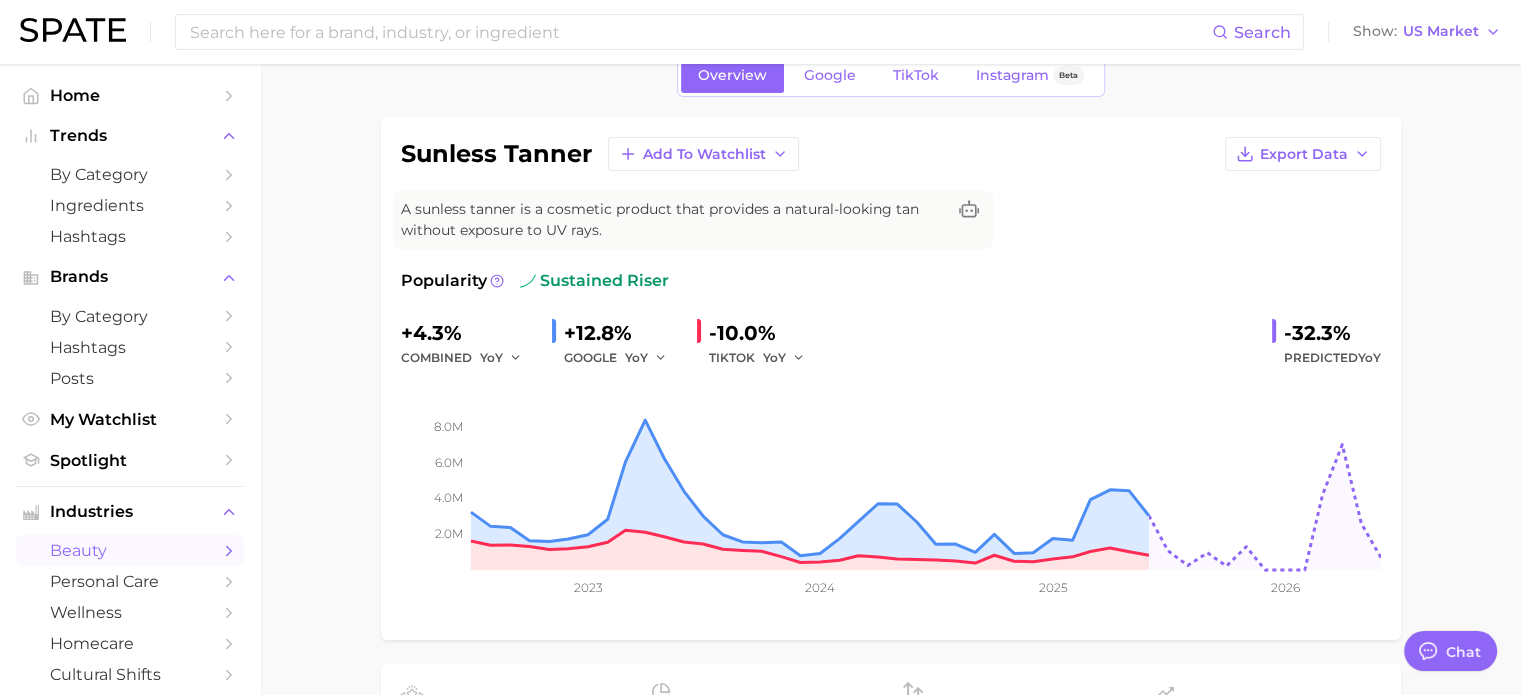 scroll, scrollTop: 0, scrollLeft: 0, axis: both 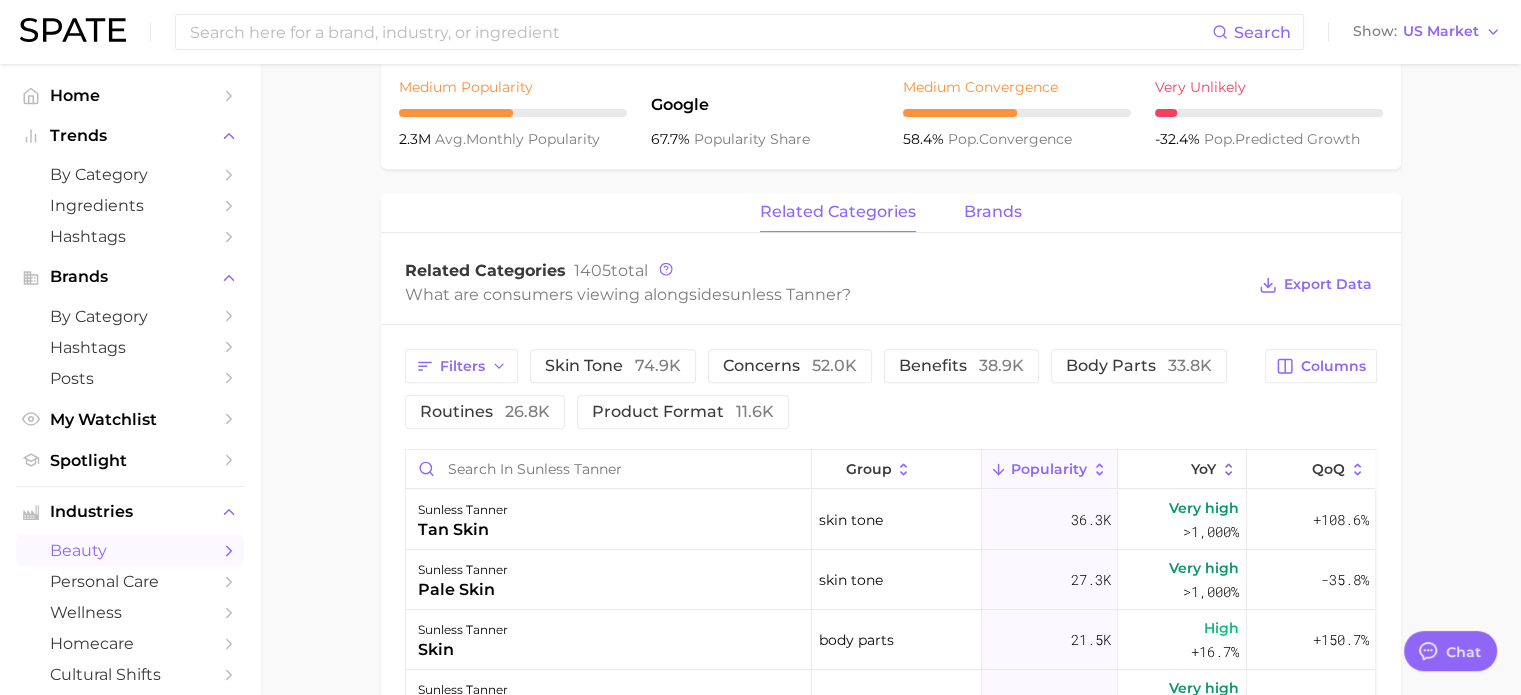 click on "brands" at bounding box center [993, 212] 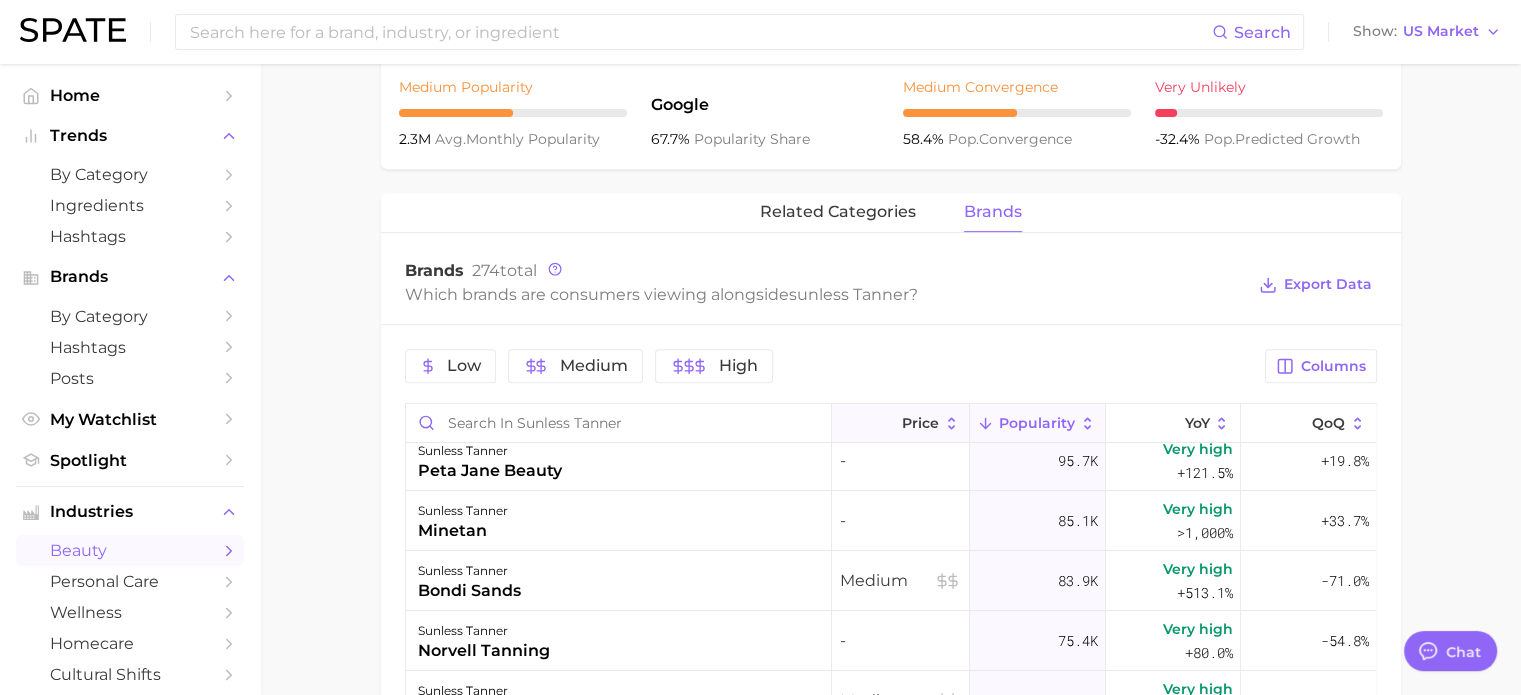 scroll, scrollTop: 0, scrollLeft: 0, axis: both 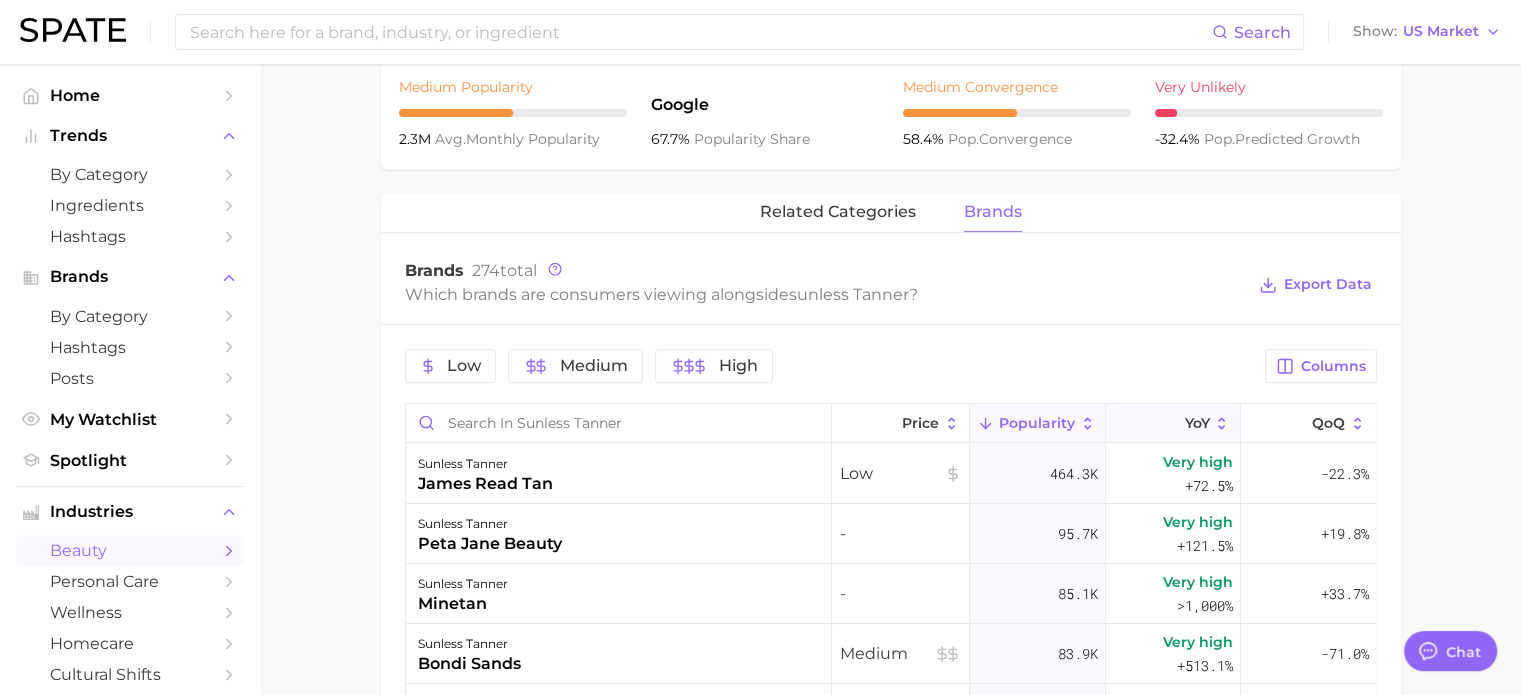 click on "YoY" at bounding box center [1196, 423] 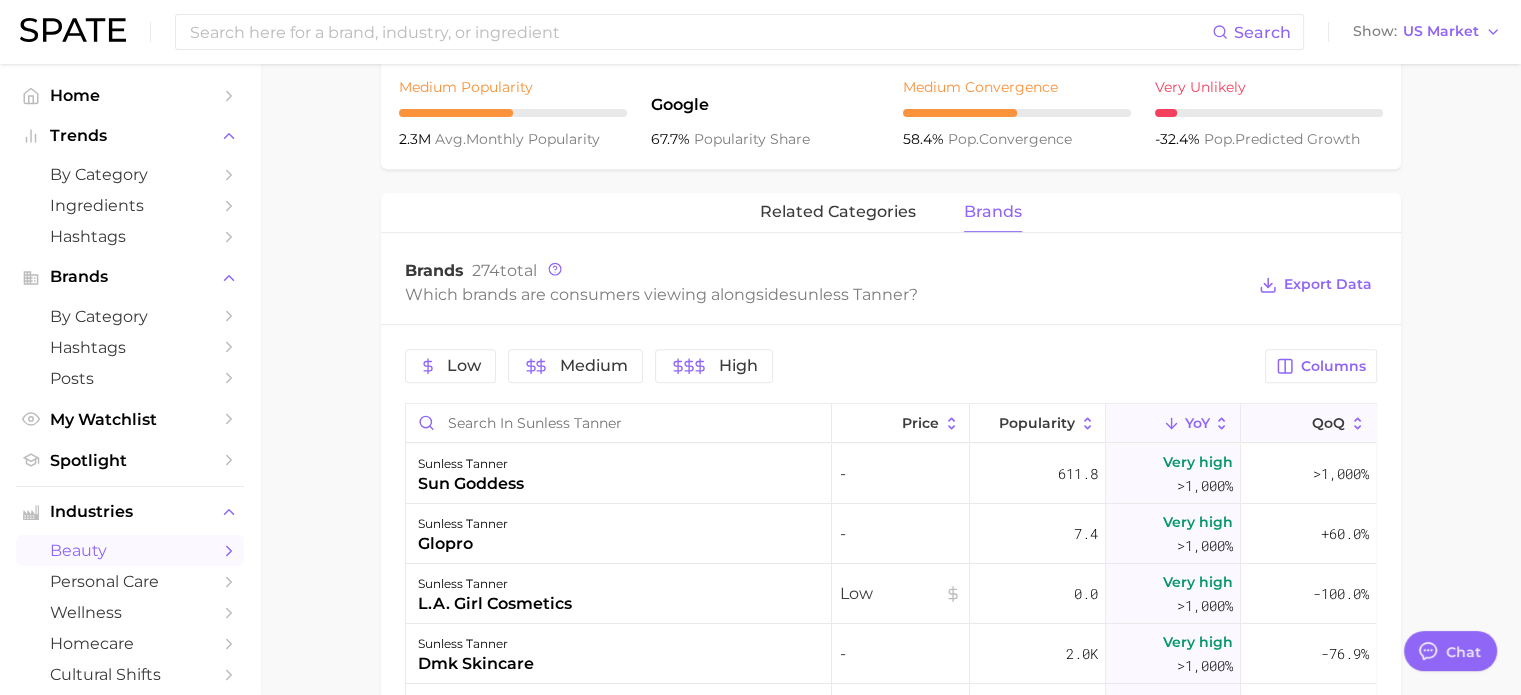 click on "QoQ" at bounding box center (1328, 423) 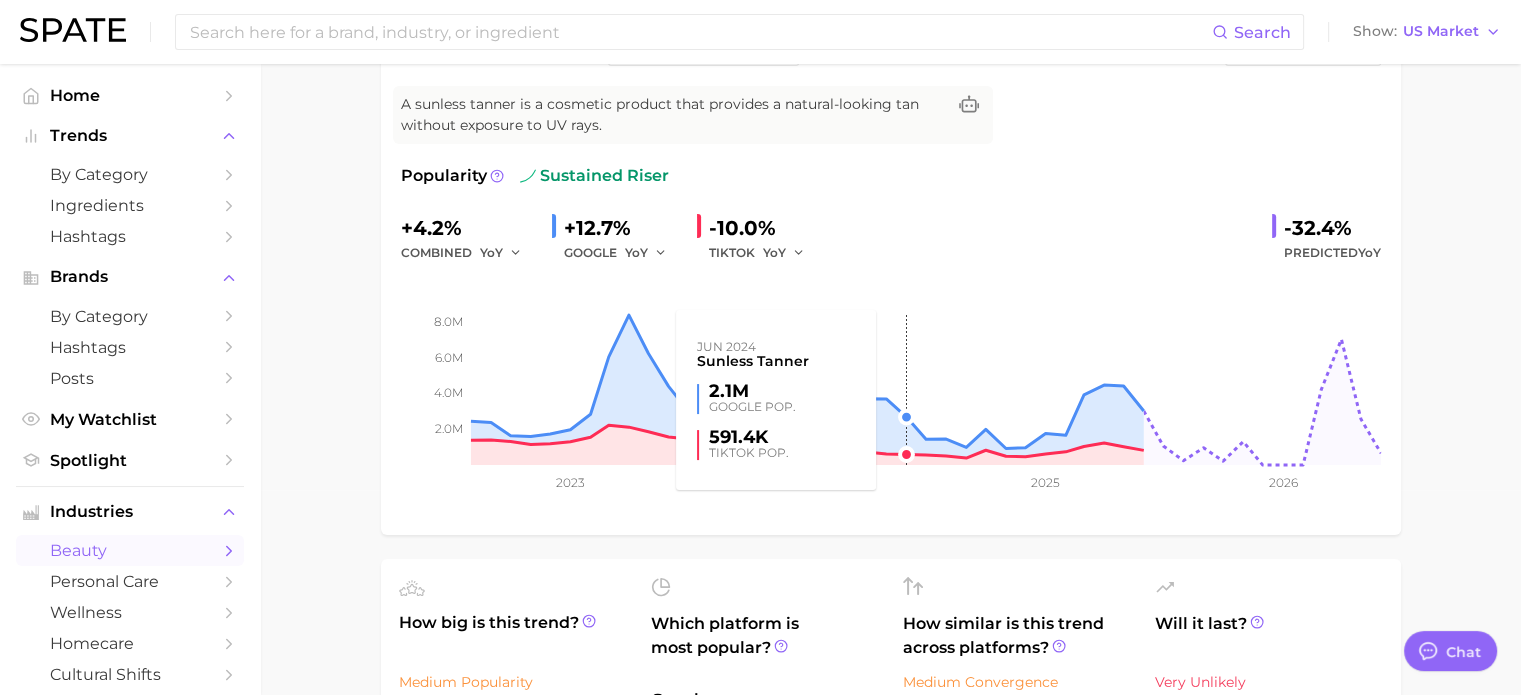 scroll, scrollTop: 0, scrollLeft: 0, axis: both 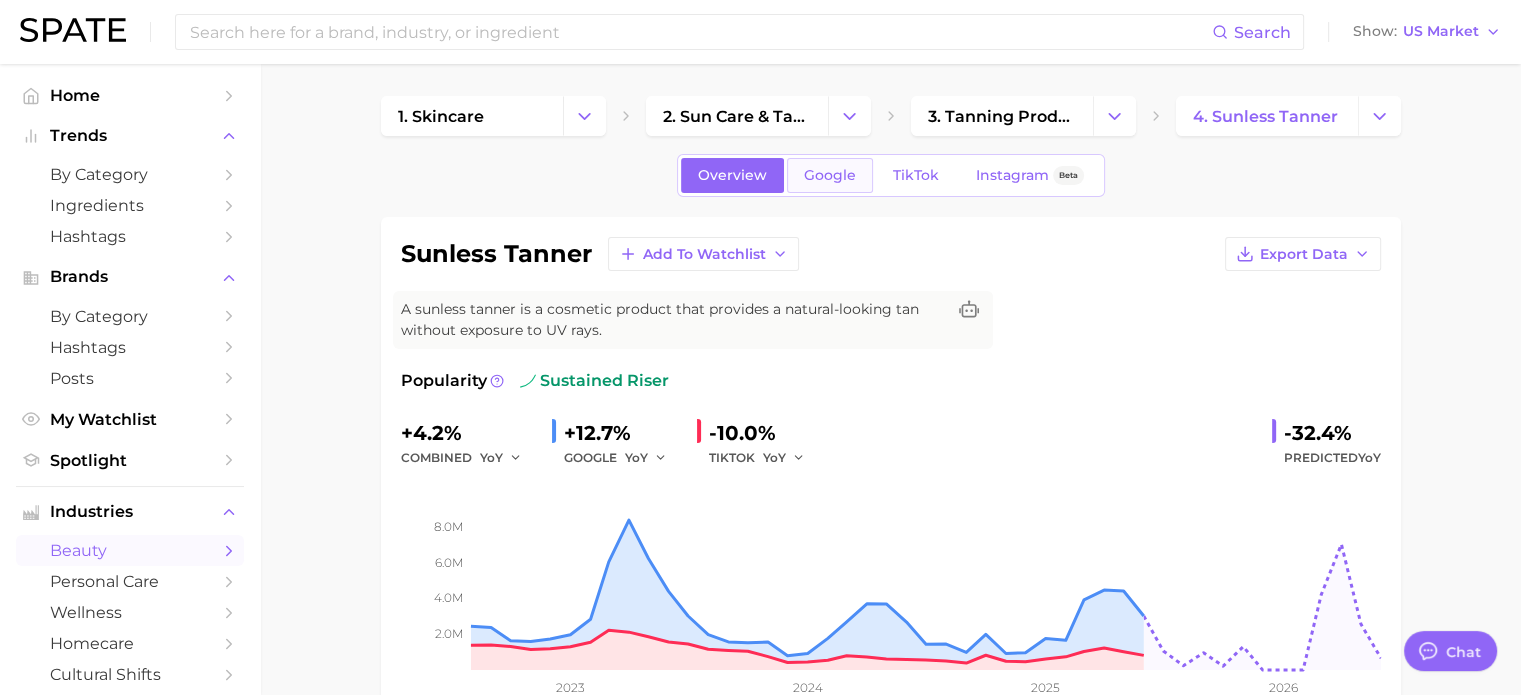 click on "Google" at bounding box center [830, 175] 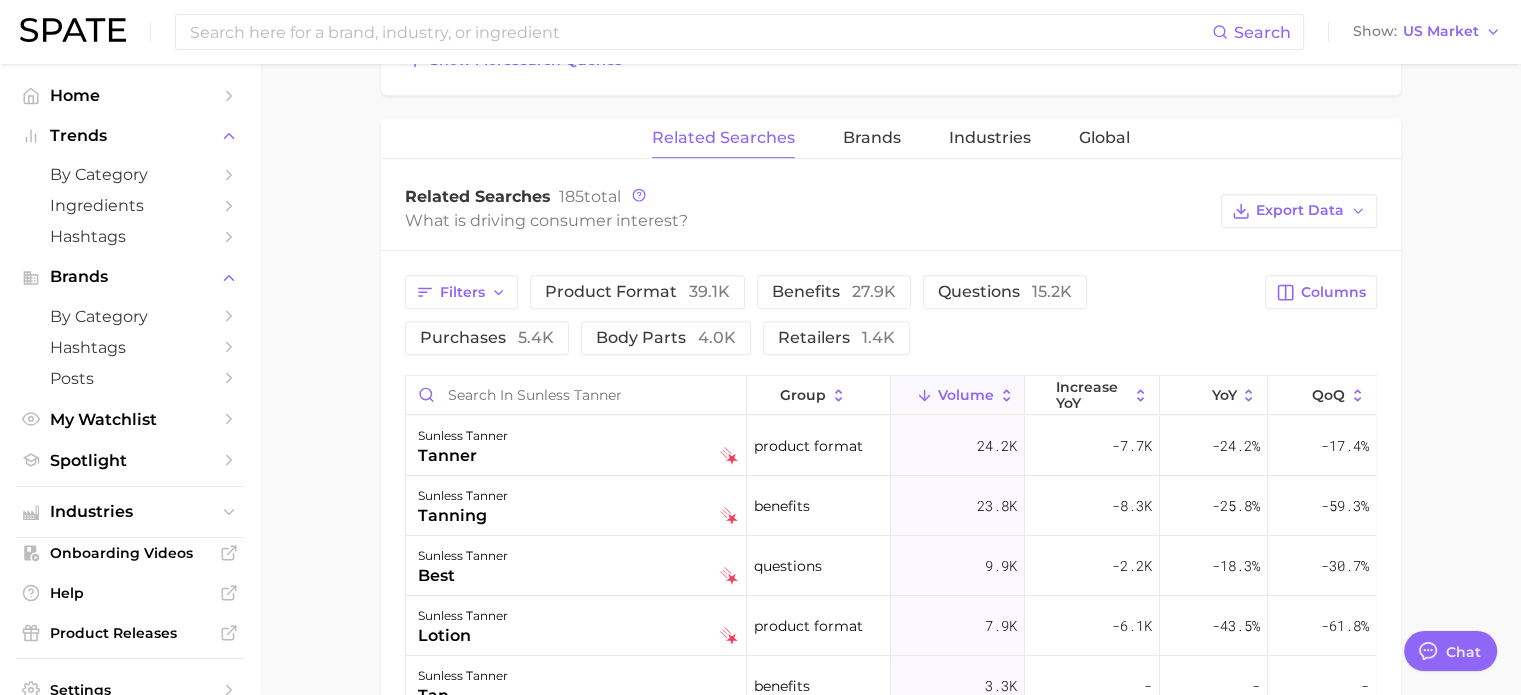 scroll, scrollTop: 900, scrollLeft: 0, axis: vertical 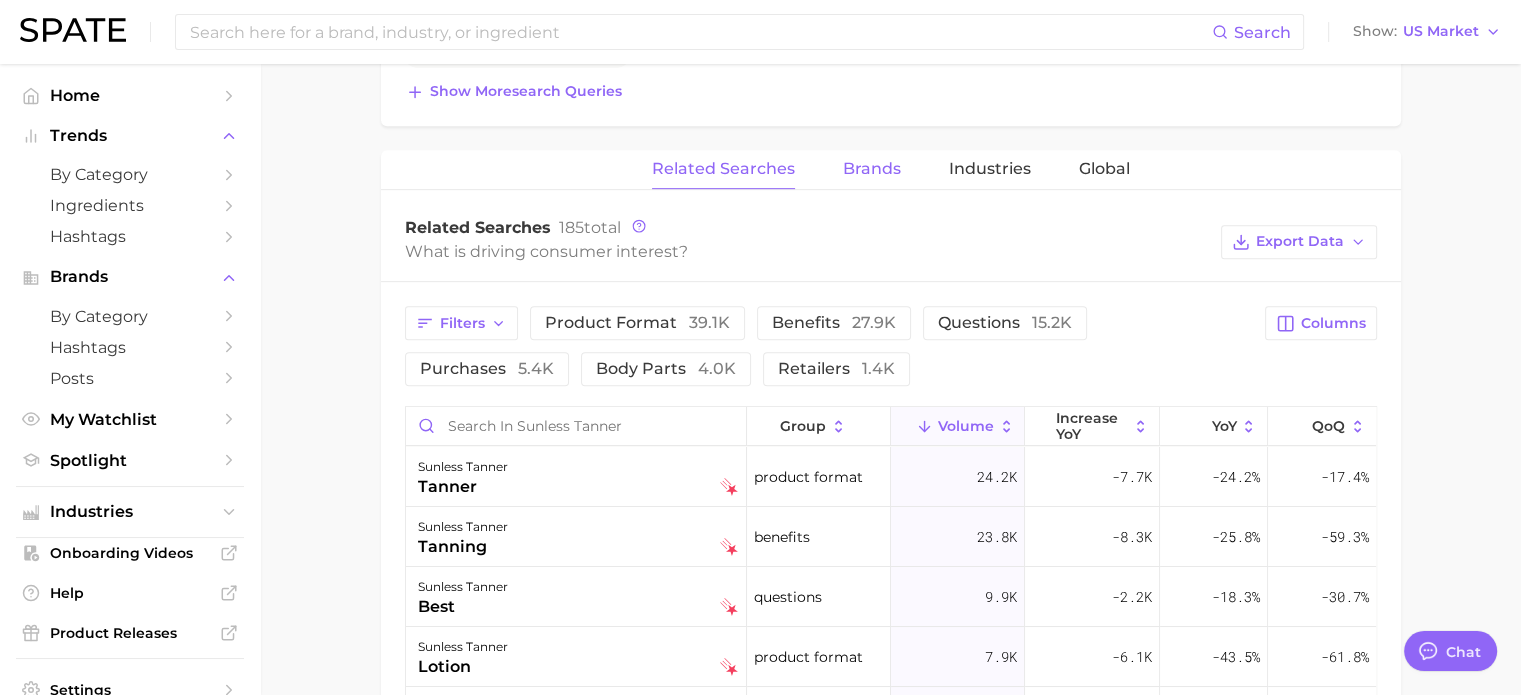 click on "Brands" at bounding box center [872, 169] 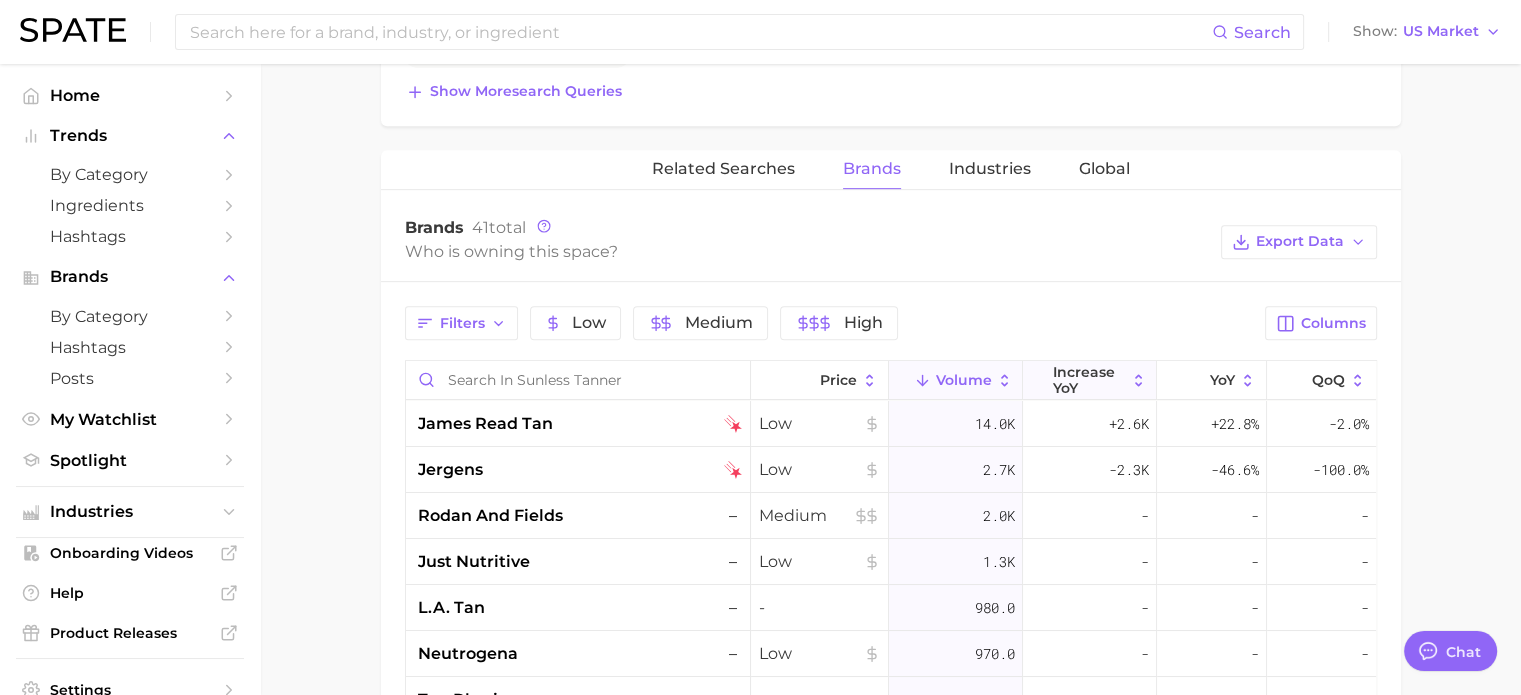 click on "increase YoY" at bounding box center [1089, 380] 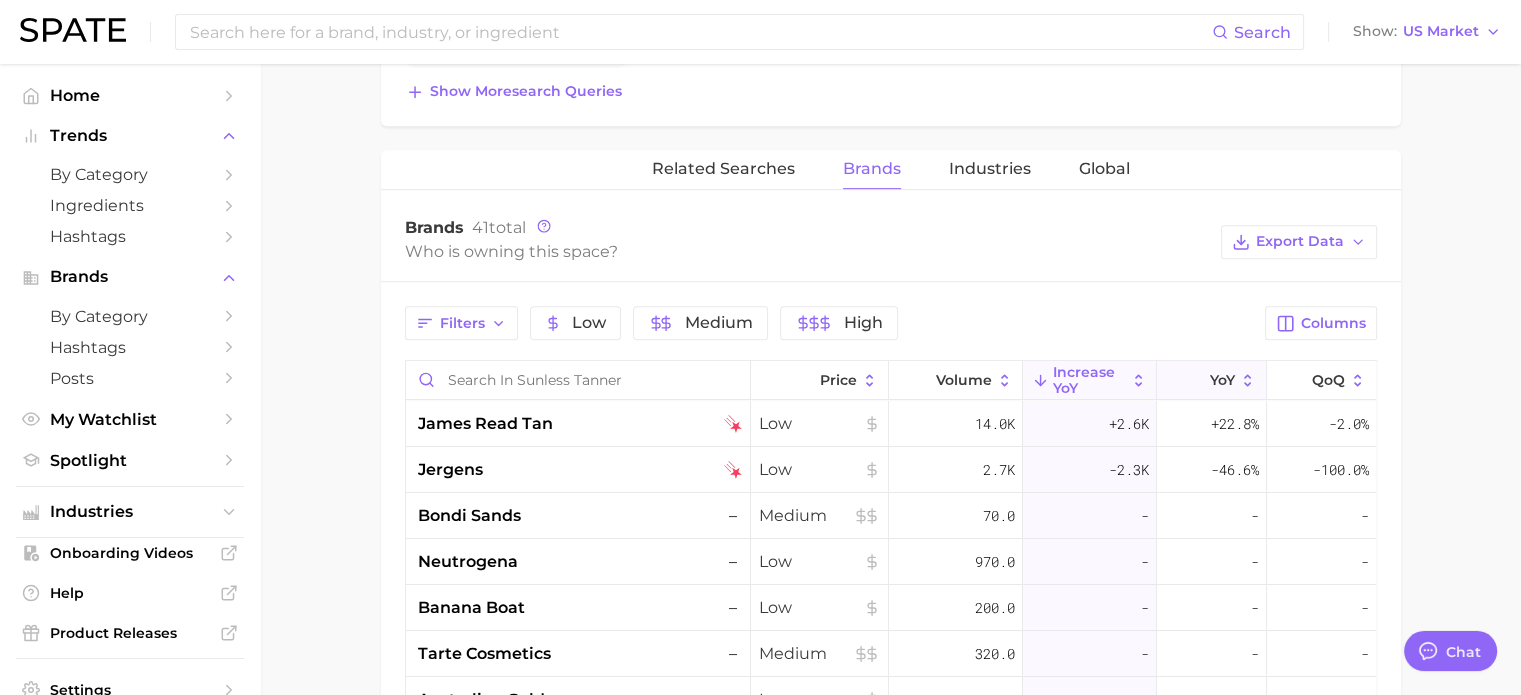 click on "YoY" at bounding box center [1211, 380] 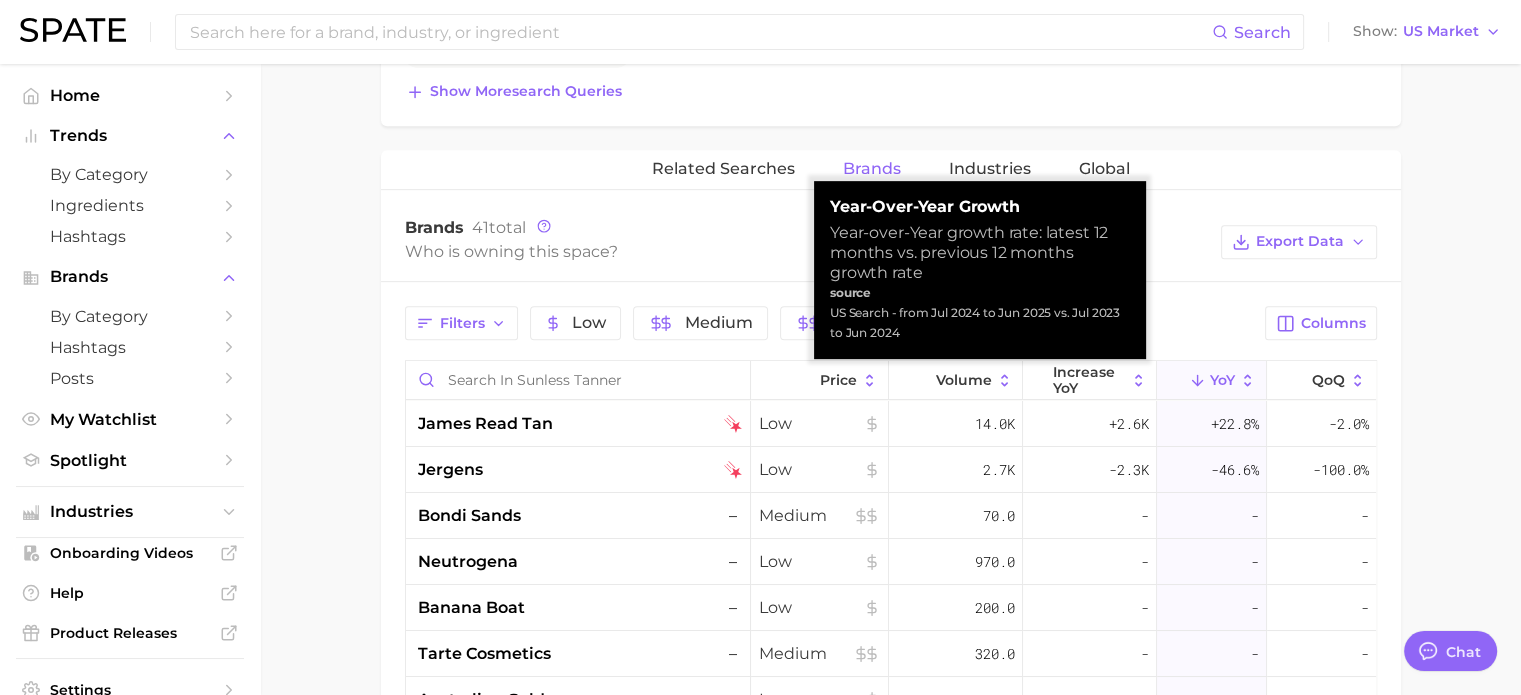 click on "YoY" at bounding box center (1222, 380) 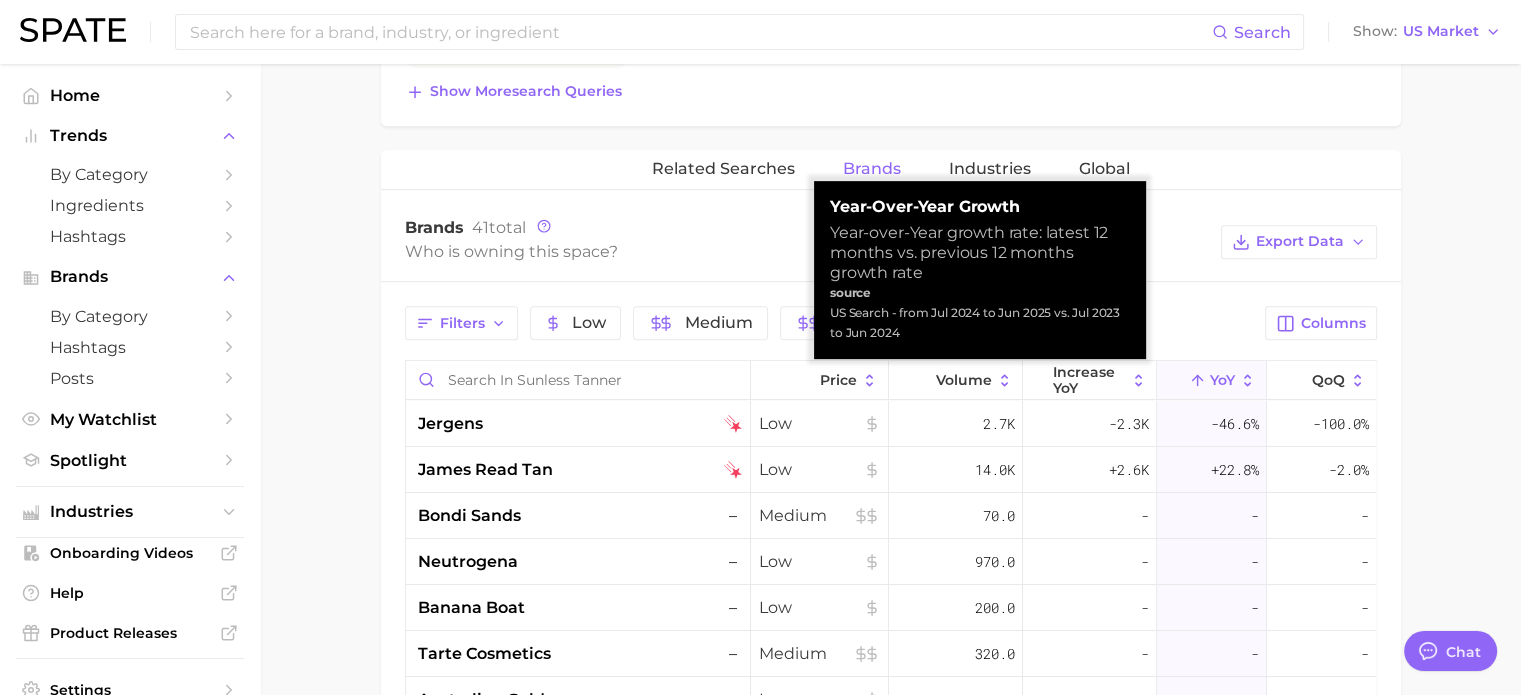 click on "YoY" at bounding box center [1222, 380] 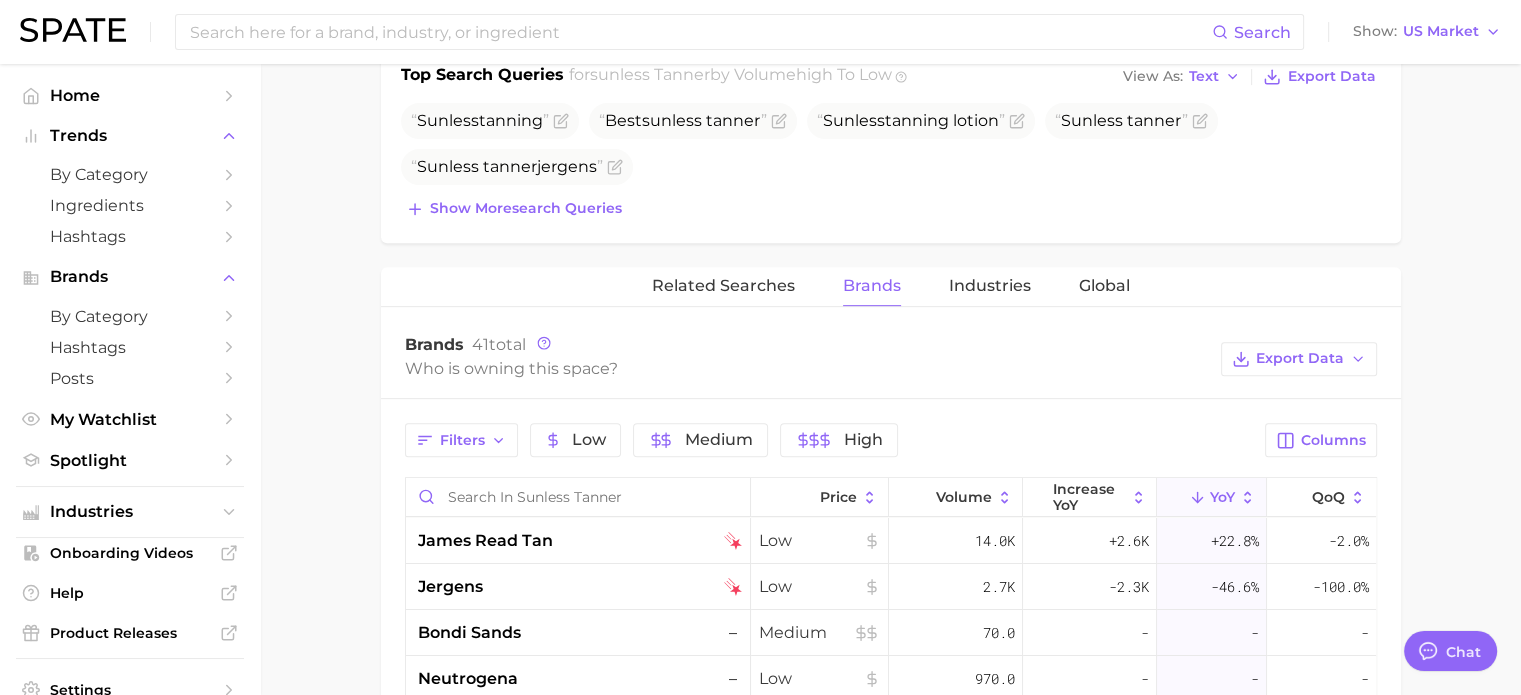 scroll, scrollTop: 900, scrollLeft: 0, axis: vertical 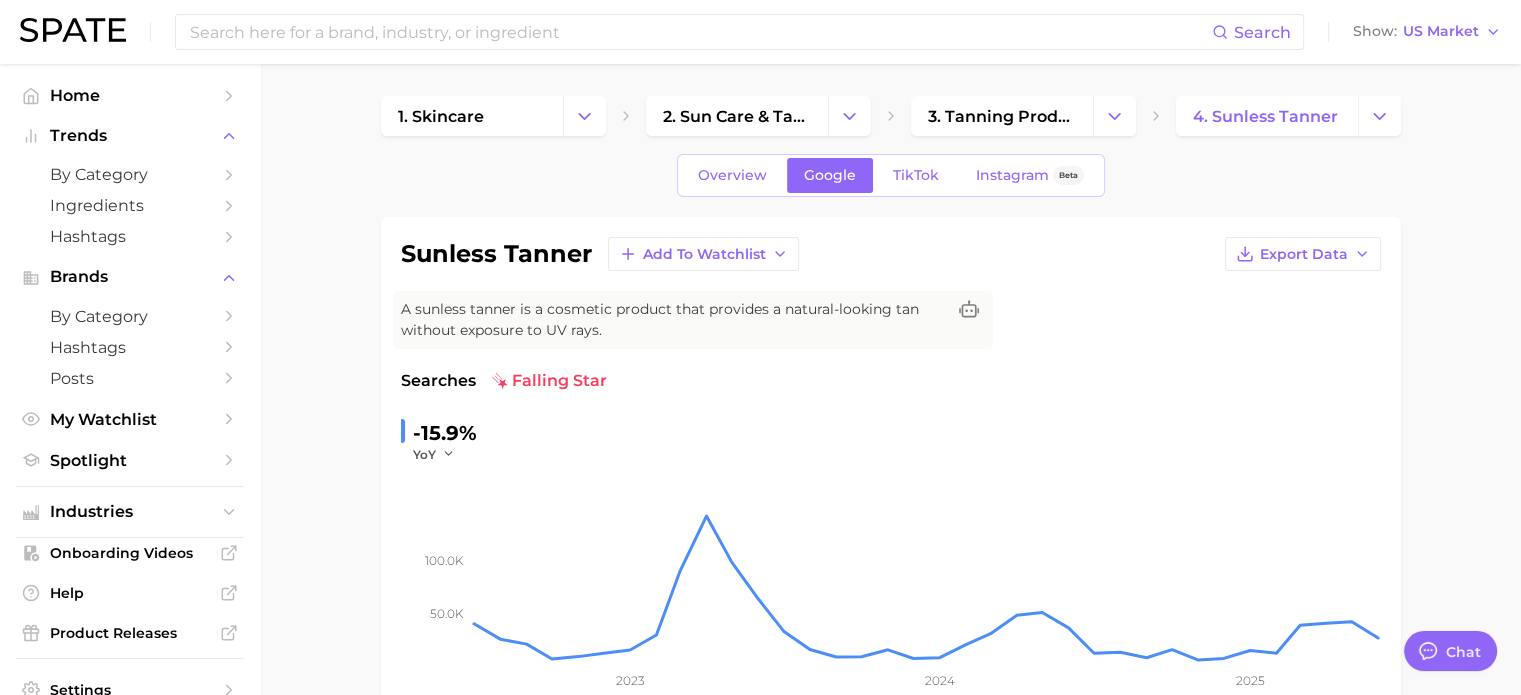 click 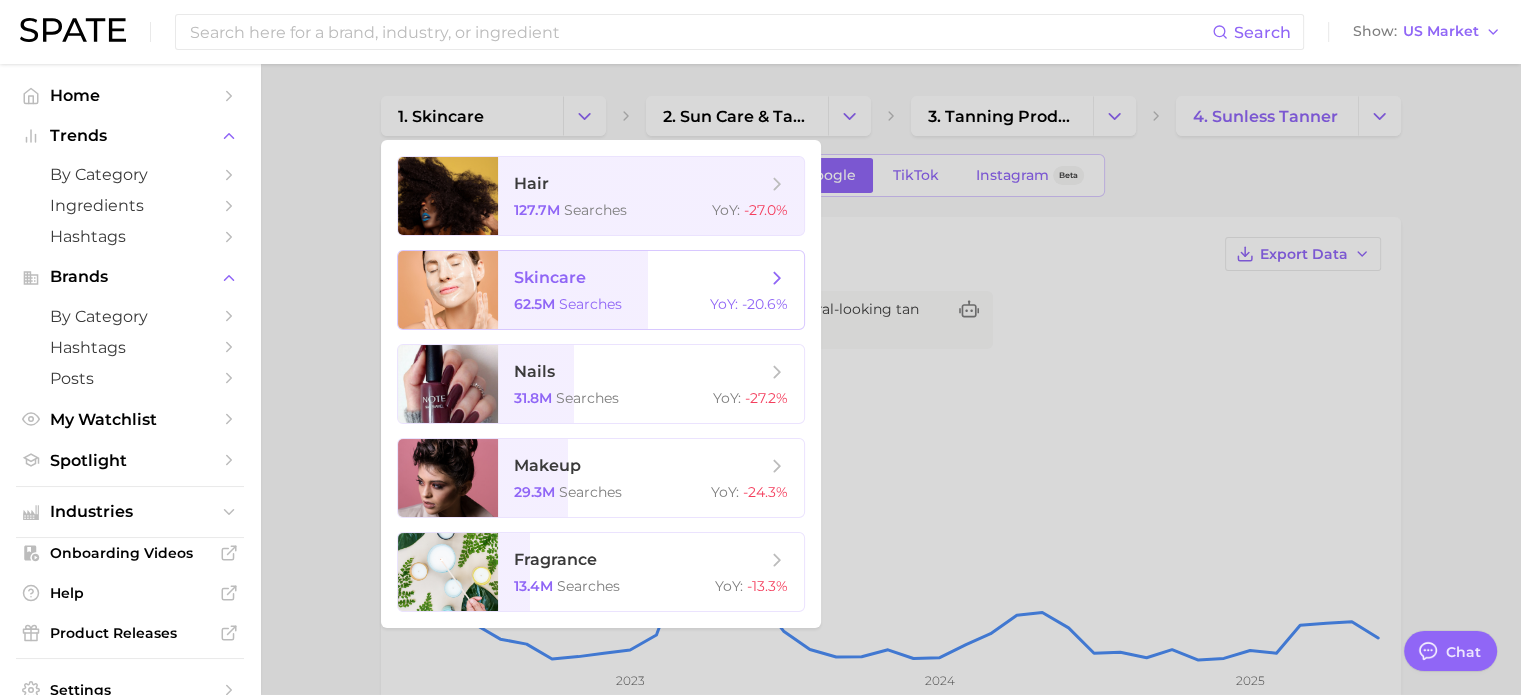 click on "searches" at bounding box center (590, 304) 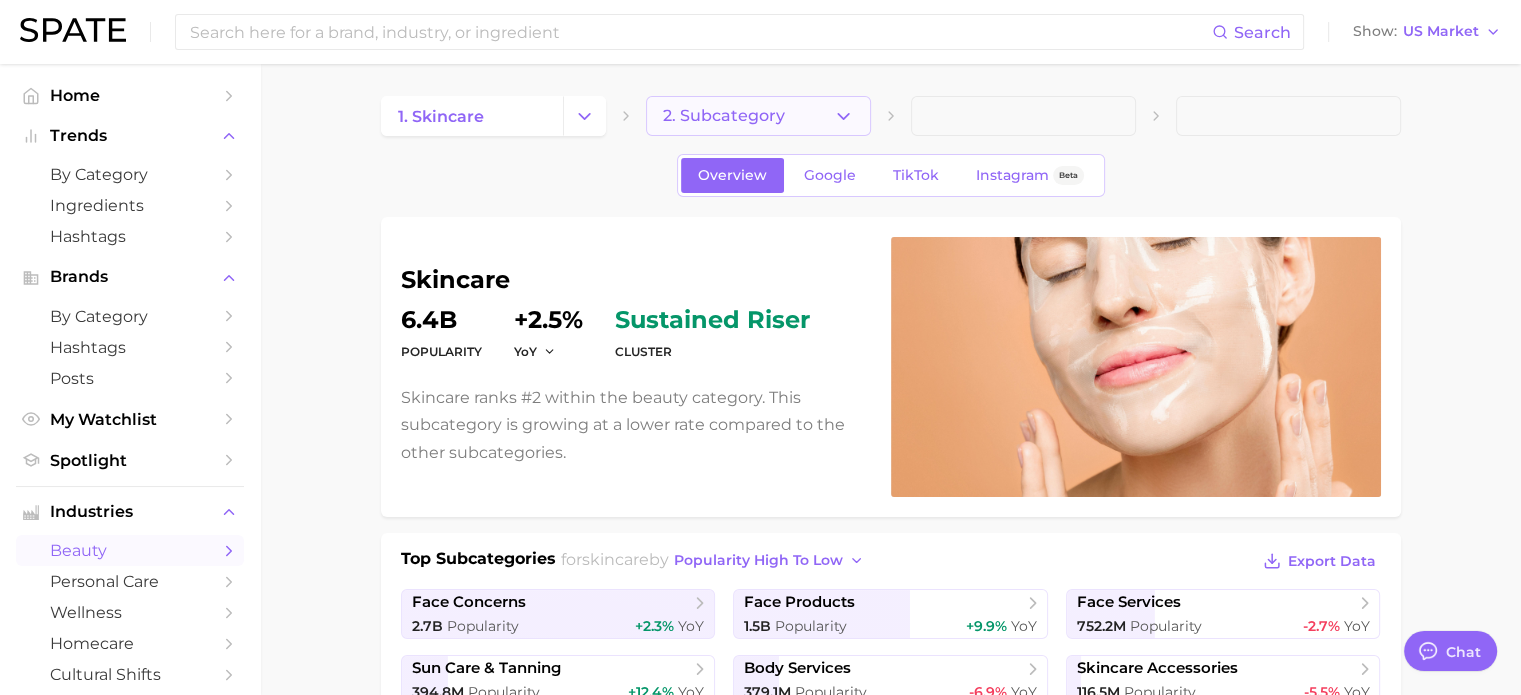 click 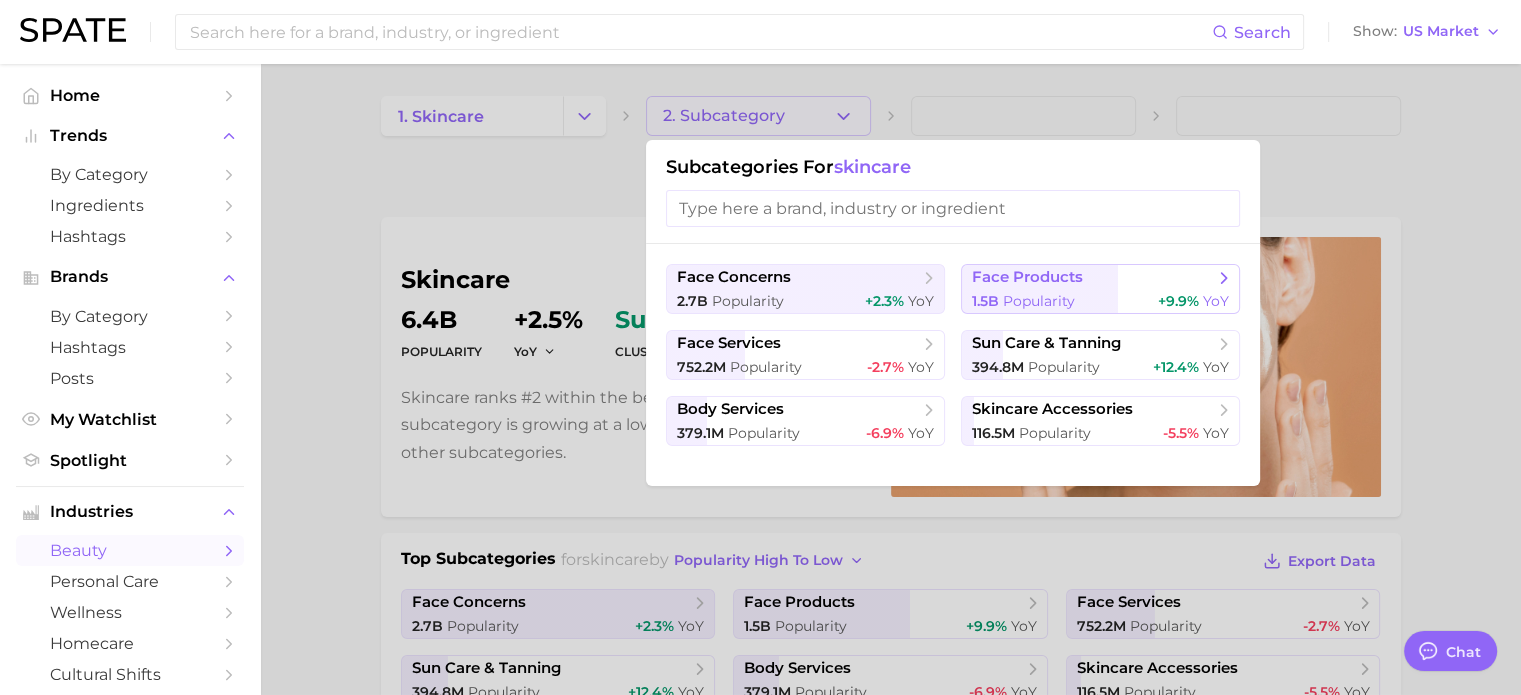 click on "face products" at bounding box center (1027, 277) 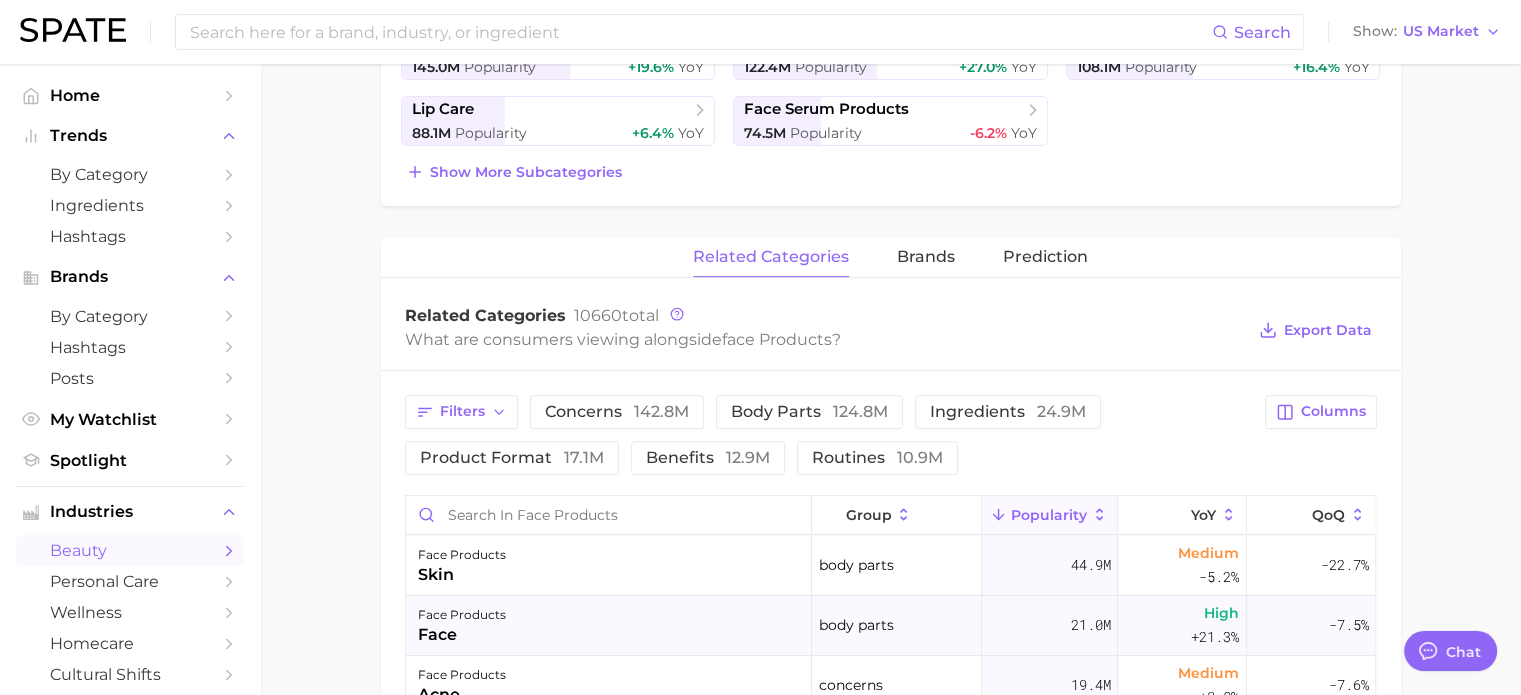 scroll, scrollTop: 800, scrollLeft: 0, axis: vertical 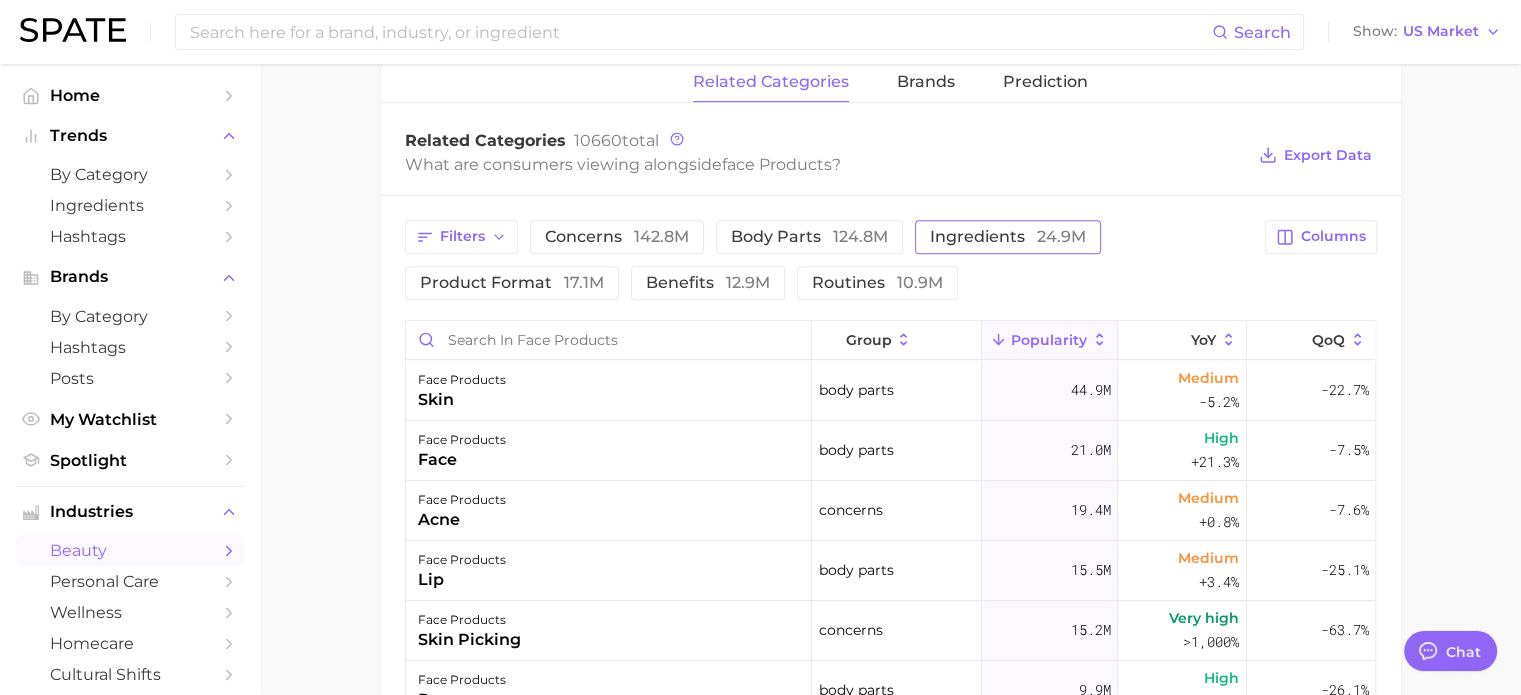 click on "ingredients   24.9m" at bounding box center [1008, 237] 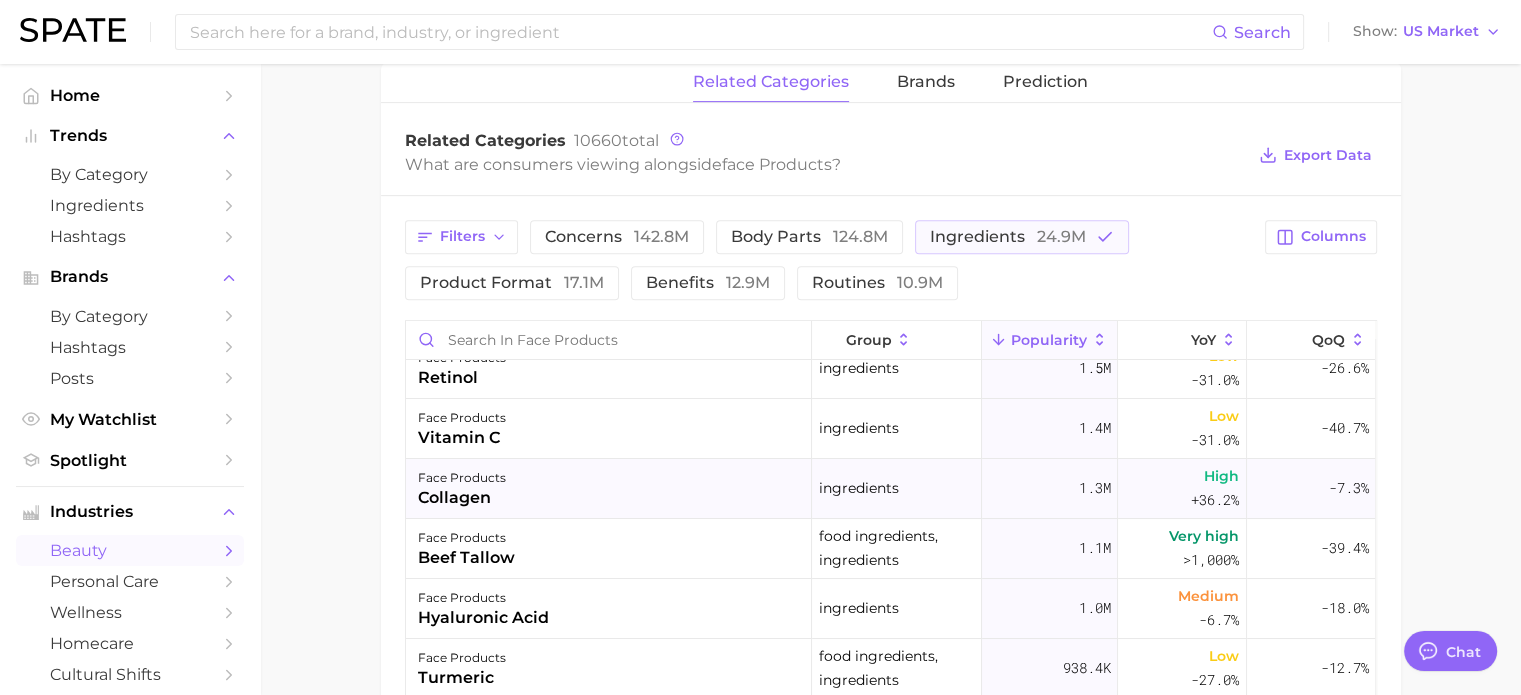 scroll, scrollTop: 0, scrollLeft: 0, axis: both 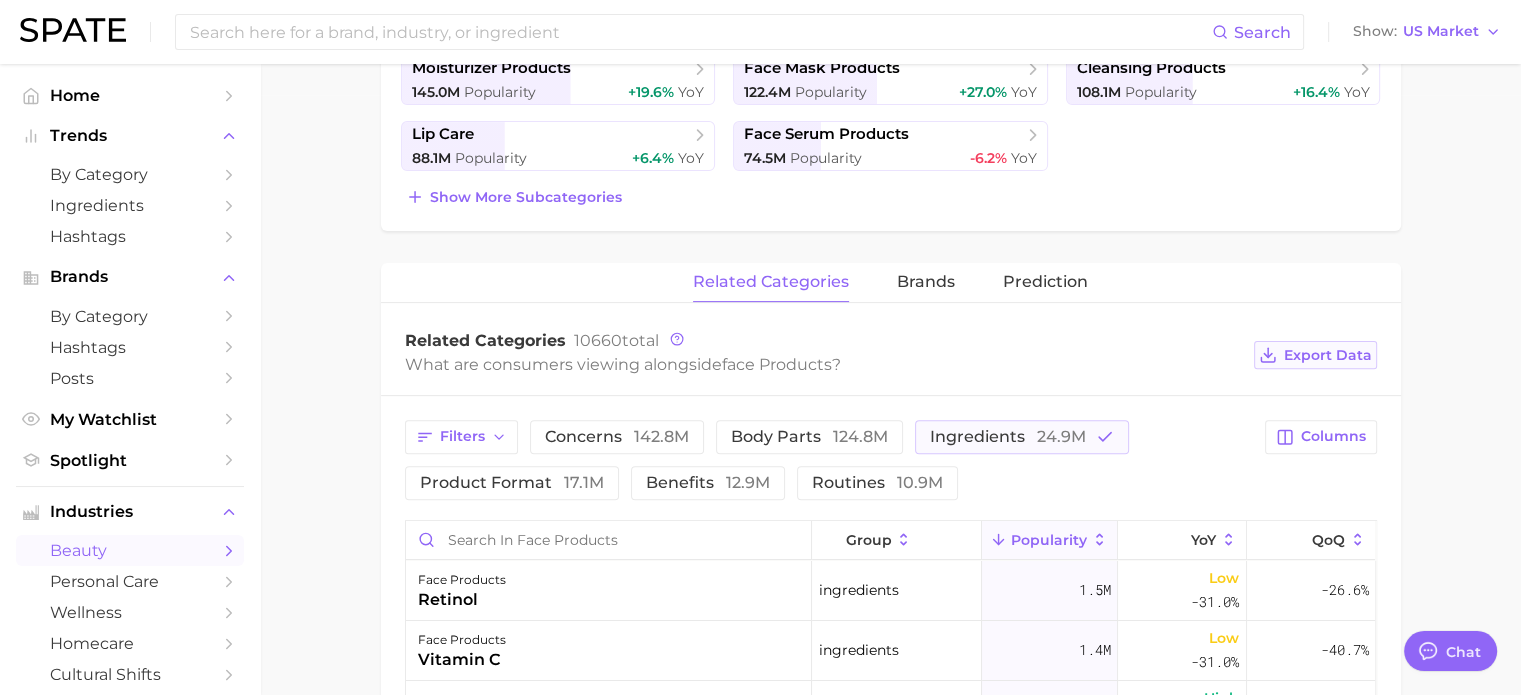 click on "Export Data" at bounding box center (1328, 355) 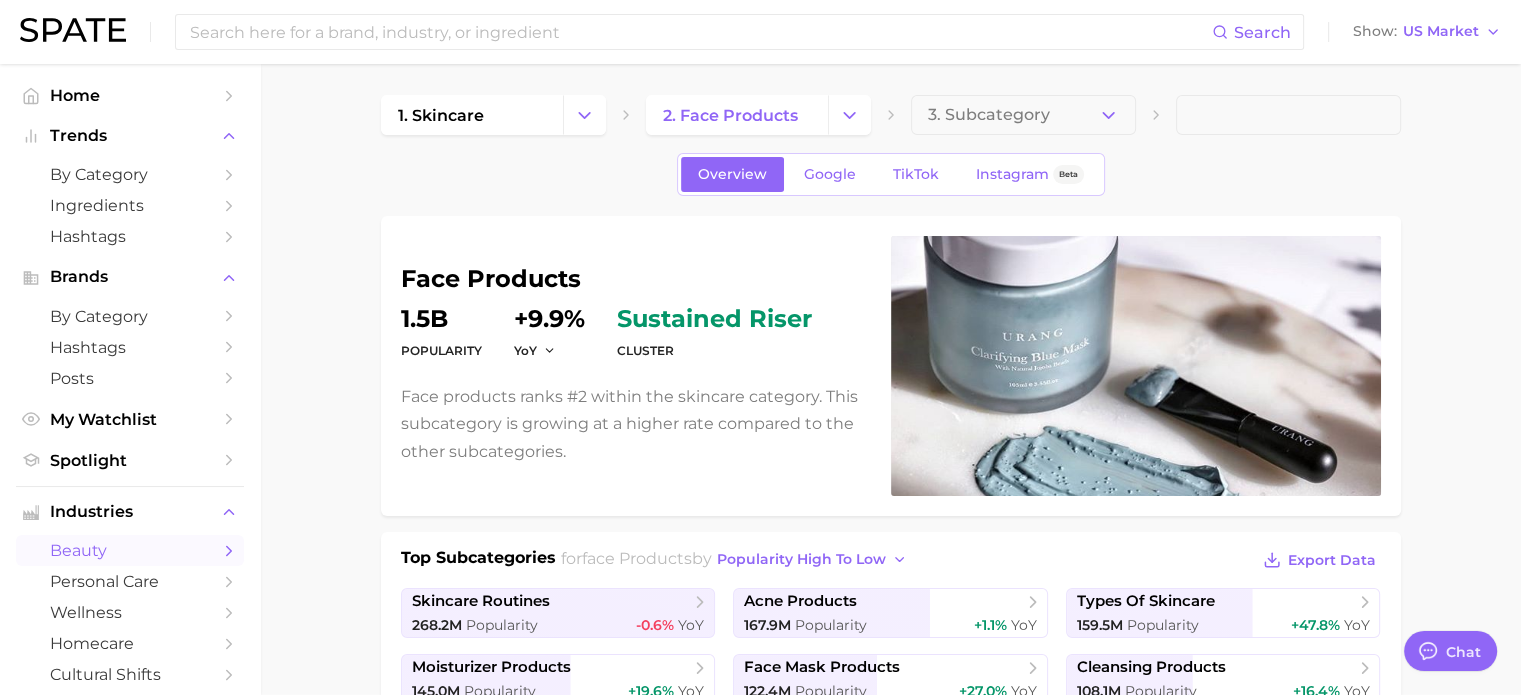 scroll, scrollTop: 0, scrollLeft: 0, axis: both 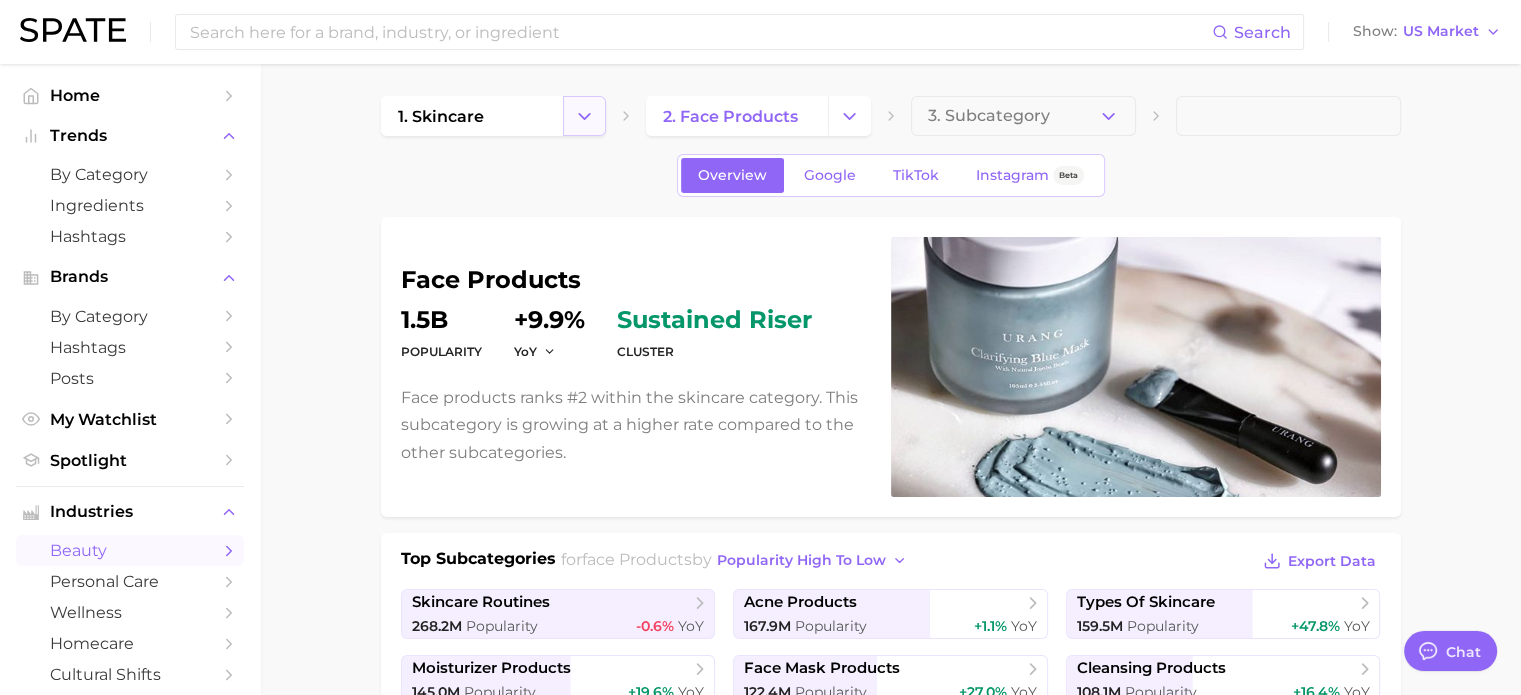 click 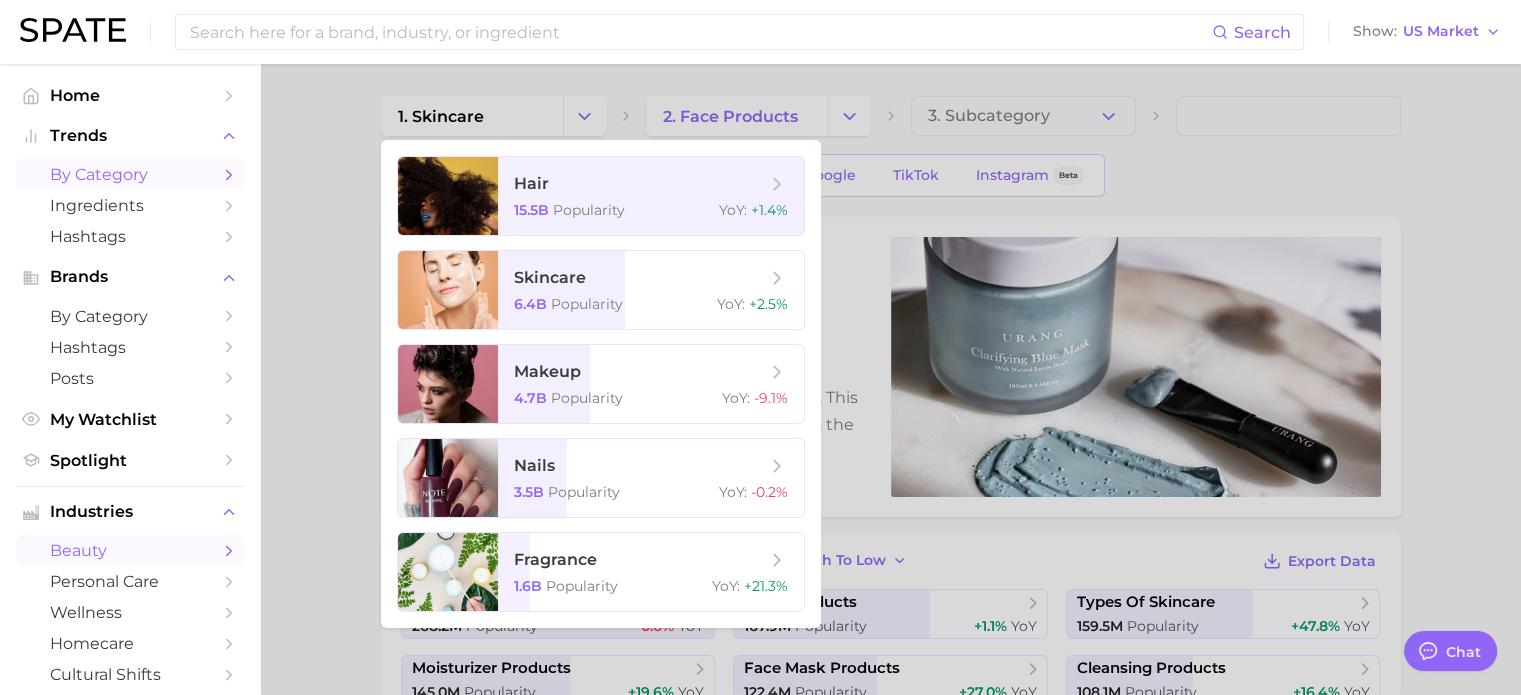 click on "by Category" at bounding box center [130, 174] 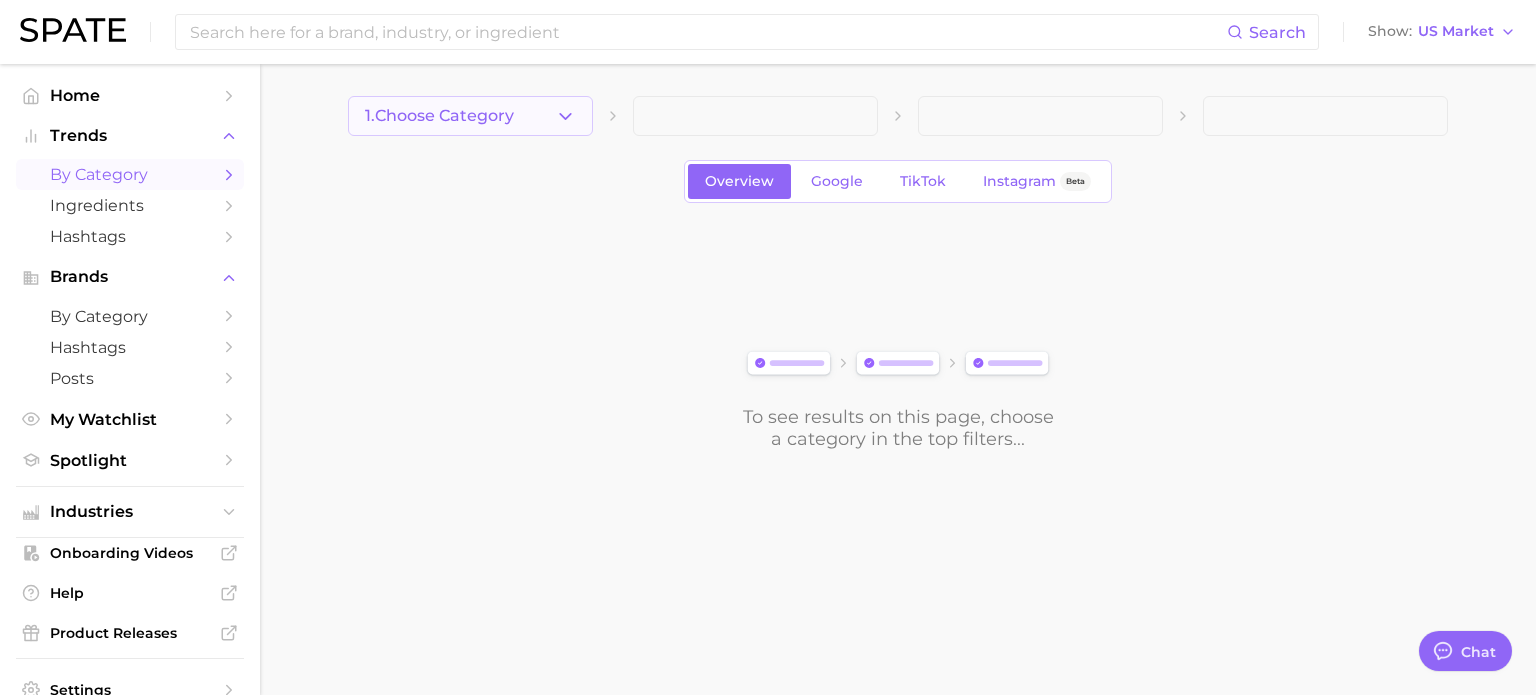 click 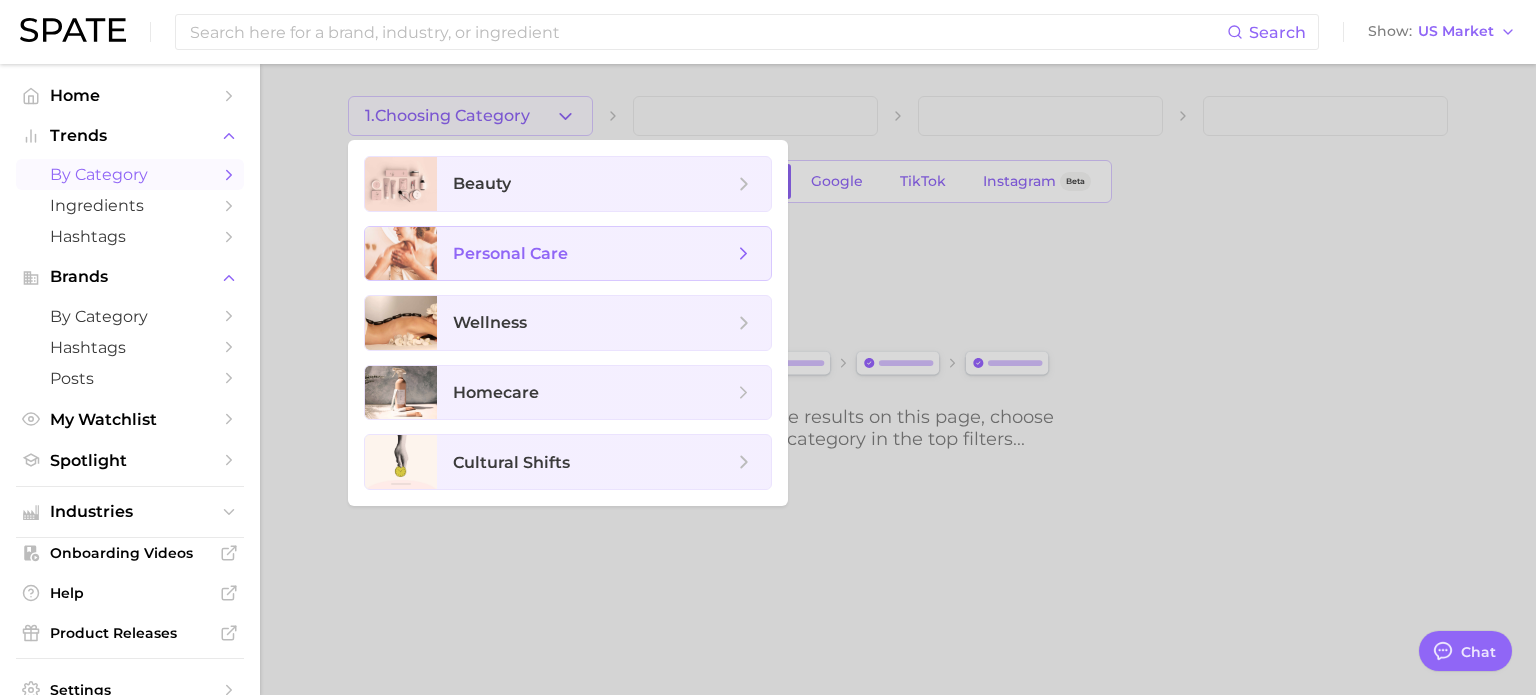 click on "personal care" at bounding box center [510, 253] 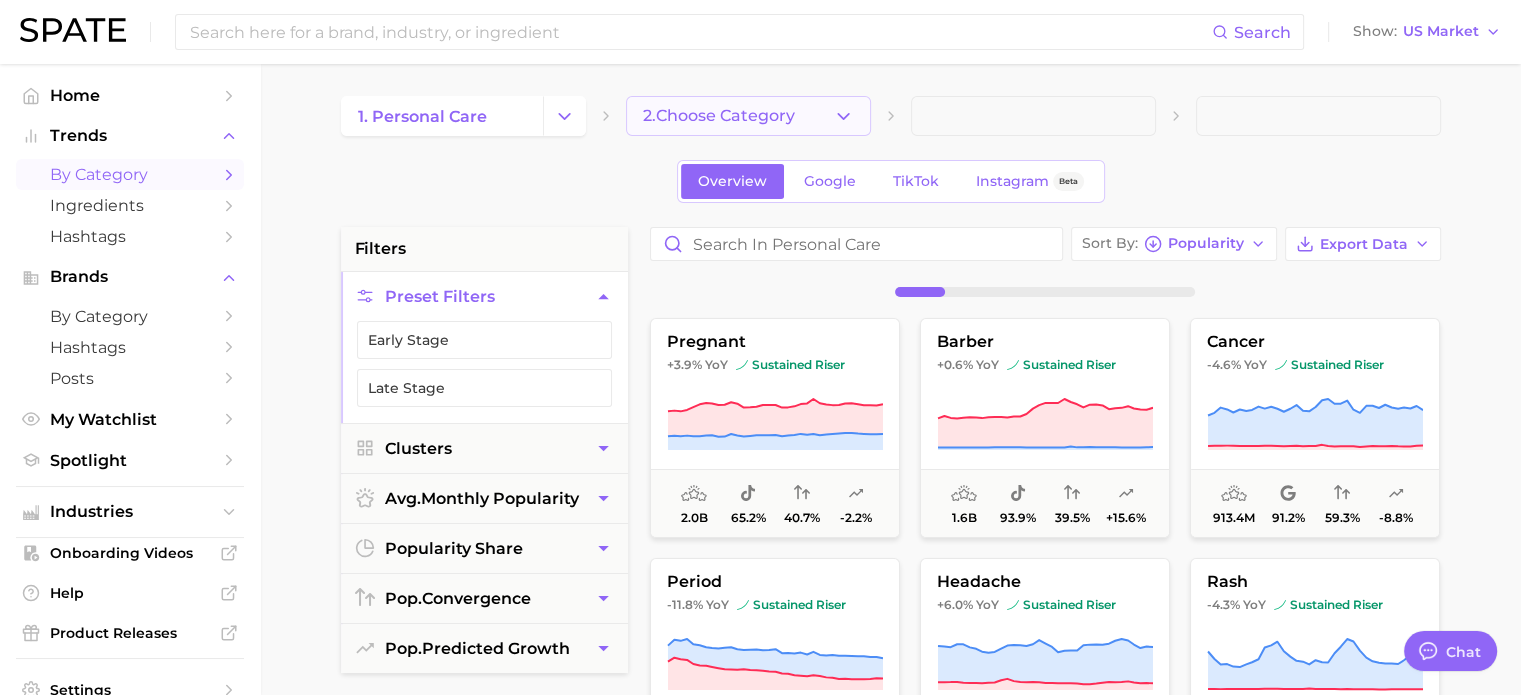 click 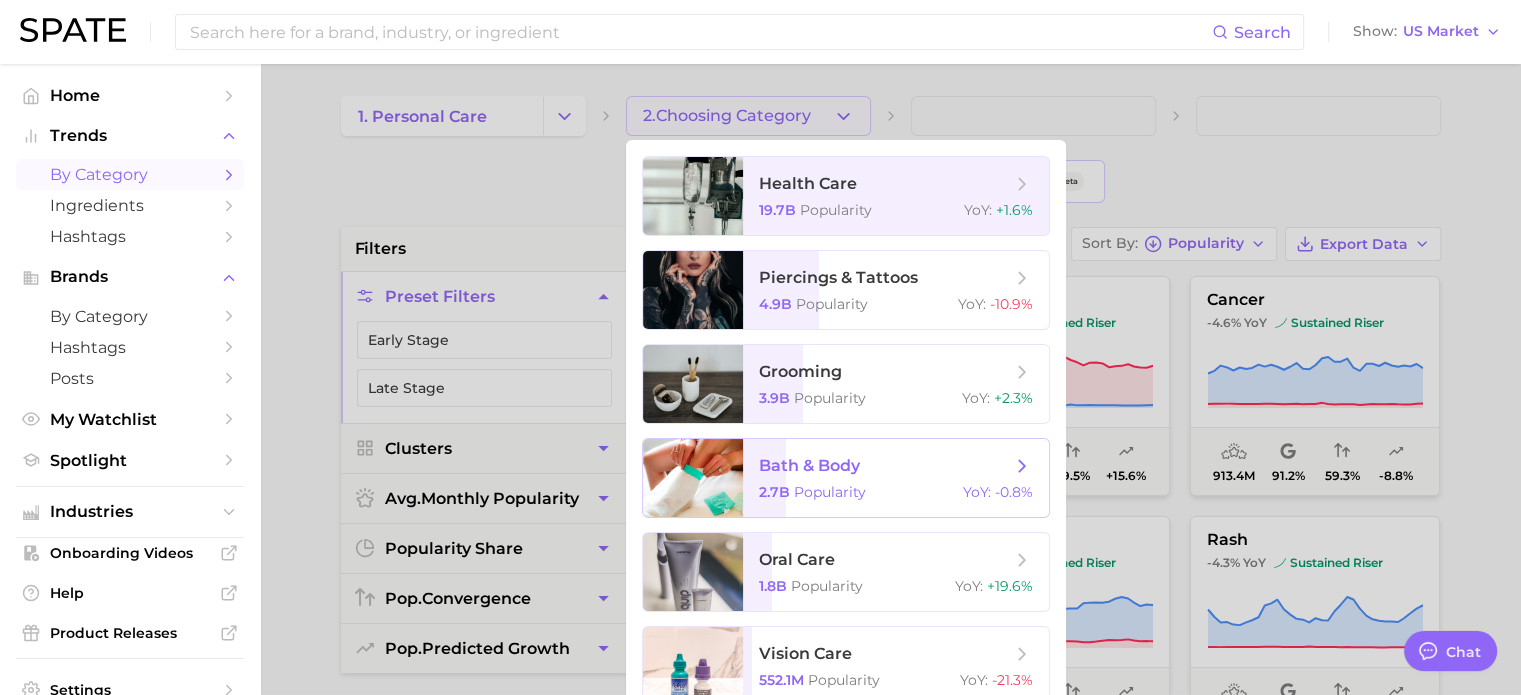 click on "bath & body" at bounding box center (809, 465) 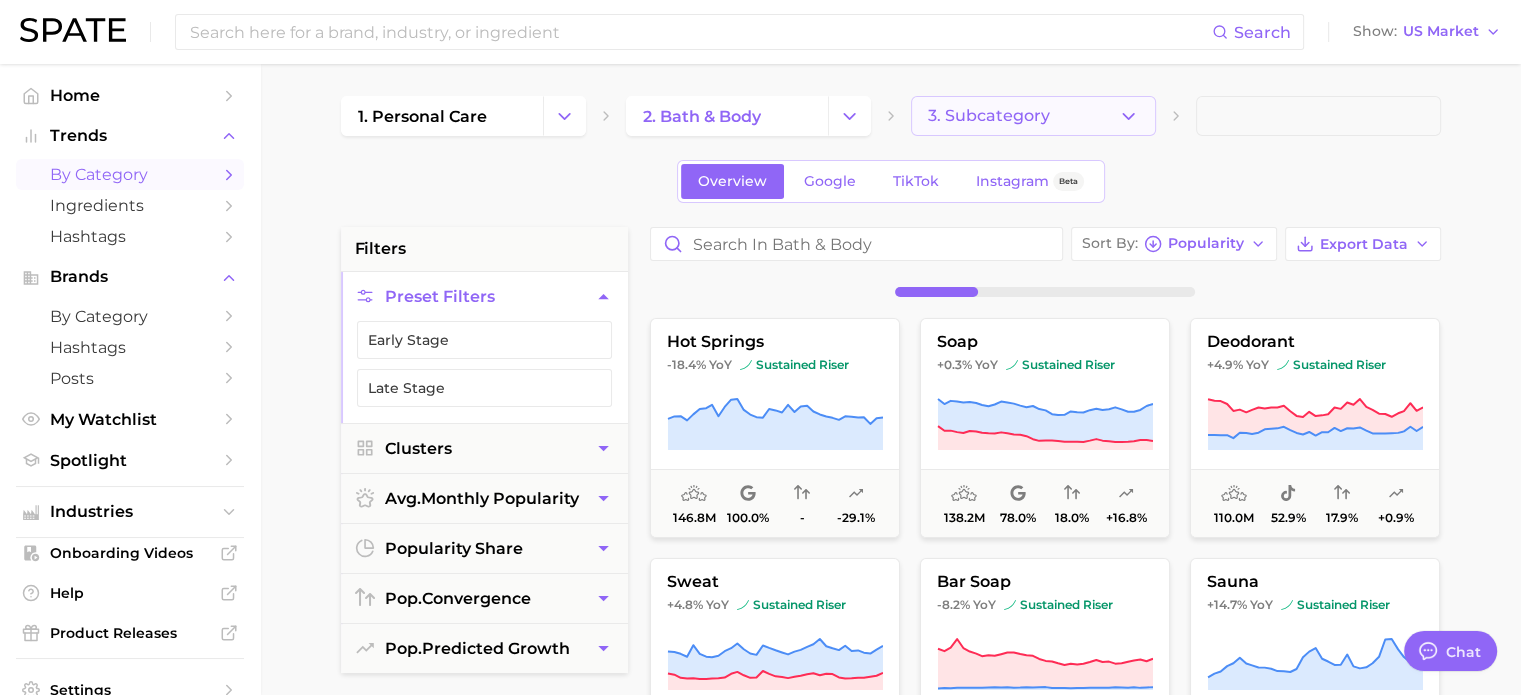 click 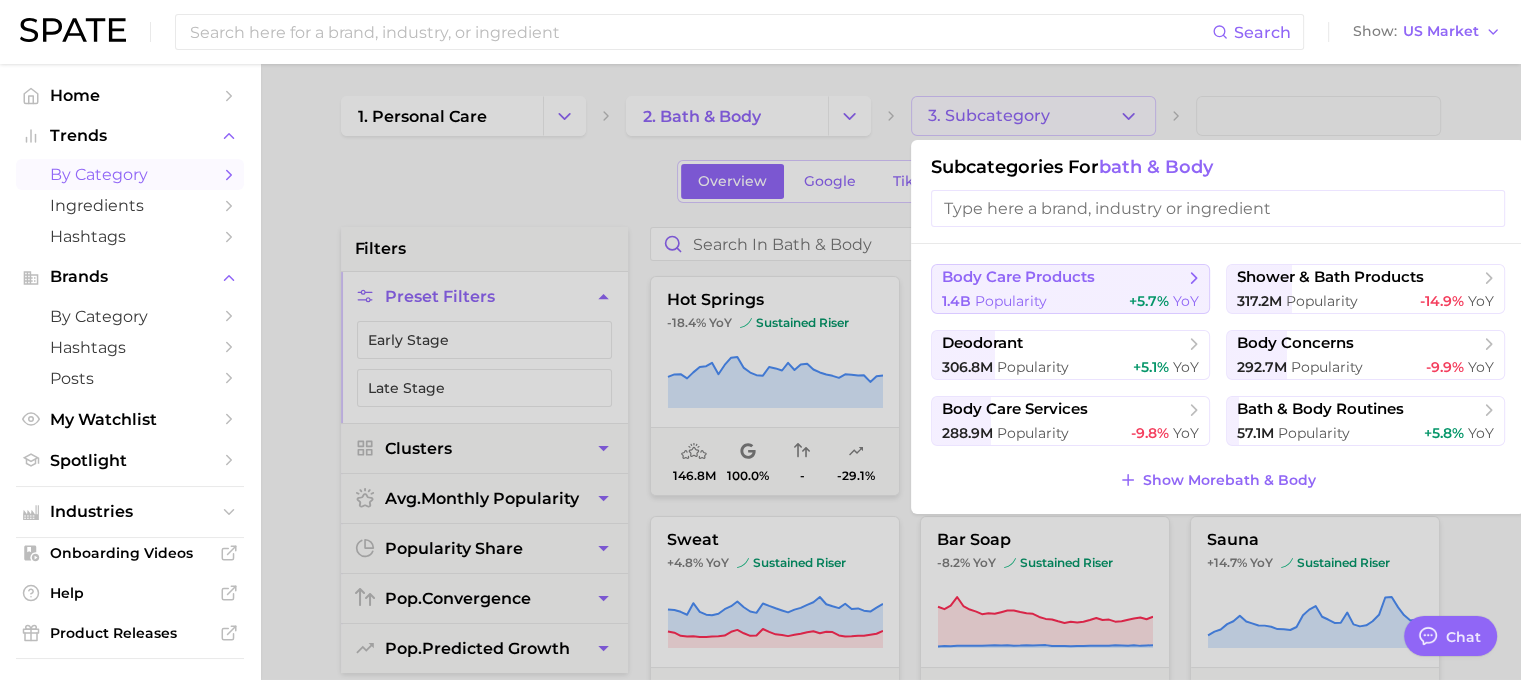 click on "body care products" at bounding box center [1018, 277] 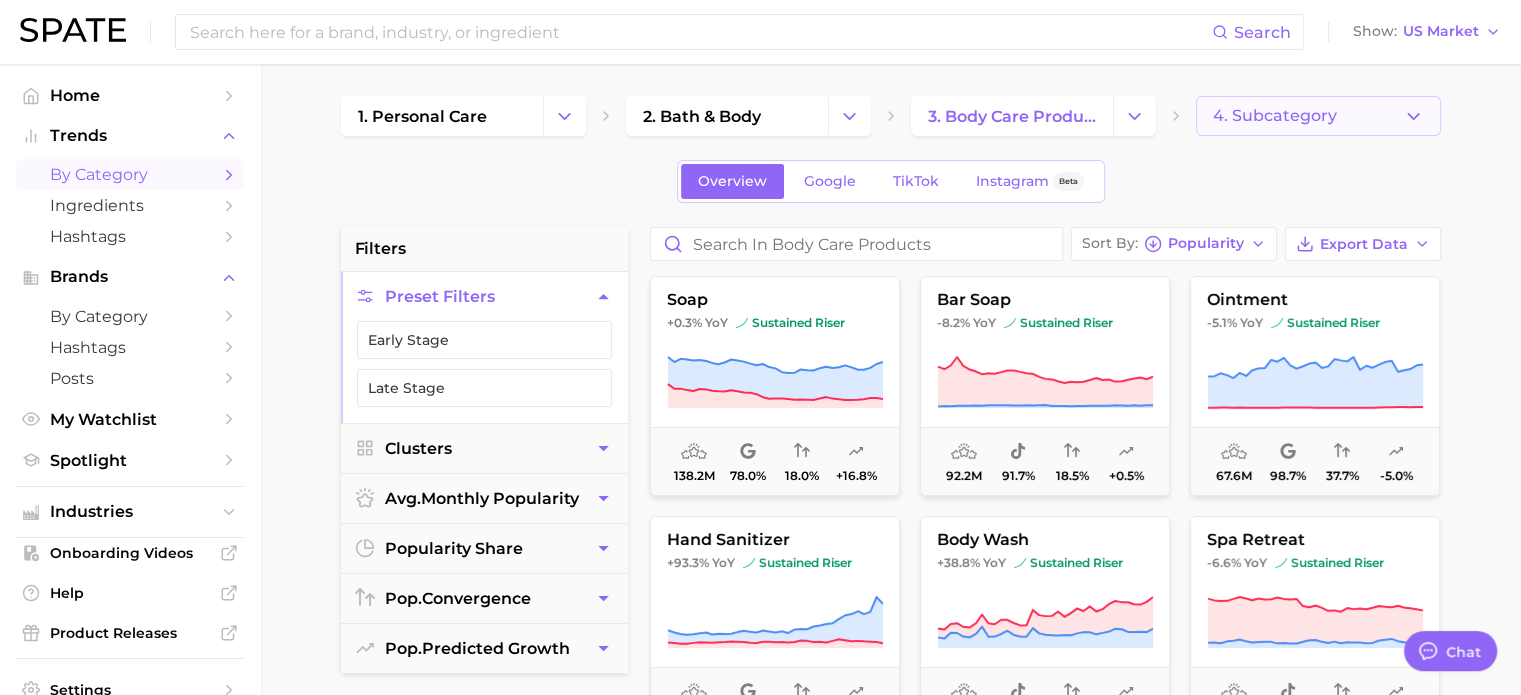 click 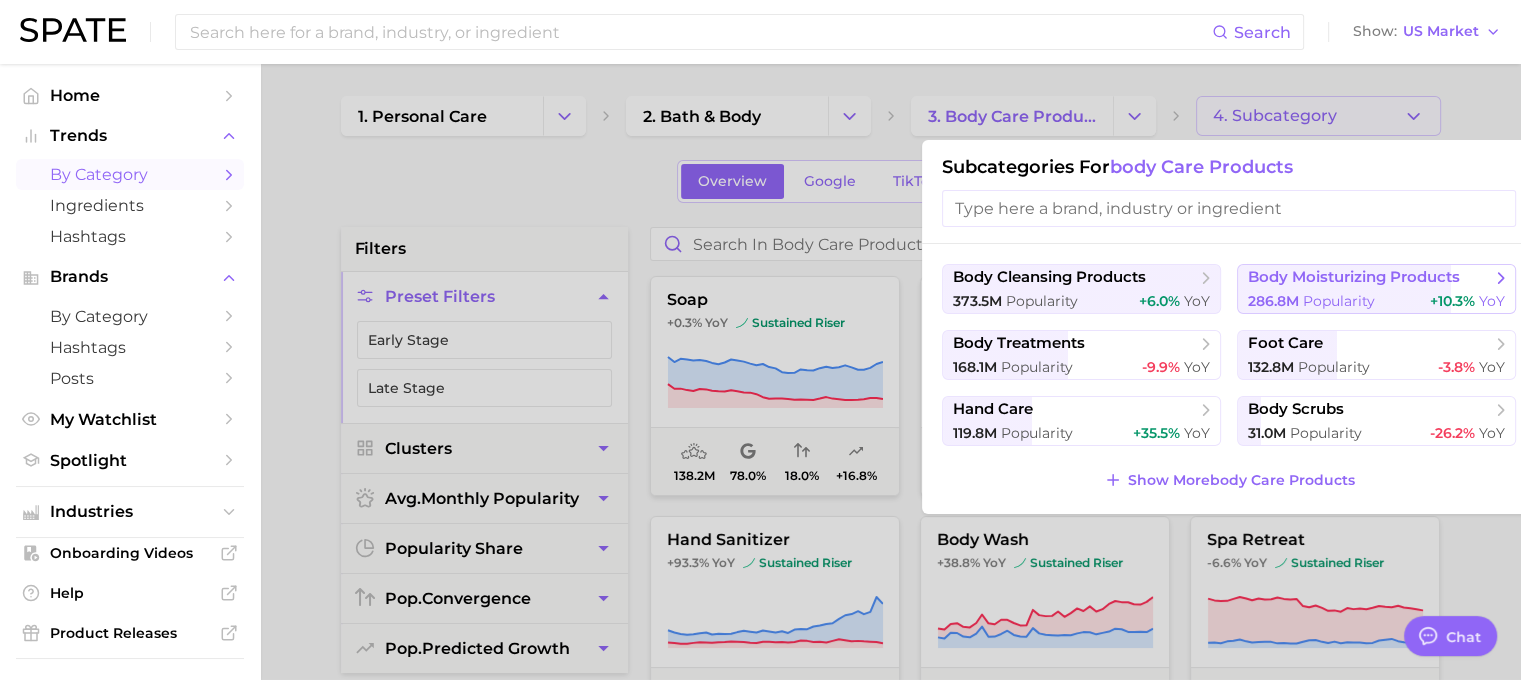 click on "body moisturizing products" at bounding box center [1354, 277] 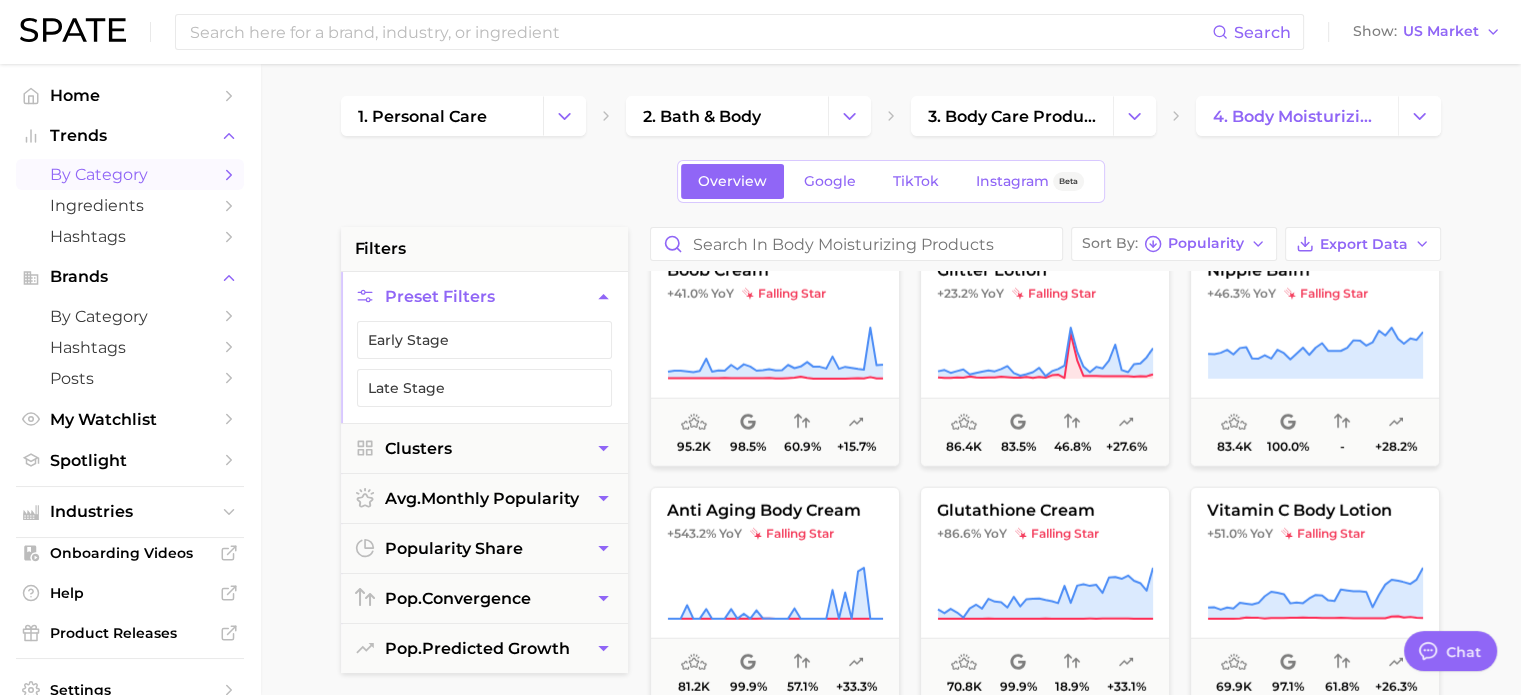 scroll, scrollTop: 5300, scrollLeft: 0, axis: vertical 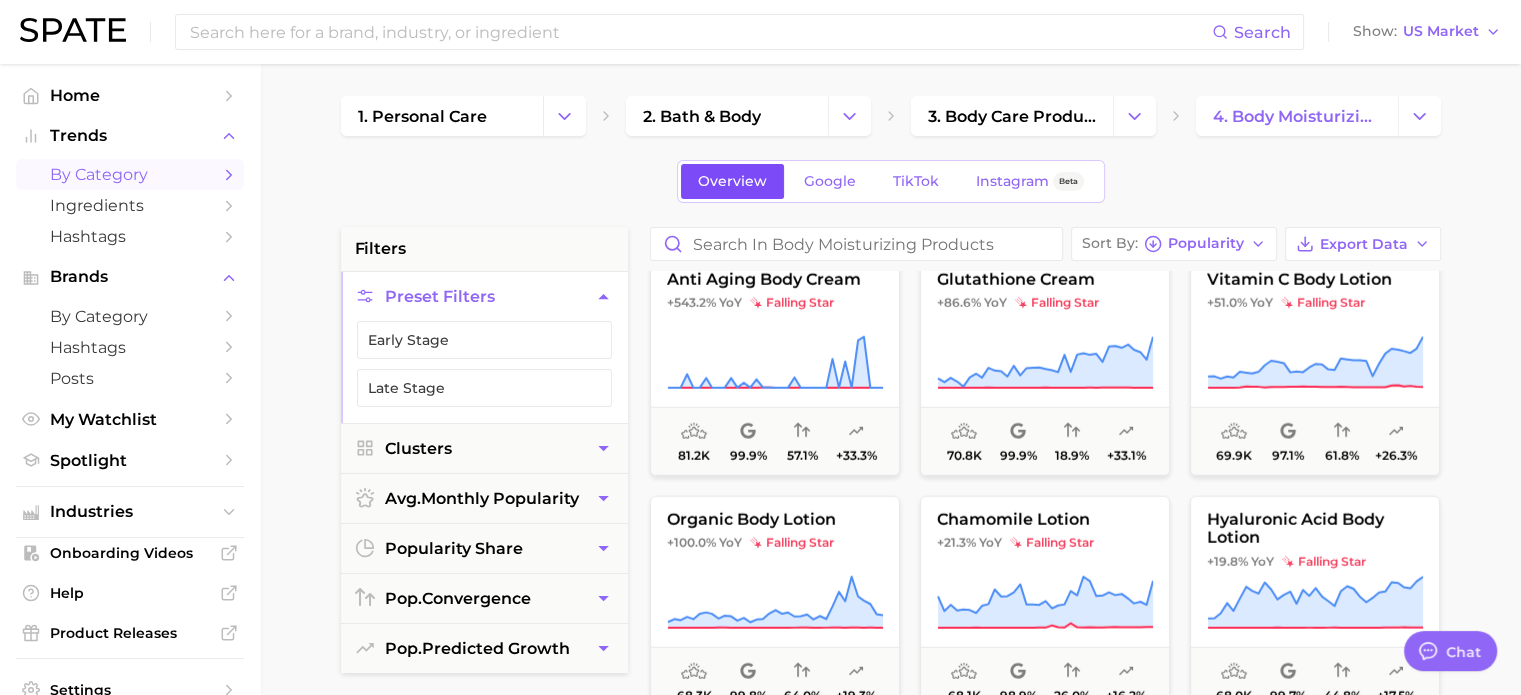 click on "Overview" at bounding box center [732, 181] 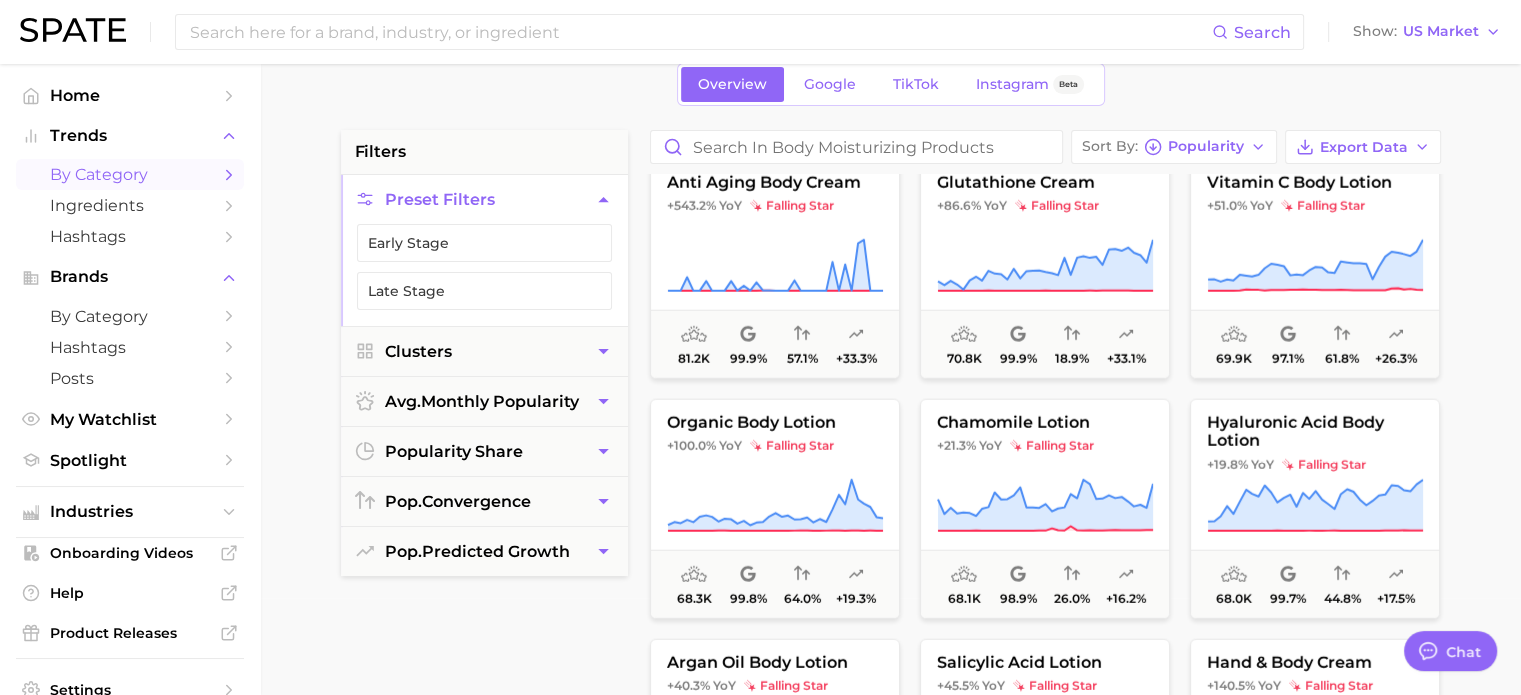 scroll, scrollTop: 0, scrollLeft: 0, axis: both 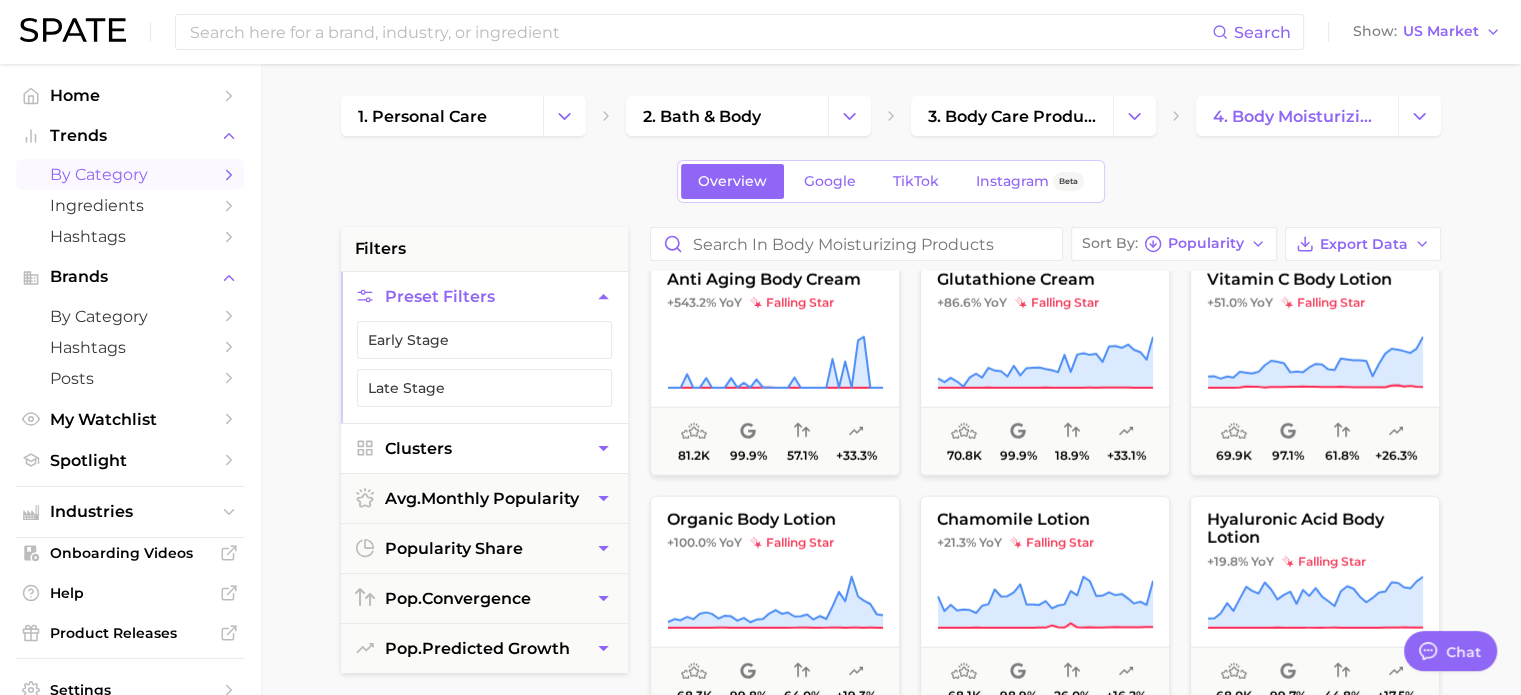 click on "Clusters" at bounding box center (484, 448) 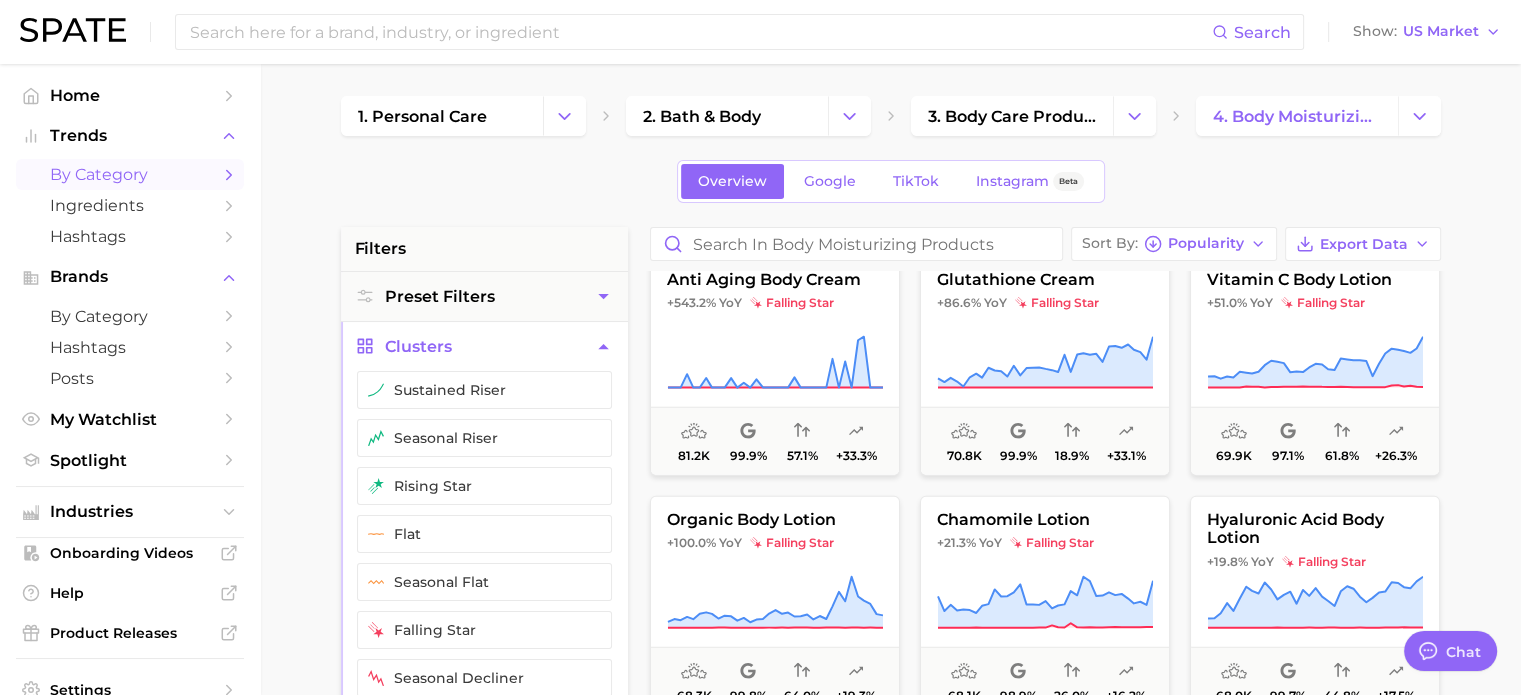 click on "Overview Google TikTok Instagram Beta" at bounding box center [891, 181] 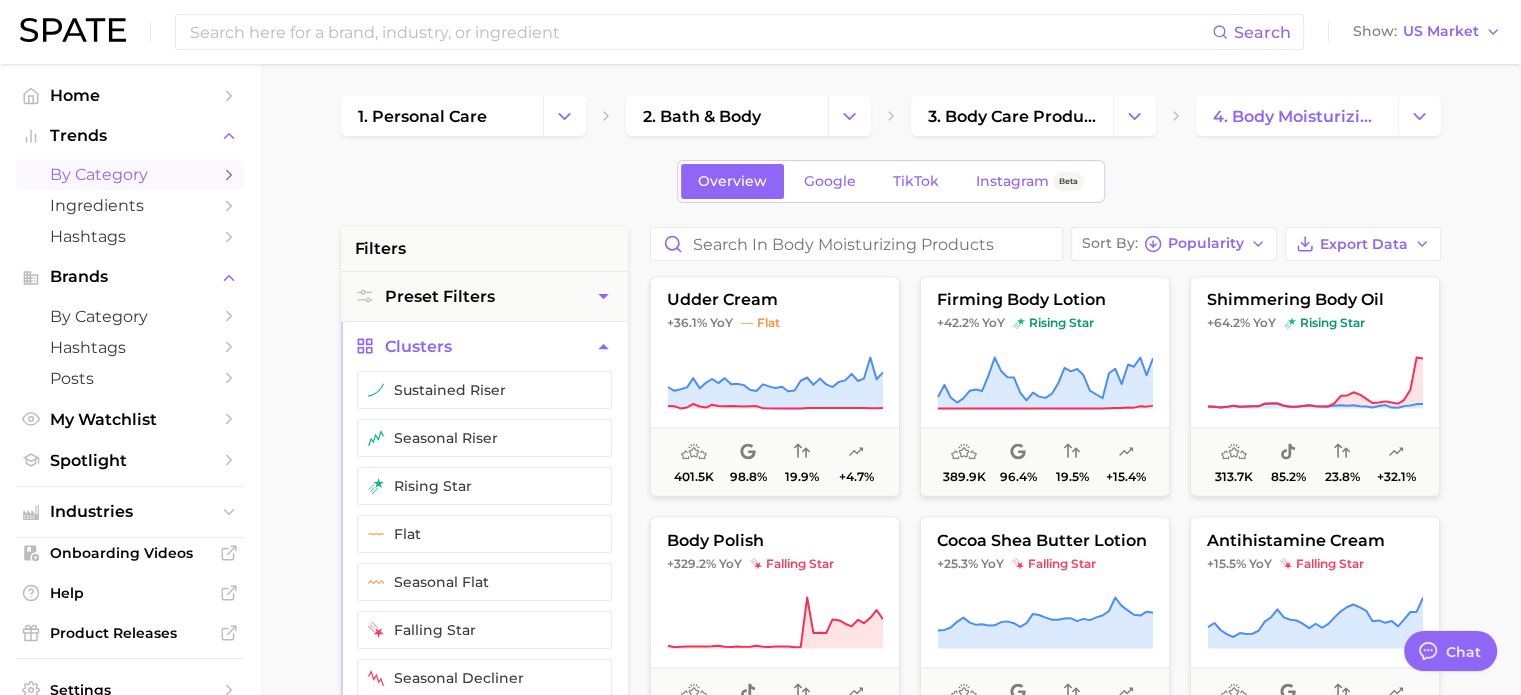 scroll, scrollTop: 3200, scrollLeft: 0, axis: vertical 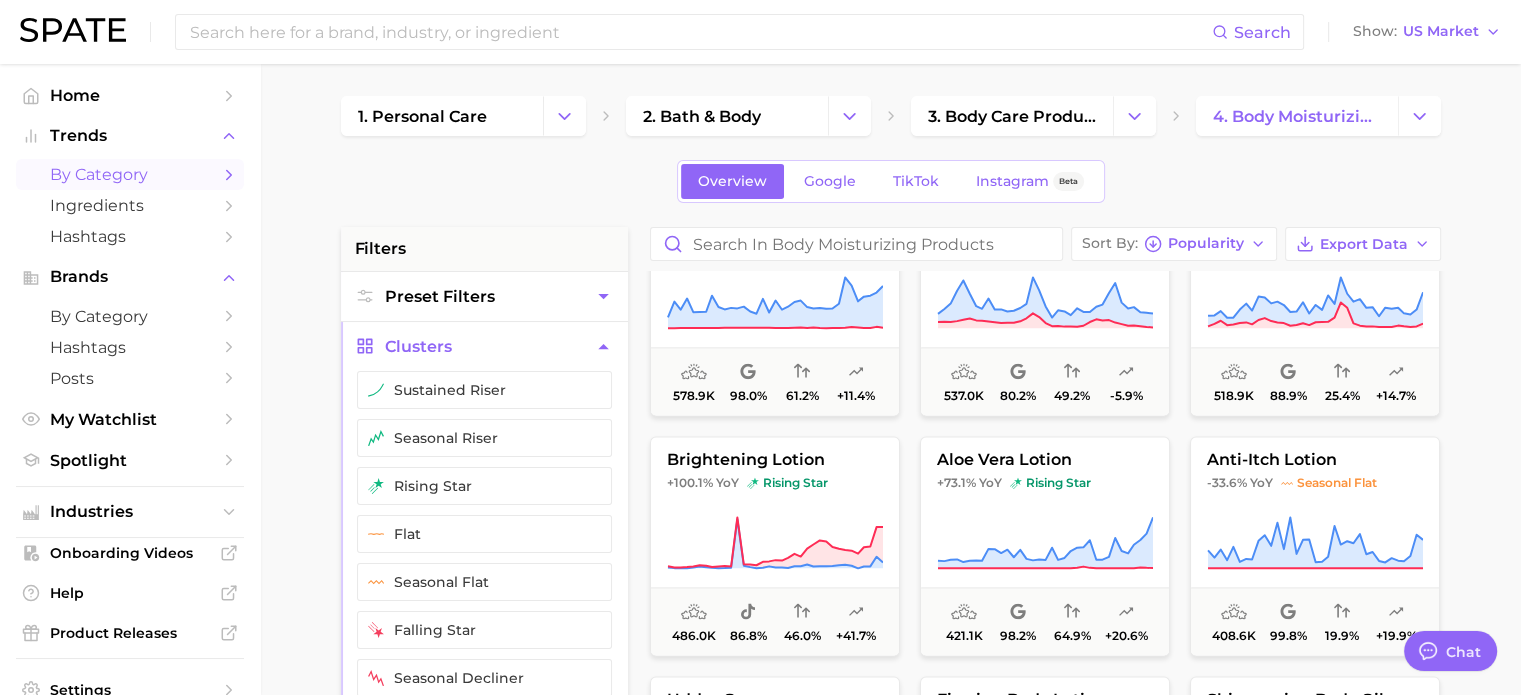 click 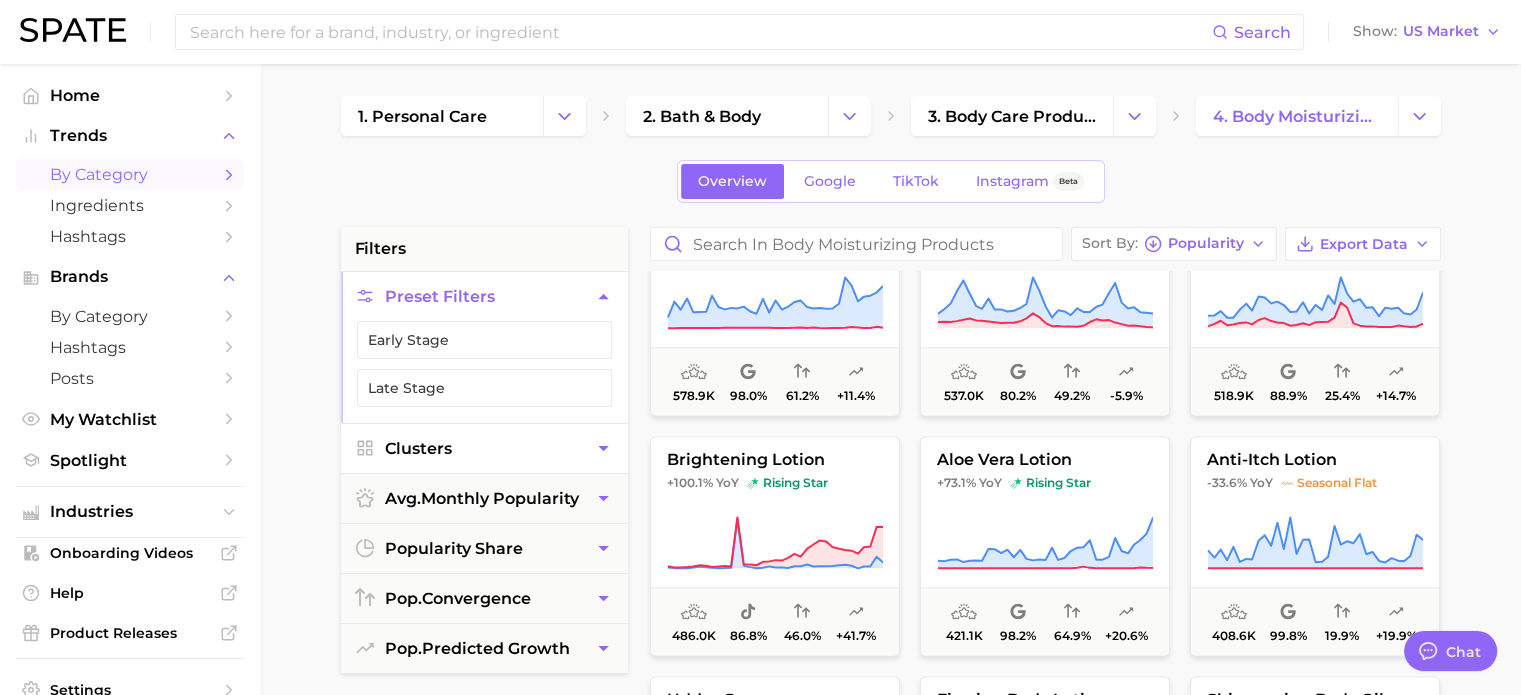 click on "Clusters" at bounding box center (484, 448) 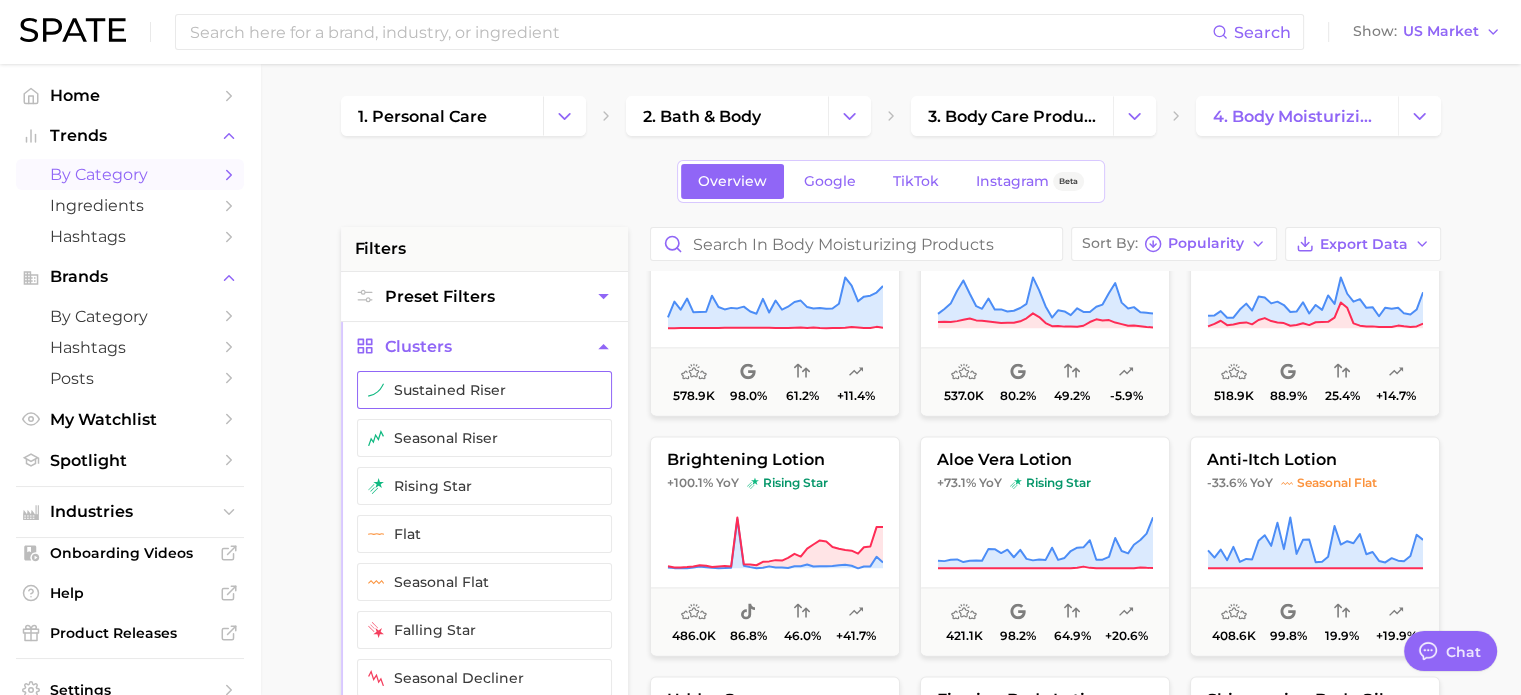 click on "sustained riser" at bounding box center [484, 390] 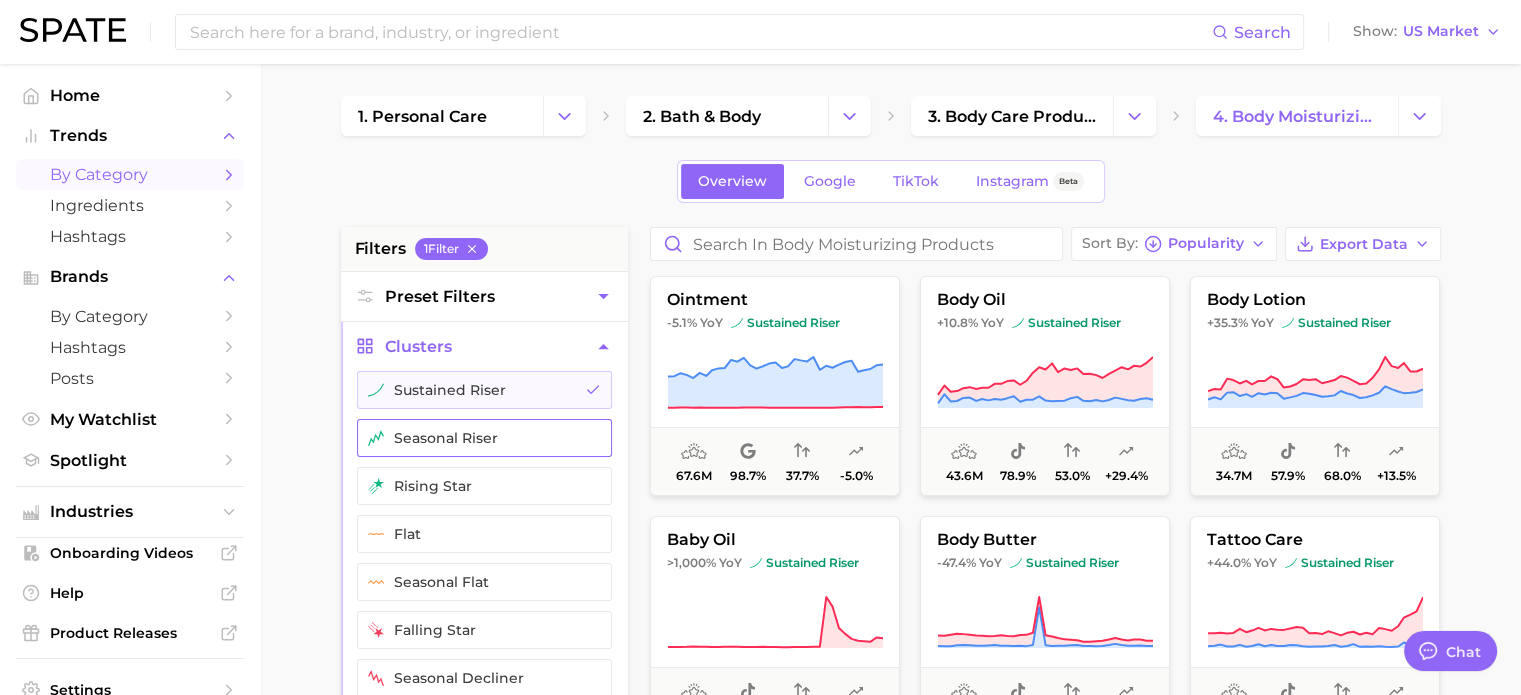click on "seasonal riser" at bounding box center [484, 438] 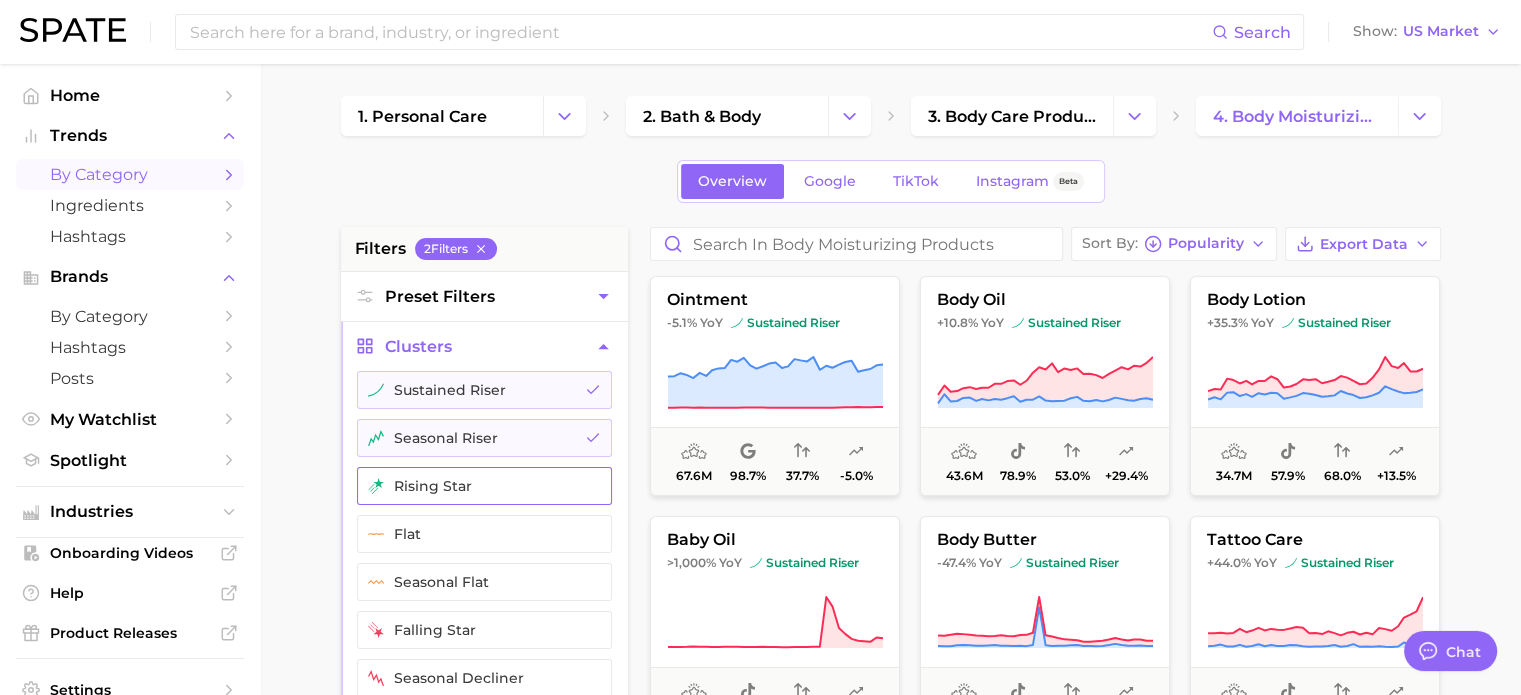 click on "rising star" at bounding box center [484, 486] 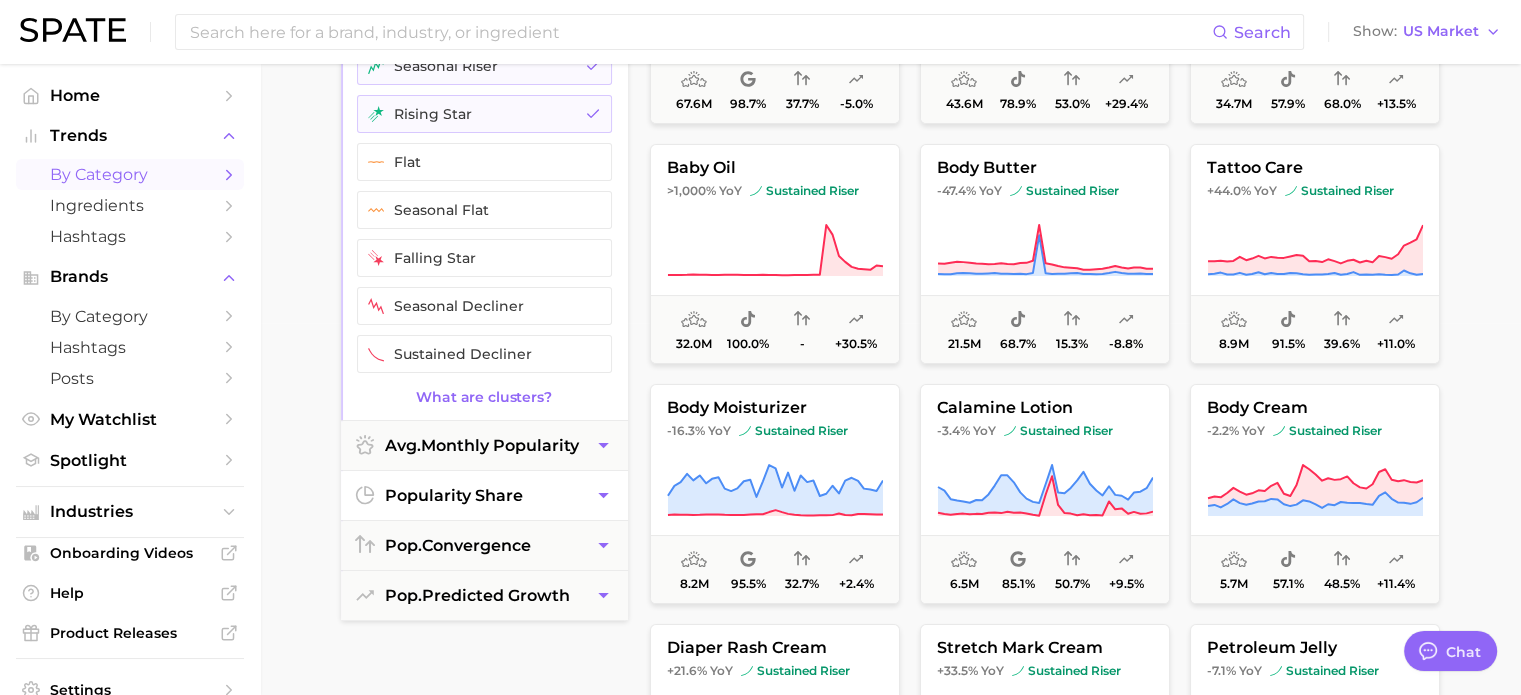 scroll, scrollTop: 0, scrollLeft: 0, axis: both 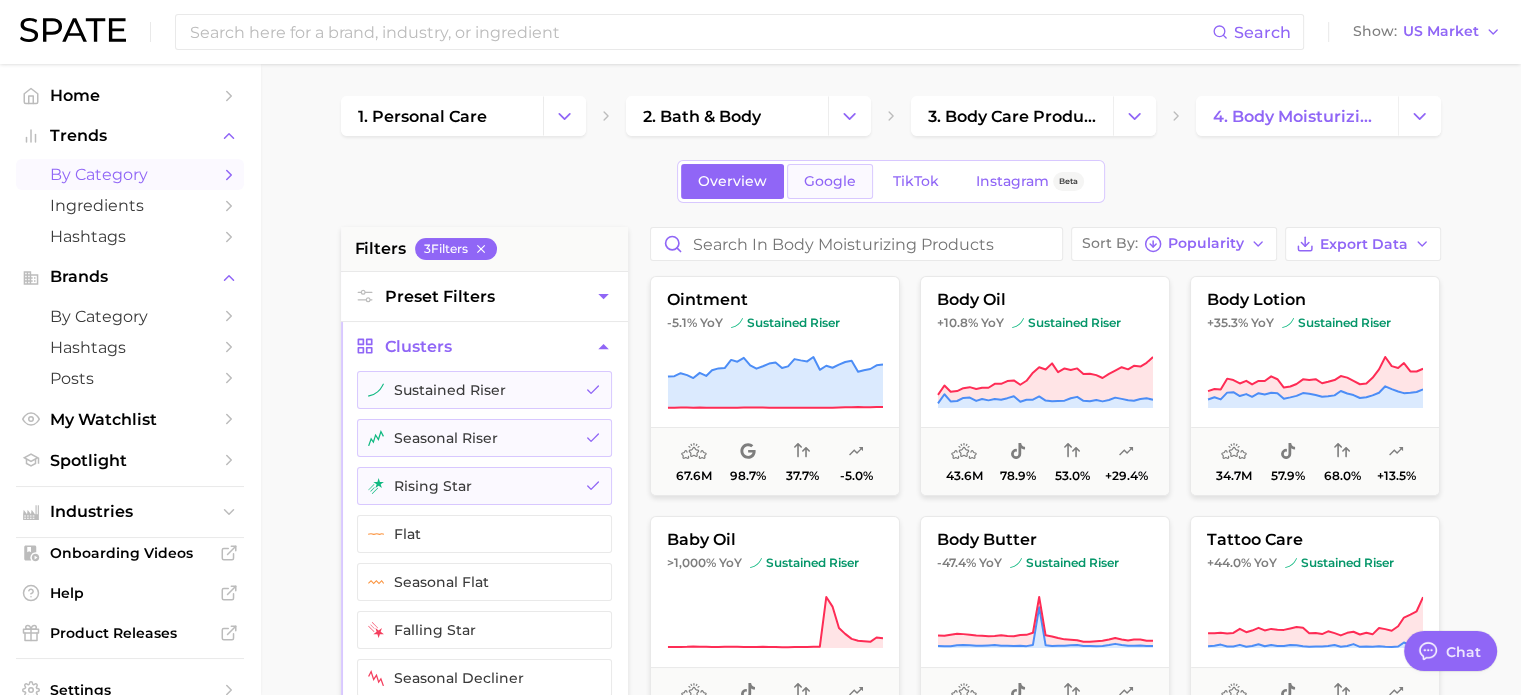 click on "Google" at bounding box center (830, 181) 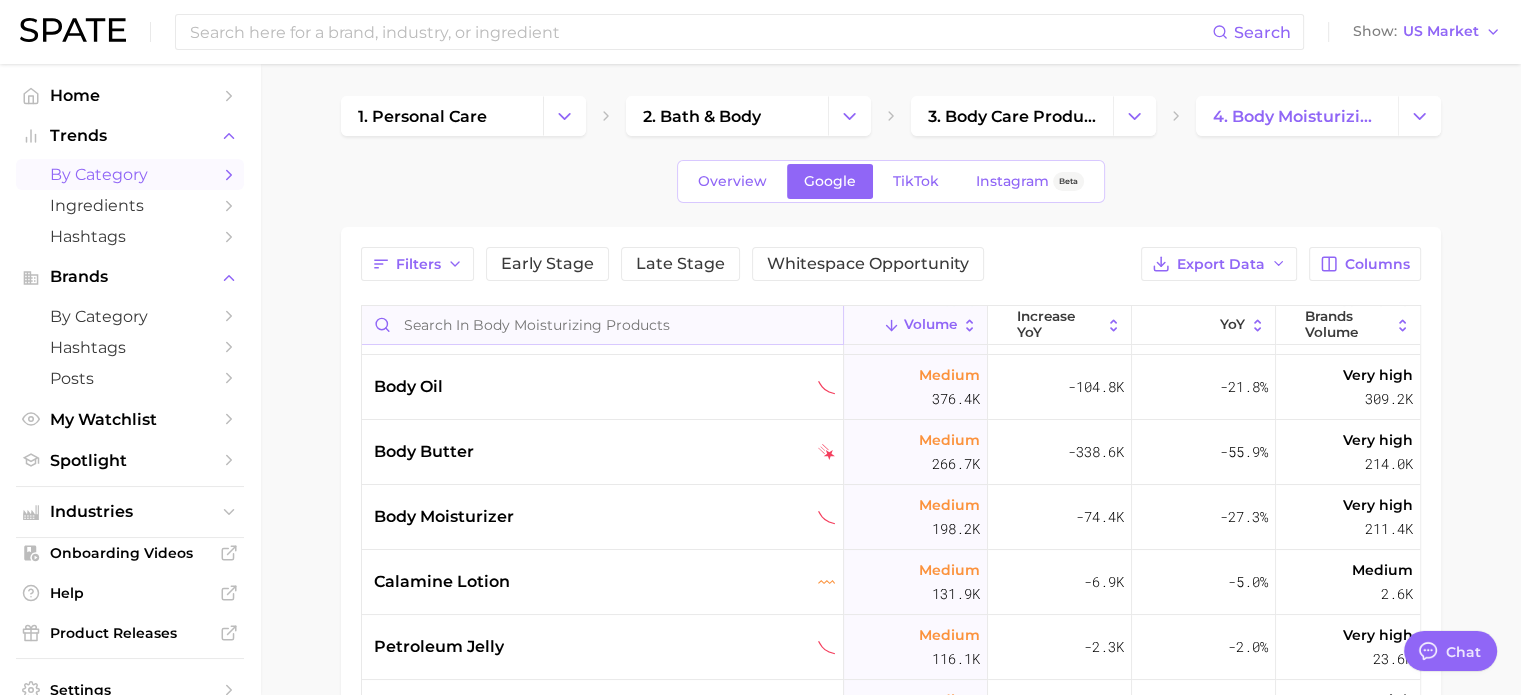 scroll, scrollTop: 0, scrollLeft: 0, axis: both 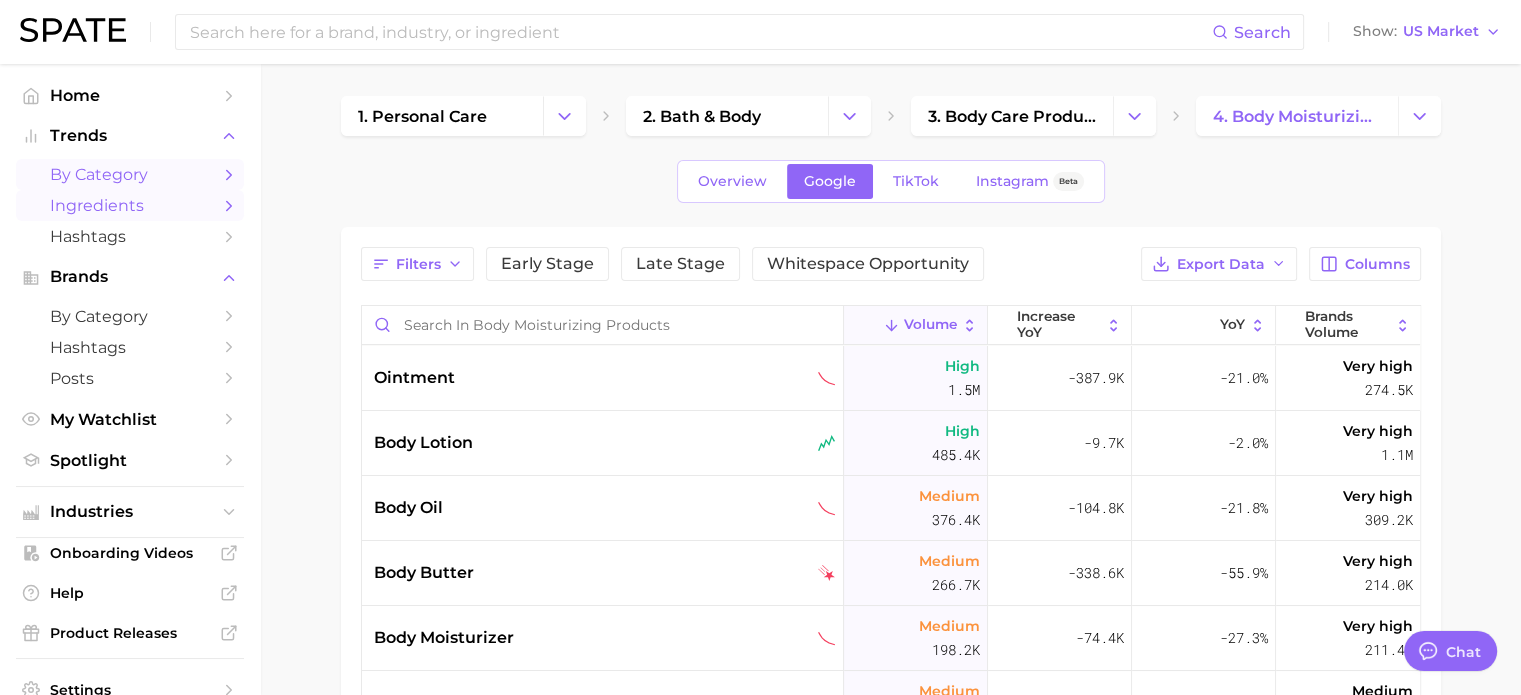 click on "Ingredients" at bounding box center [130, 205] 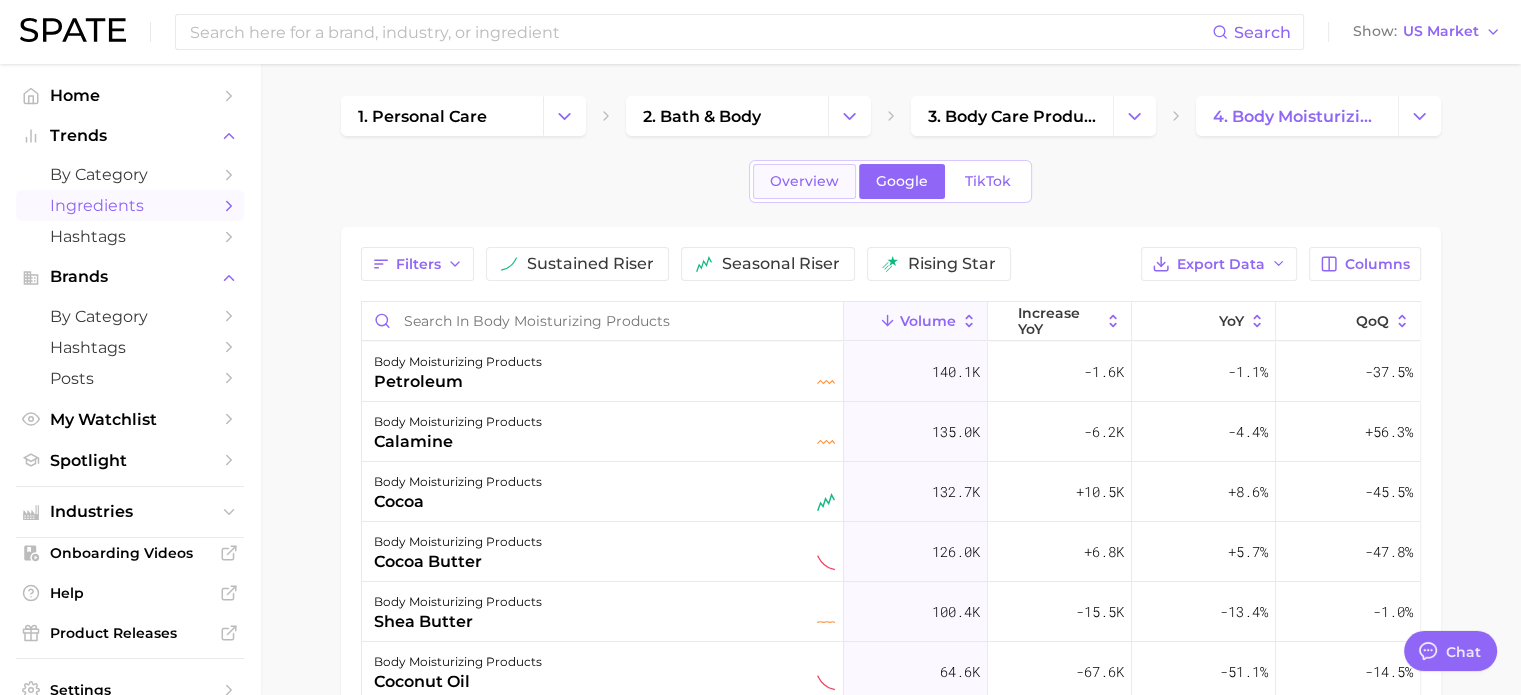 click on "Overview" at bounding box center [804, 181] 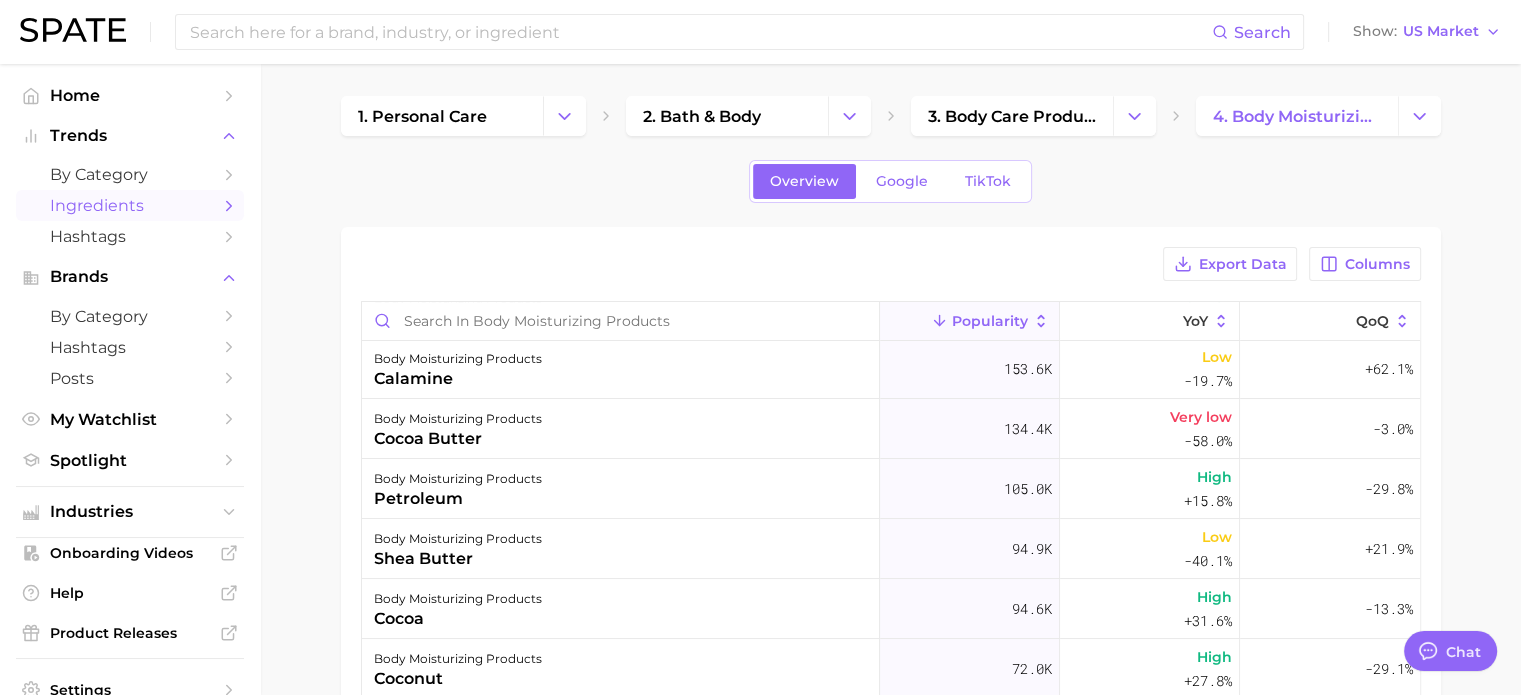 scroll, scrollTop: 0, scrollLeft: 0, axis: both 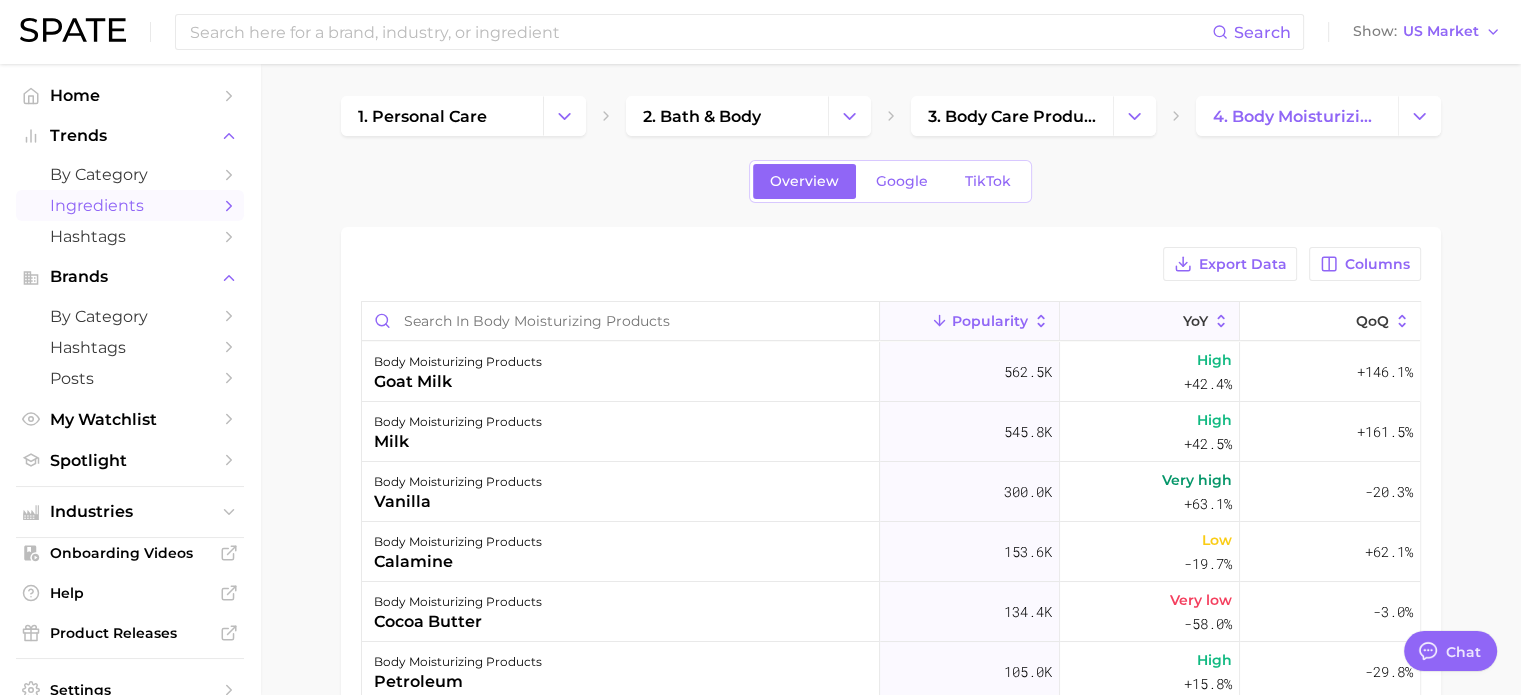 click on "YoY" at bounding box center [1150, 321] 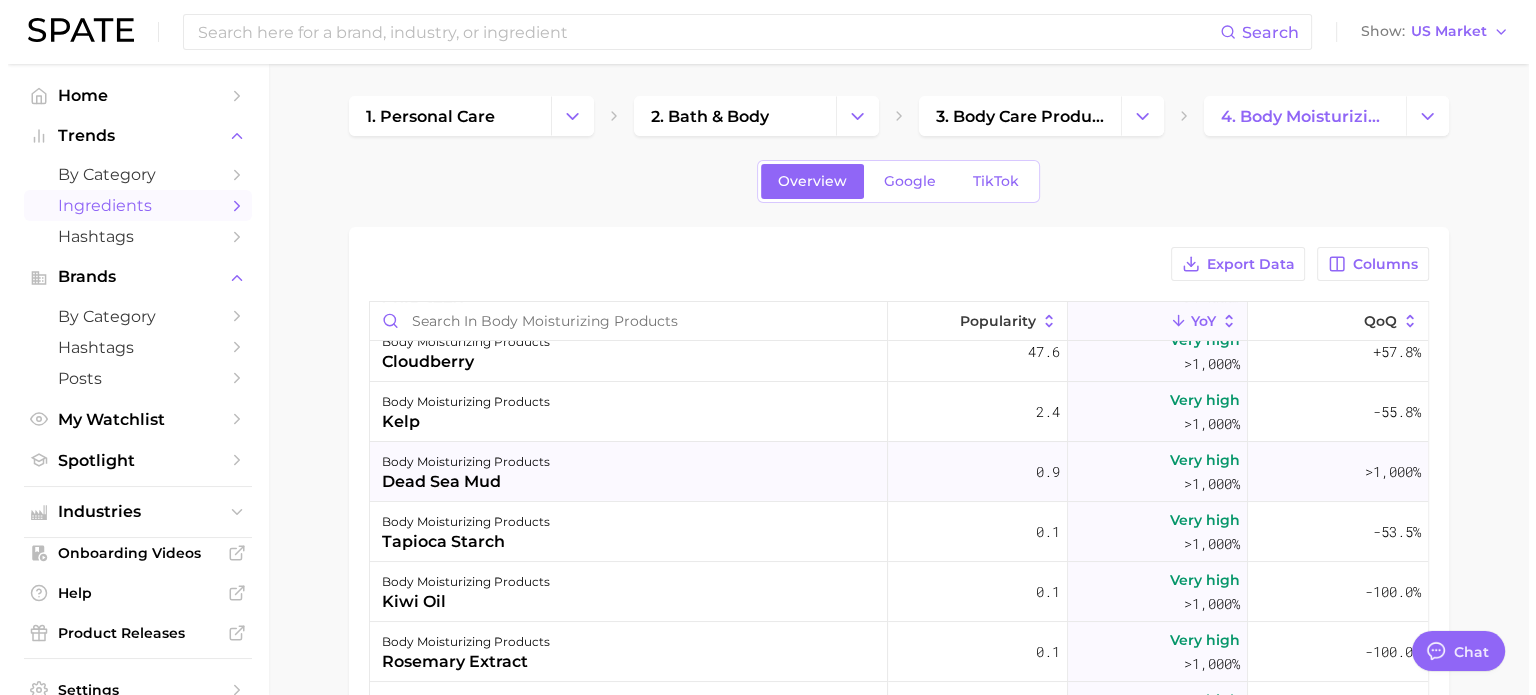 scroll, scrollTop: 0, scrollLeft: 0, axis: both 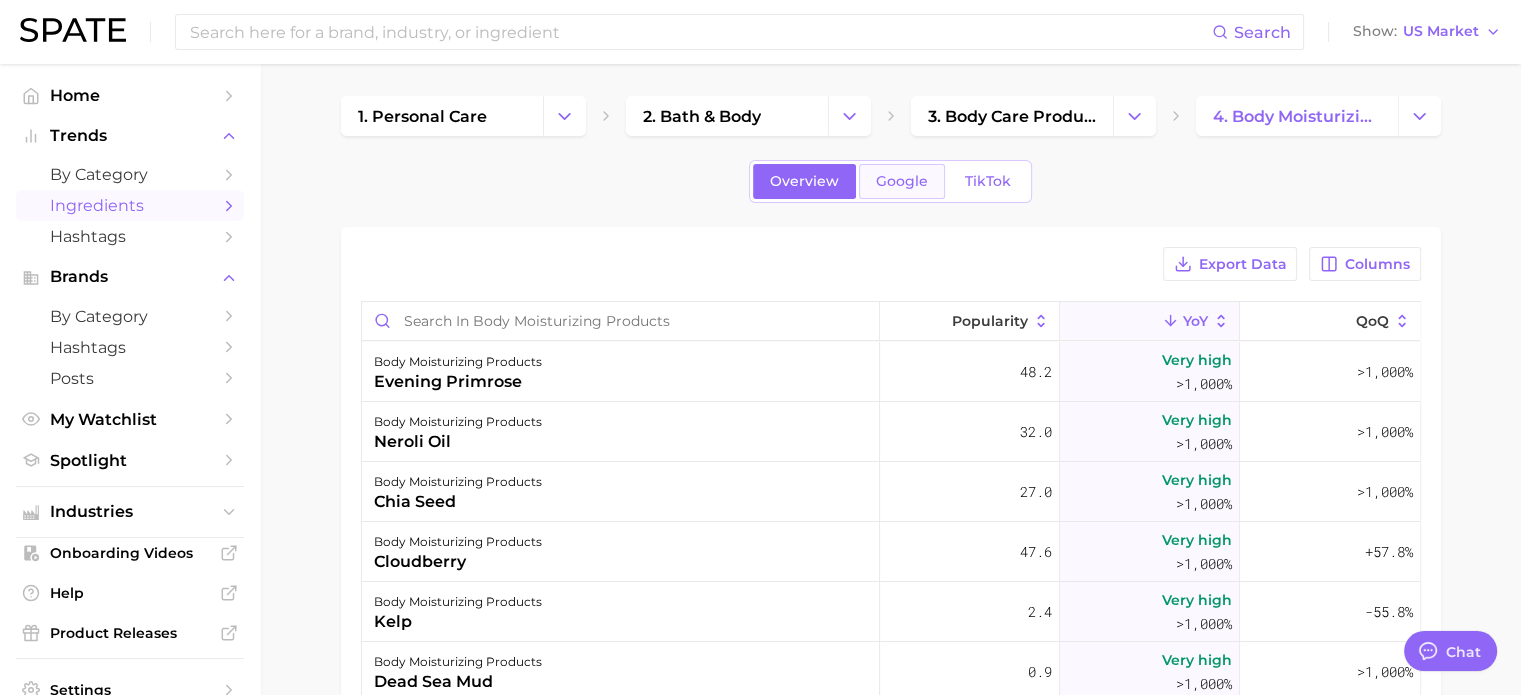 click on "Google" at bounding box center [902, 181] 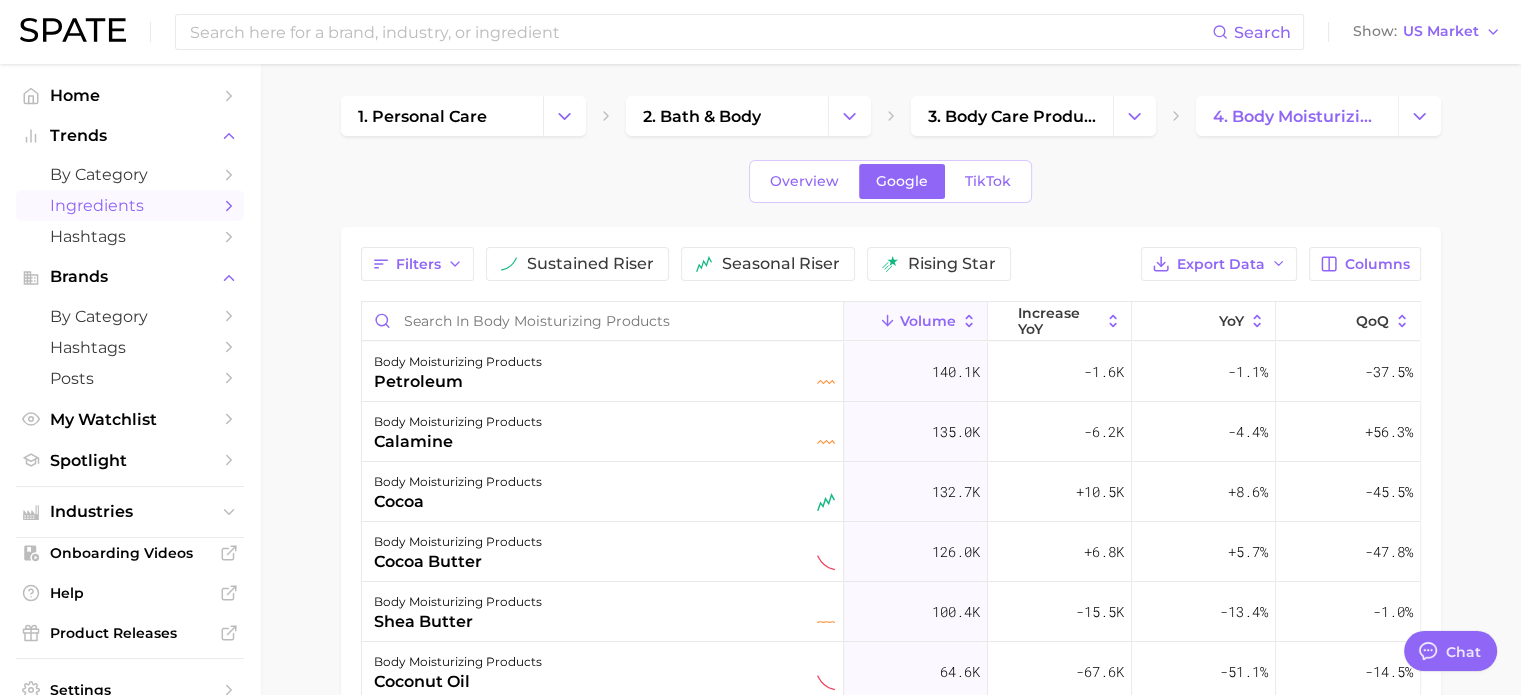 click on "Volume" at bounding box center [928, 321] 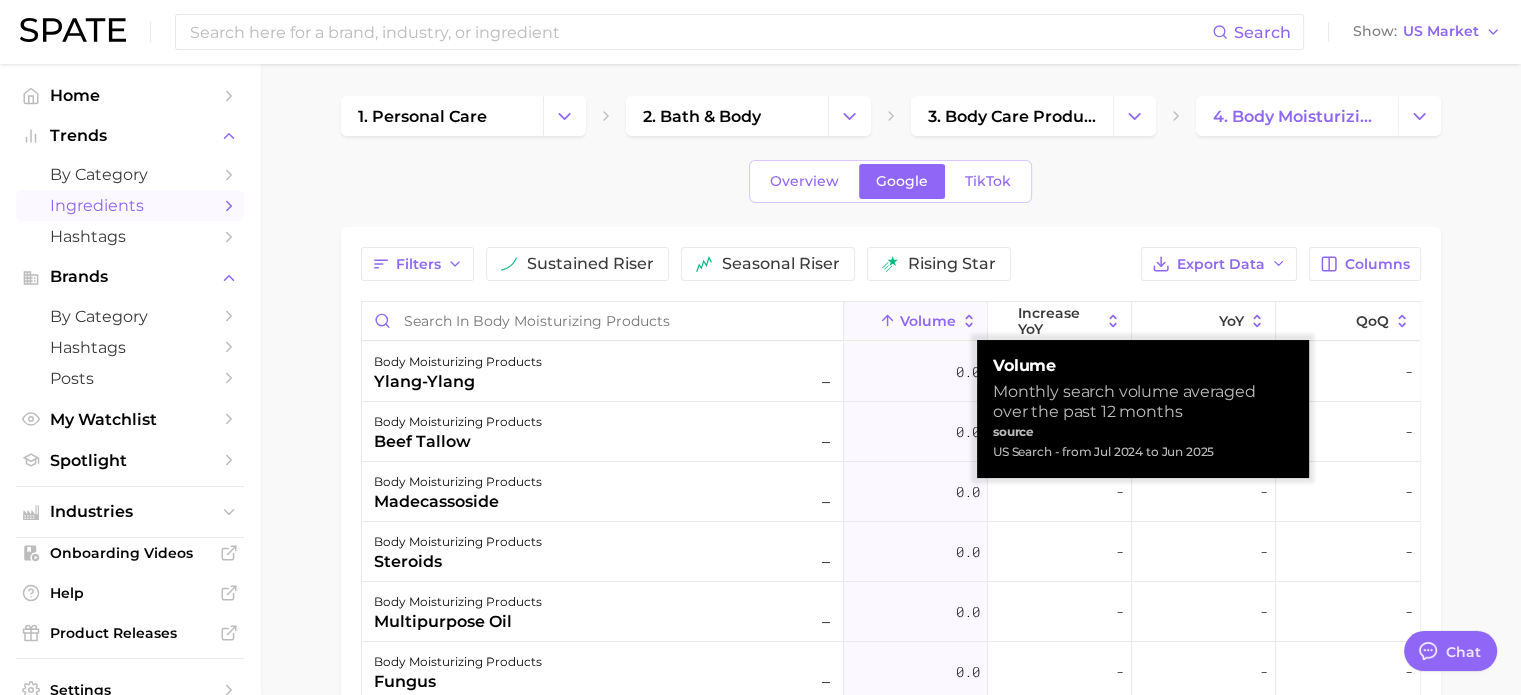 click on "Volume" at bounding box center (928, 321) 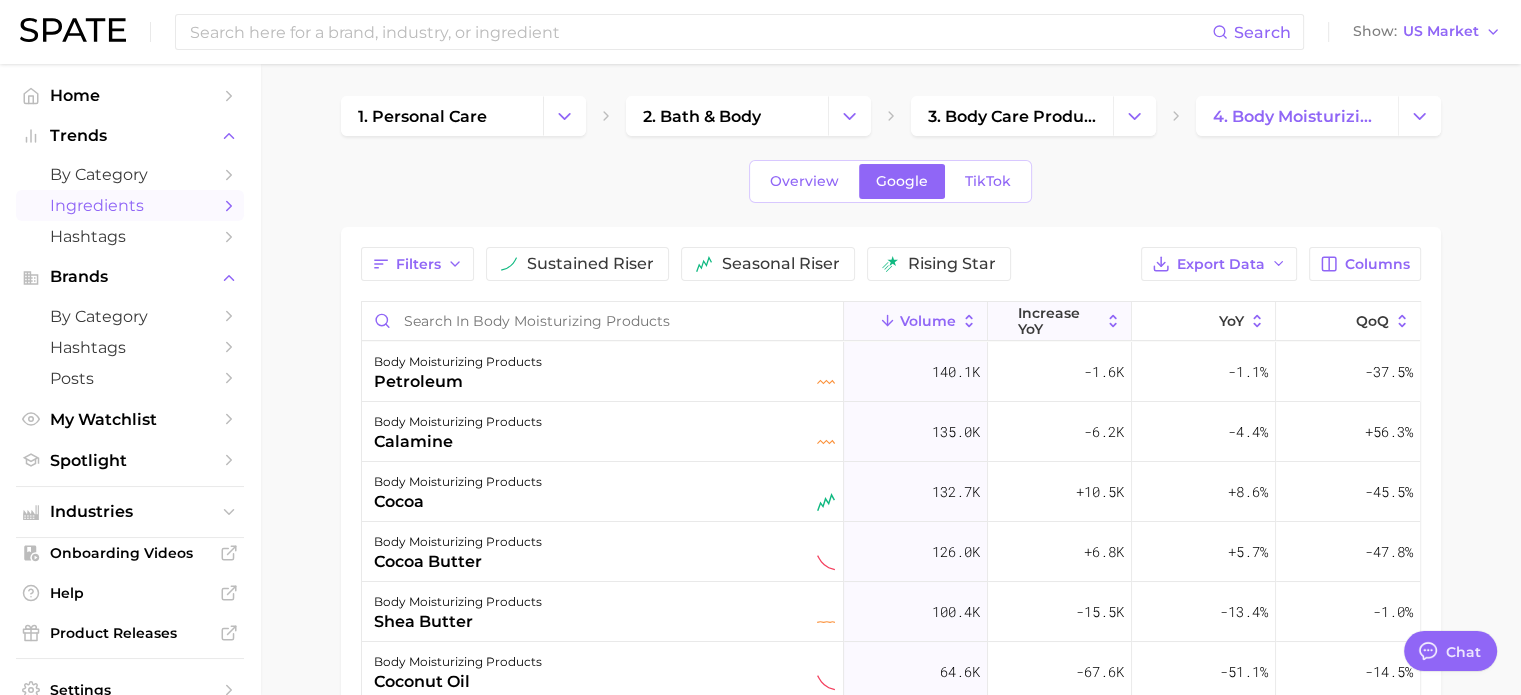 click on "increase YoY" at bounding box center [1059, 321] 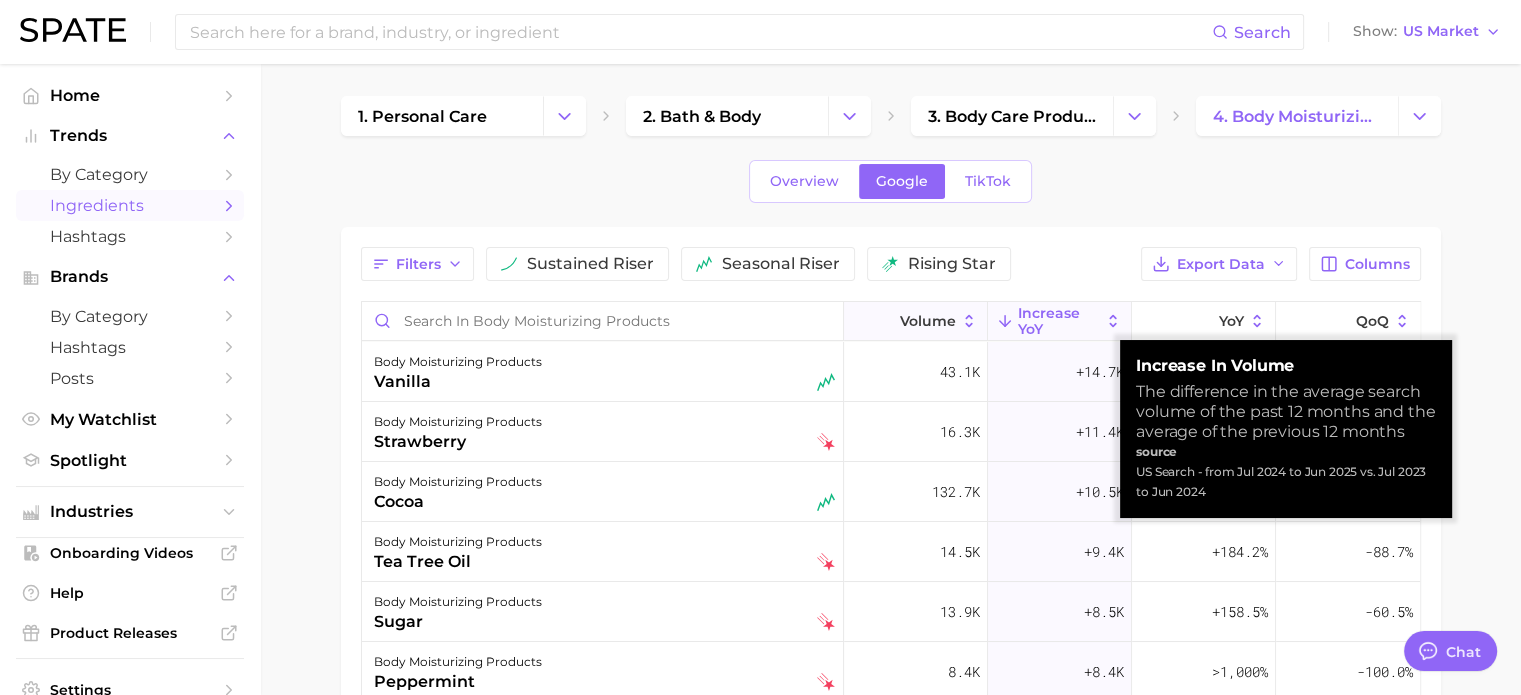 click on "Volume" at bounding box center [928, 321] 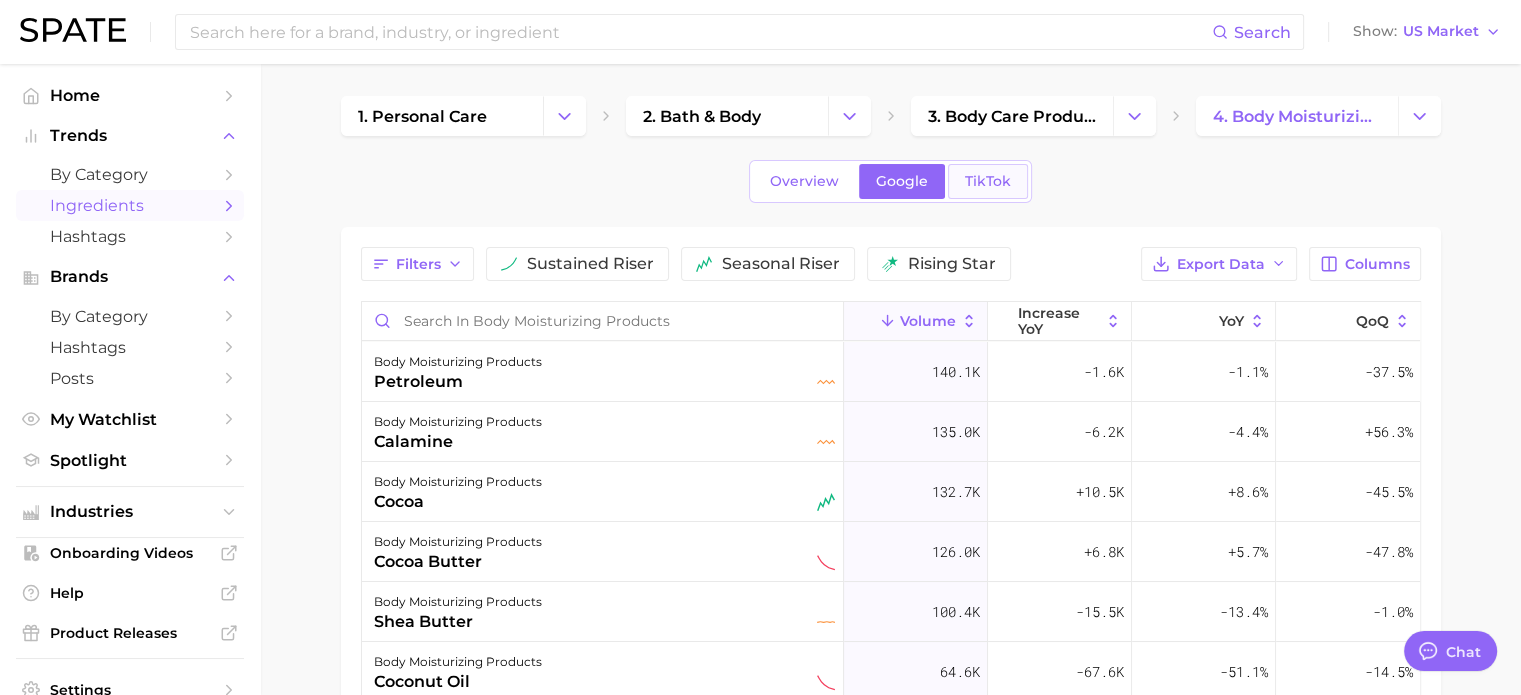 click on "TikTok" at bounding box center [988, 181] 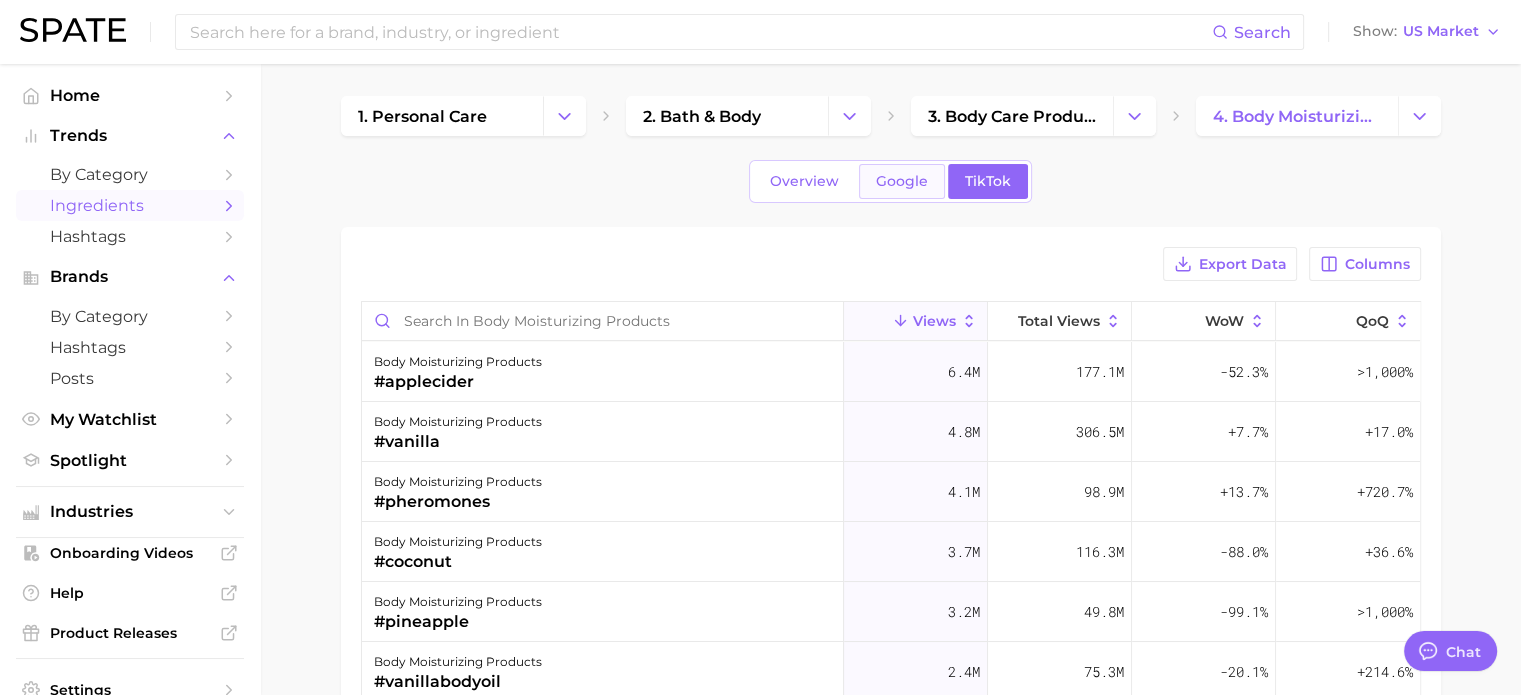 click on "Google" at bounding box center (902, 181) 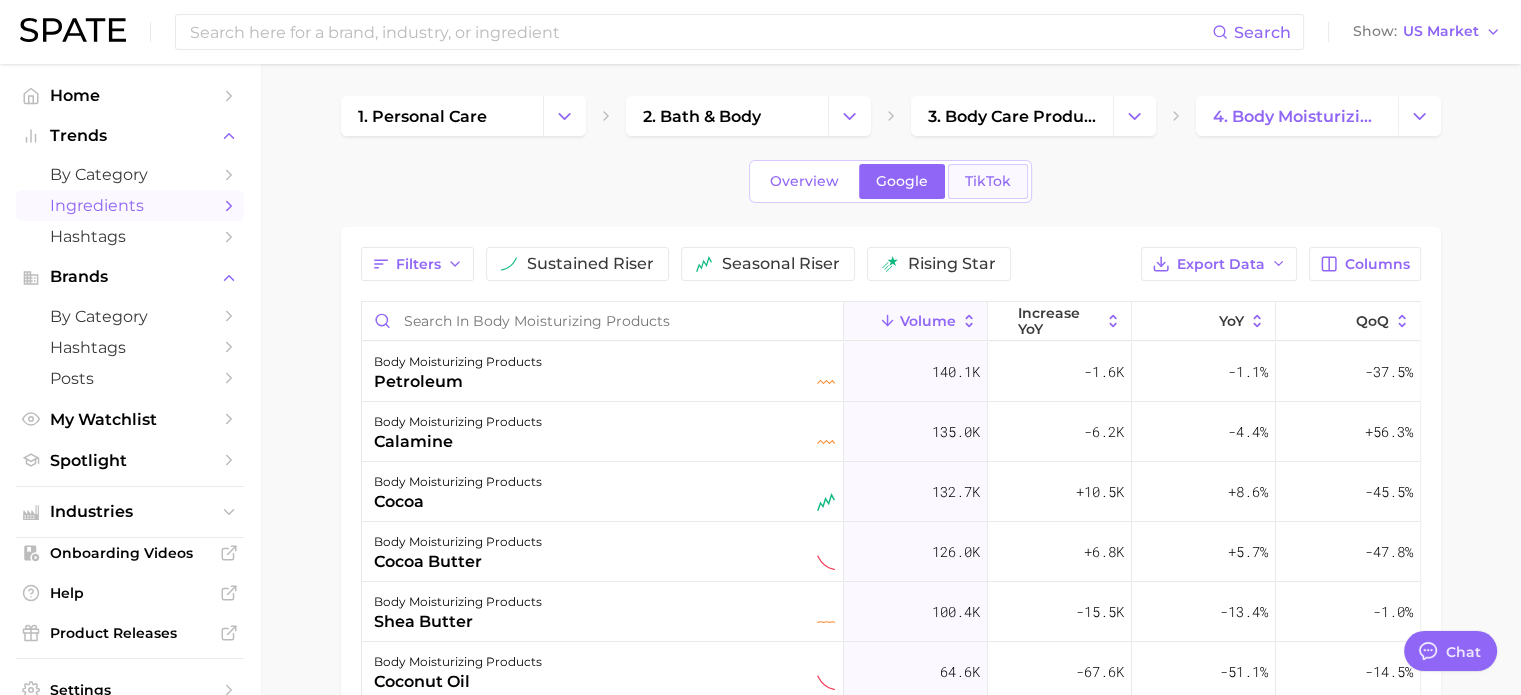 click on "TikTok" at bounding box center [988, 181] 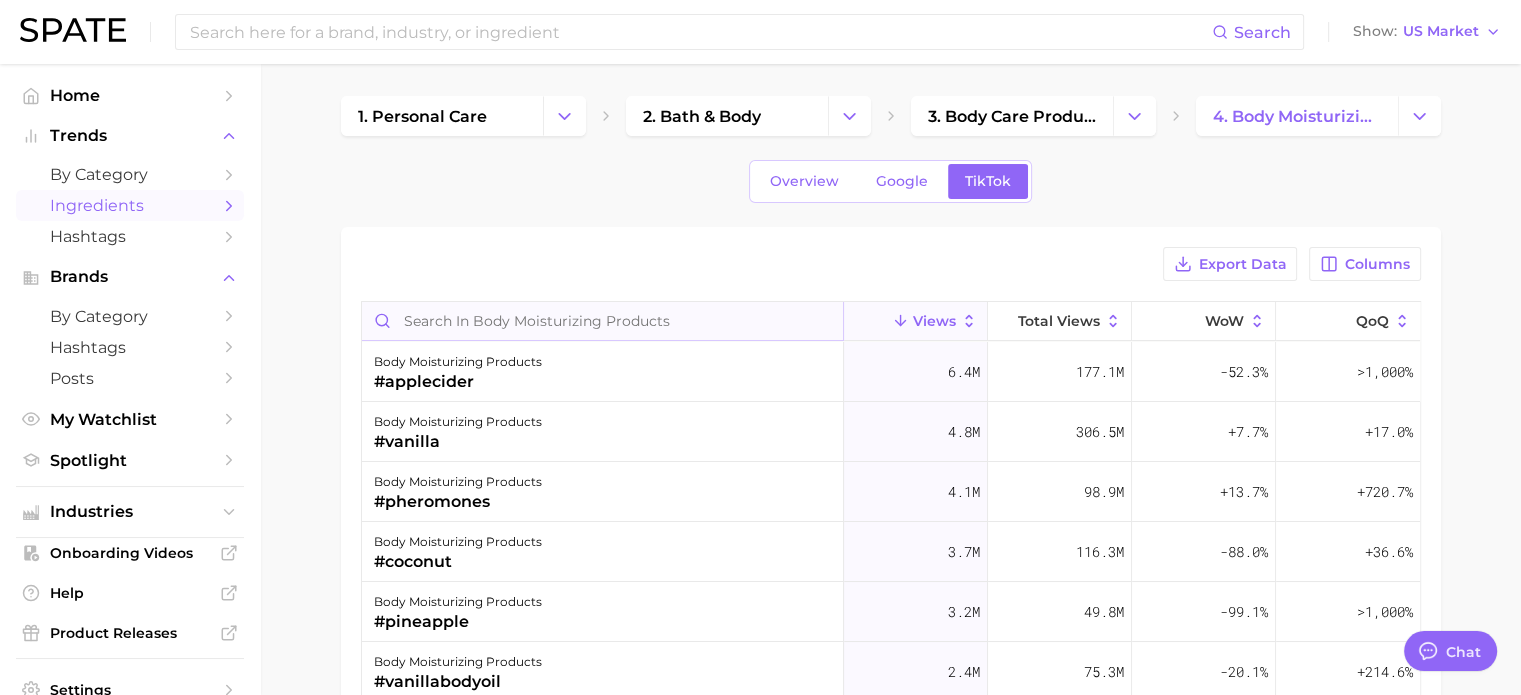 click at bounding box center (602, 321) 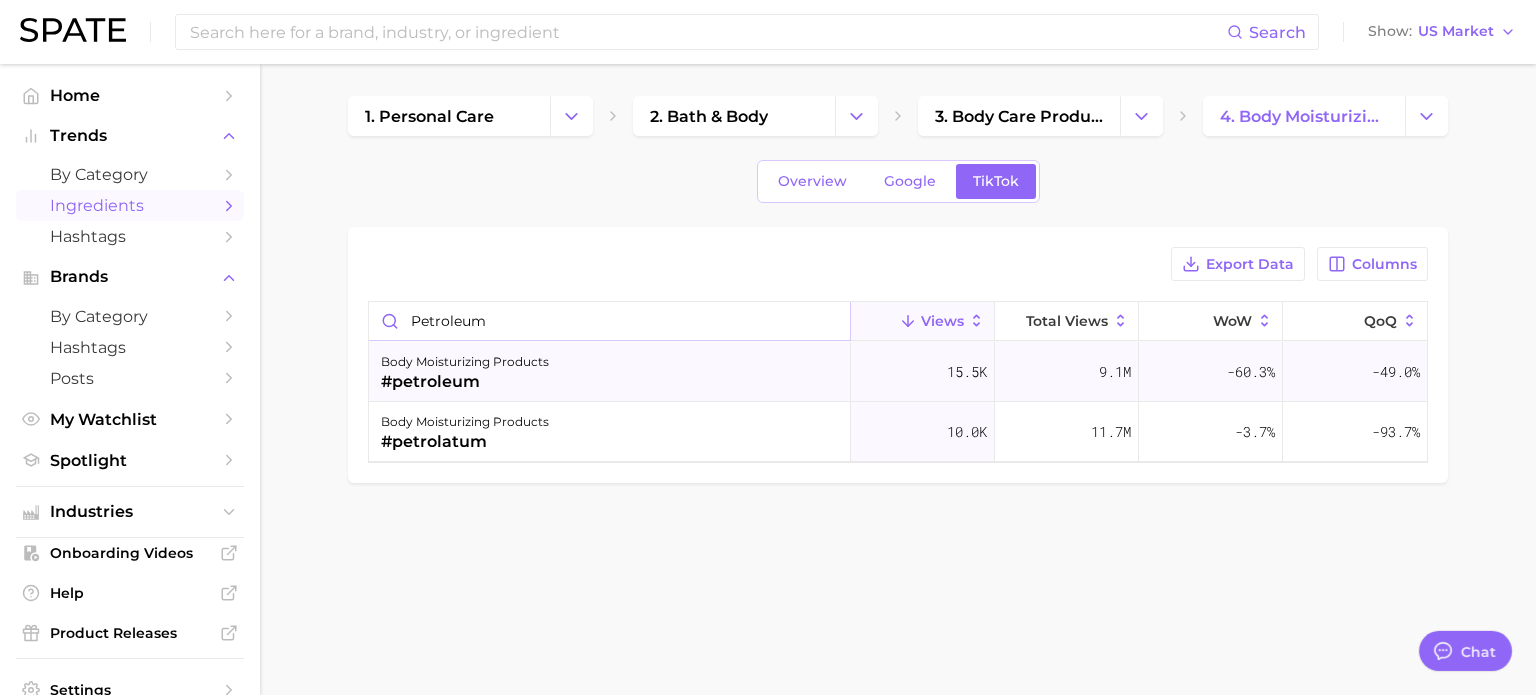 type on "petroleum" 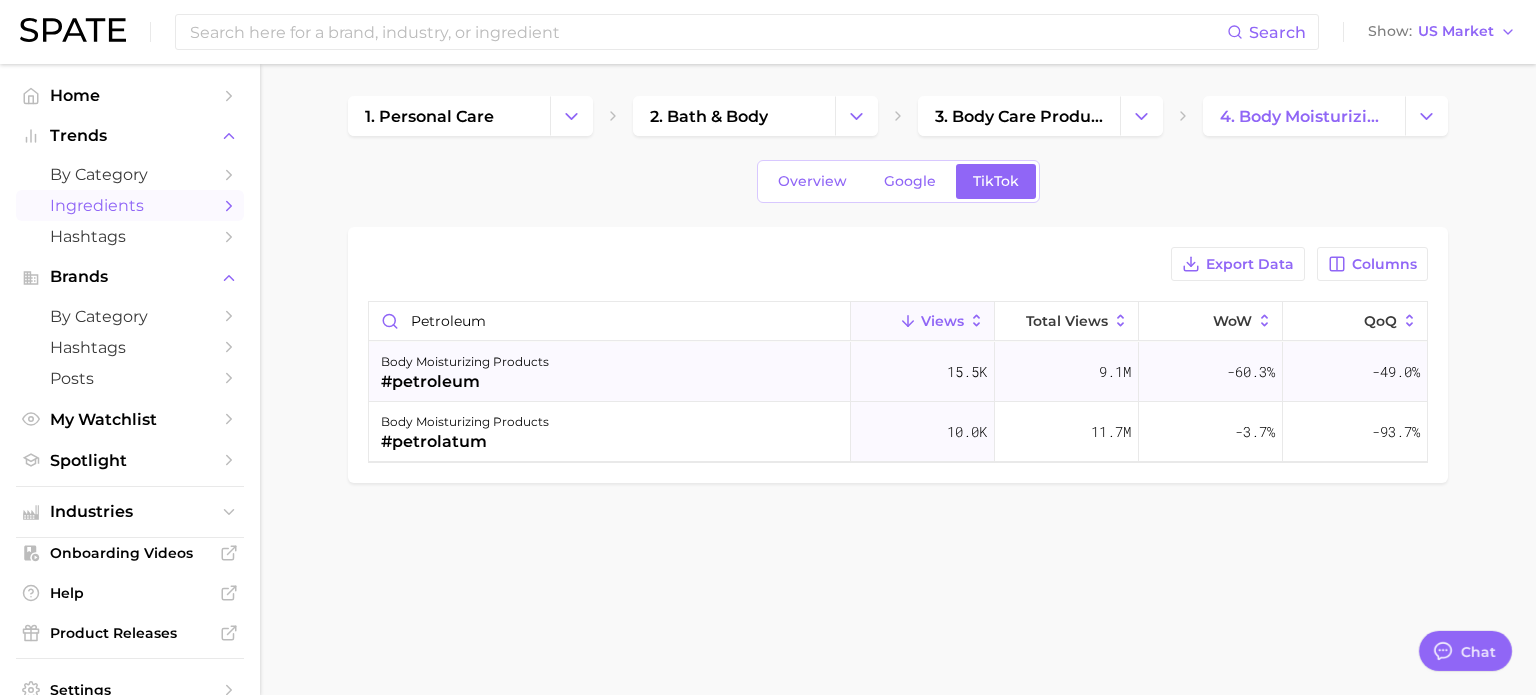 click on "#petroleum" at bounding box center [465, 382] 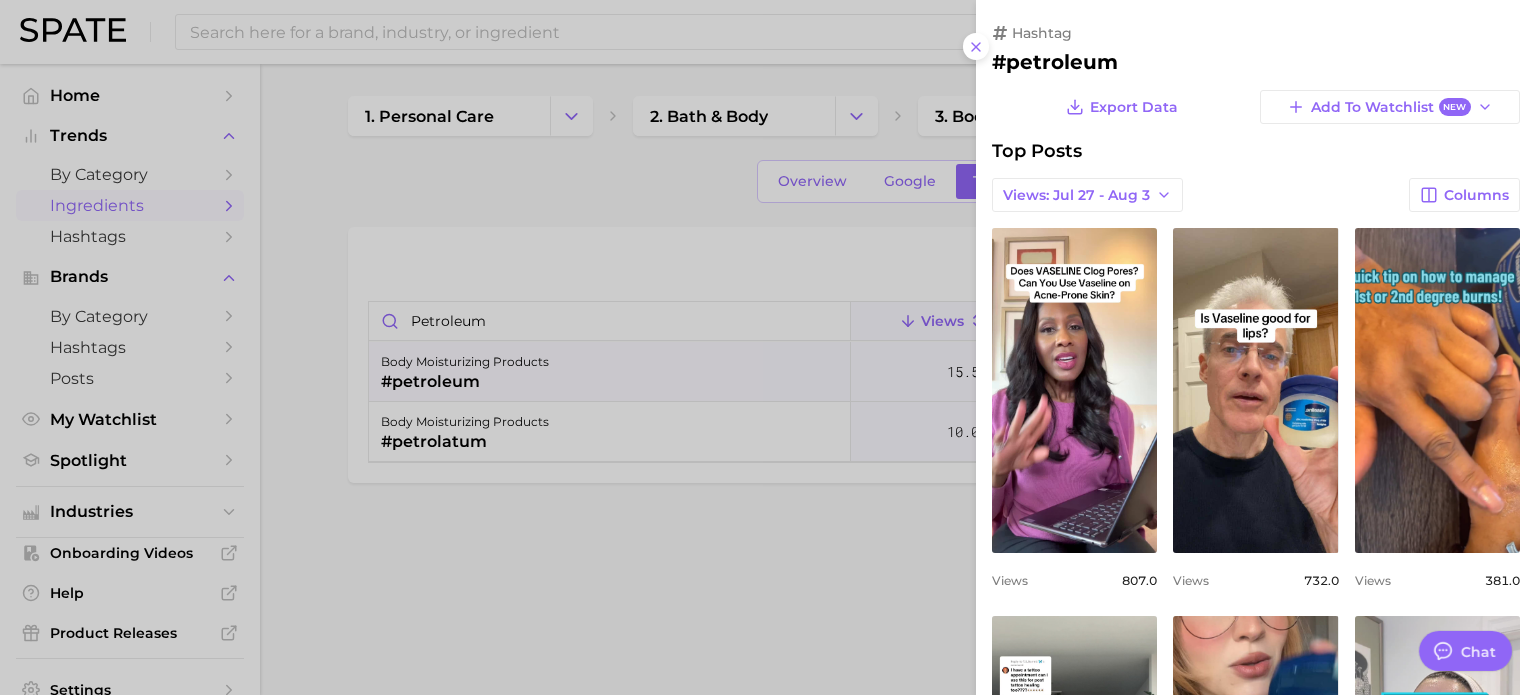 scroll, scrollTop: 0, scrollLeft: 0, axis: both 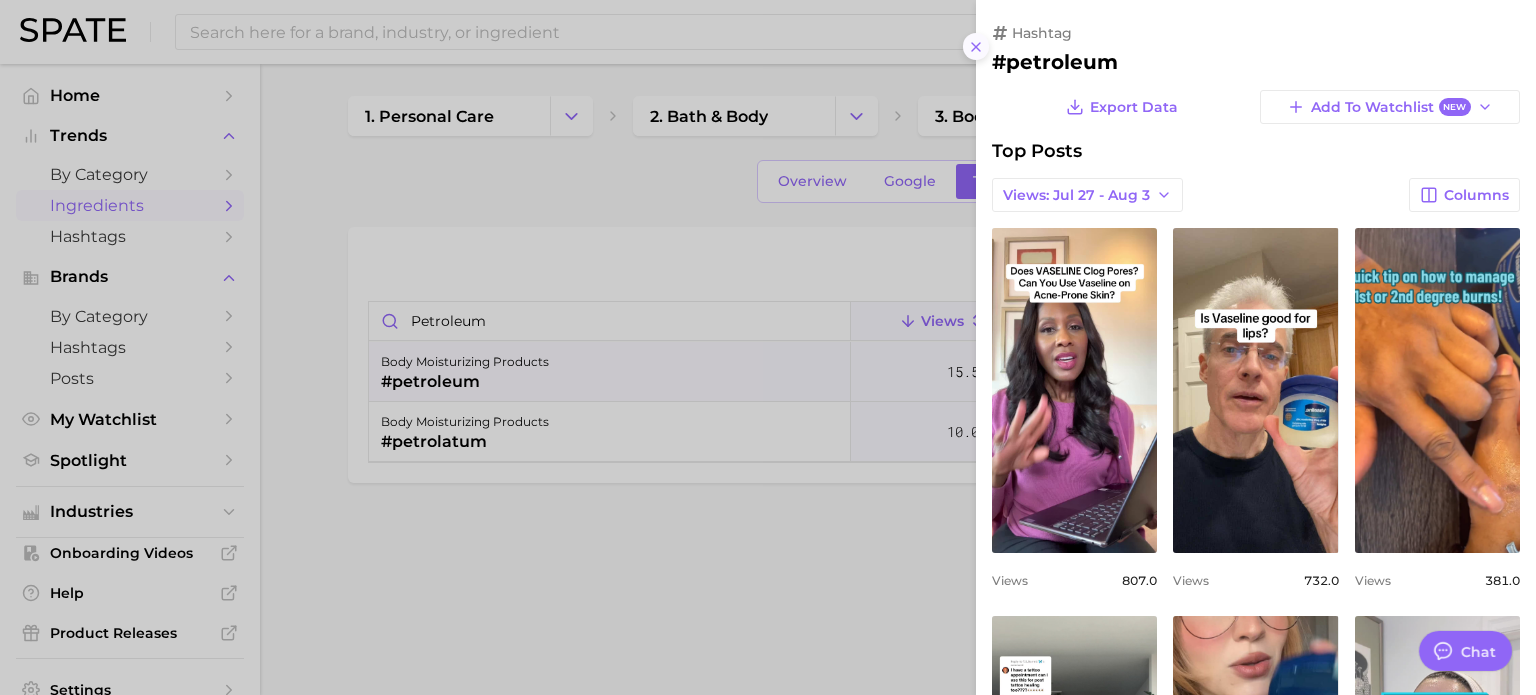 click at bounding box center (976, 46) 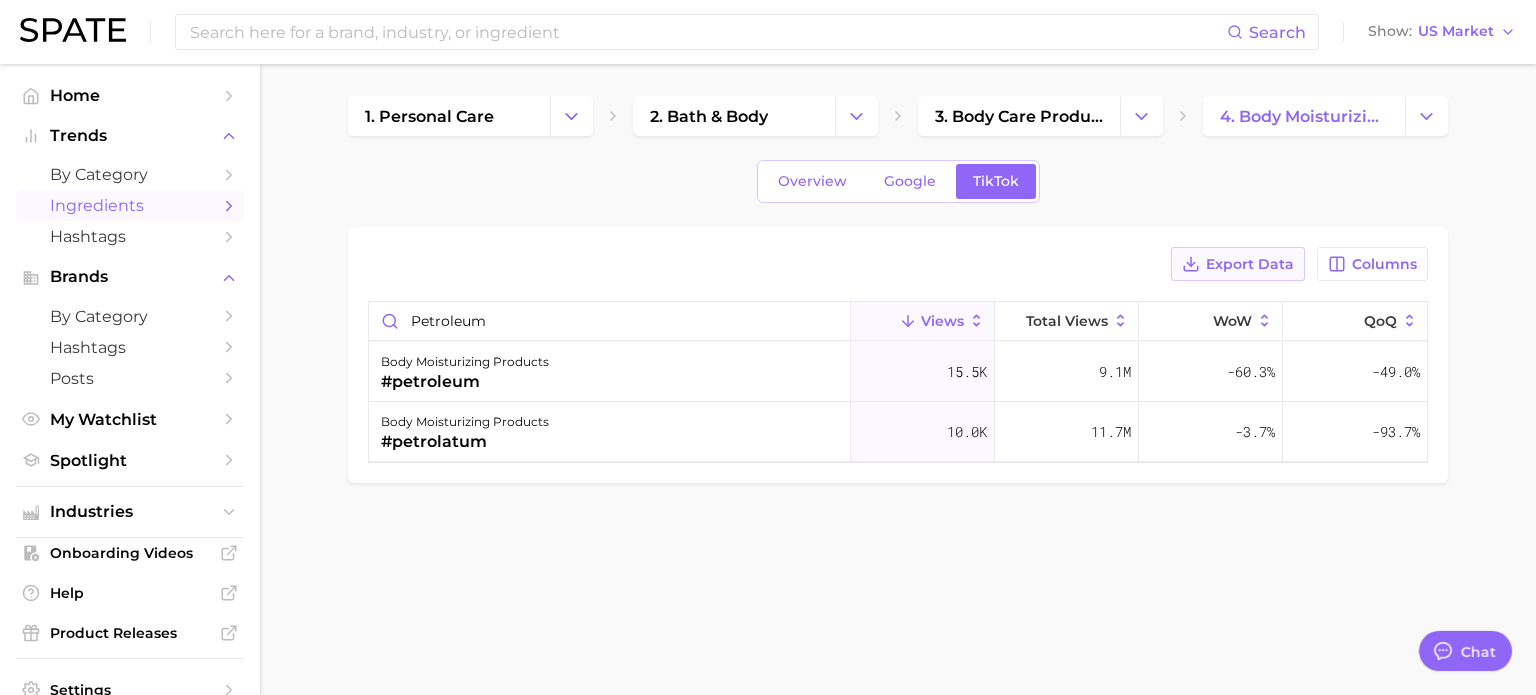 click on "Export Data" at bounding box center (1250, 264) 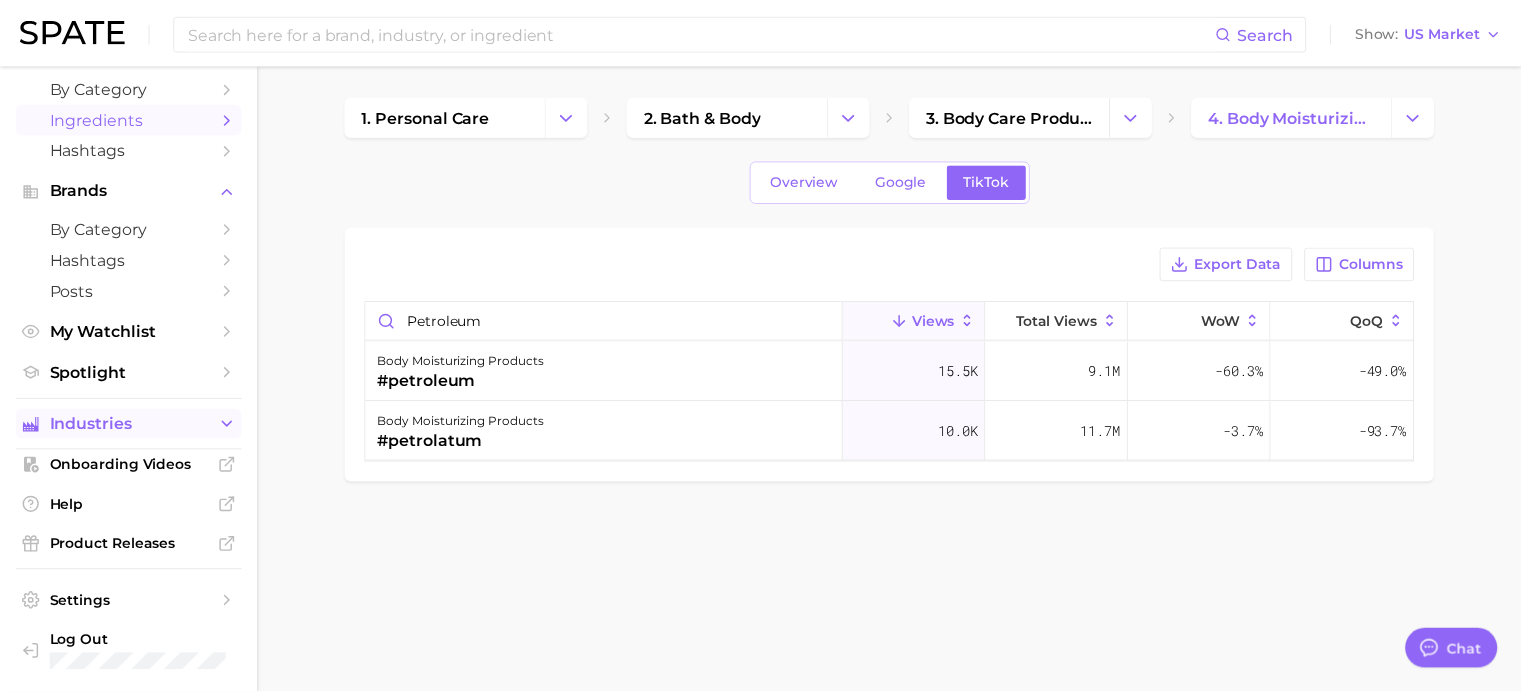 scroll, scrollTop: 0, scrollLeft: 0, axis: both 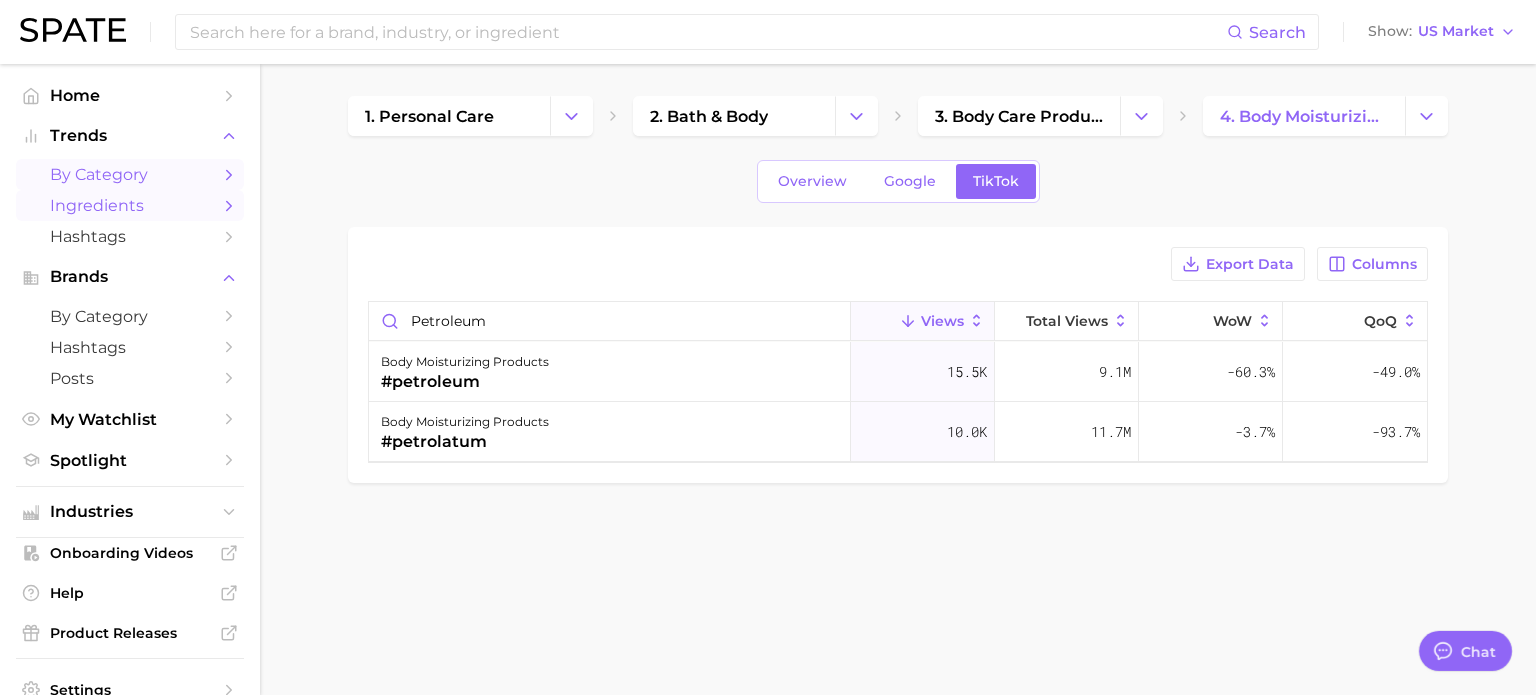 click on "by Category" at bounding box center (130, 174) 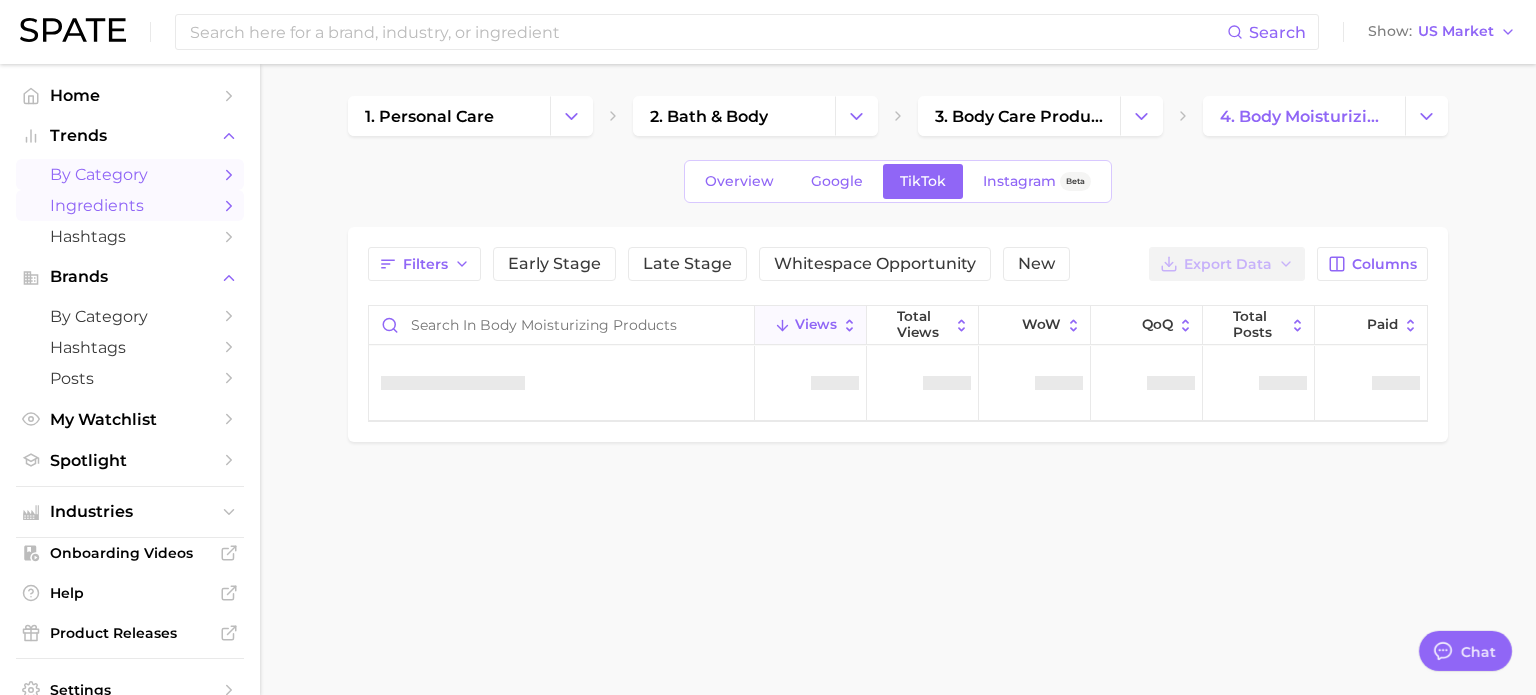 click on "Ingredients" at bounding box center [130, 205] 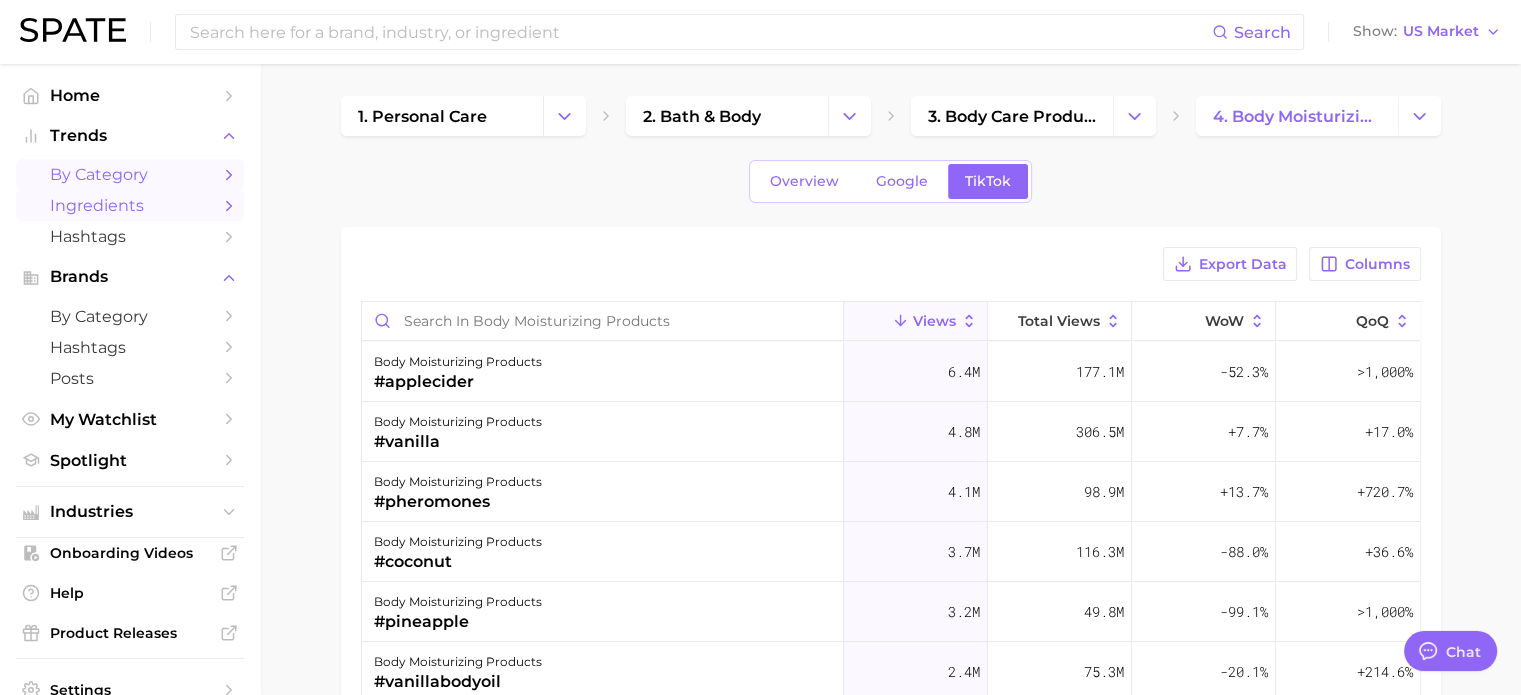 click on "by Category" at bounding box center [130, 174] 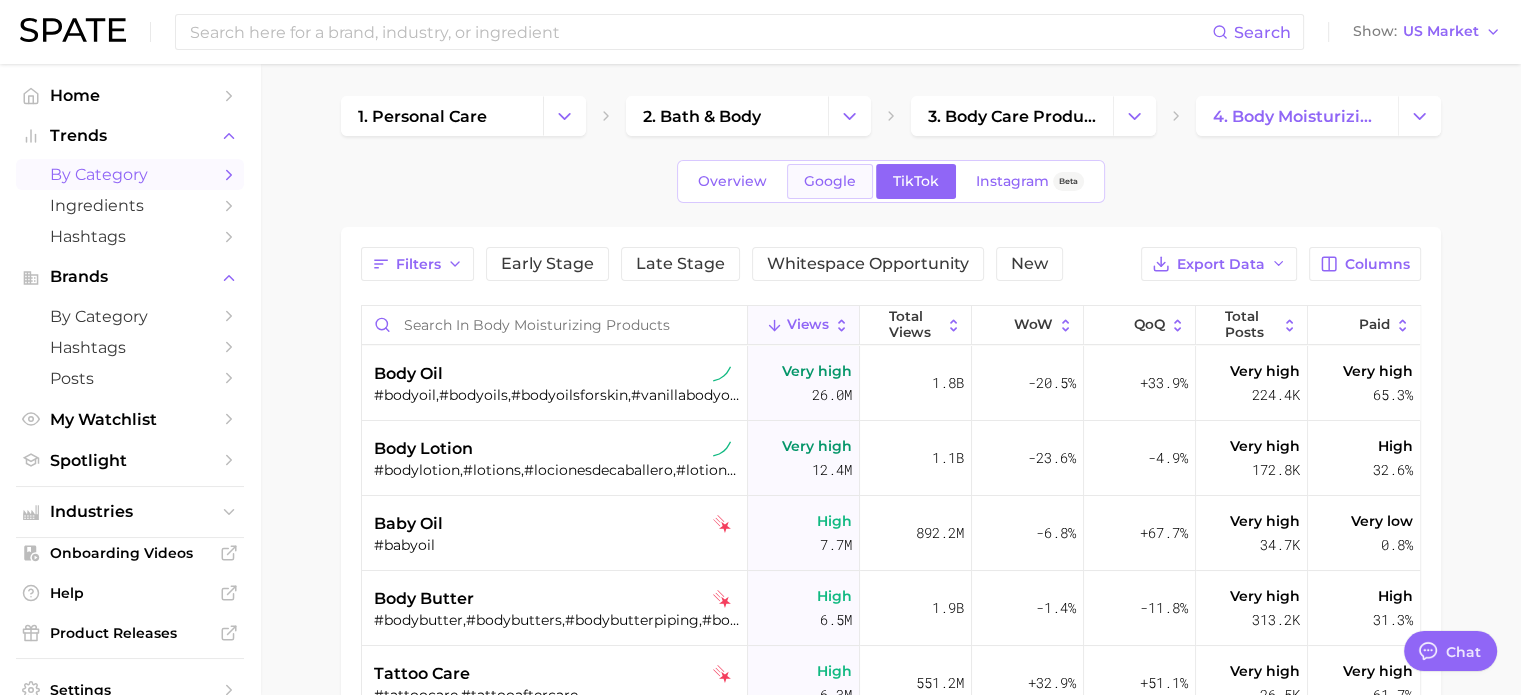 click on "Google" at bounding box center [830, 181] 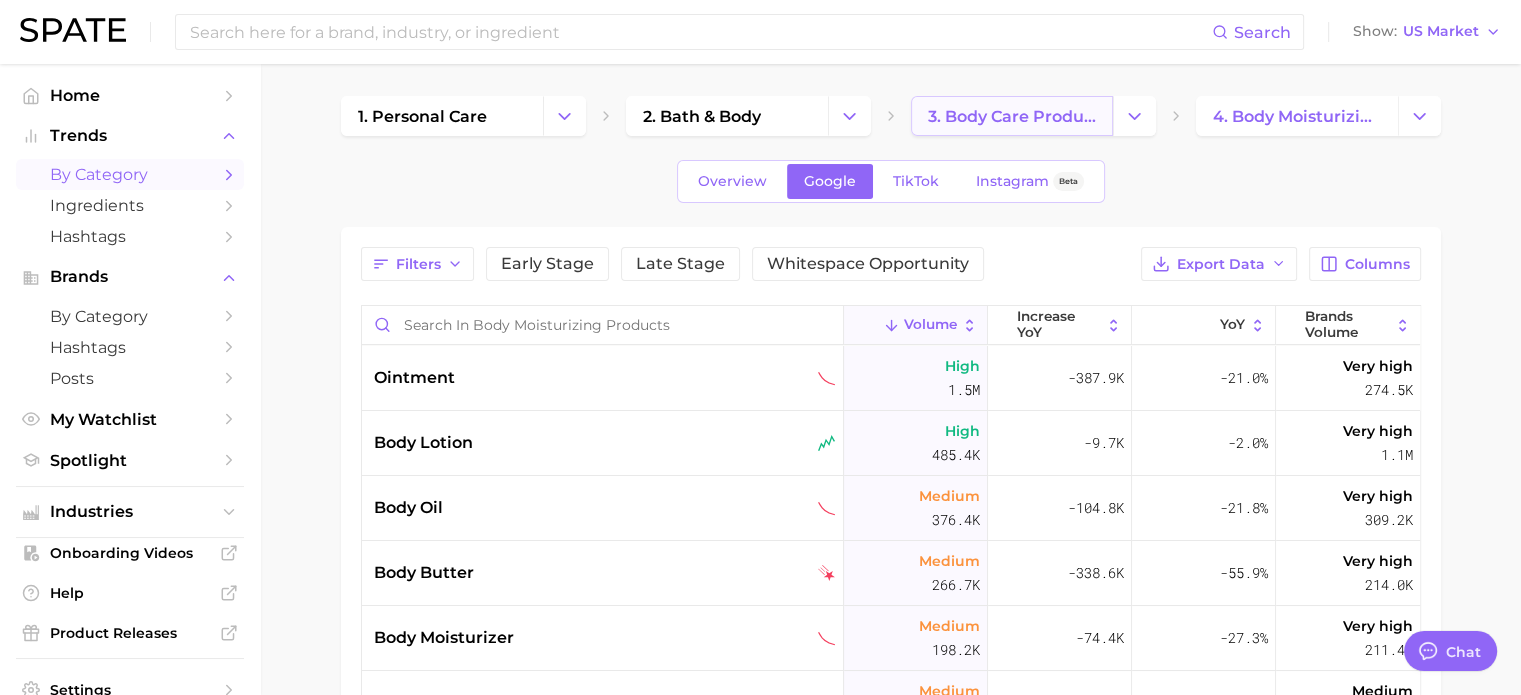 click on "3. body care products" at bounding box center [1012, 116] 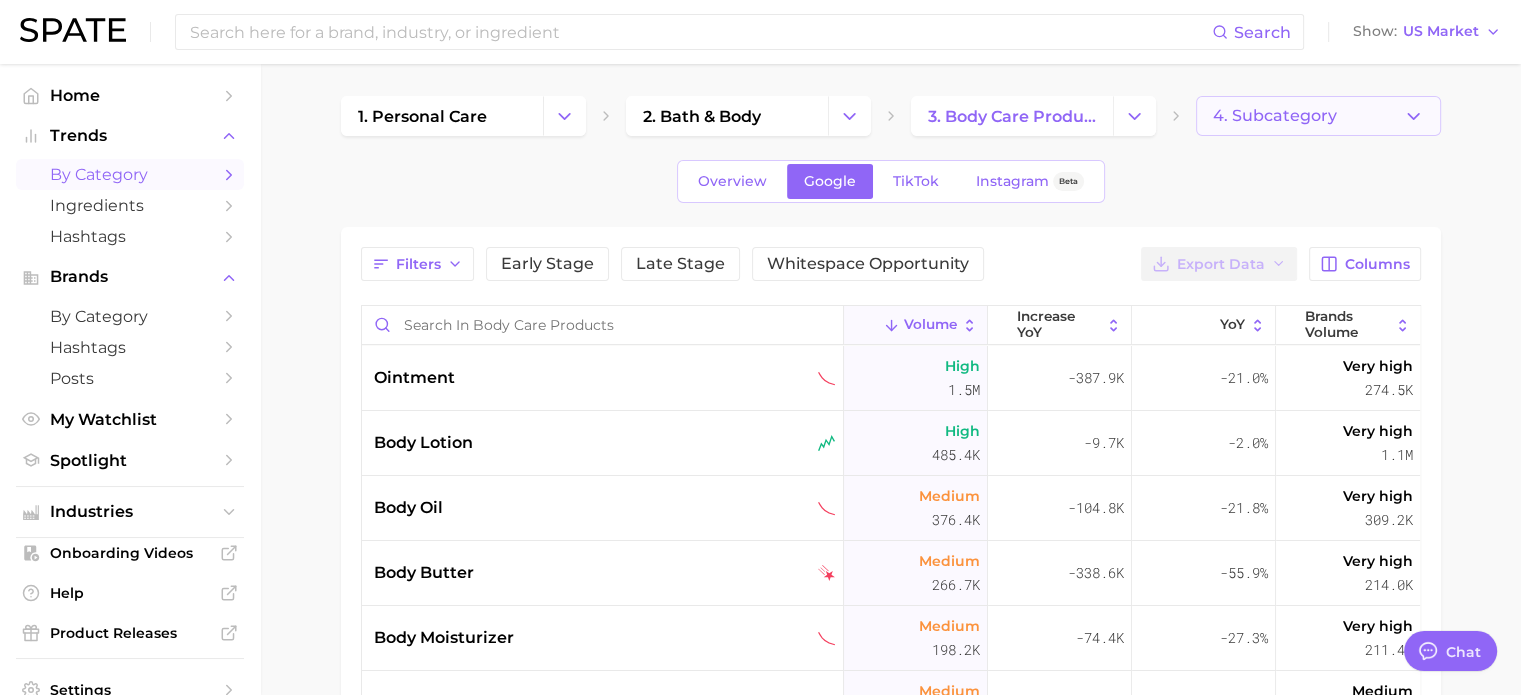 click on "4. Subcategory" at bounding box center (1275, 116) 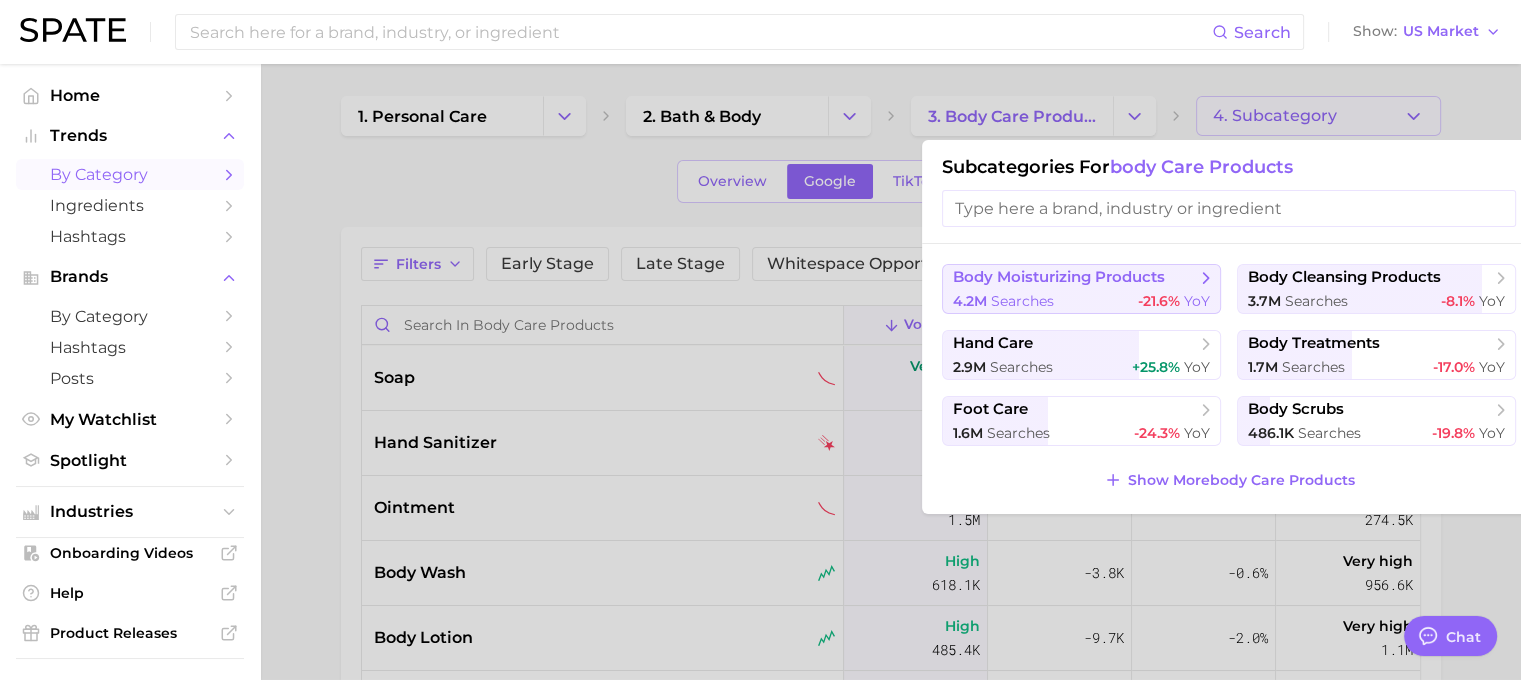 click on "body moisturizing products 4.2m   searches -21.6%   YoY" at bounding box center (1081, 289) 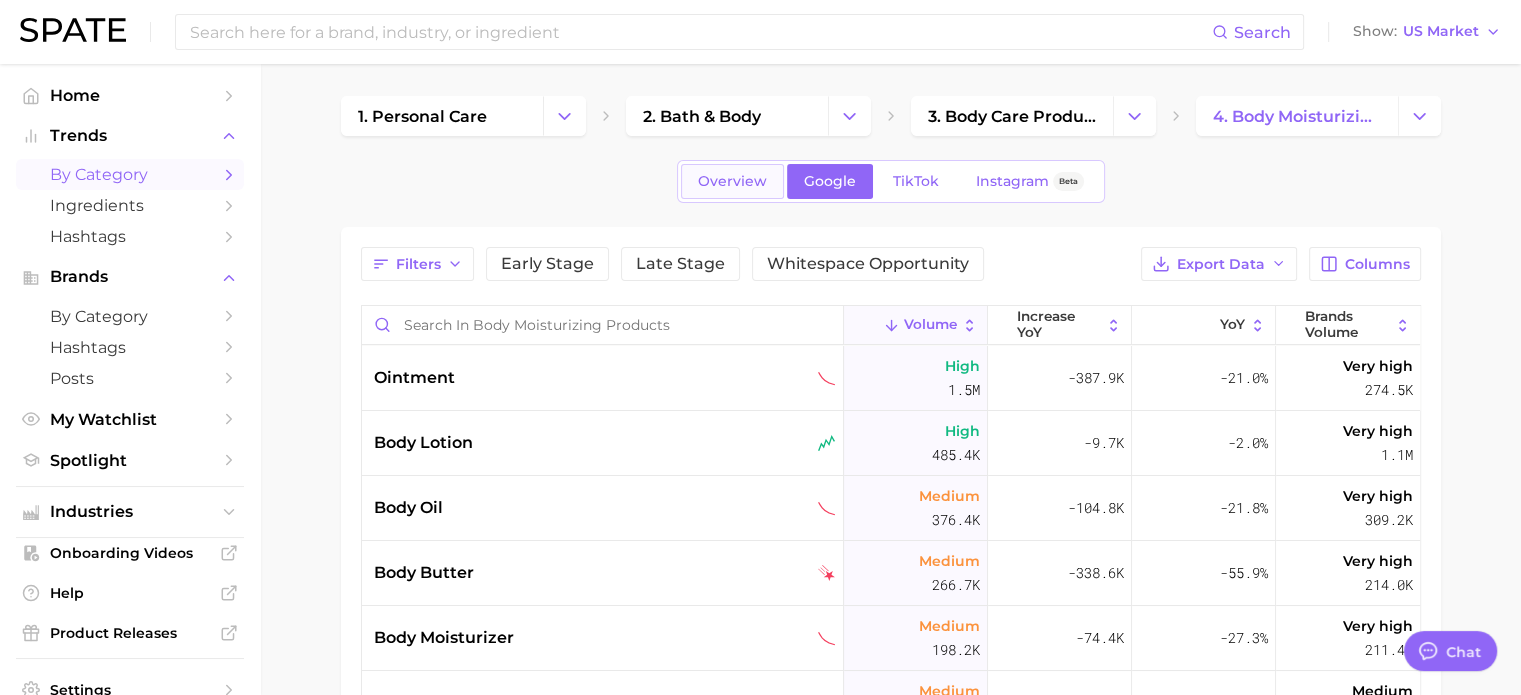 click on "Overview" at bounding box center [732, 181] 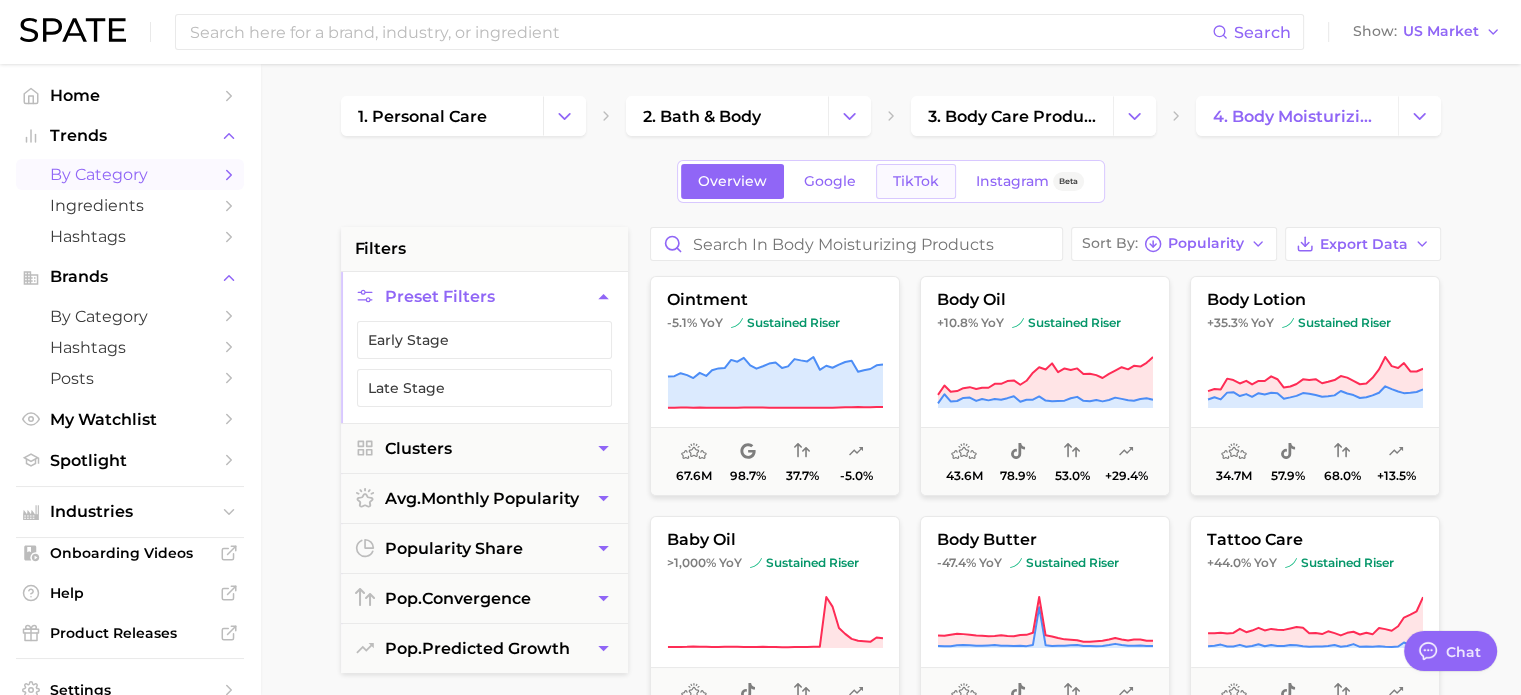 click on "TikTok" at bounding box center [916, 181] 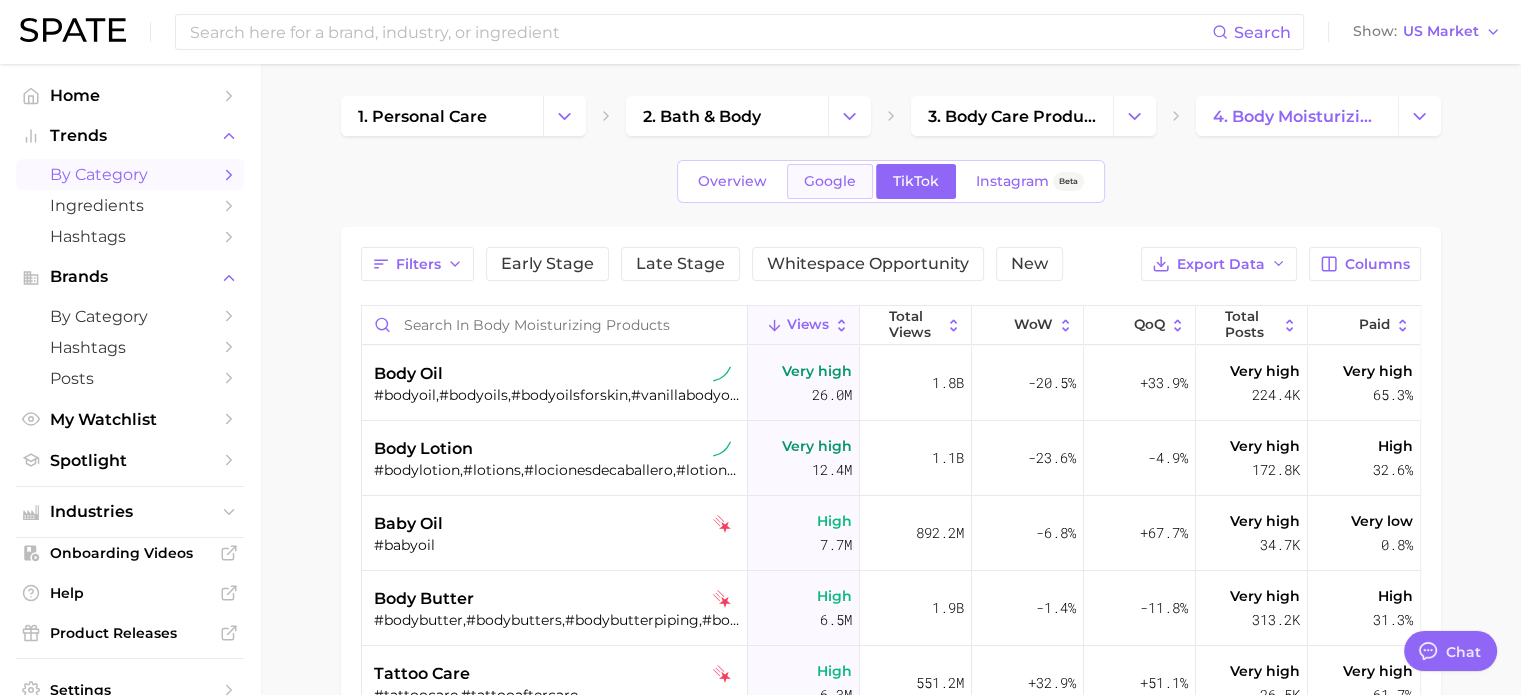 click on "Google" at bounding box center [830, 181] 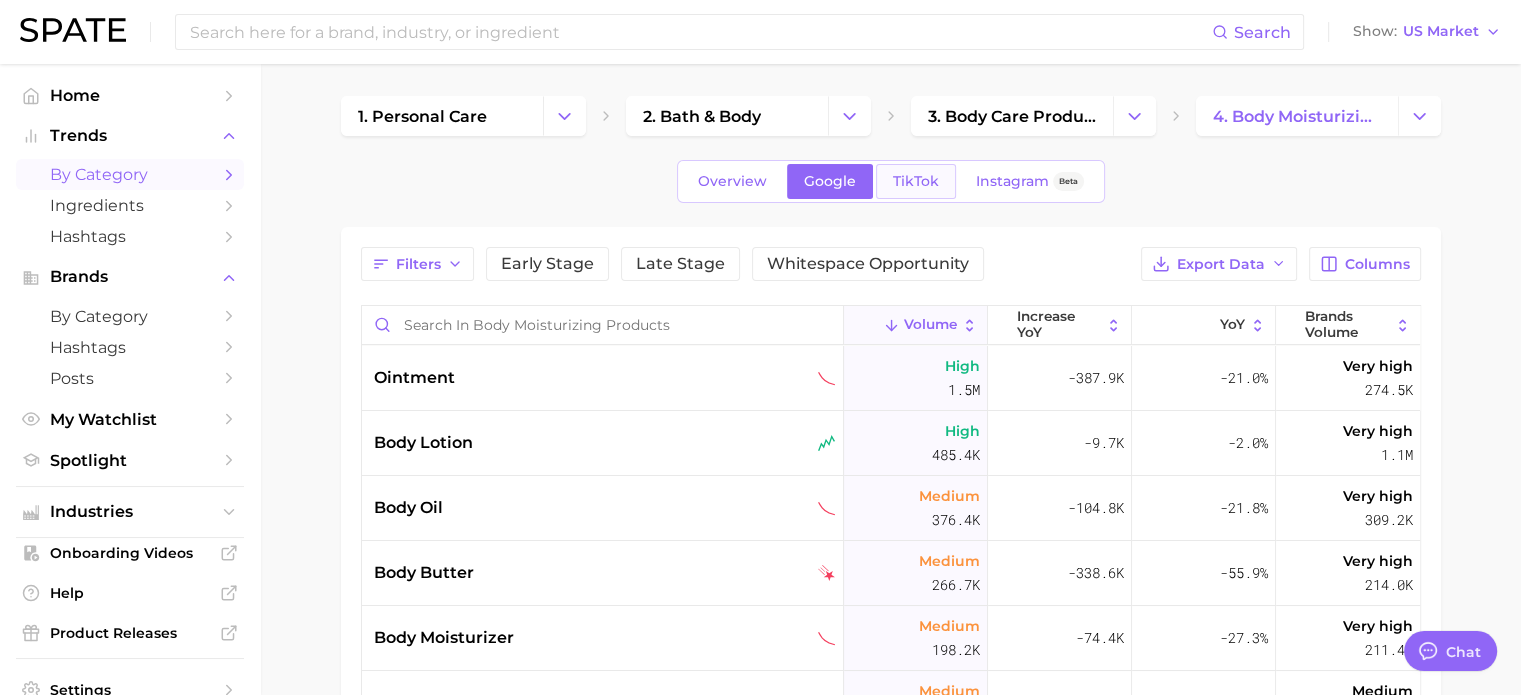click on "TikTok" at bounding box center (916, 181) 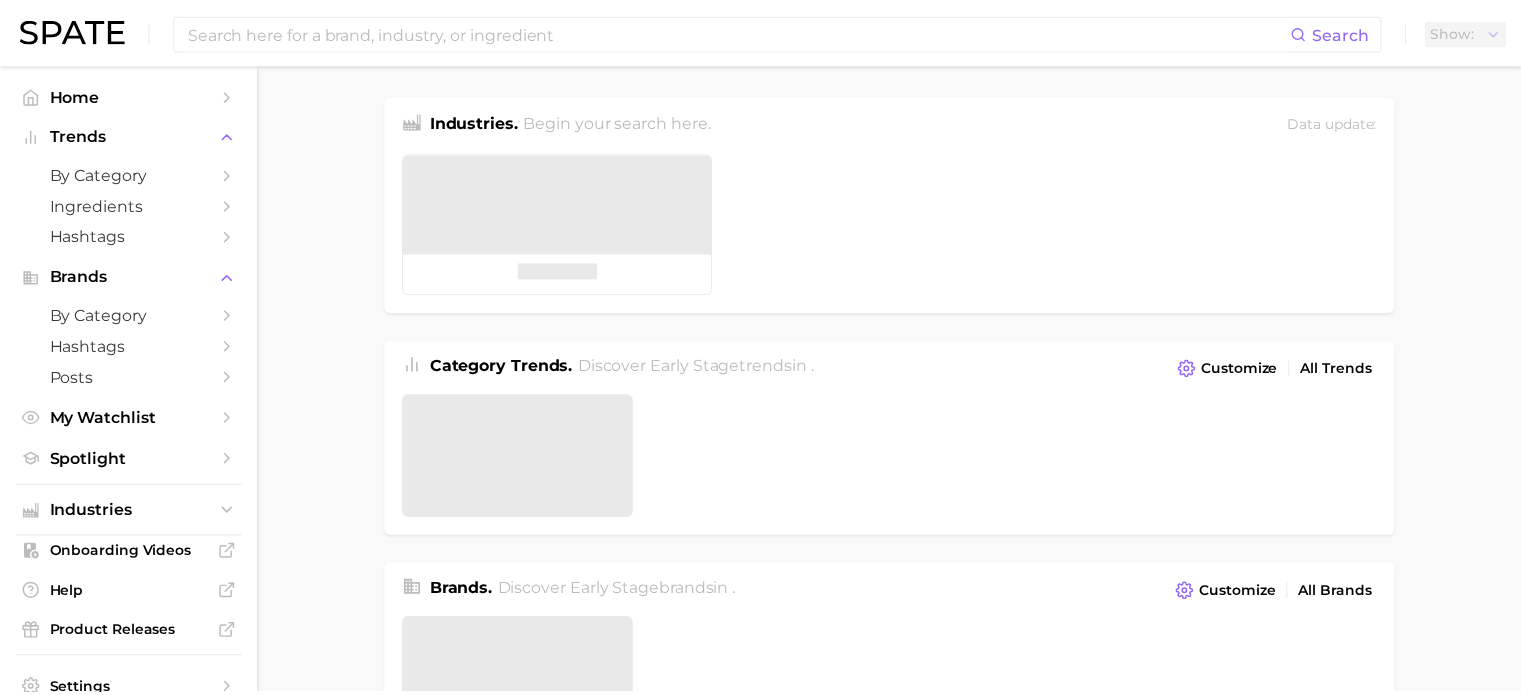 scroll, scrollTop: 0, scrollLeft: 0, axis: both 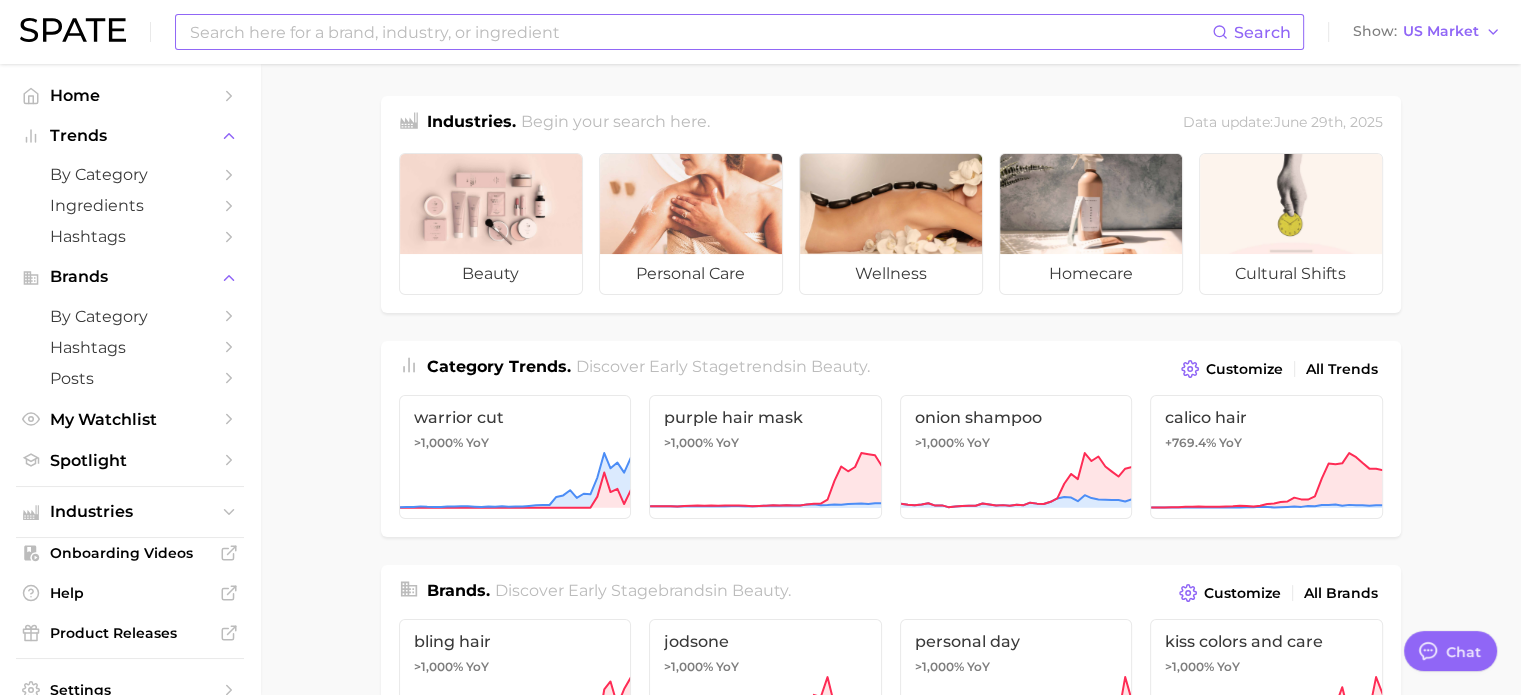 click at bounding box center [700, 32] 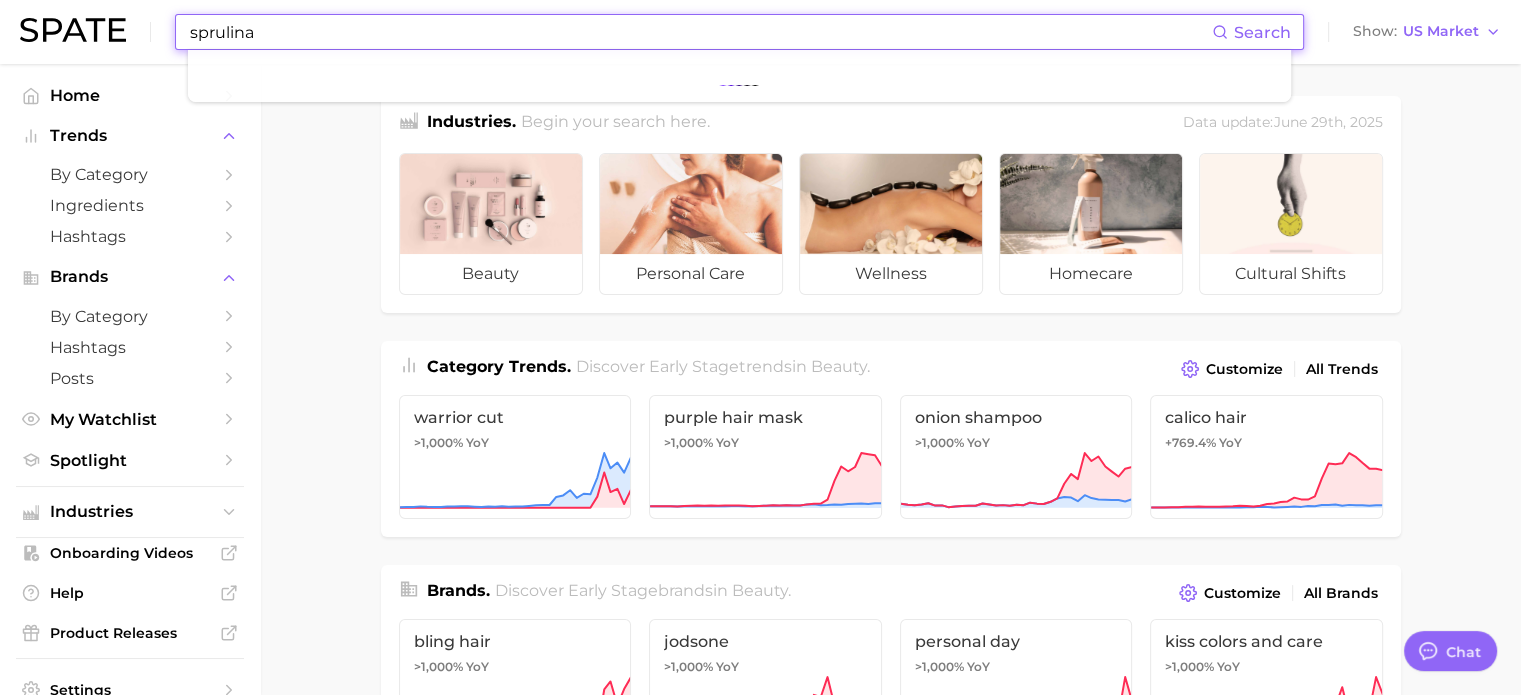 type on "sprulina" 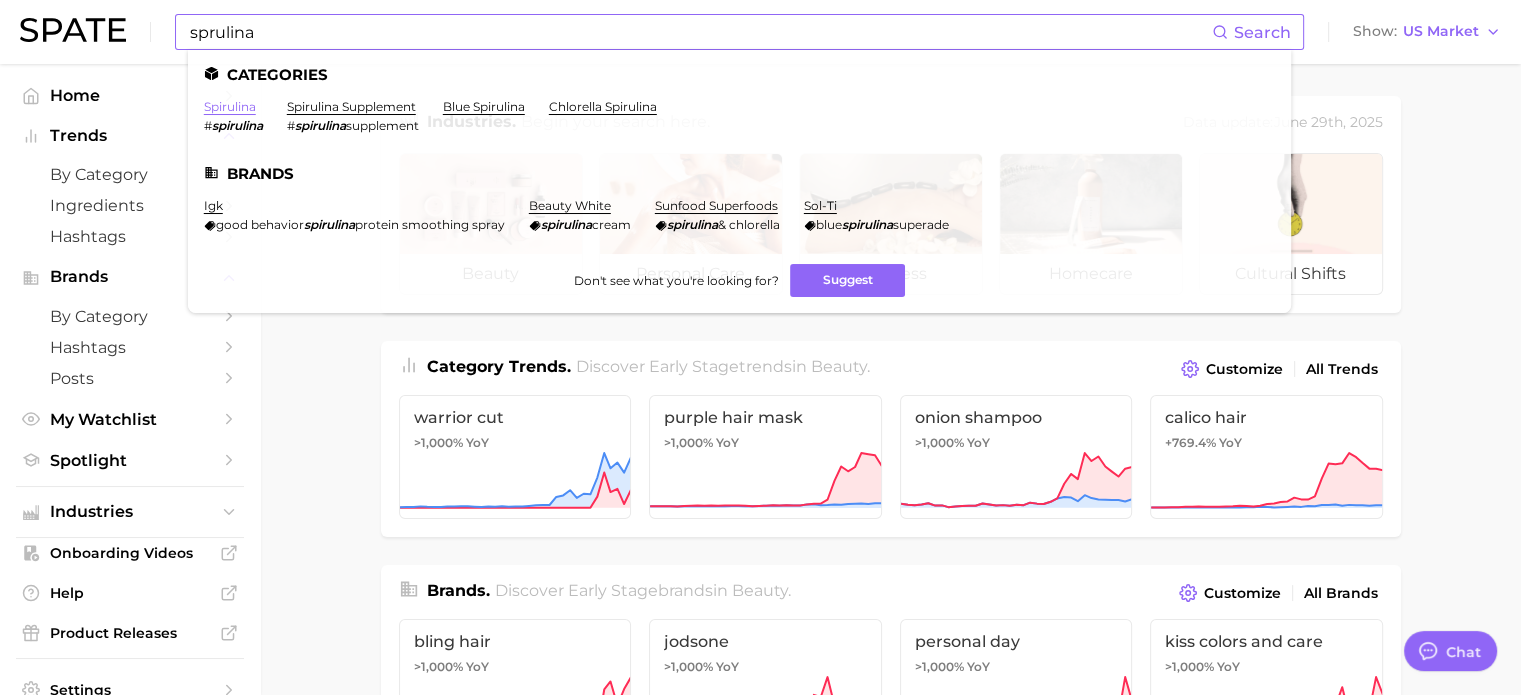 click on "spirulina" at bounding box center (230, 106) 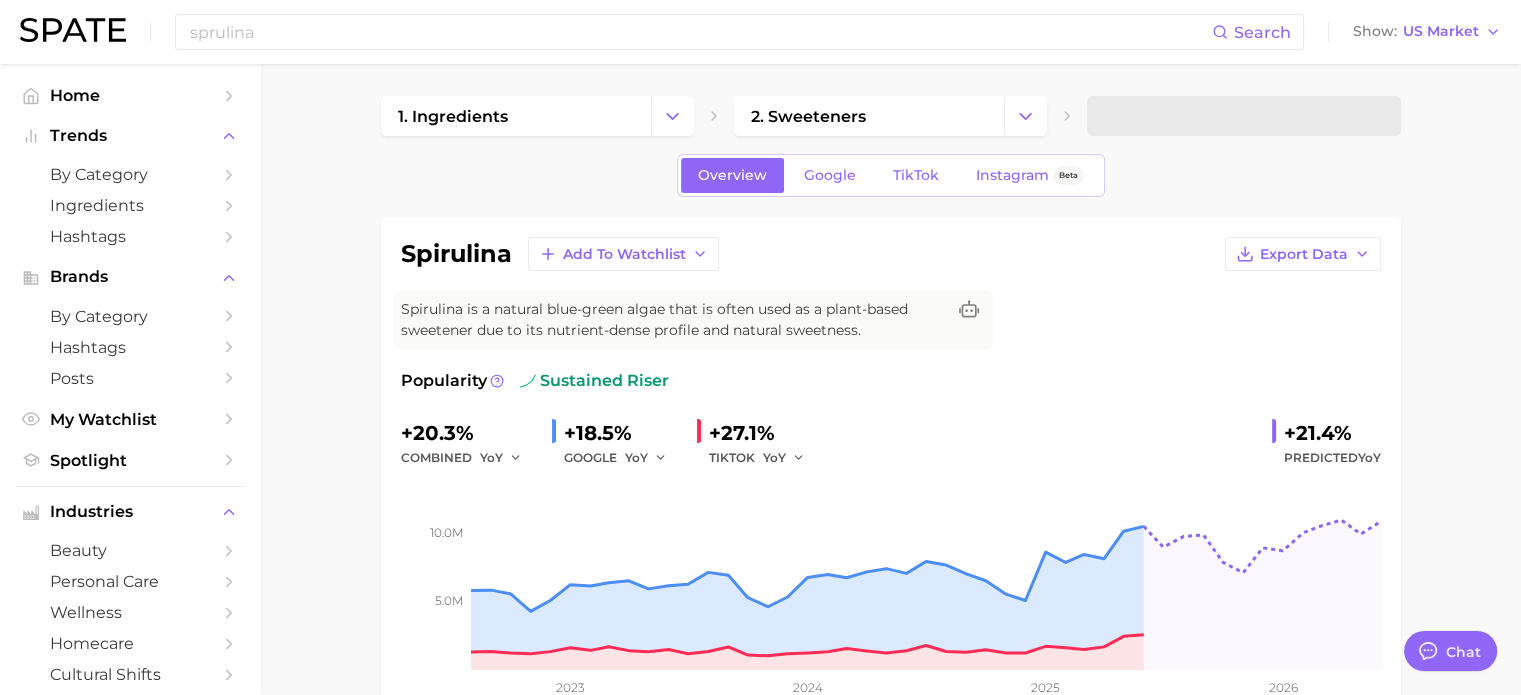 type on "x" 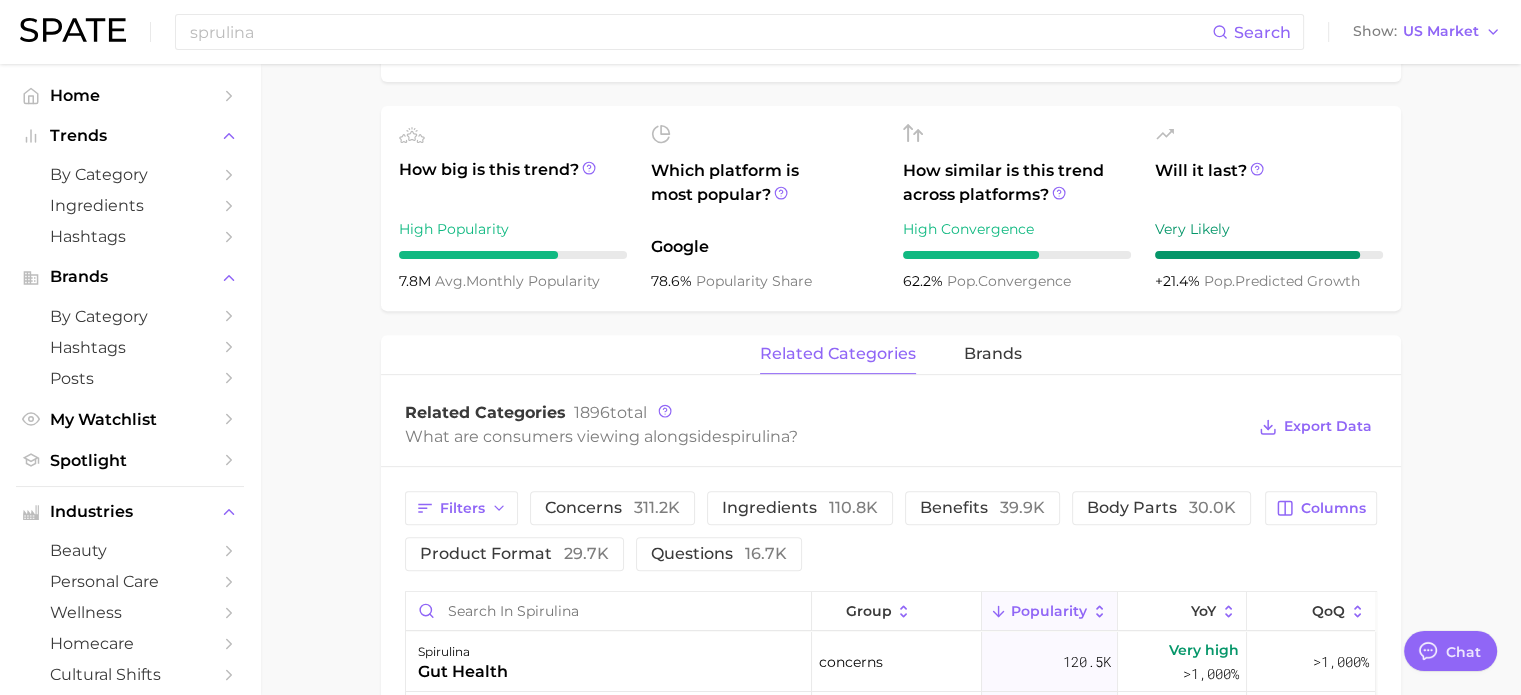 scroll, scrollTop: 900, scrollLeft: 0, axis: vertical 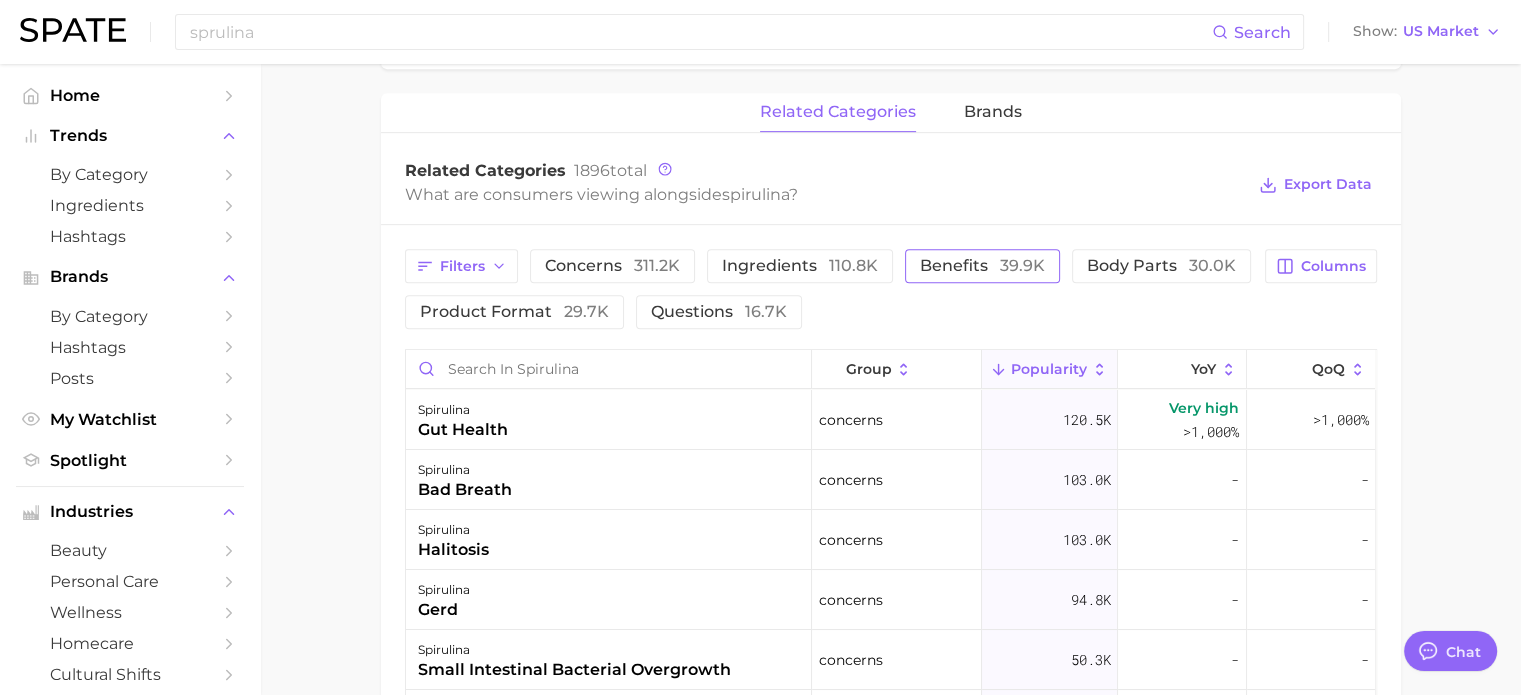click on "benefits   39.9k" at bounding box center [982, 266] 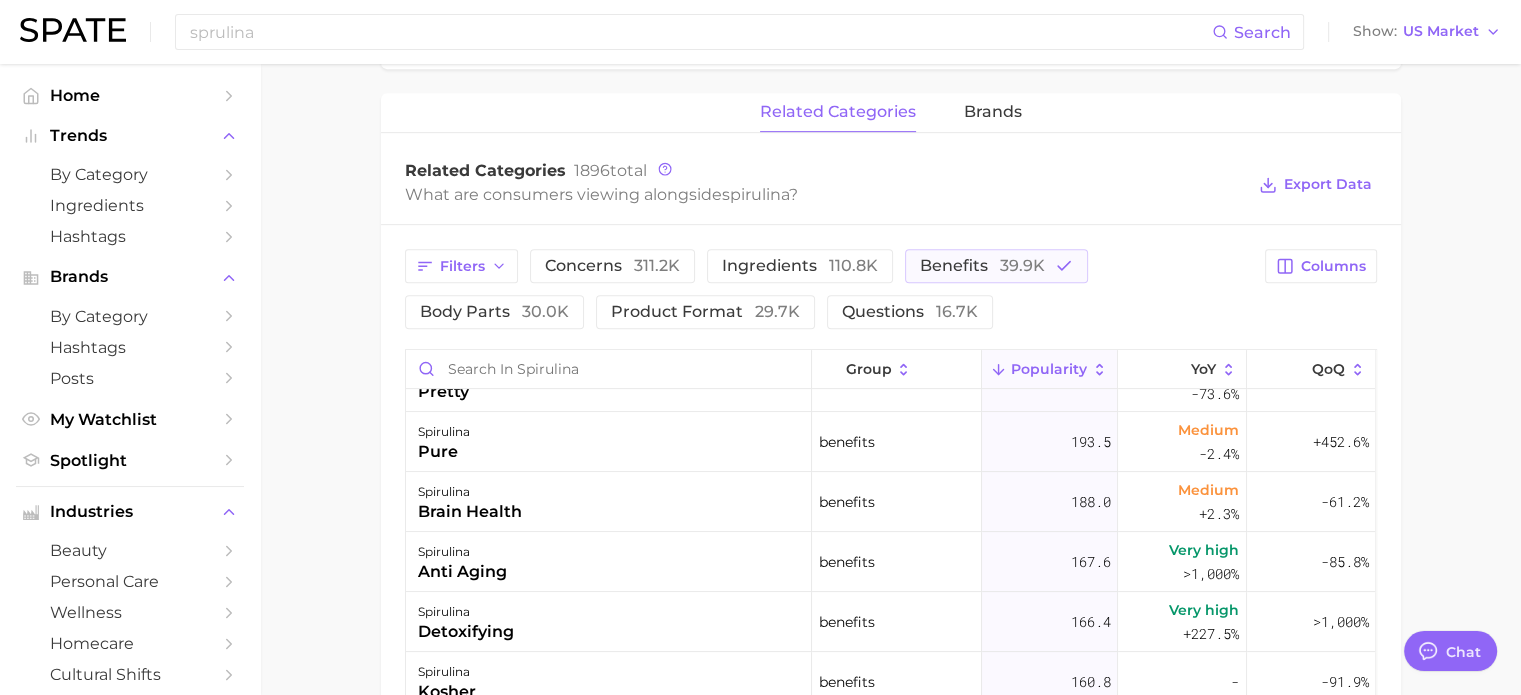scroll, scrollTop: 400, scrollLeft: 0, axis: vertical 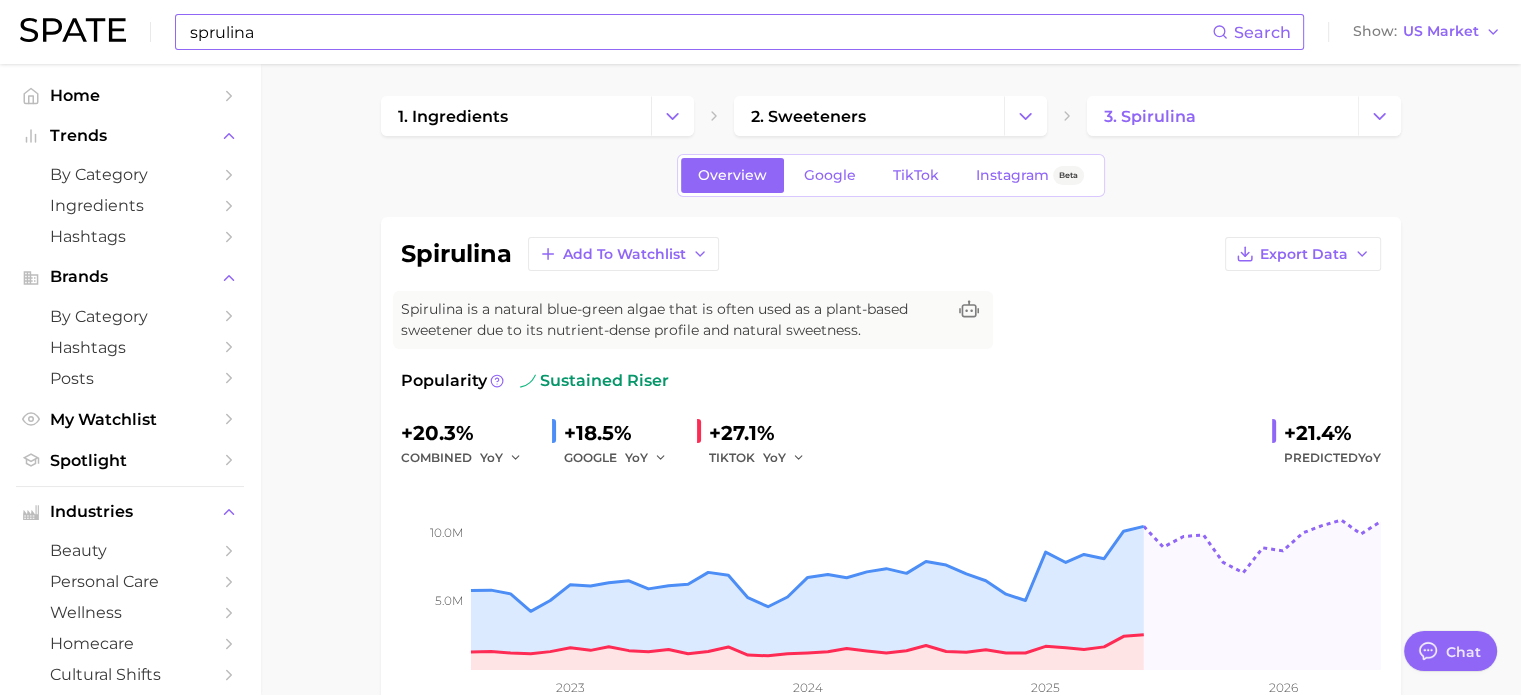 click on "sprulina" at bounding box center [700, 32] 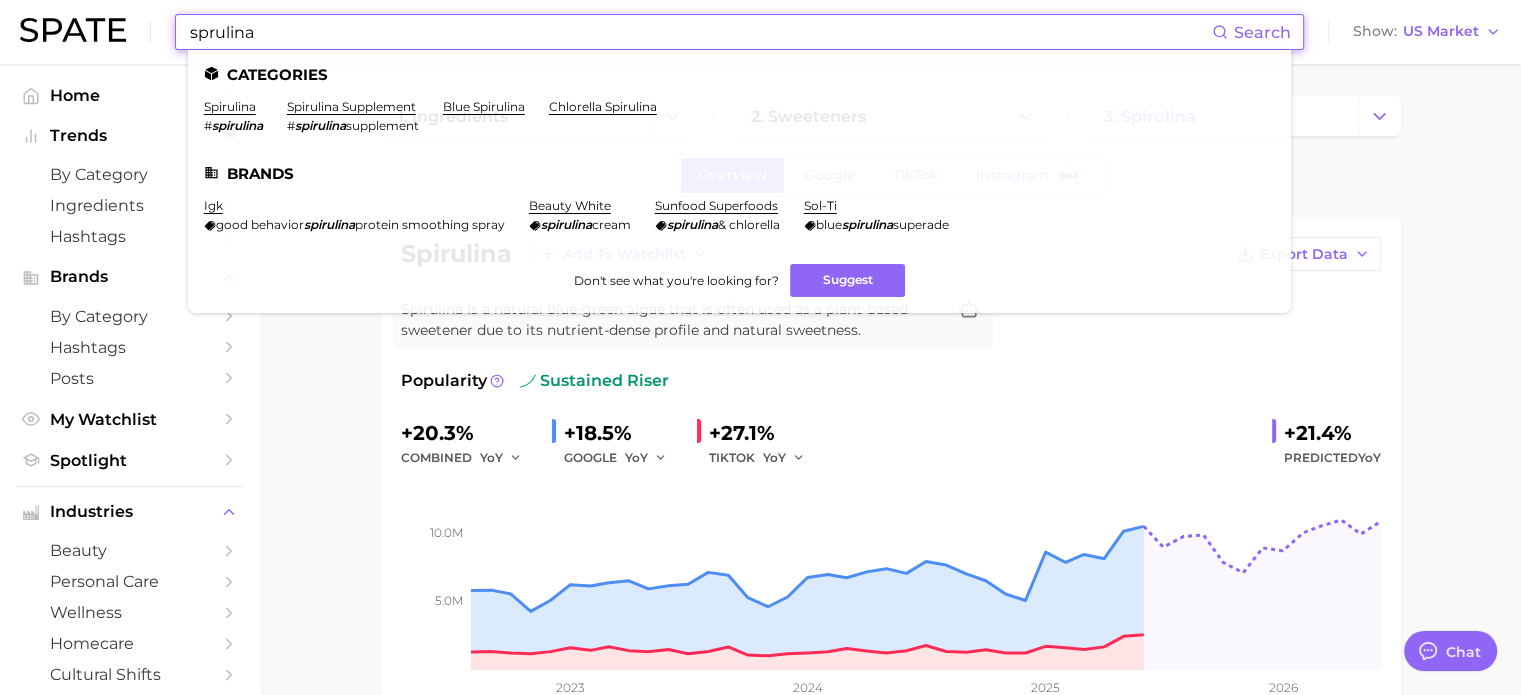 drag, startPoint x: 264, startPoint y: 27, endPoint x: 137, endPoint y: 19, distance: 127.25172 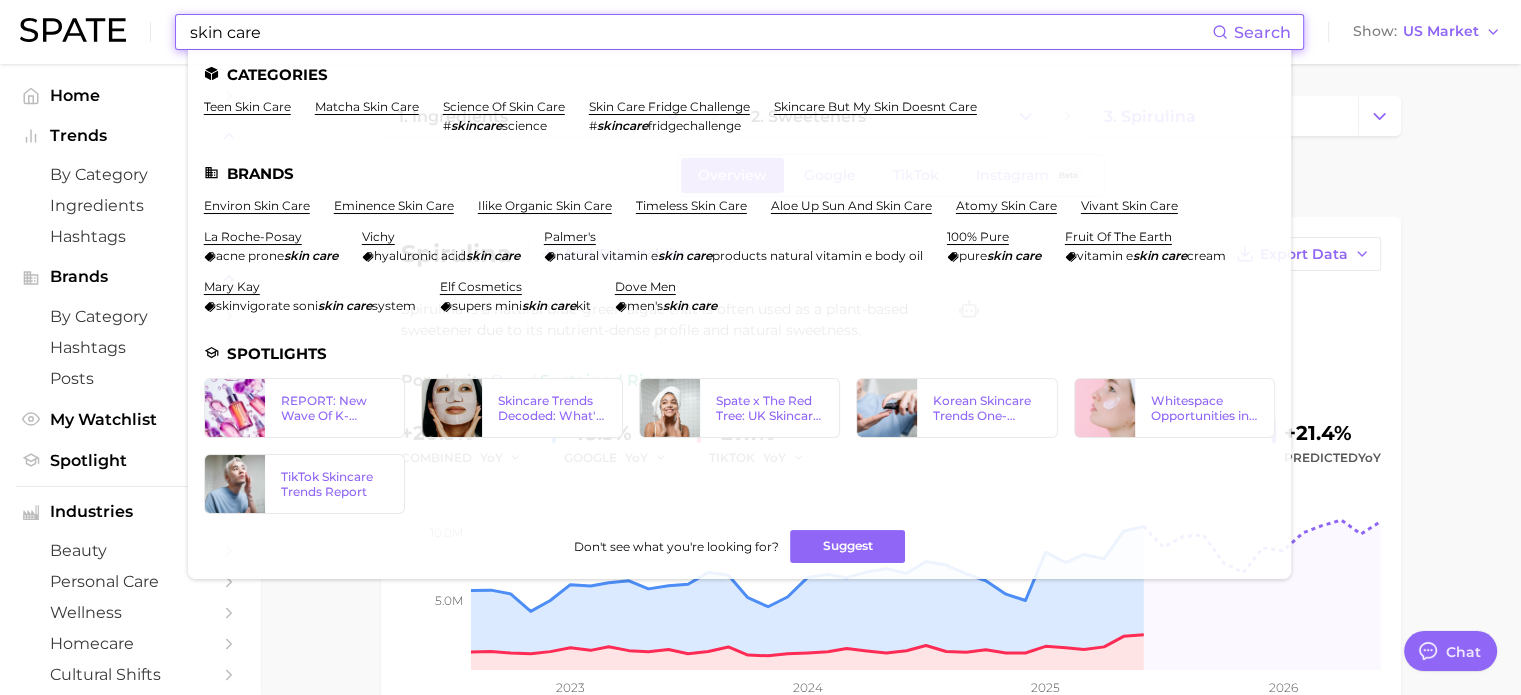type on "skin care" 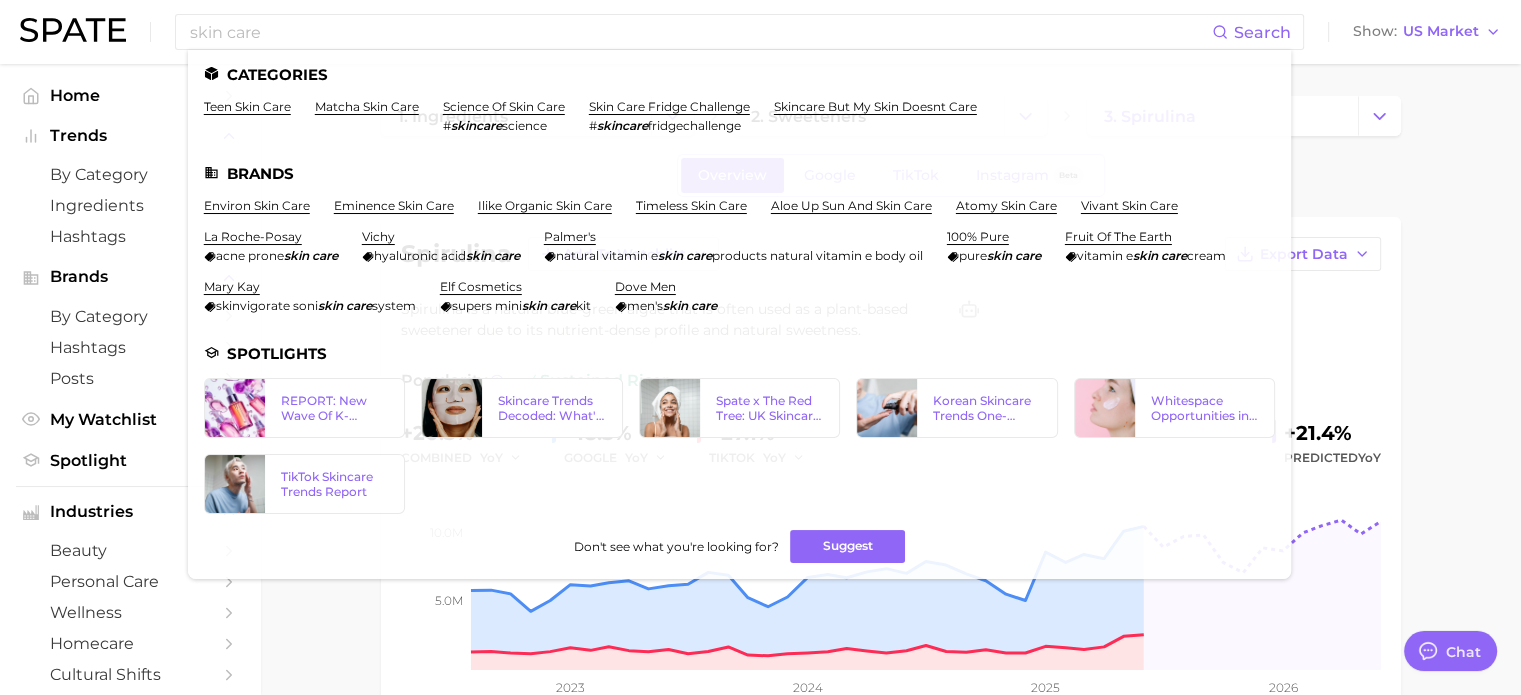click on "Overview Google TikTok Instagram Beta spirulina Add to Watchlist Export Data Spirulina is a natural blue-green algae that is often used as a plant-based sweetener due to its nutrient-dense profile and natural sweetness. Popularity sustained riser +20.3% combined YoY +18.5% GOOGLE YoY +27.1% TIKTOK YoY +21.4% Predicted YoY 5.0m 10.0m 2023 2024 2025 2026 How big is this trend? High Popularity 7.8m avg. monthly popularity Which platform is most popular? Google 78.6% popularity share How similar is this trend across platforms? High Convergence 62.2% pop. convergence Will it last? Very Likely +21.4% pop. predicted growth related categories brands Related Categories 1896 total What are consumers viewing alongside spirulina ? Export Data Filters concerns 311.2k ingredients 110.8k benefits 39.9k body parts 30.0k product format 29.7k questions 16.7k Columns group Popularity YoY QoQ spirulina benefit benefits 21.5k High +26.9% +2.0%" at bounding box center (890, 1066) 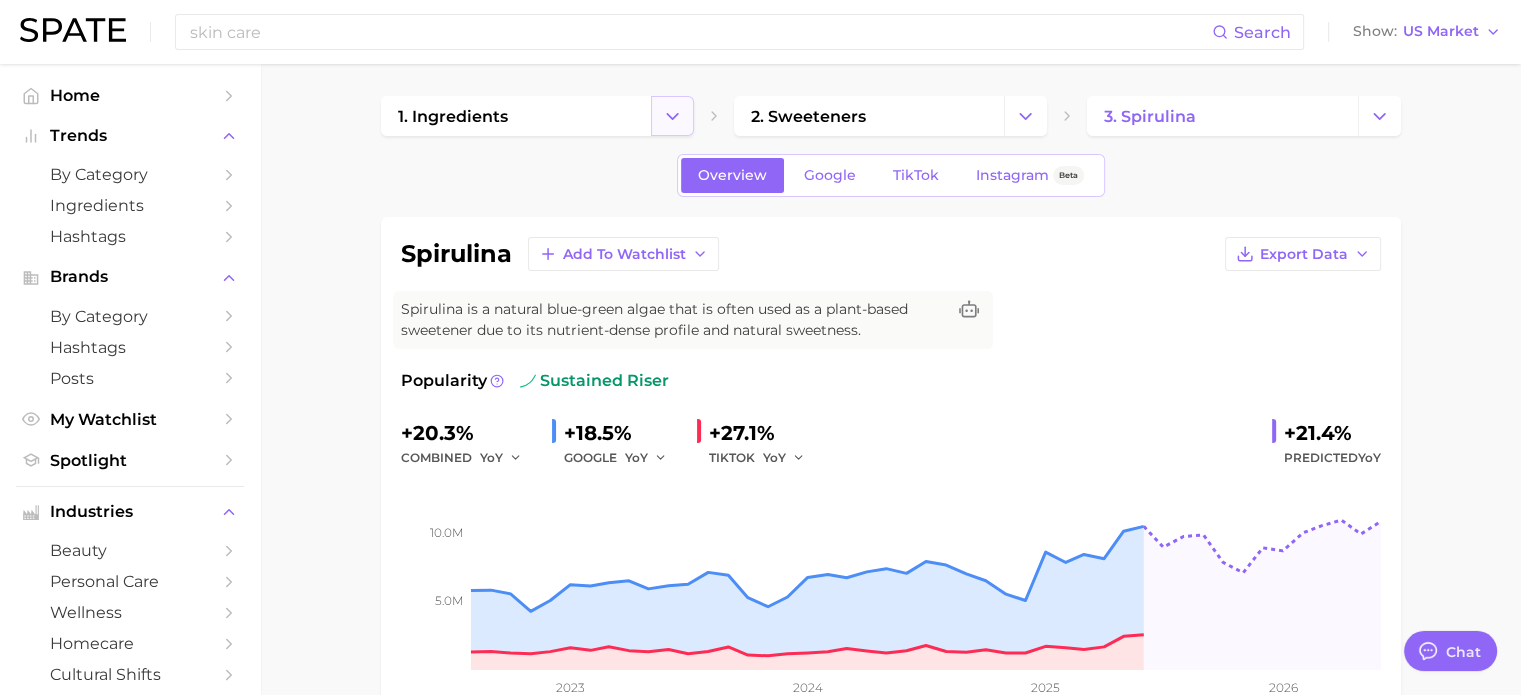click 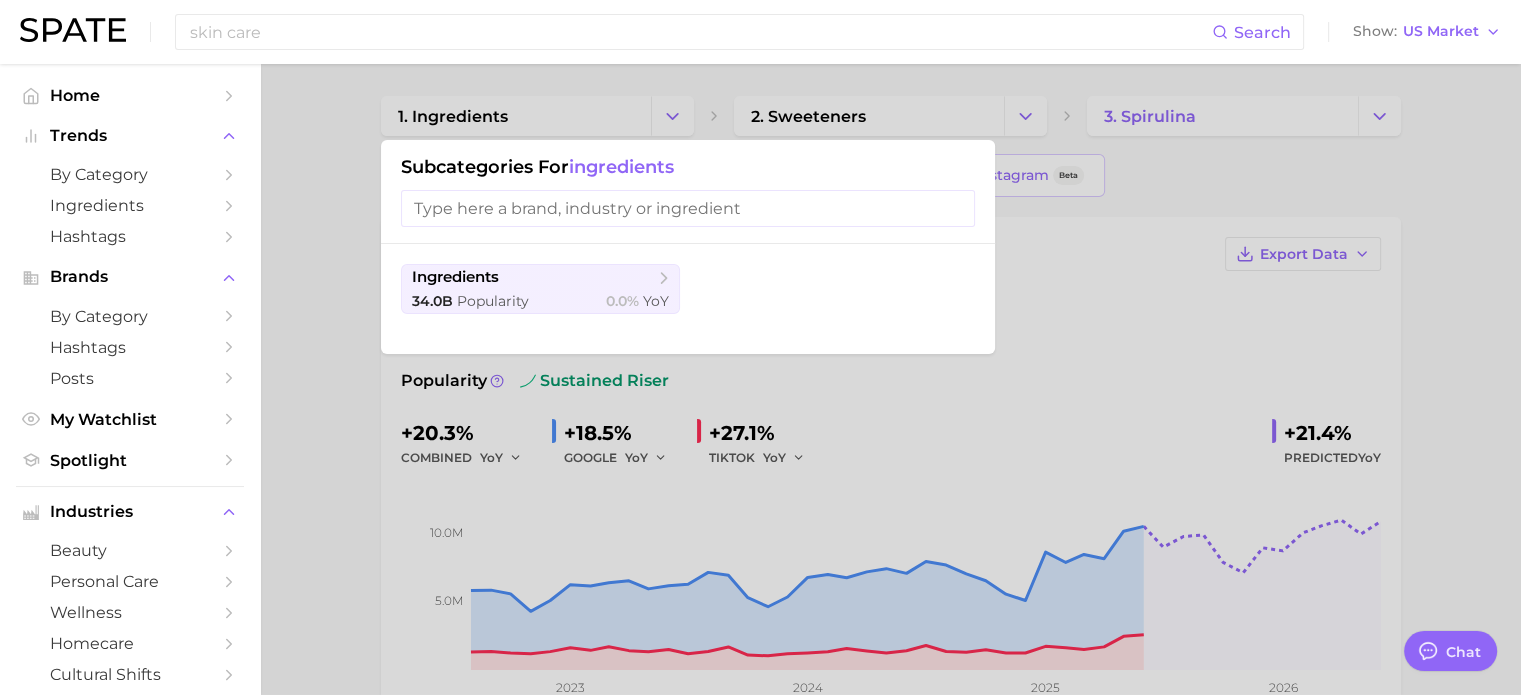 click at bounding box center [688, 208] 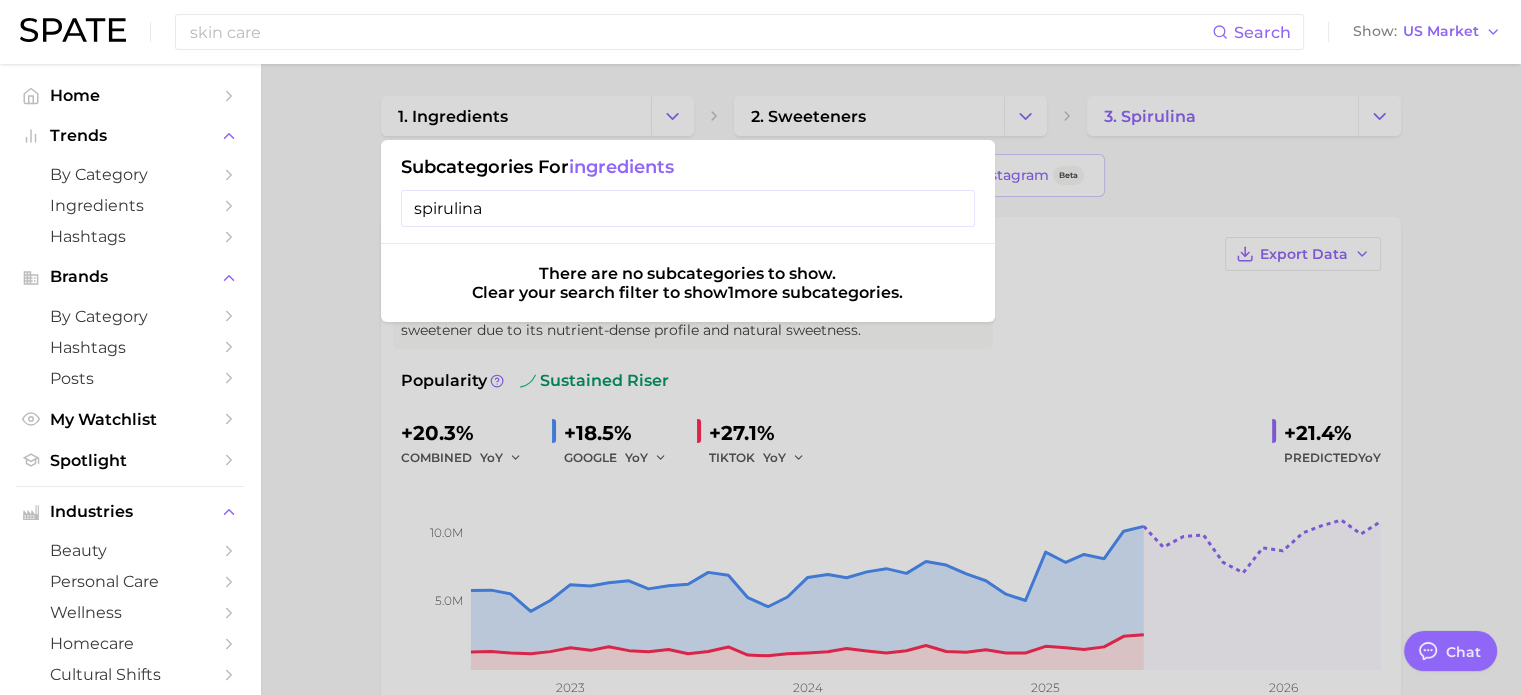 type on "spirulina" 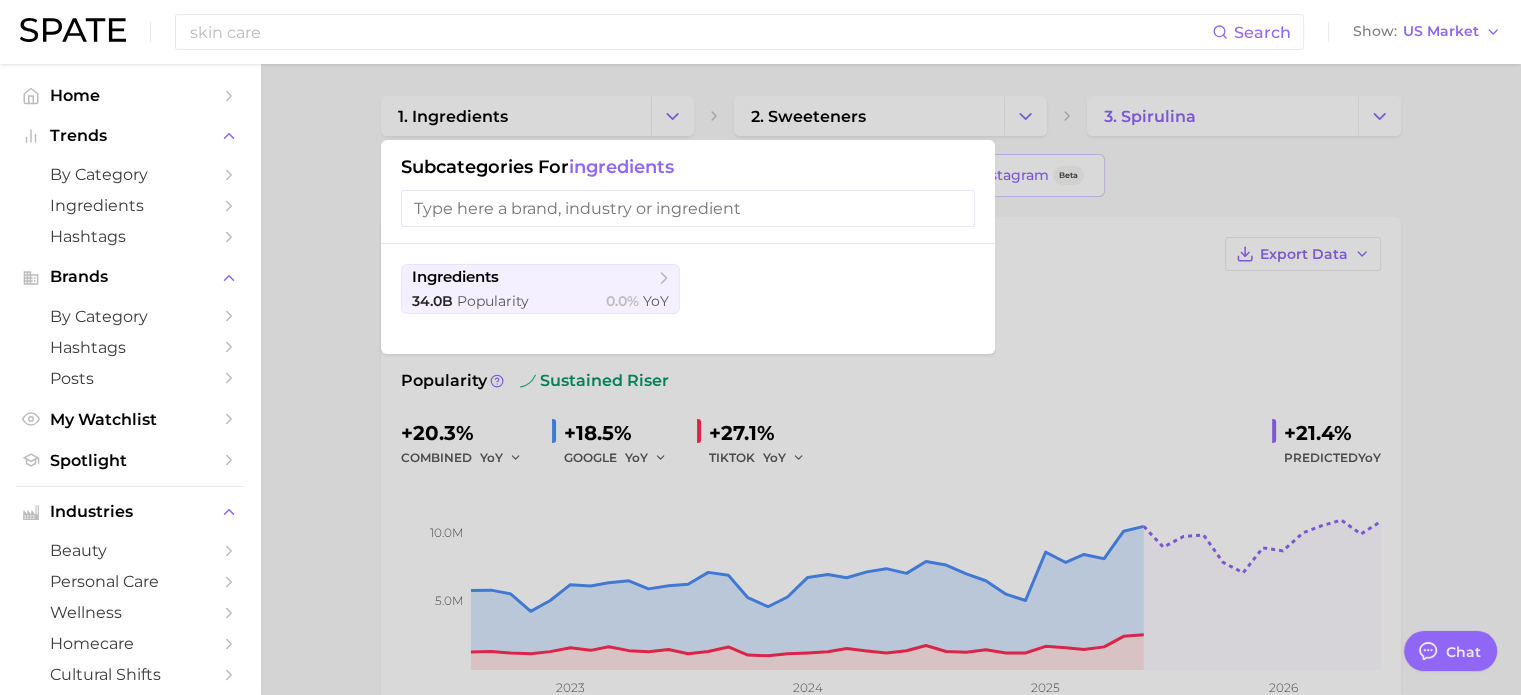type 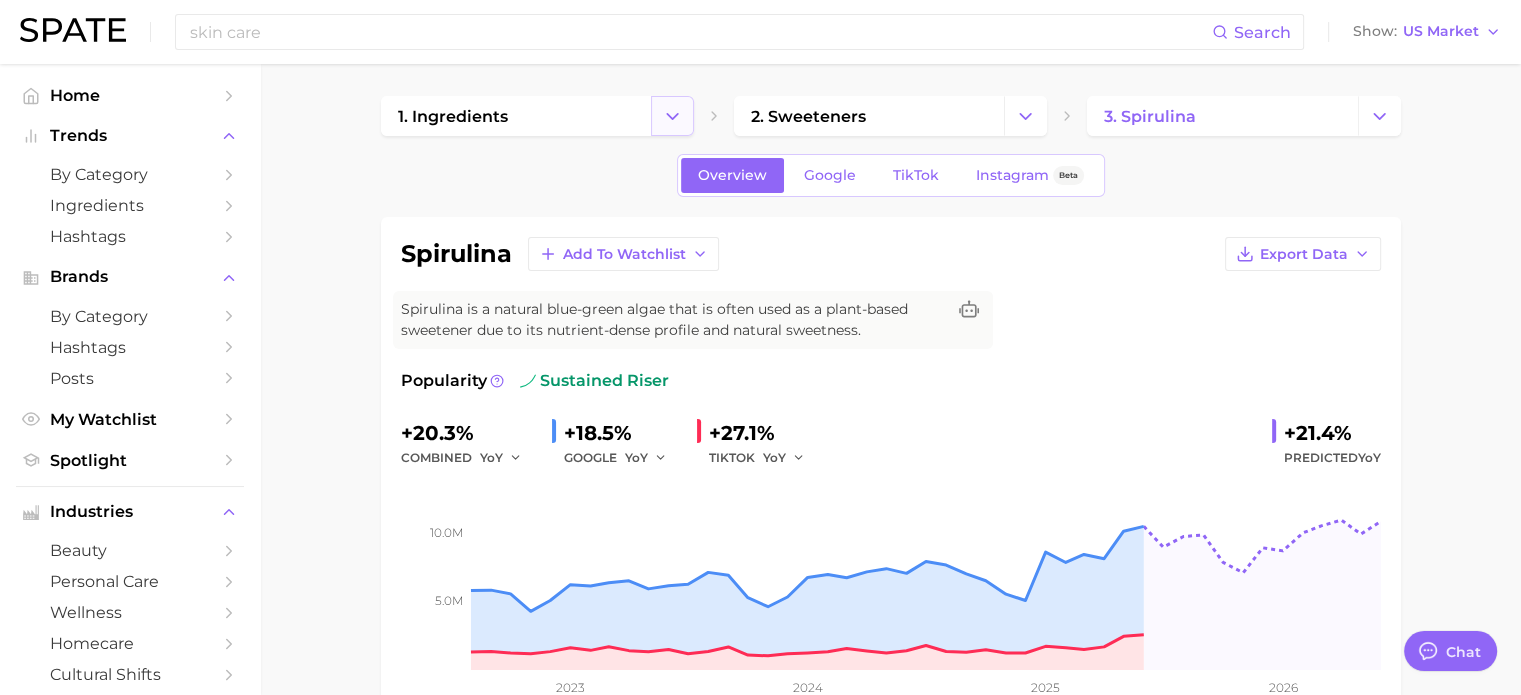 click 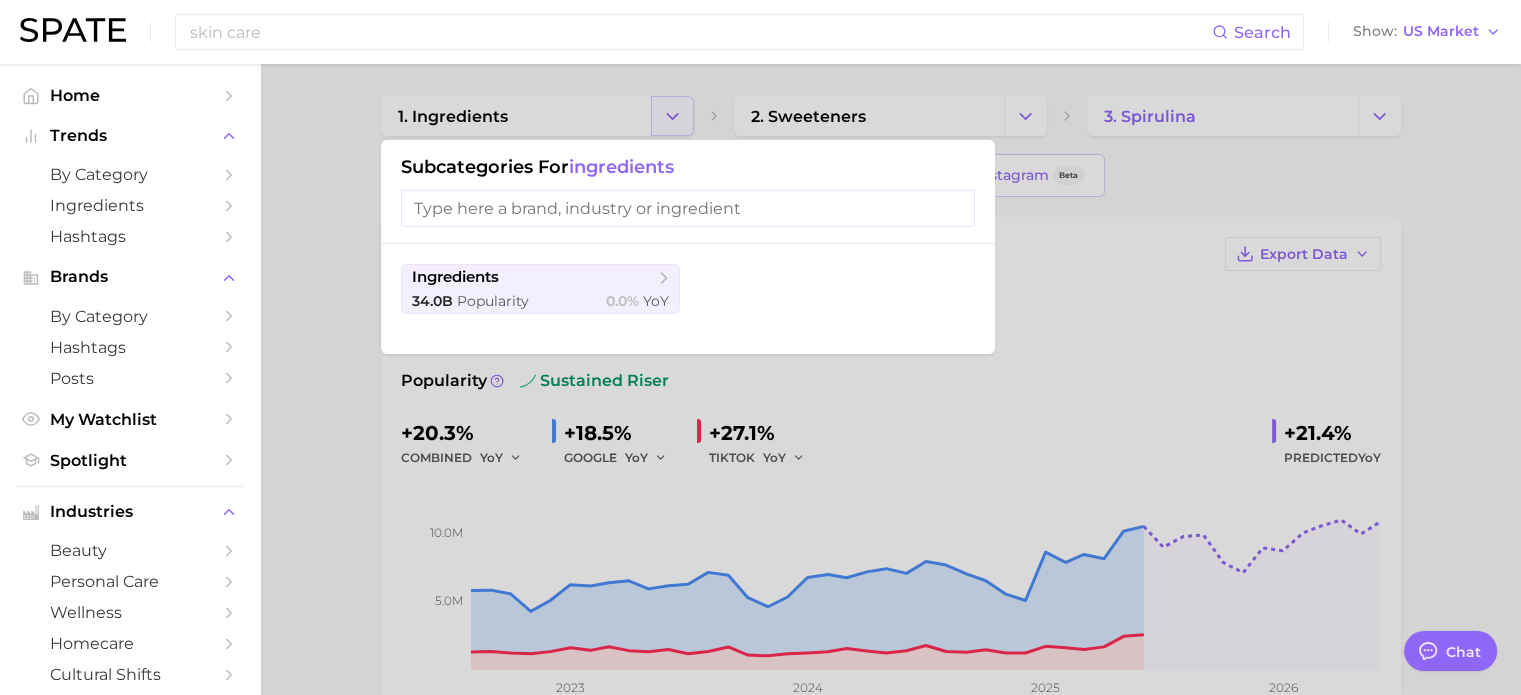 click at bounding box center (760, 347) 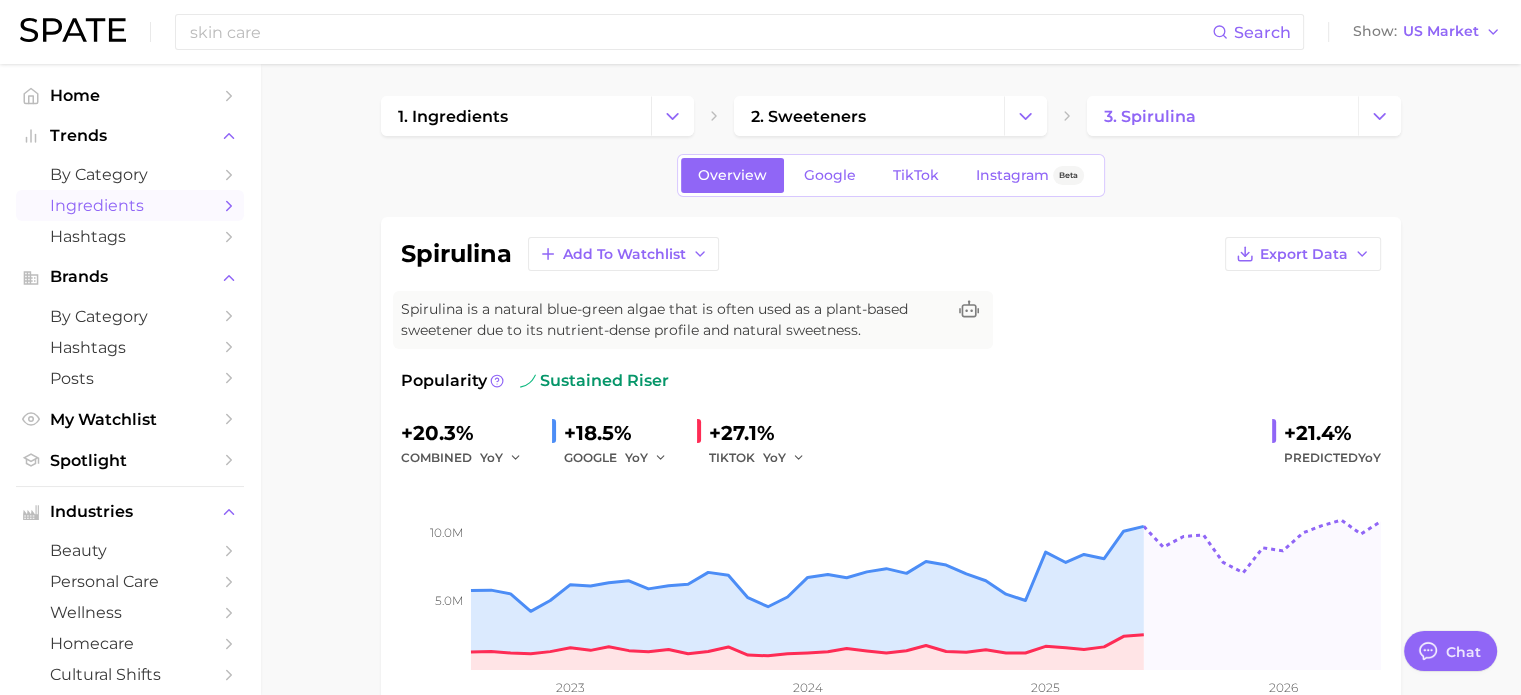 click on "Ingredients" at bounding box center [130, 205] 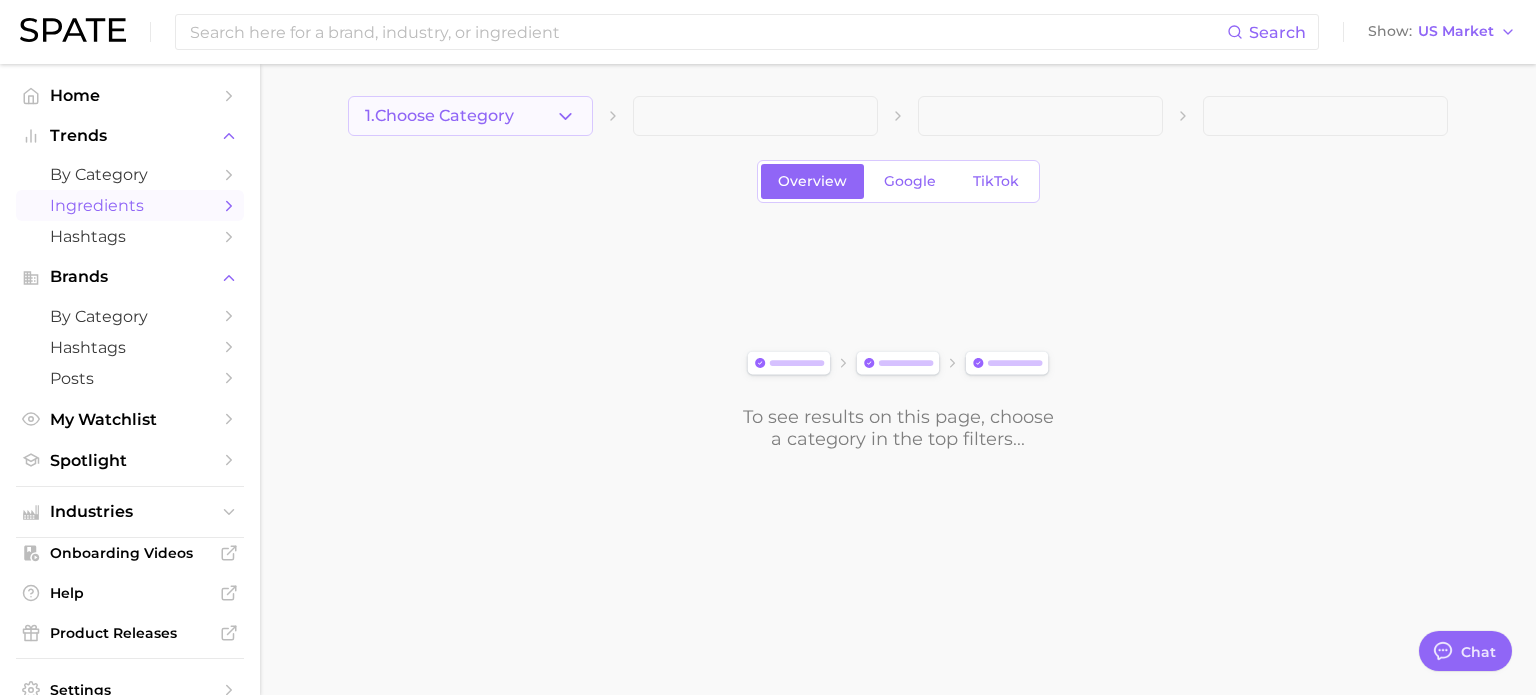 click 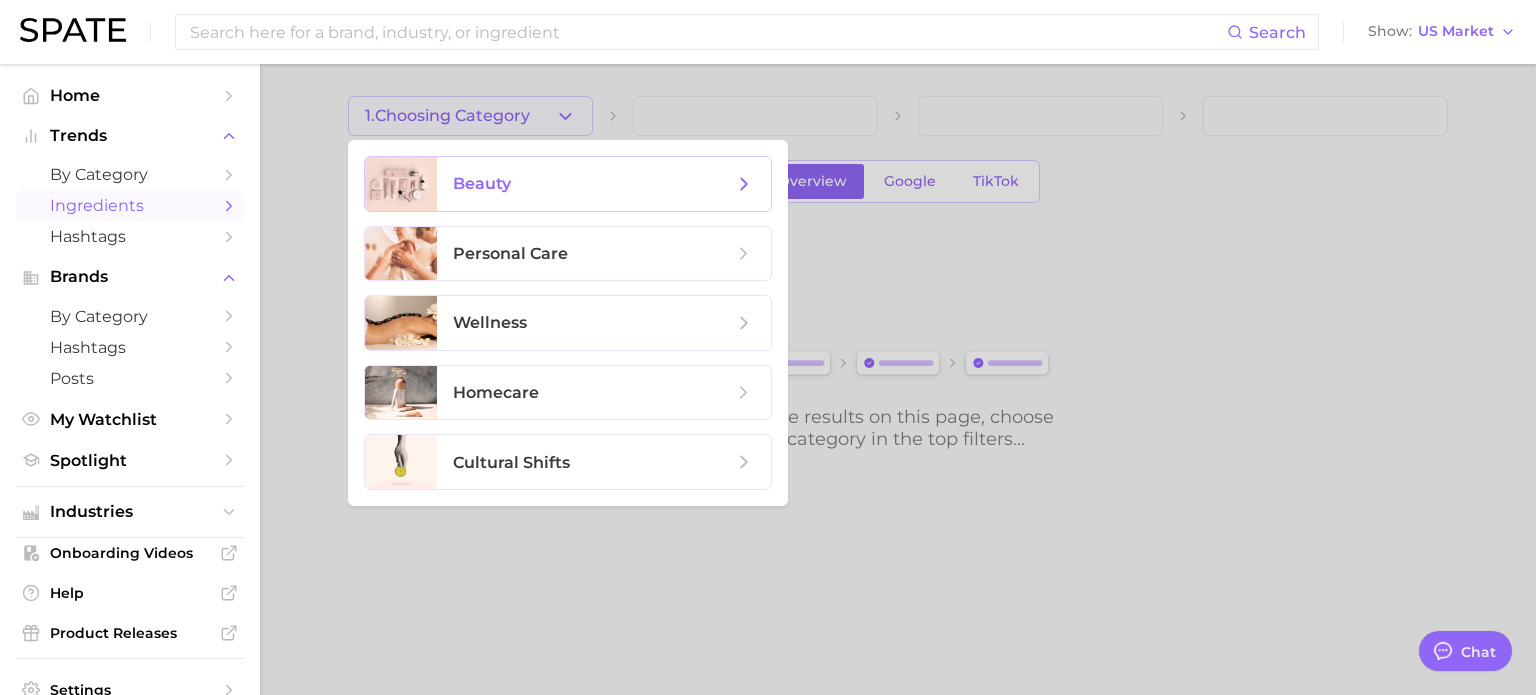 click on "beauty" at bounding box center (482, 183) 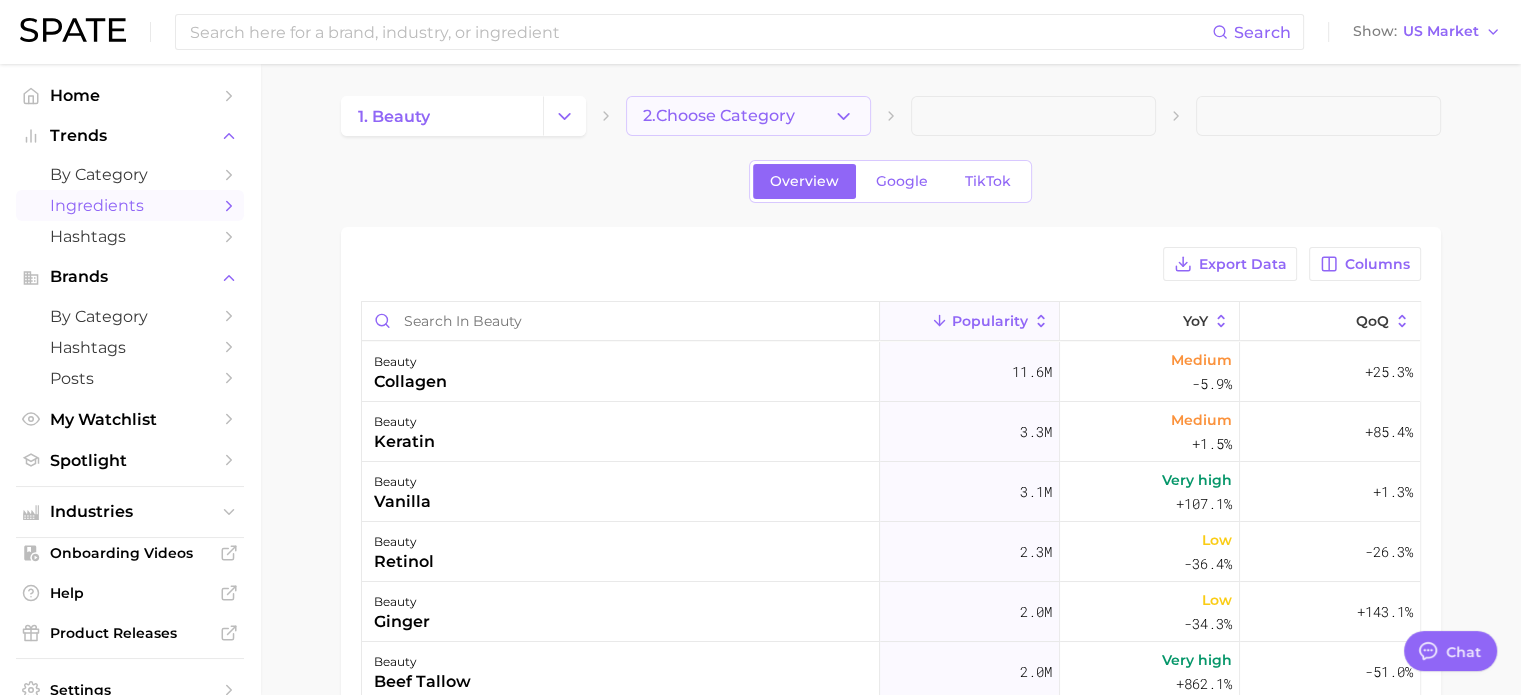 click on "2.  Choose Category" at bounding box center [719, 116] 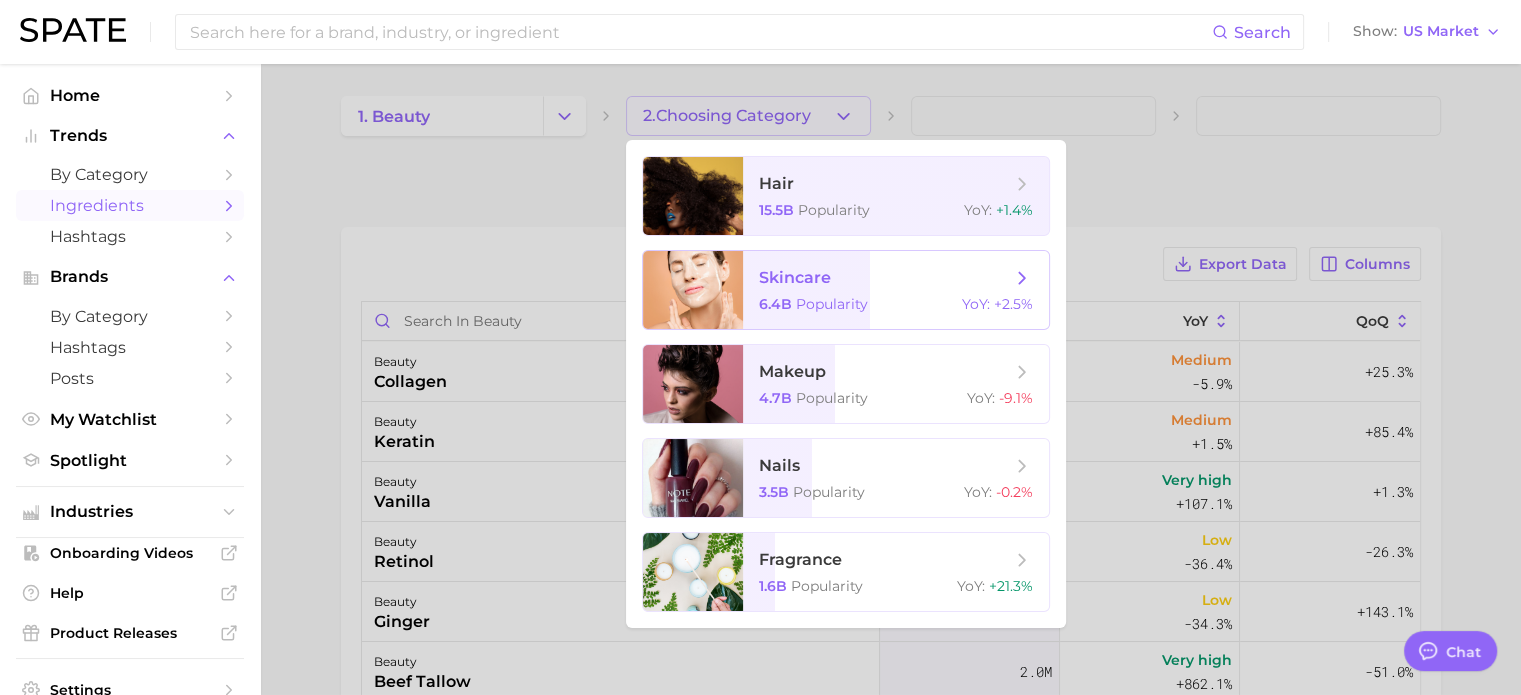 click on "skincare 6.4b   Popularity YoY :   +2.5%" at bounding box center [896, 290] 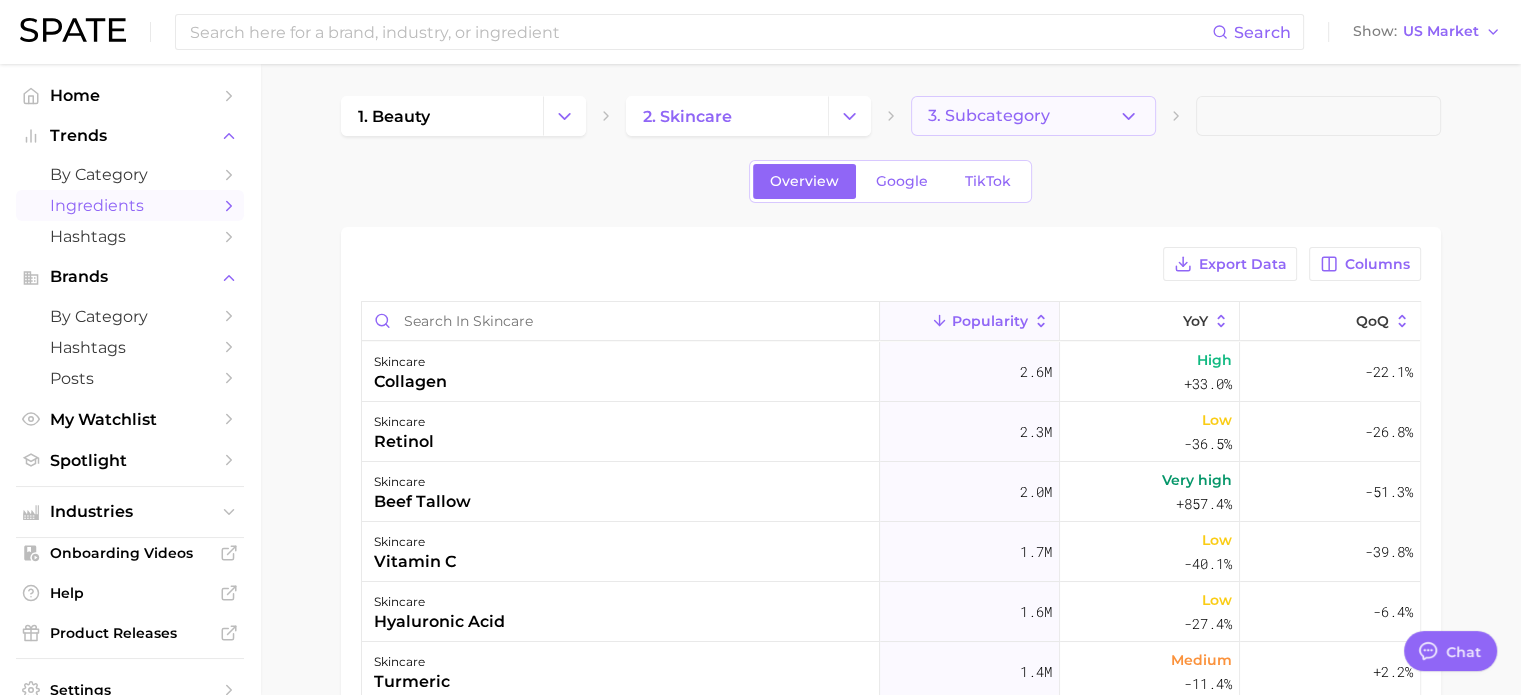 click on "3. Subcategory" at bounding box center [989, 116] 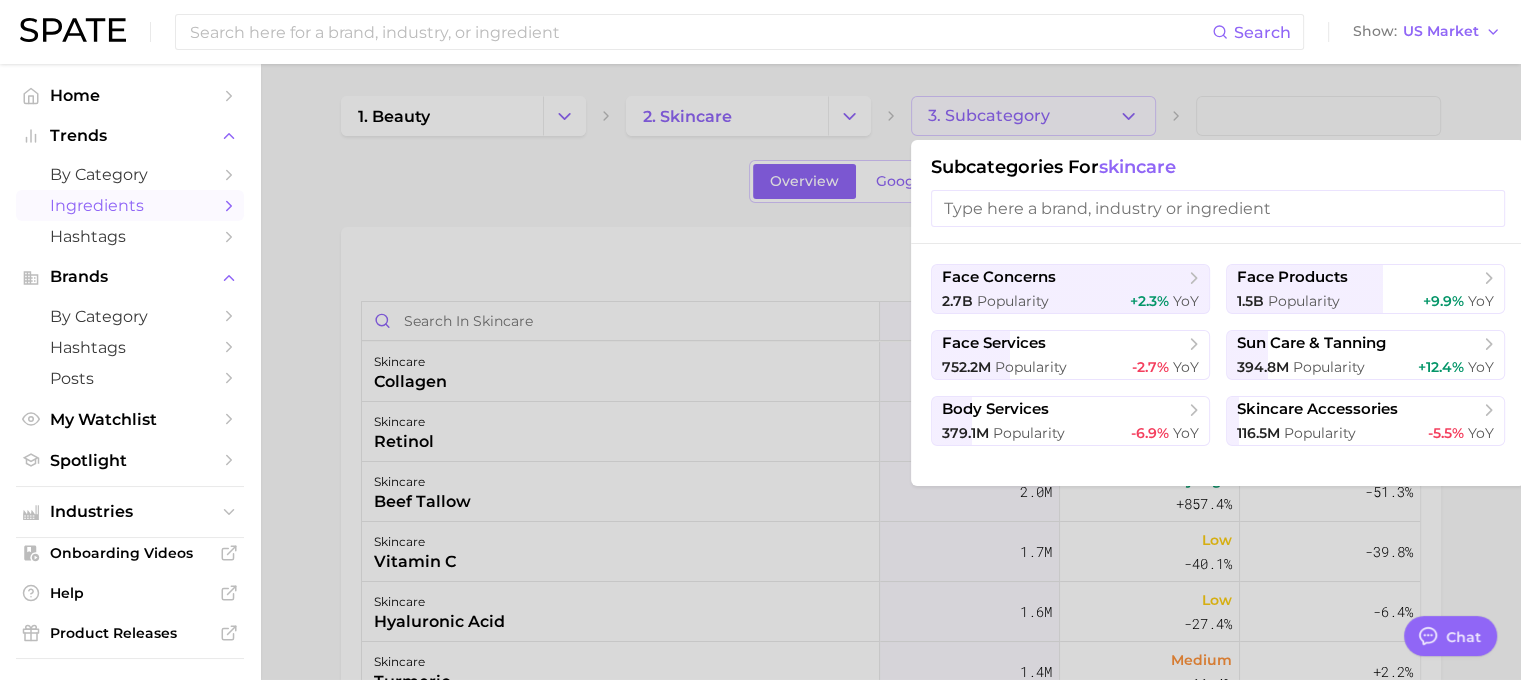 click at bounding box center [760, 340] 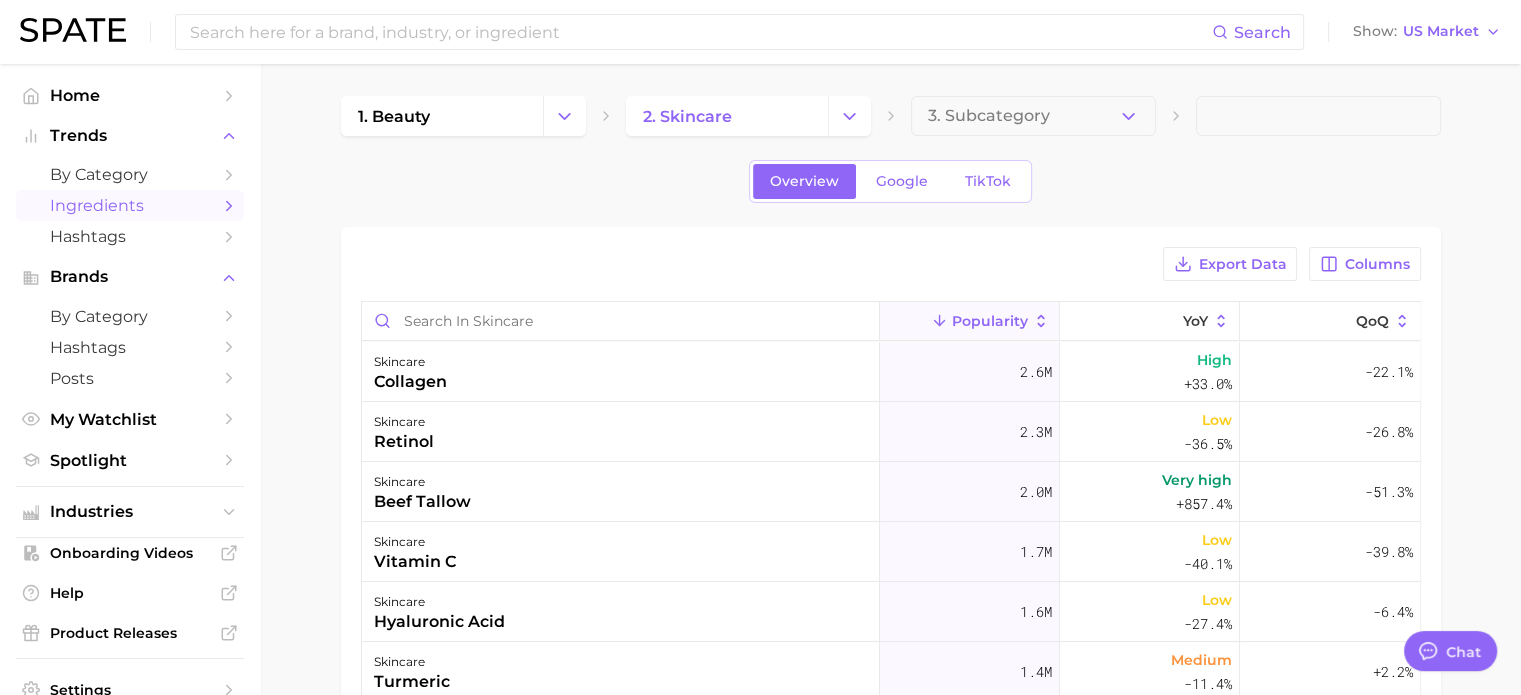 click at bounding box center (1318, 116) 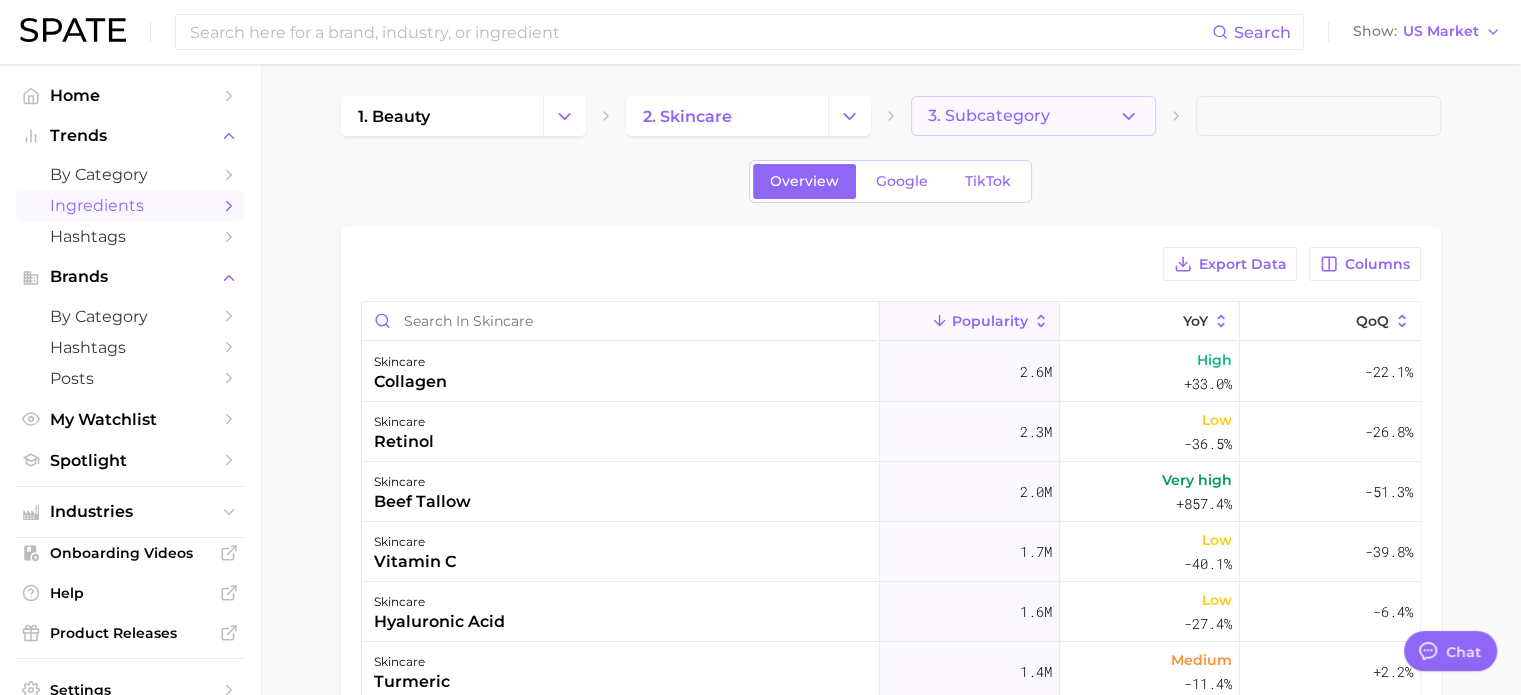 click 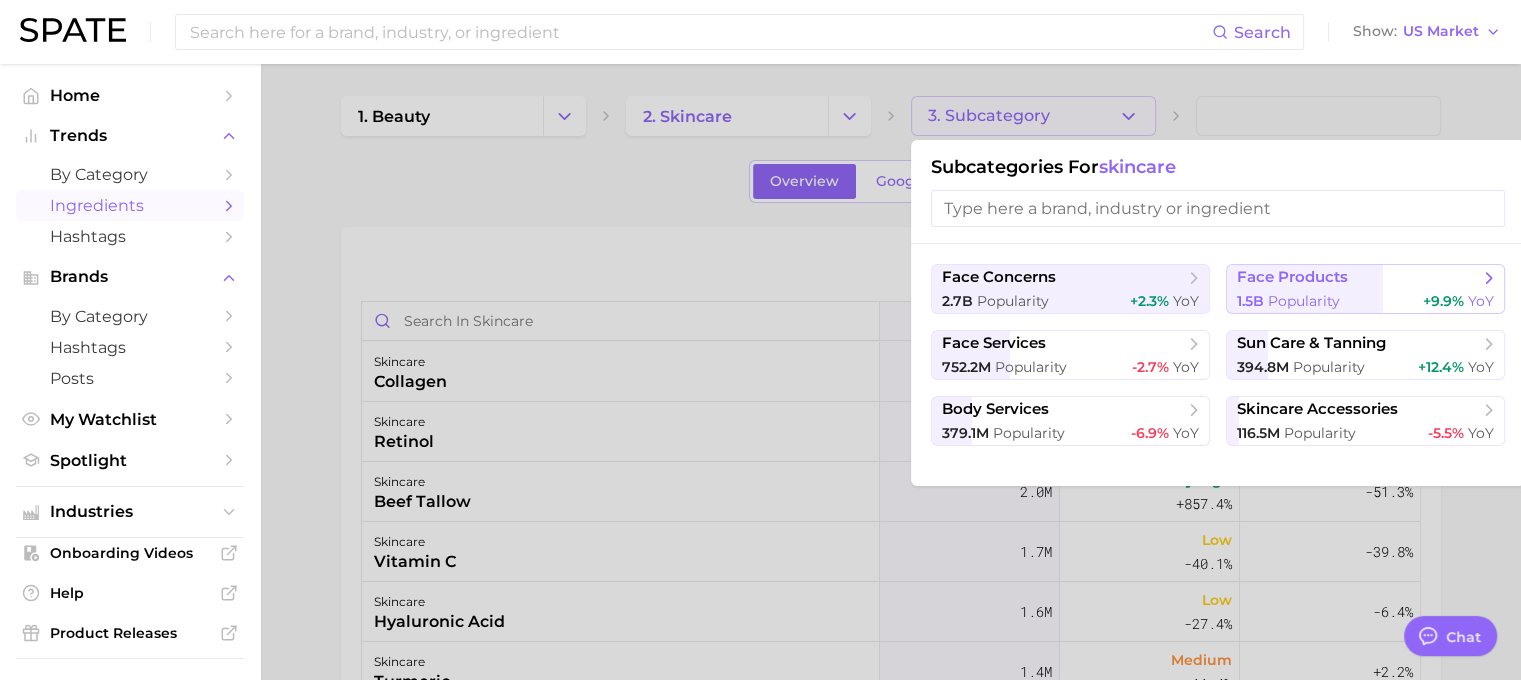 click on "face products" at bounding box center [1358, 278] 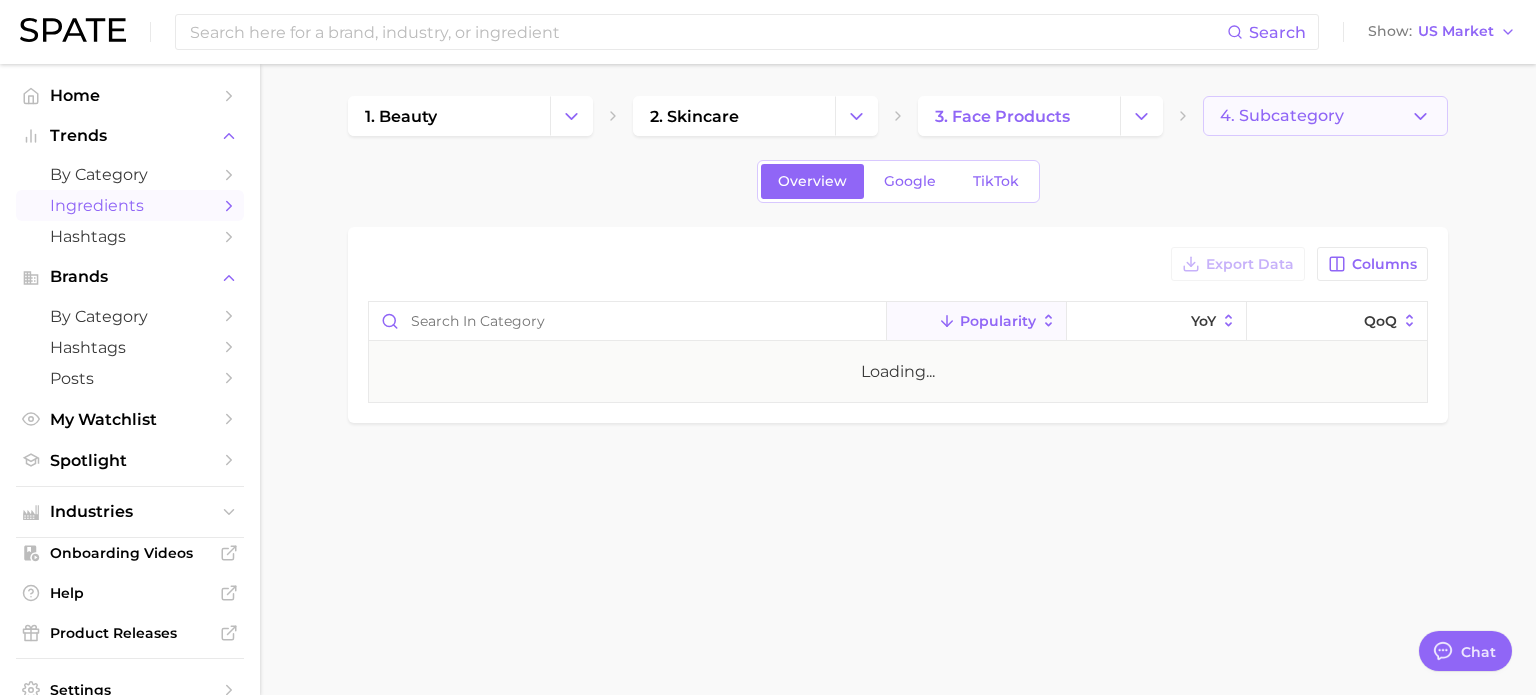 click on "4. Subcategory" at bounding box center (1282, 116) 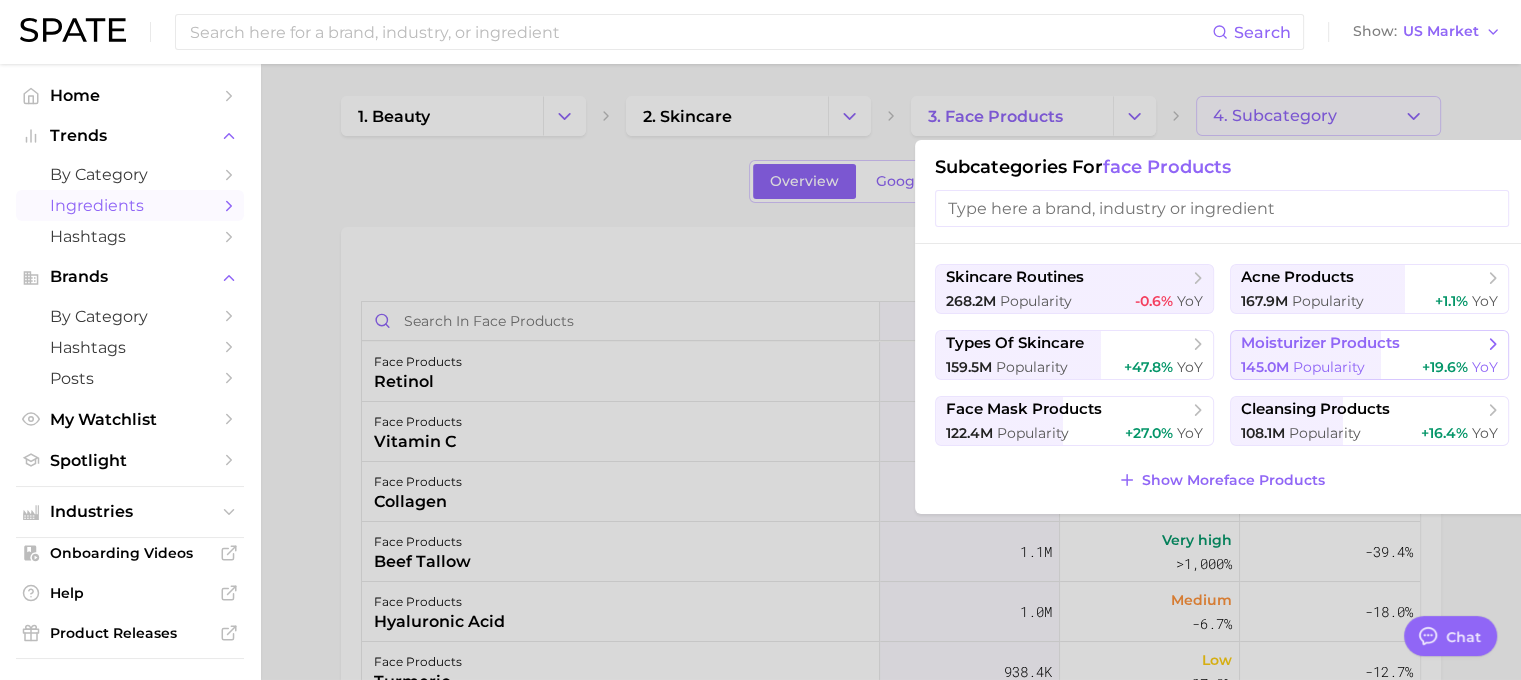 click on "Popularity" at bounding box center [1329, 367] 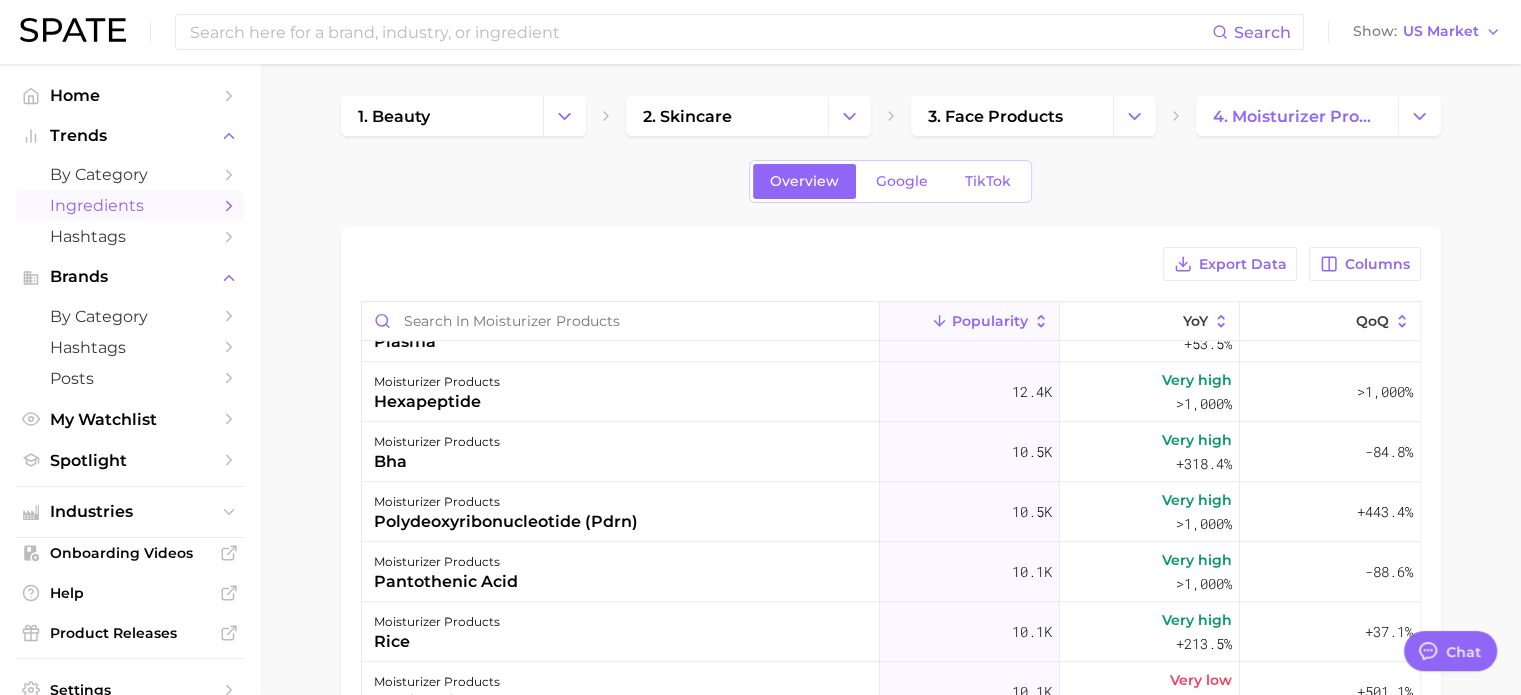 scroll, scrollTop: 2200, scrollLeft: 0, axis: vertical 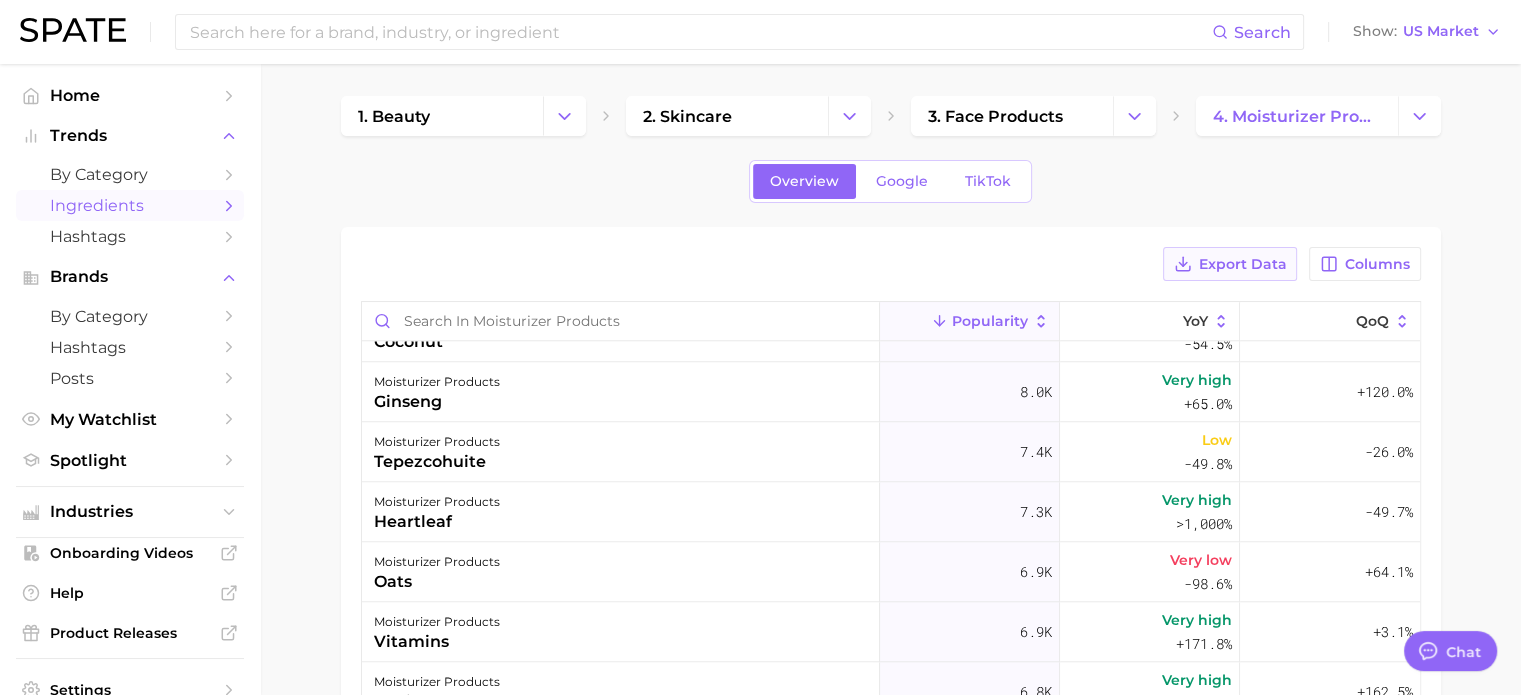 click on "Export Data" at bounding box center [1230, 264] 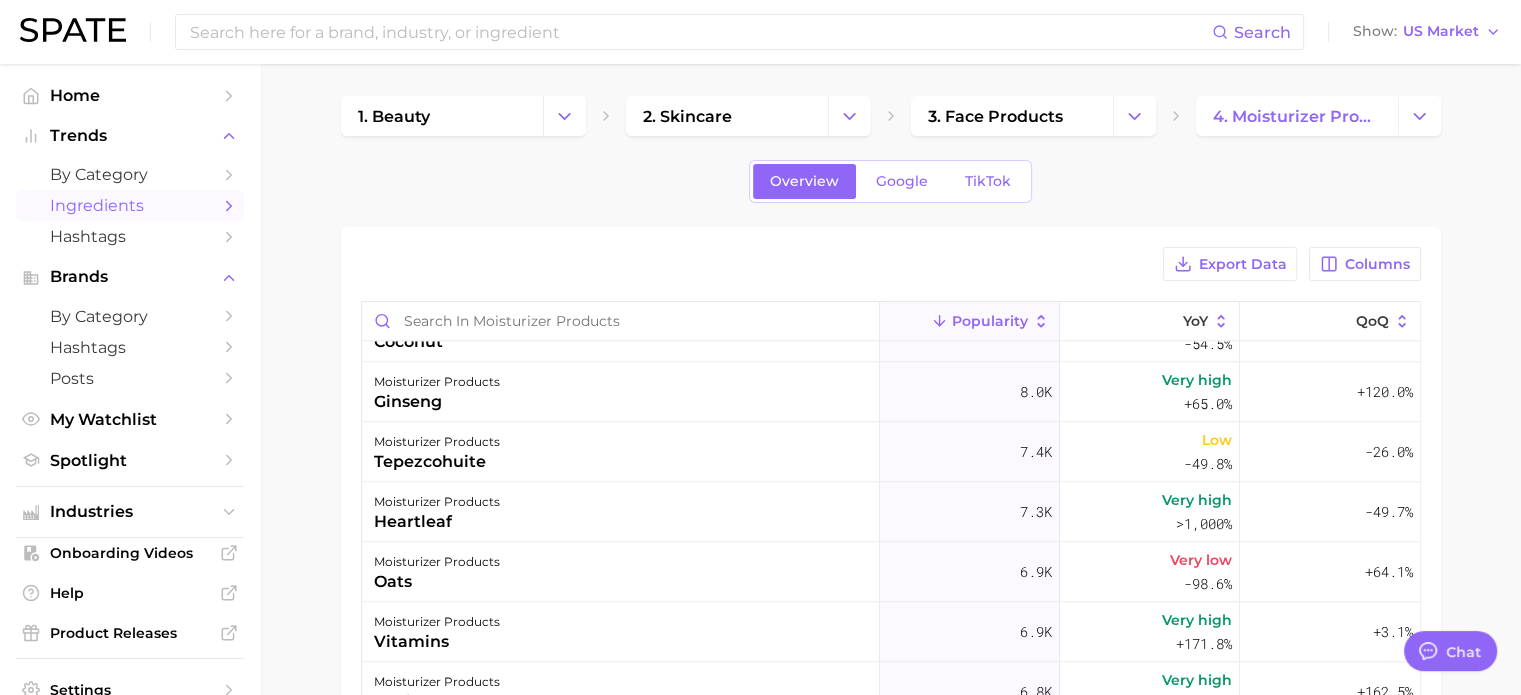 click on "Ingredients" at bounding box center (130, 205) 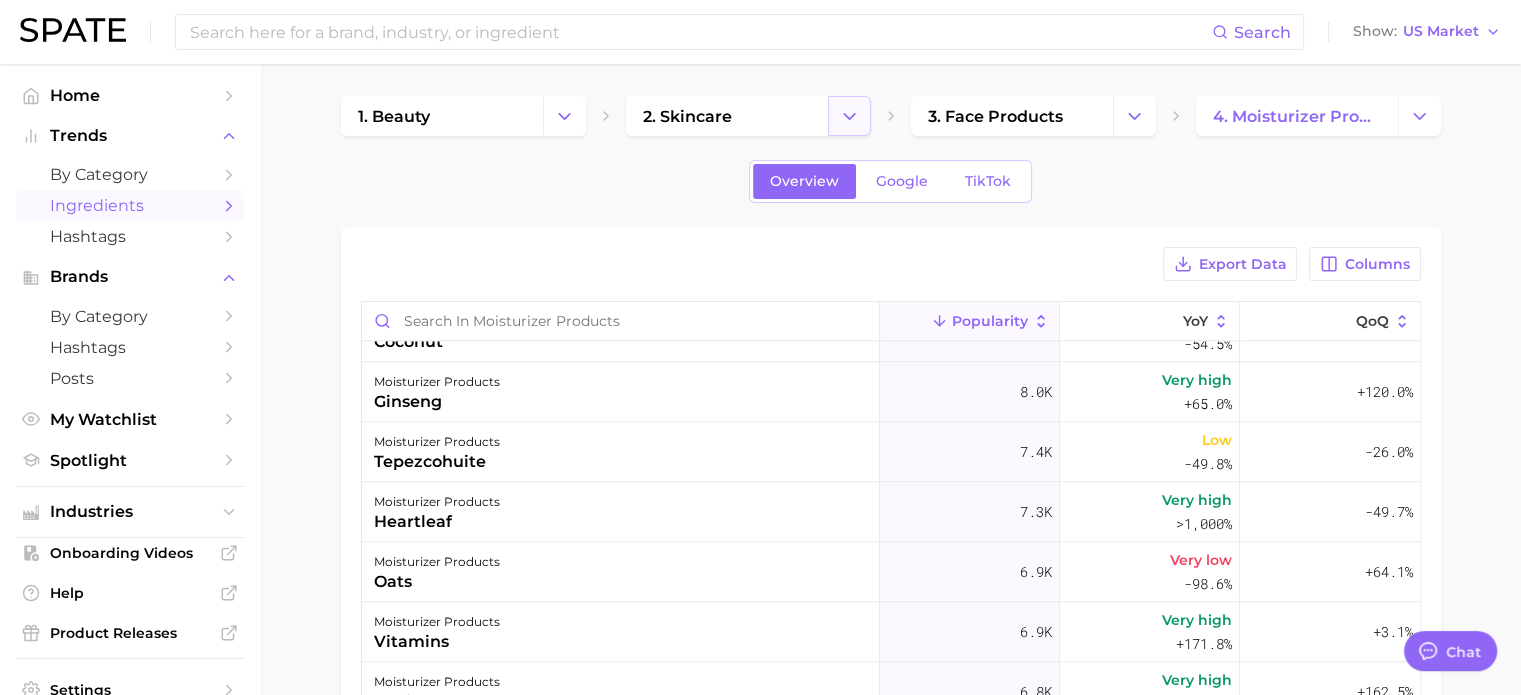 click 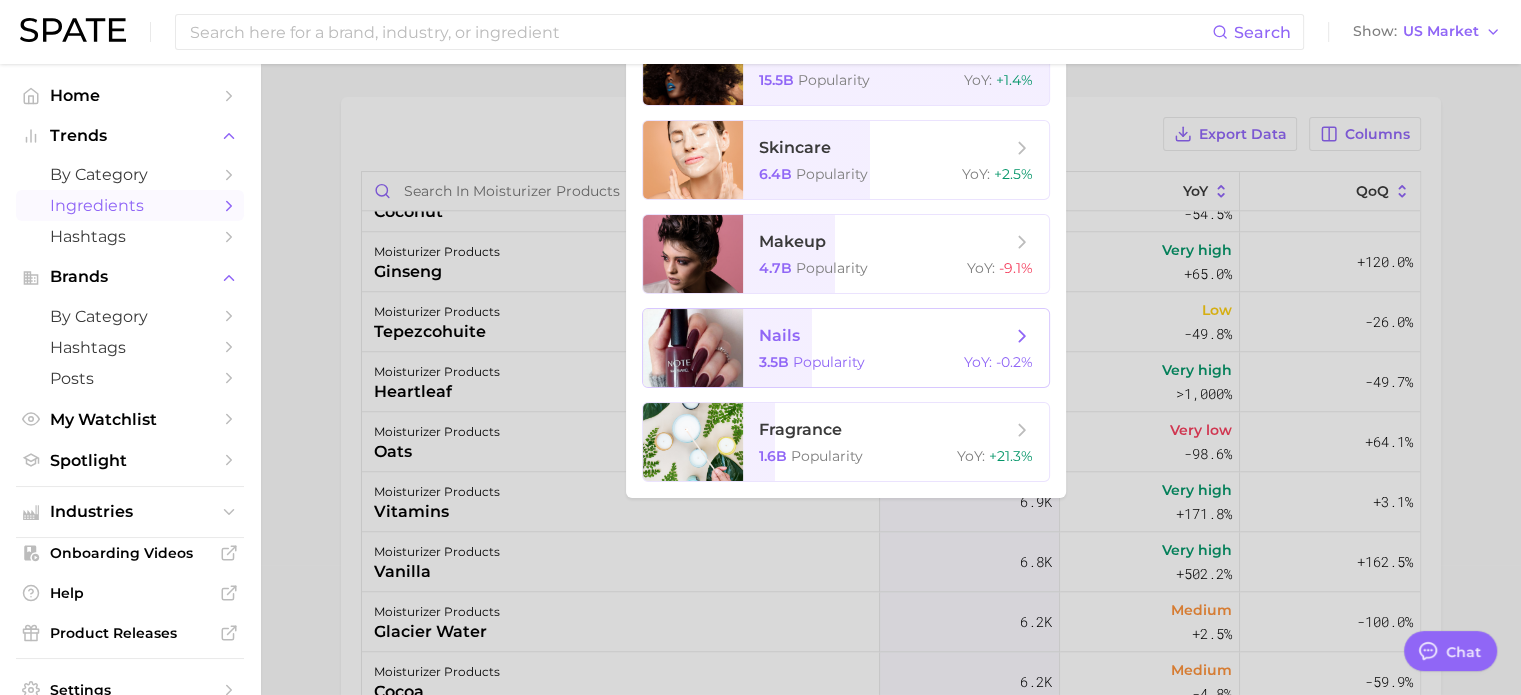 scroll, scrollTop: 0, scrollLeft: 0, axis: both 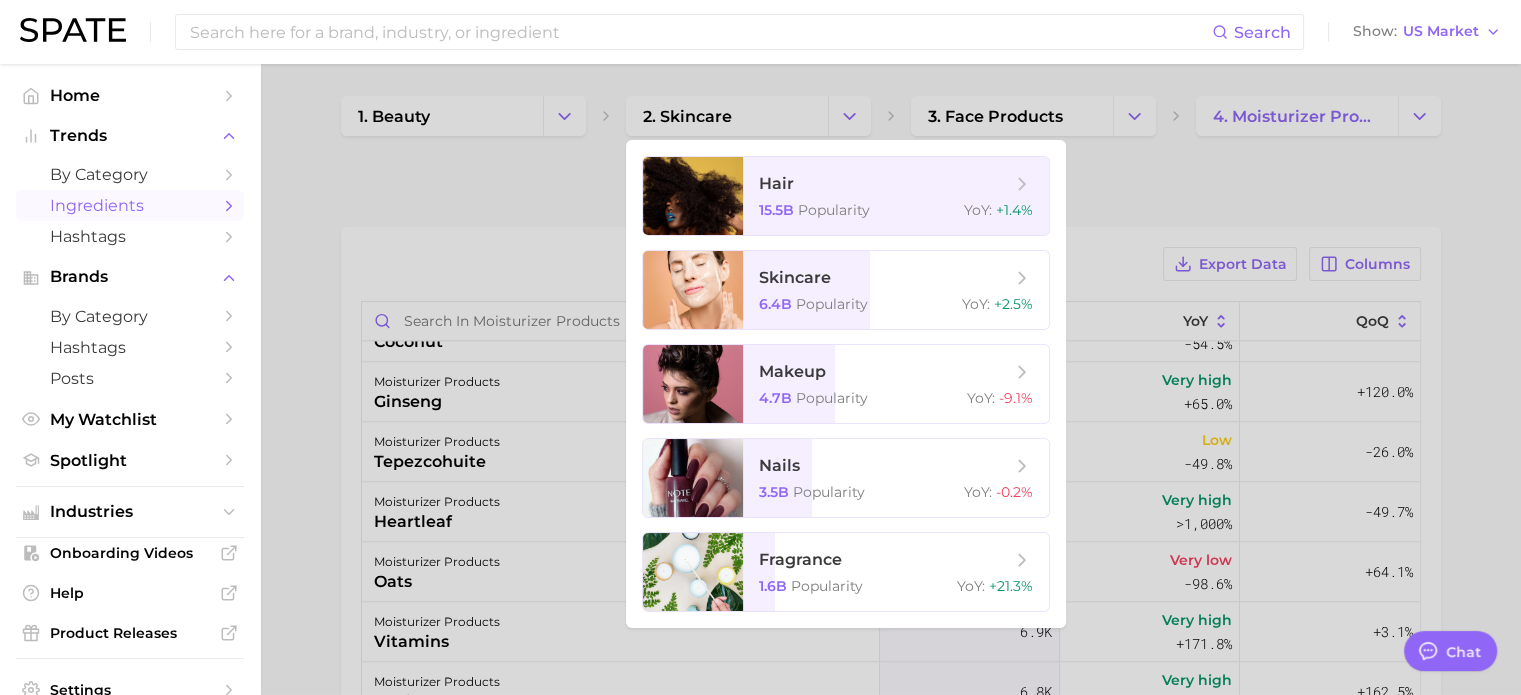 click on "Ingredients" at bounding box center [130, 205] 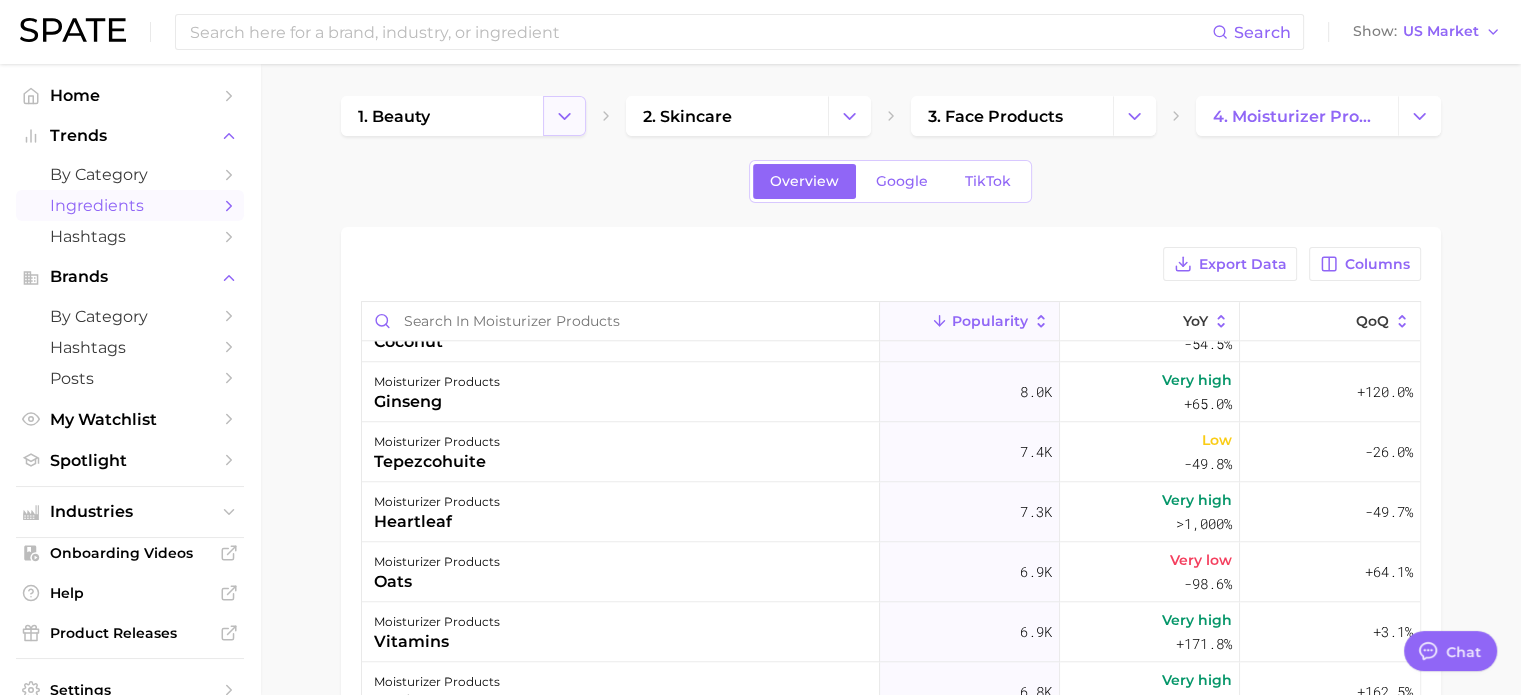 click 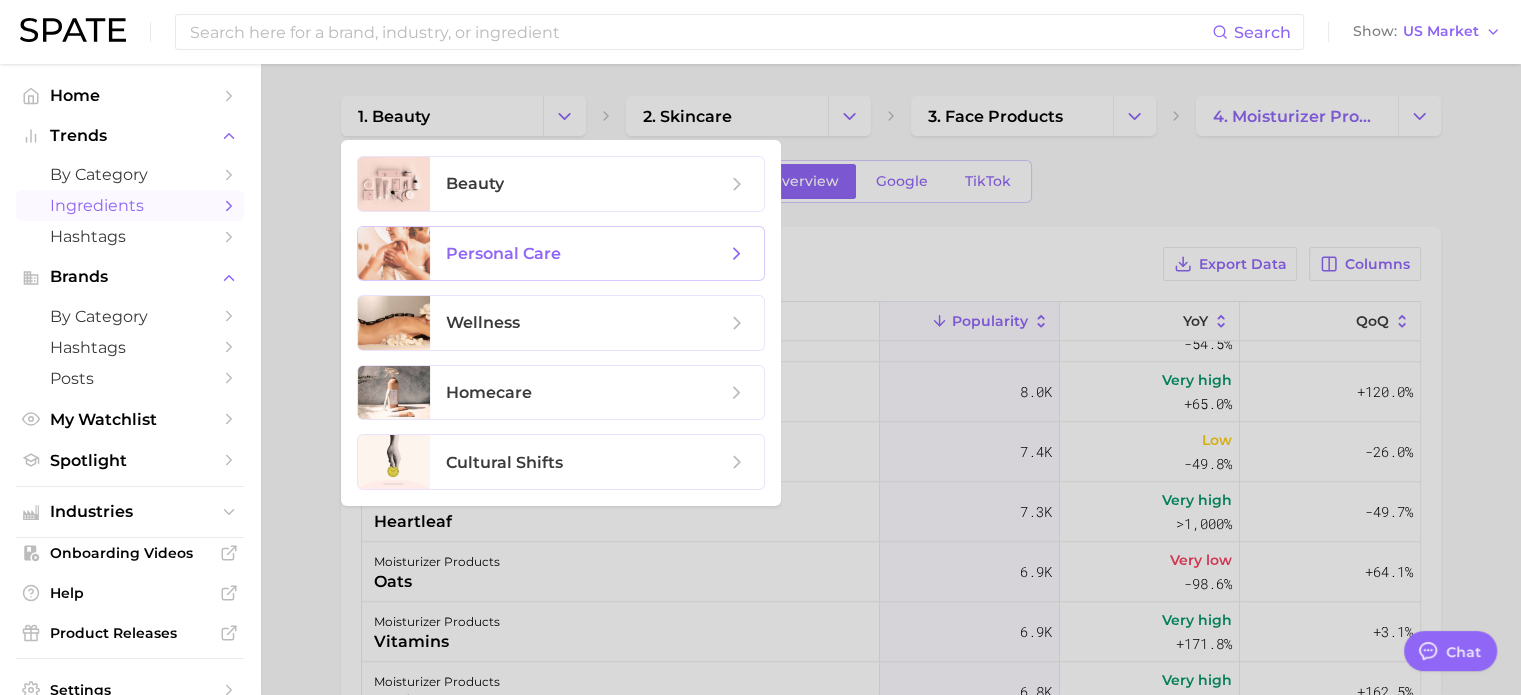 click on "personal care" at bounding box center [503, 253] 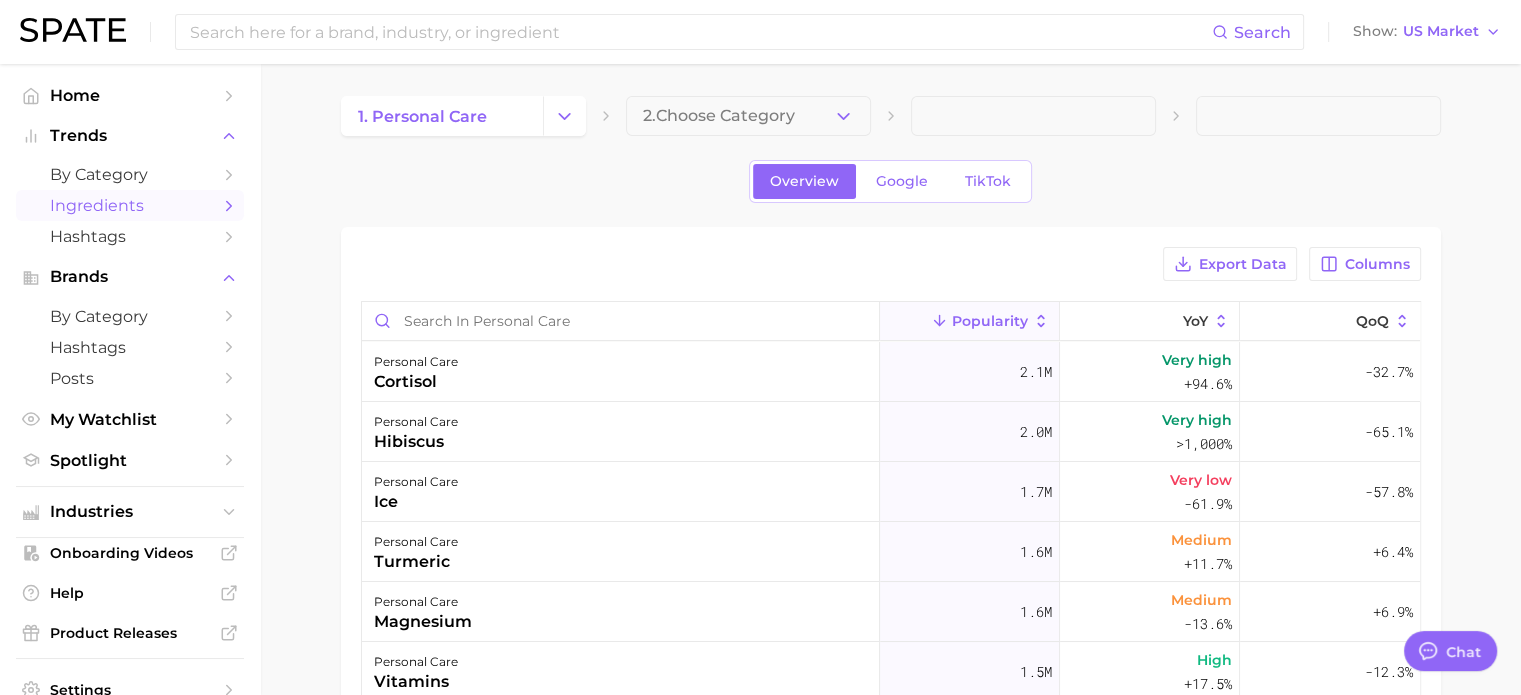 click 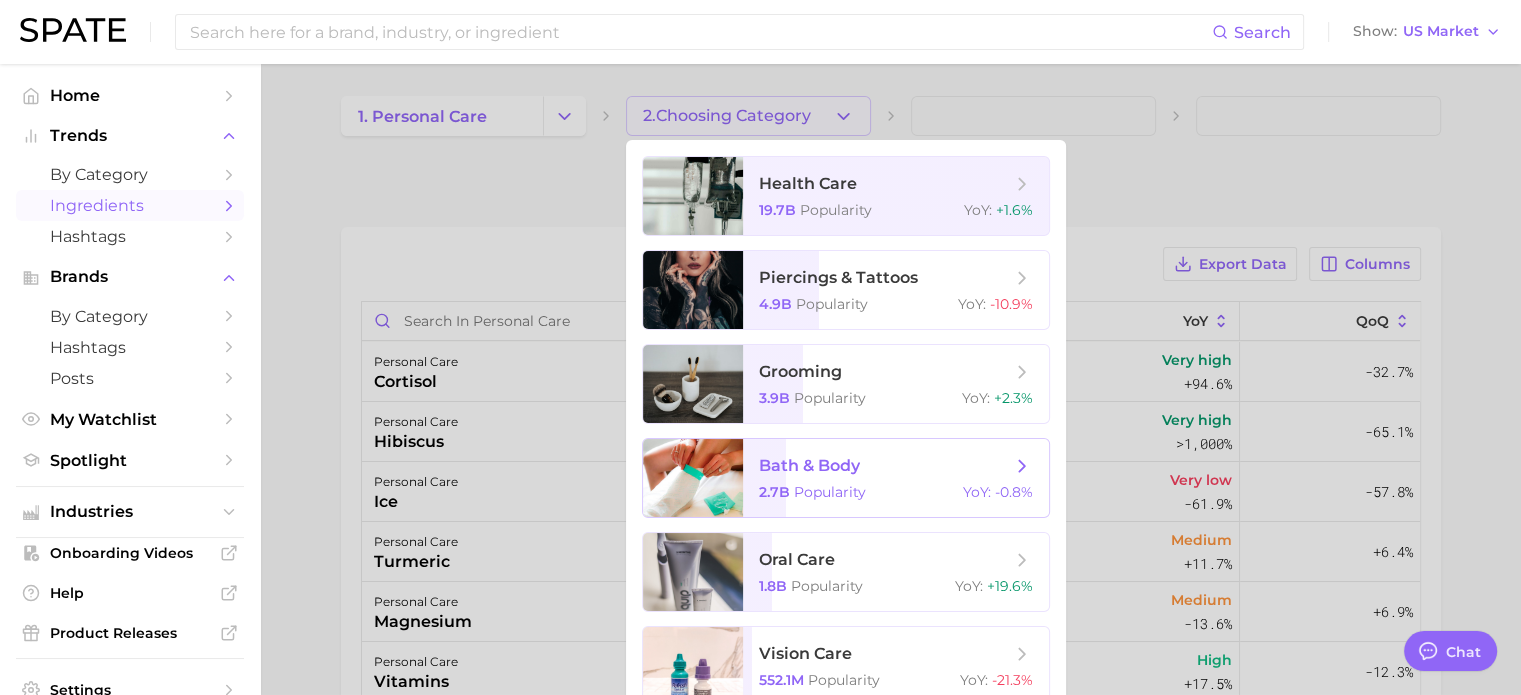 click on "bath & body 2.7b   Popularity YoY :   -0.8%" at bounding box center (896, 478) 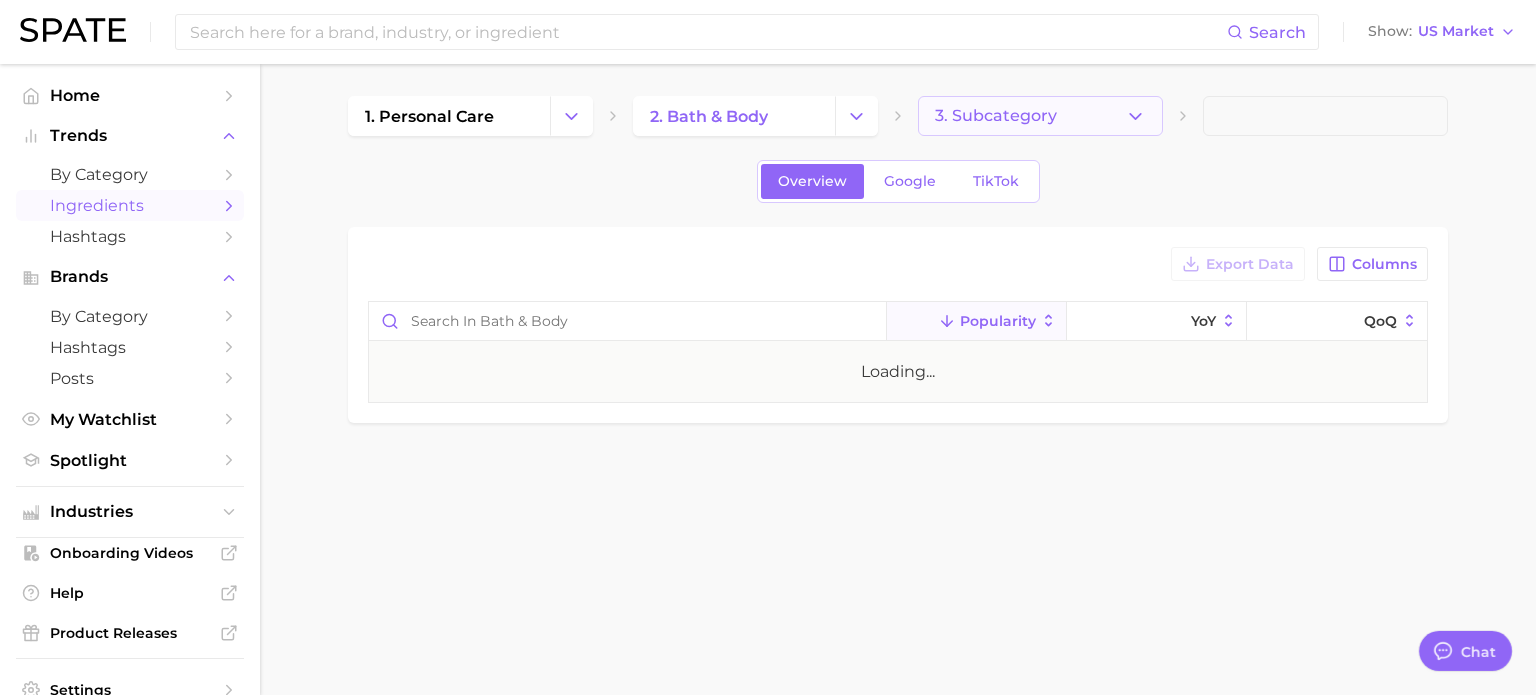 click 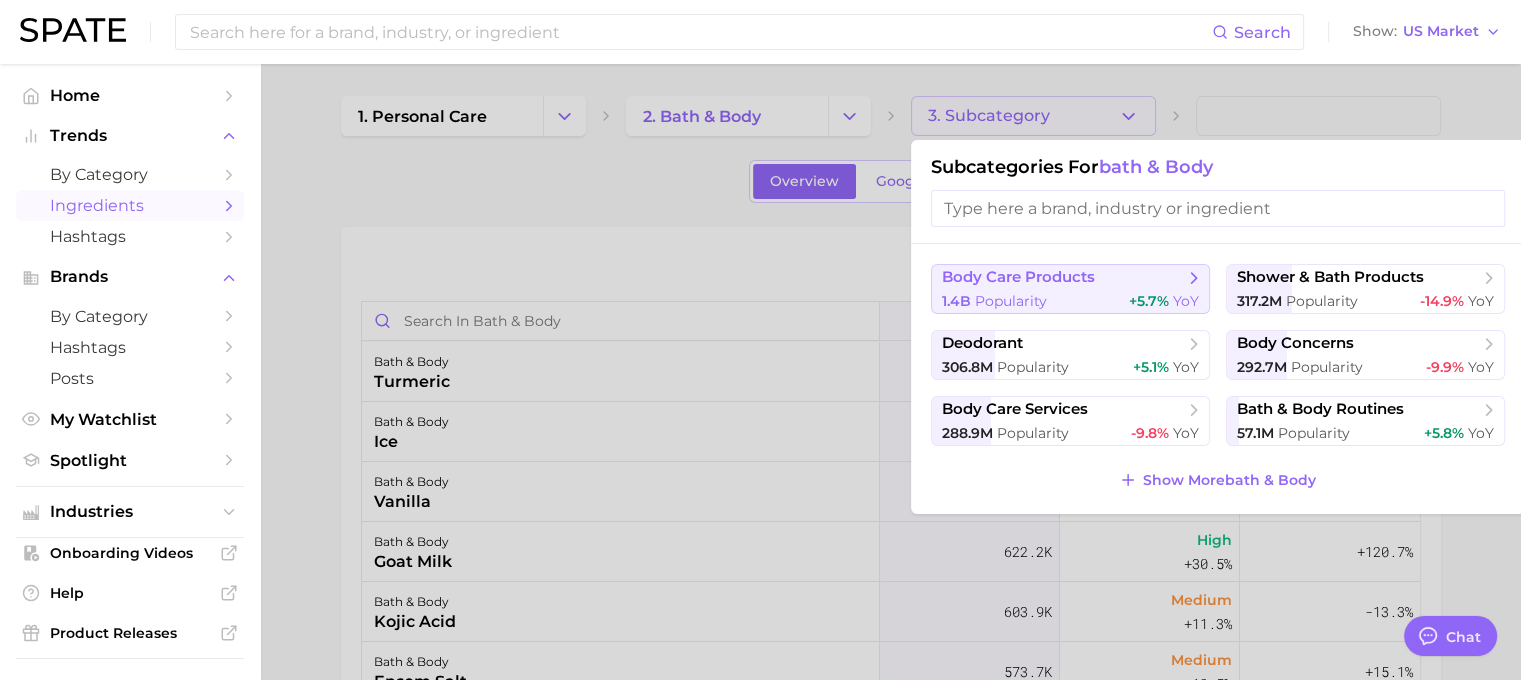 click on "body care products 1.4b   Popularity +5.7%   YoY" at bounding box center (1070, 289) 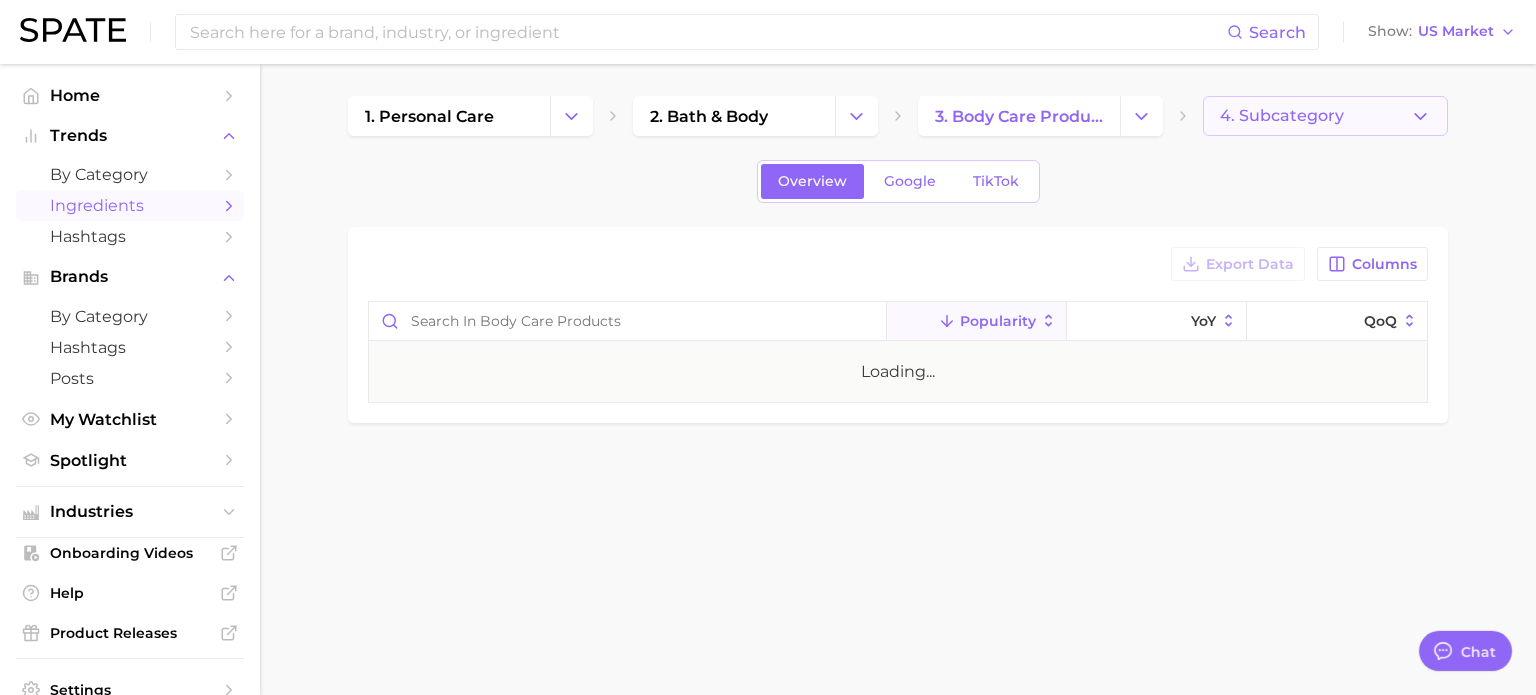 click 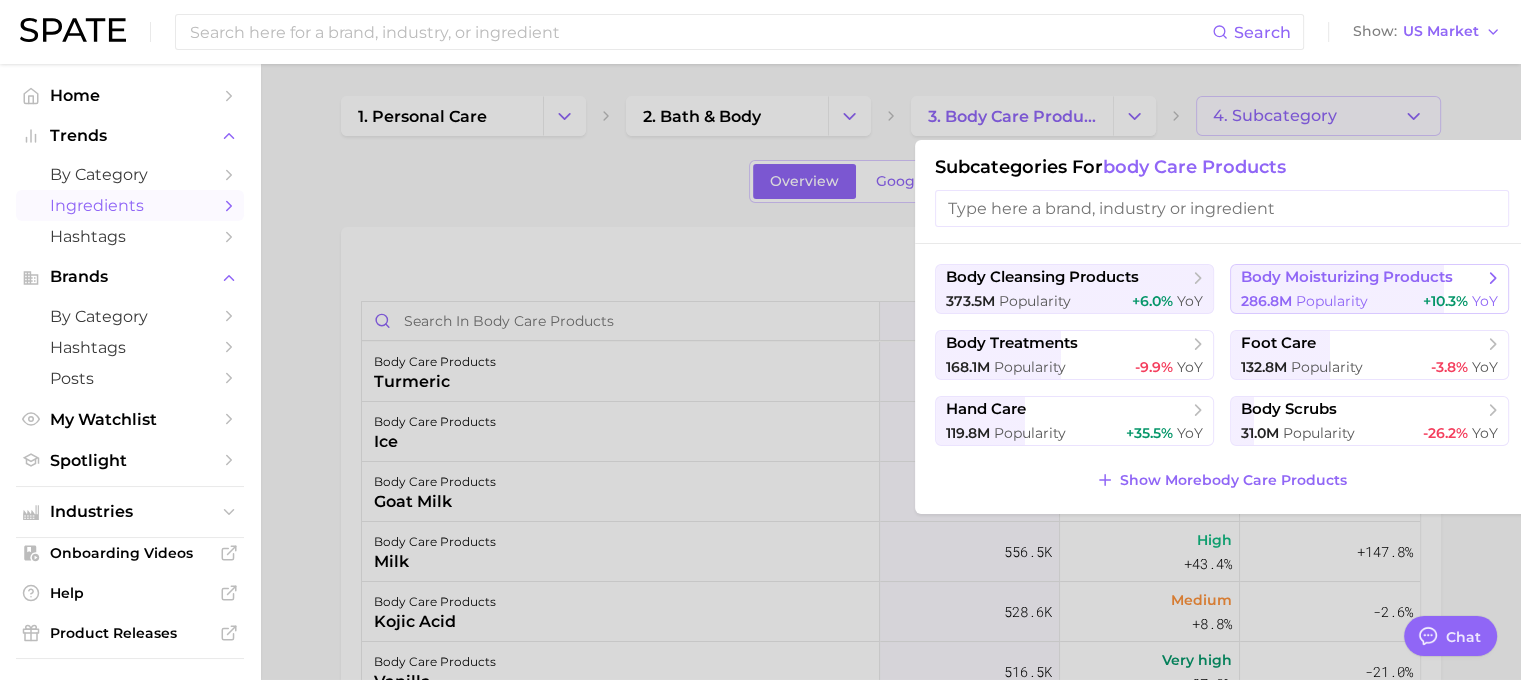 click on "body moisturizing products" at bounding box center (1347, 277) 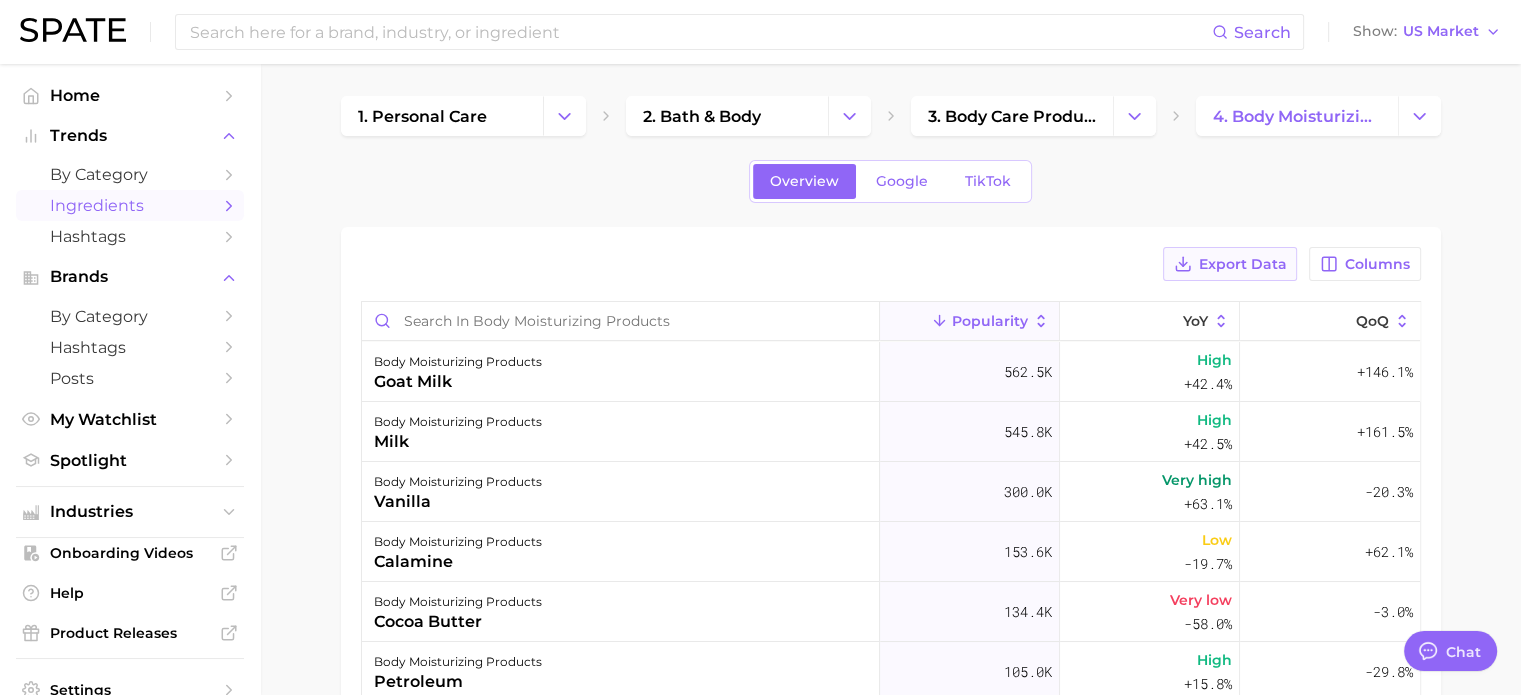 click on "Export Data" at bounding box center [1242, 264] 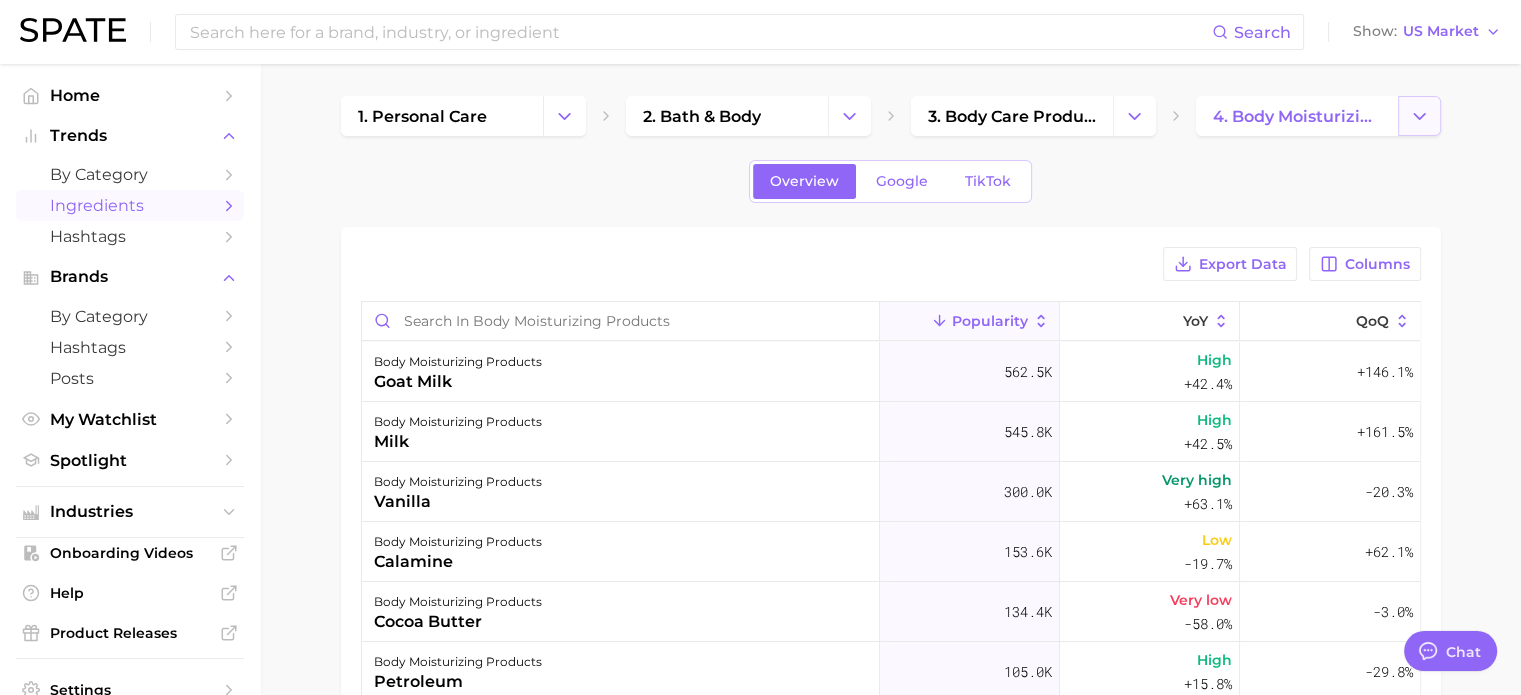 click 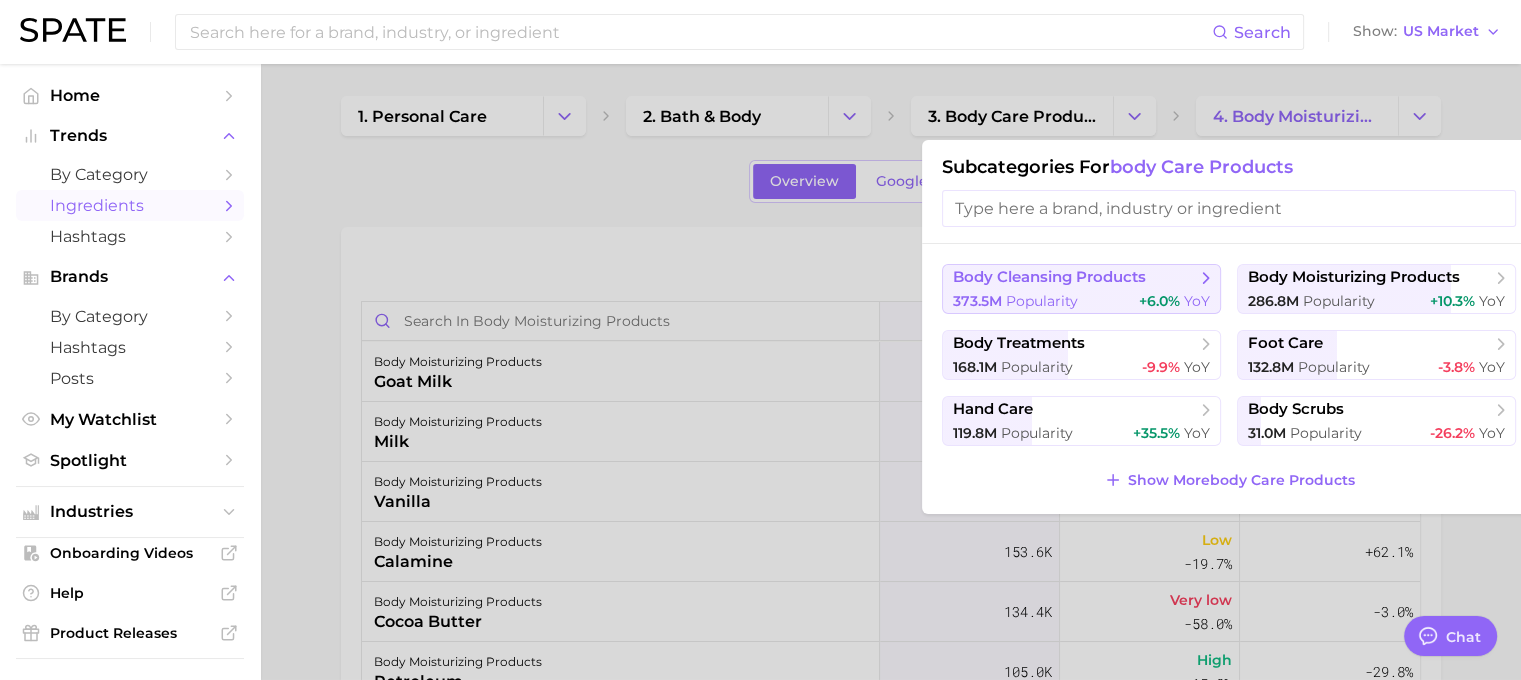 click on "373.5m   Popularity +6.0%   YoY" at bounding box center (1081, 301) 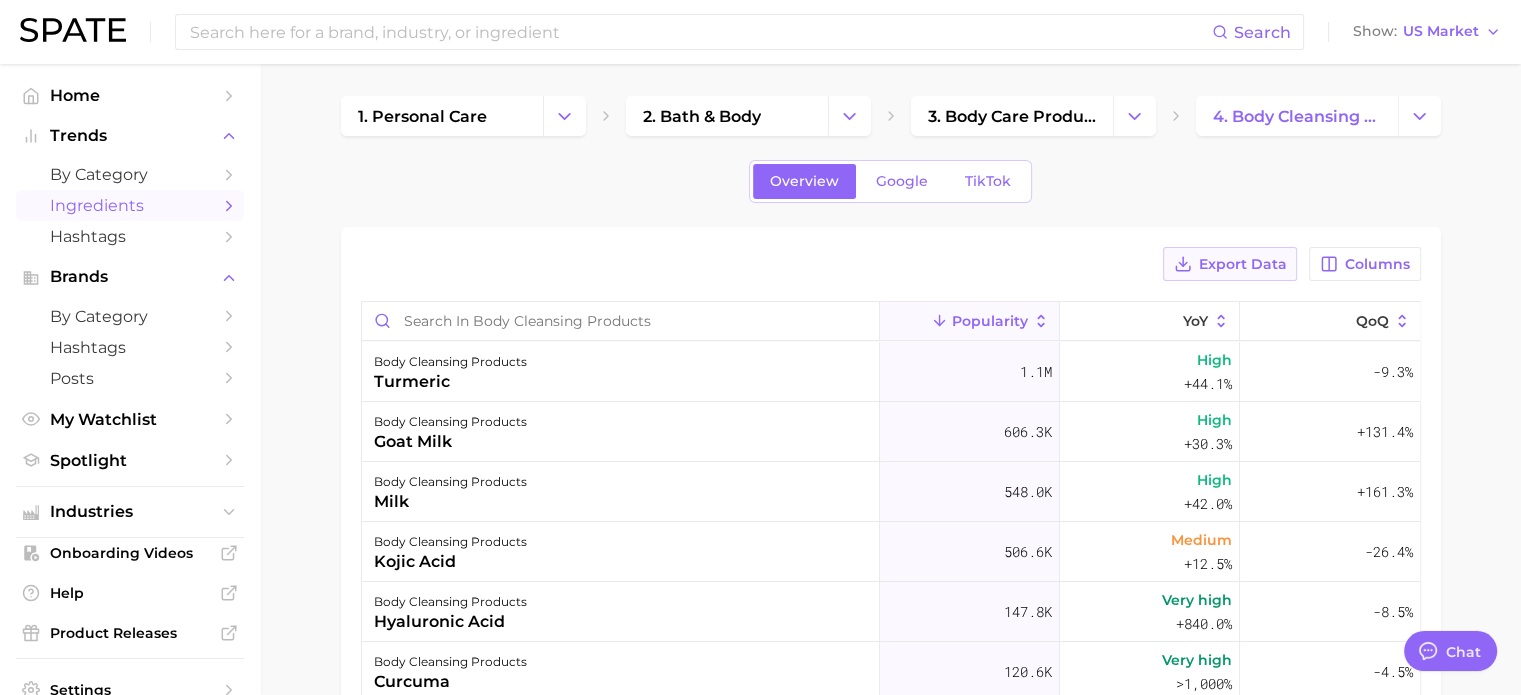 click on "Export Data" at bounding box center [1242, 264] 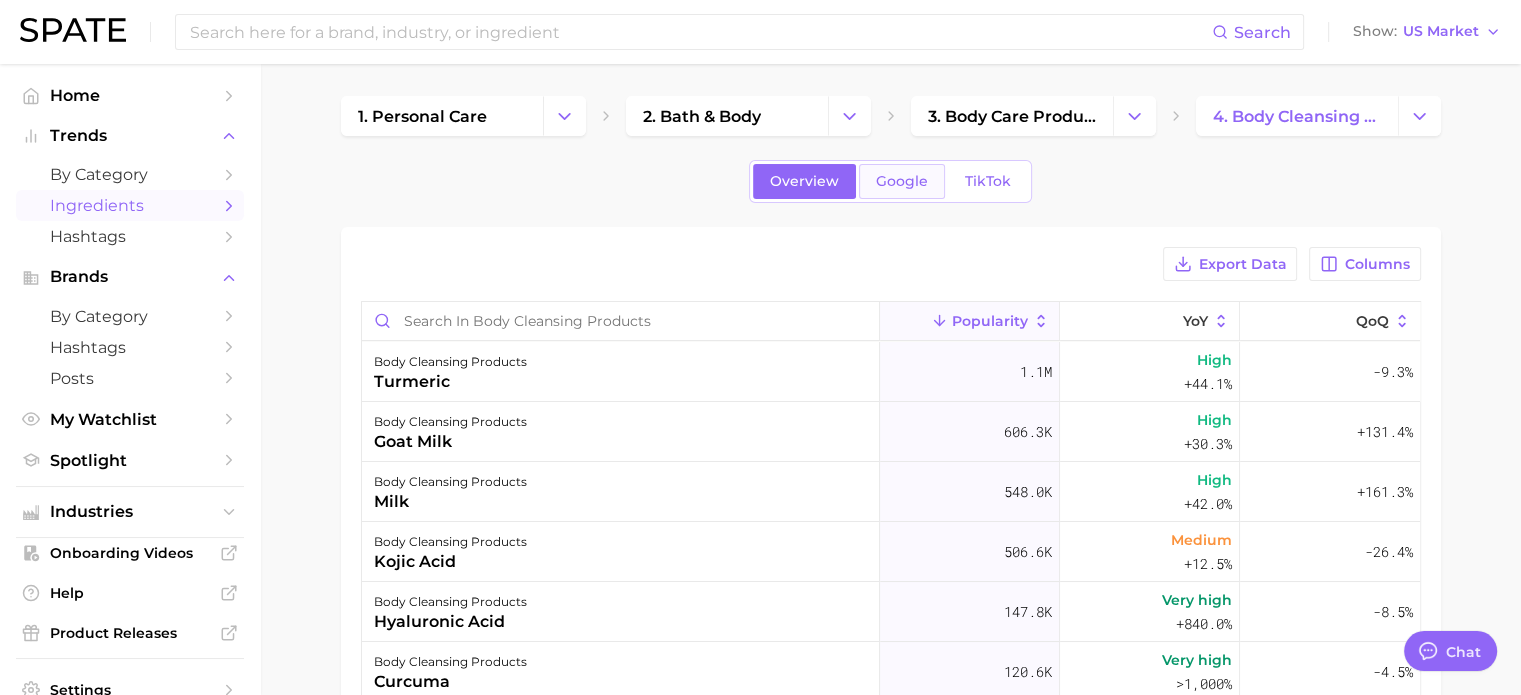 click on "Google" at bounding box center (902, 181) 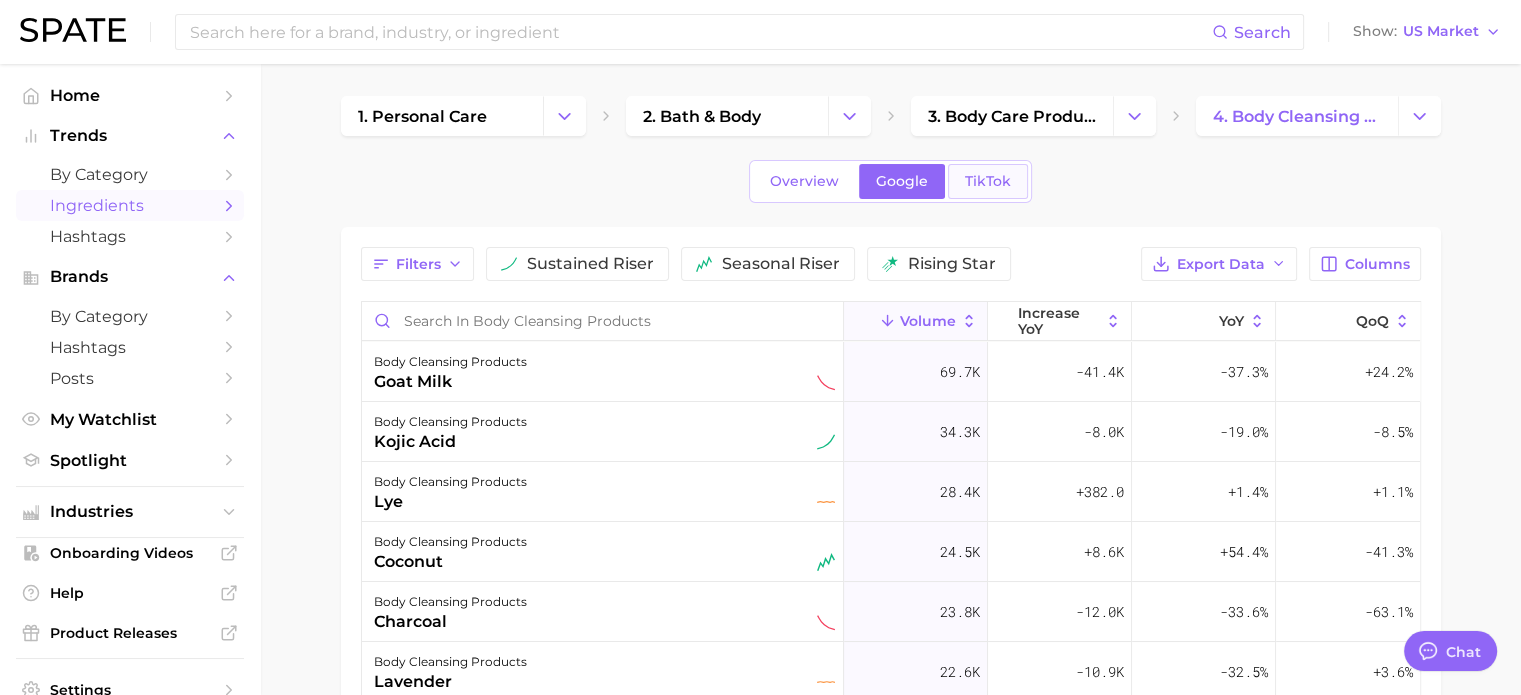click on "TikTok" at bounding box center (988, 181) 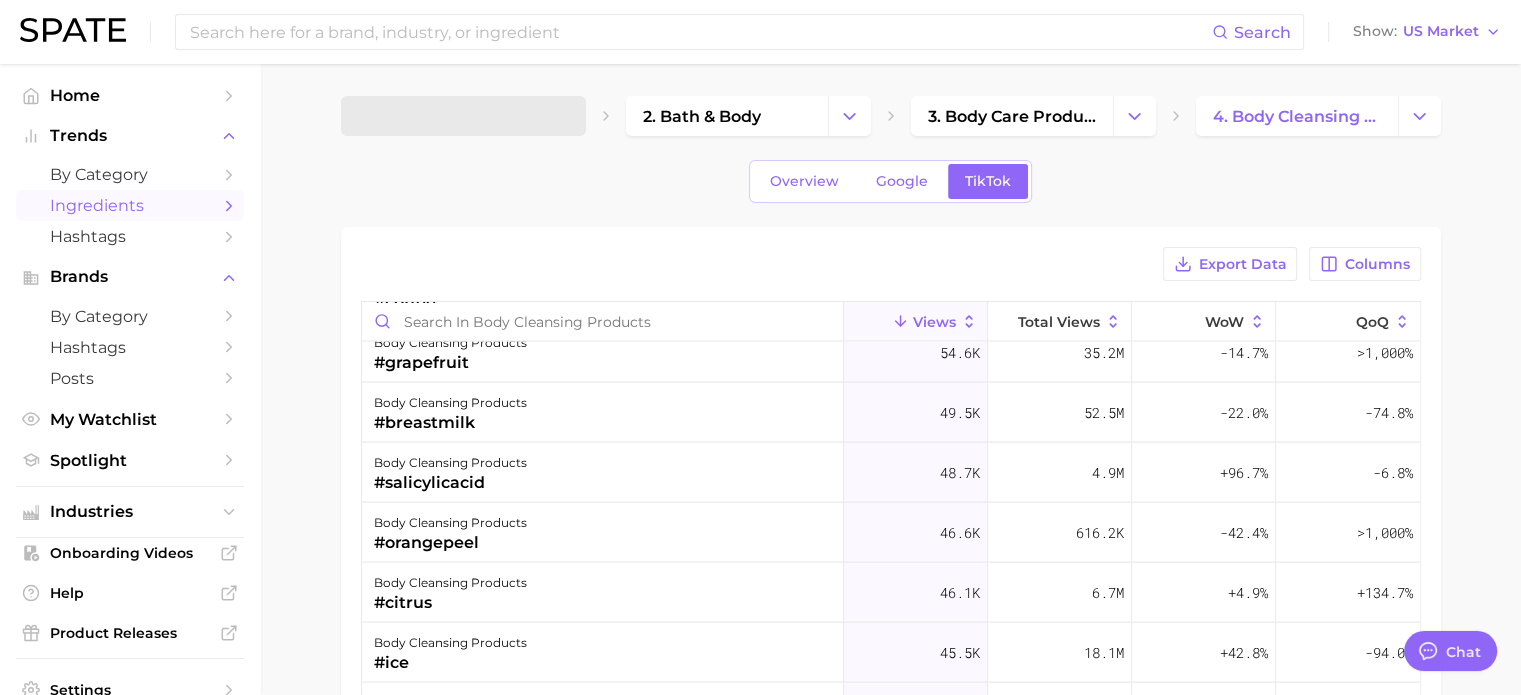 scroll, scrollTop: 4100, scrollLeft: 0, axis: vertical 